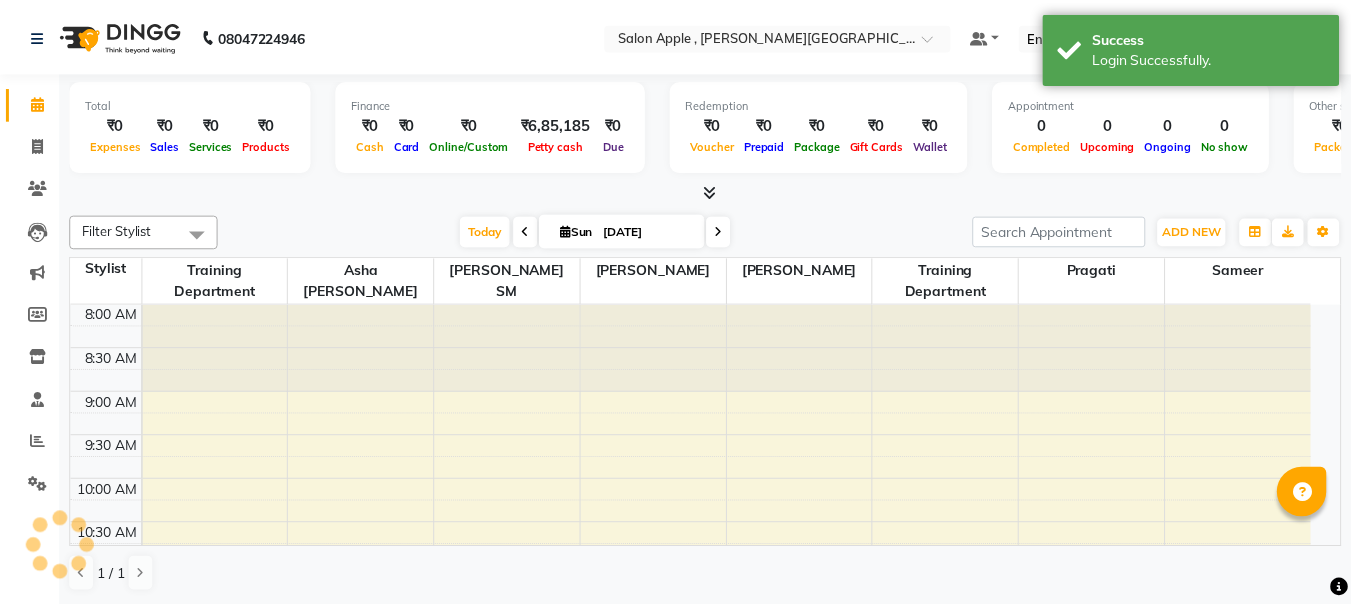 scroll, scrollTop: 0, scrollLeft: 0, axis: both 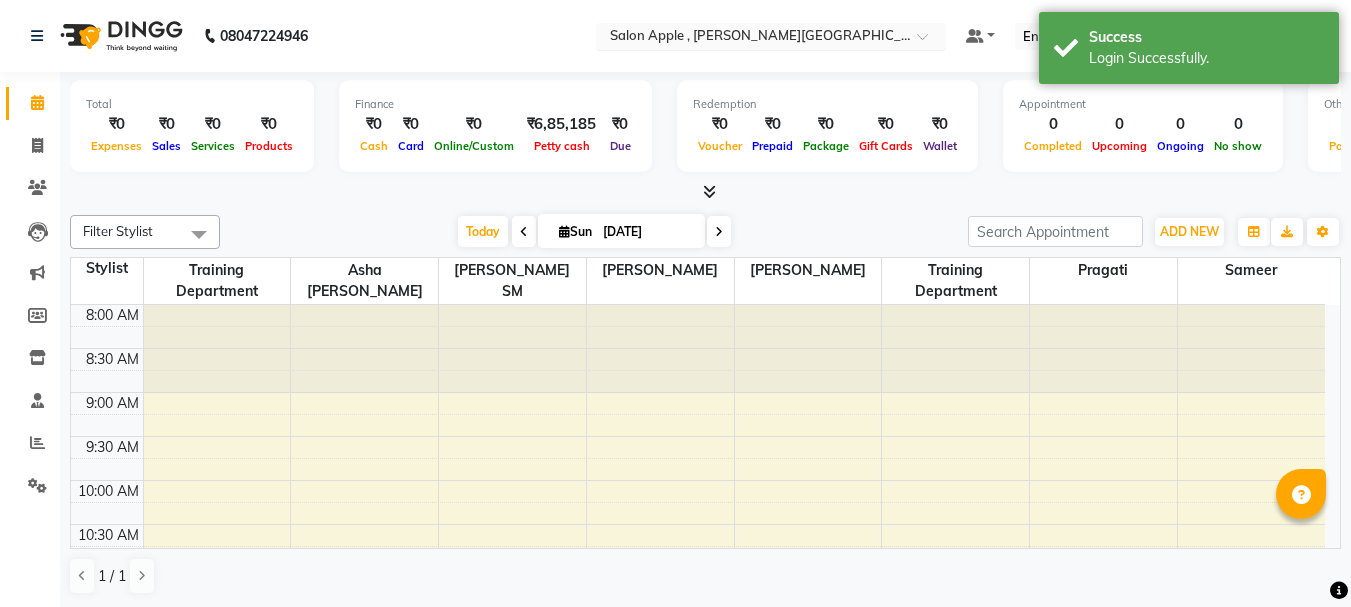 click on "× Salon Apple , Dhole Patil Road" at bounding box center [760, 36] 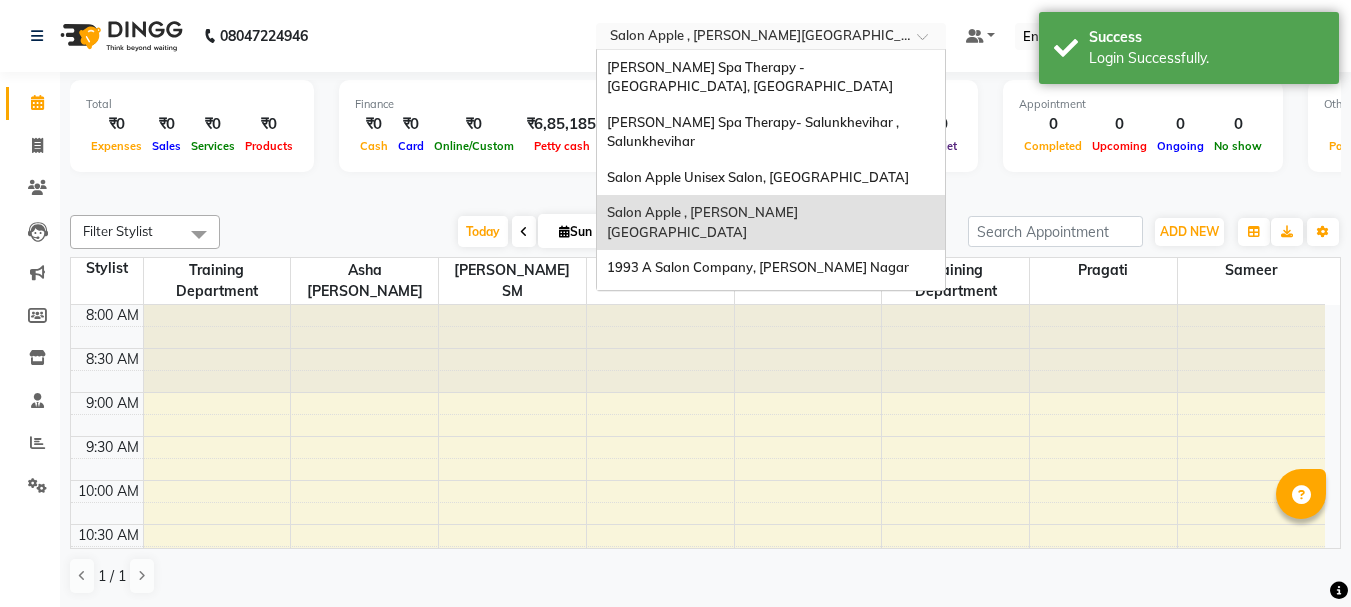 click on "Stylist Training Department Asha aanand Adsule bharat manger SM Abhishek taywade NEHA HAJARE Training Department Pragati Sameer 8:00 AM 8:30 AM 9:00 AM 9:30 AM 10:00 AM 10:30 AM 11:00 AM 11:30 AM 12:00 PM 12:30 PM 1:00 PM 1:30 PM 2:00 PM 2:30 PM 3:00 PM 3:30 PM 4:00 PM 4:30 PM 5:00 PM 5:30 PM 6:00 PM 6:30 PM 7:00 PM 7:30 PM 8:00 PM 8:30 PM 9:00 PM 9:30 PM" at bounding box center [705, 403] 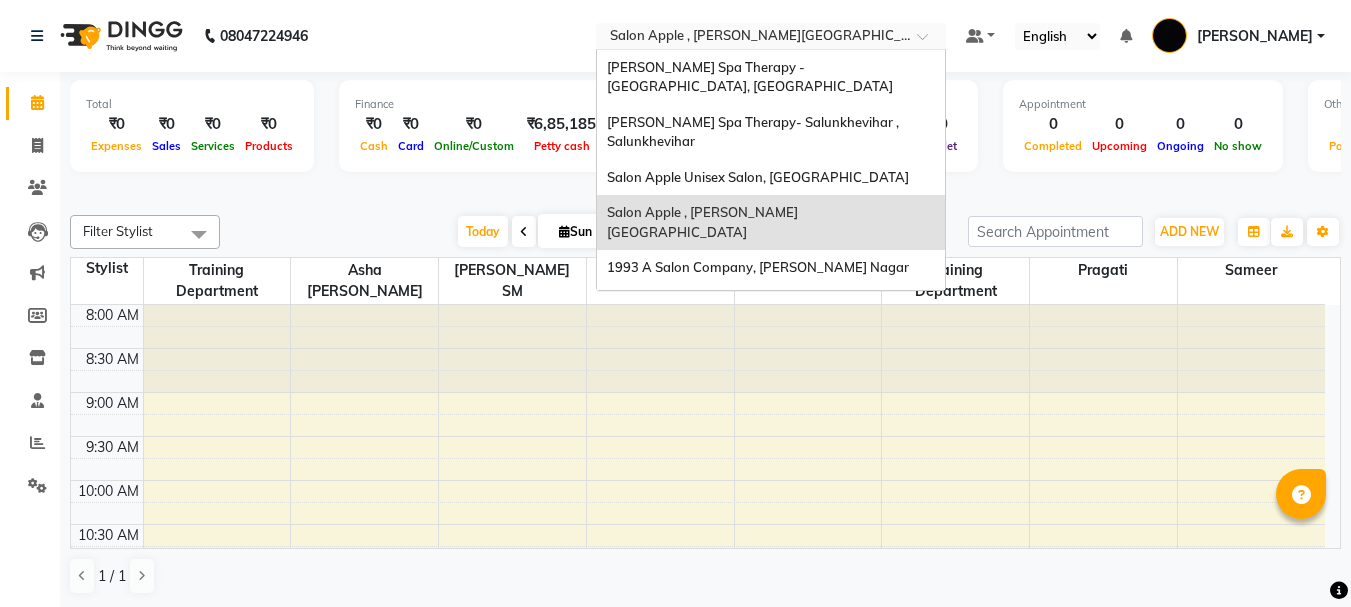click at bounding box center [751, 38] 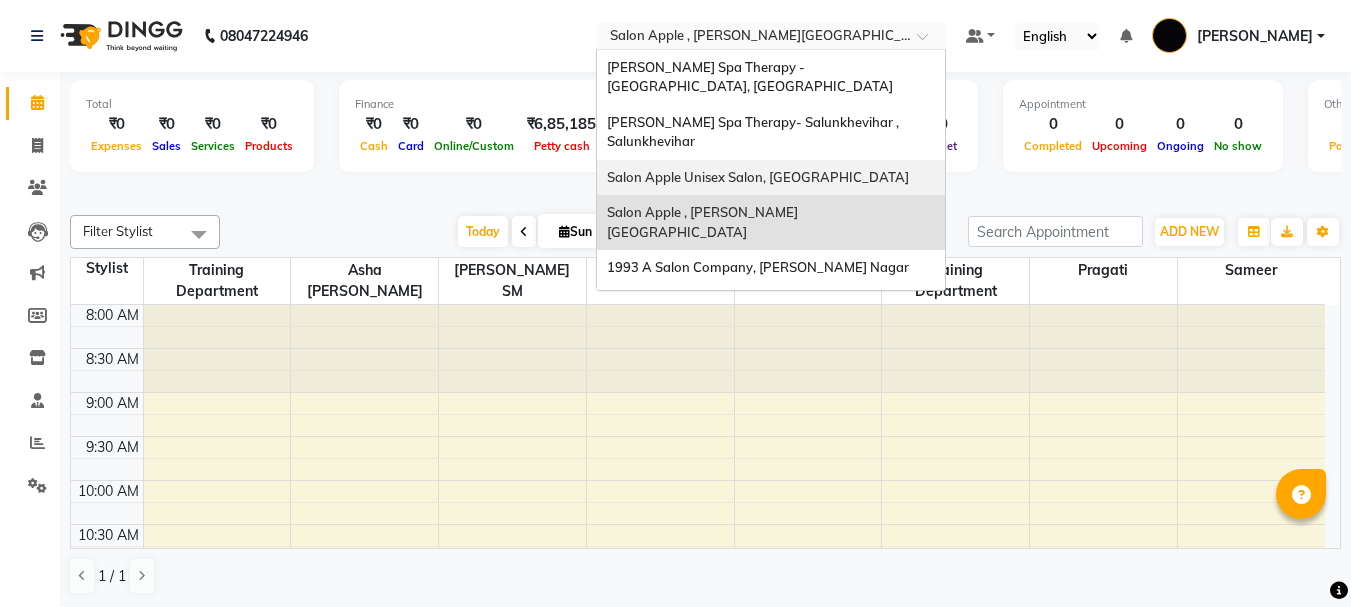 click on "Salon Apple Unisex Salon, [GEOGRAPHIC_DATA]" at bounding box center [758, 177] 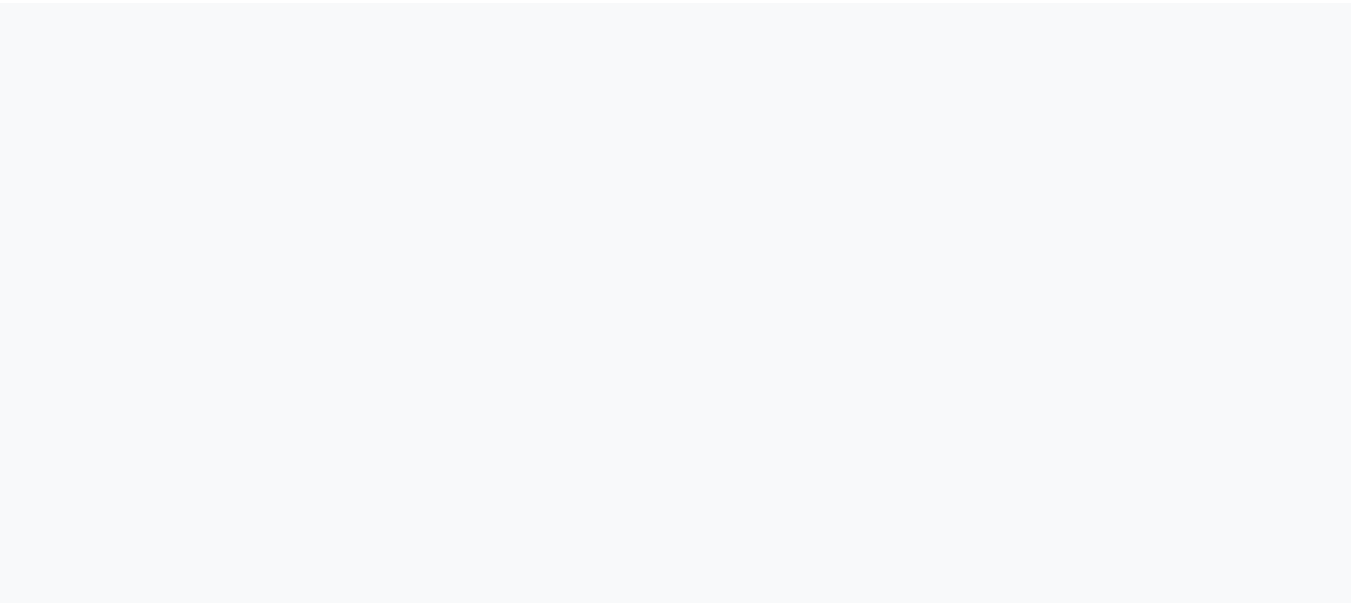 scroll, scrollTop: 0, scrollLeft: 0, axis: both 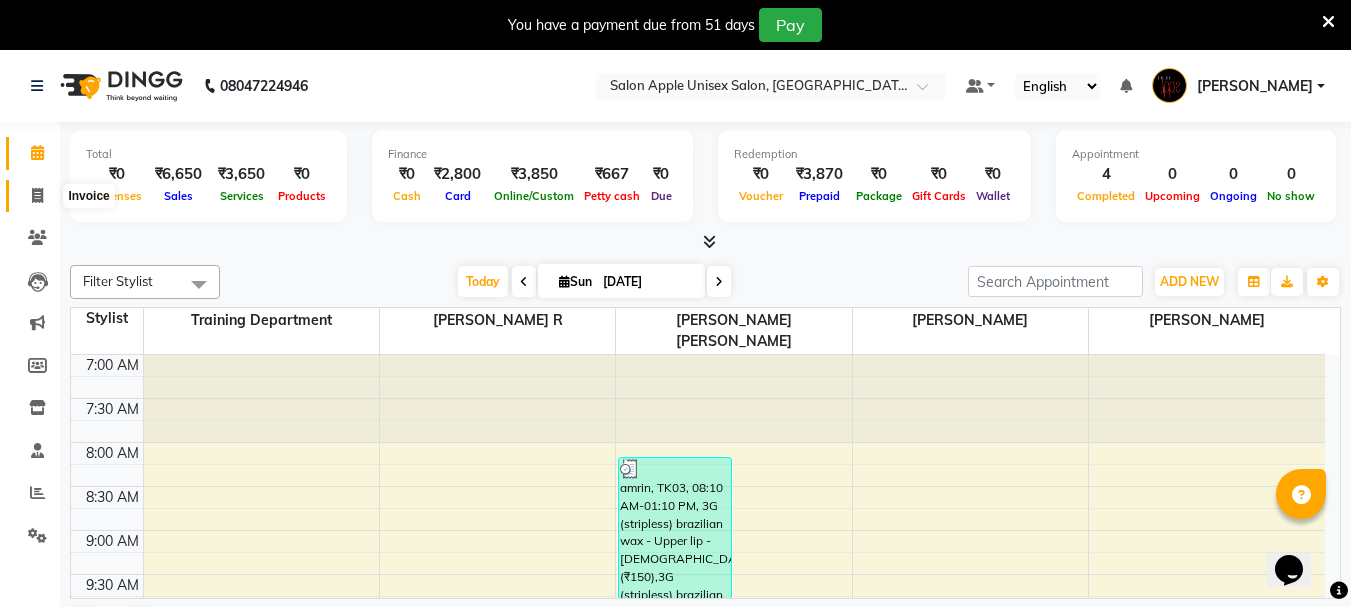 click 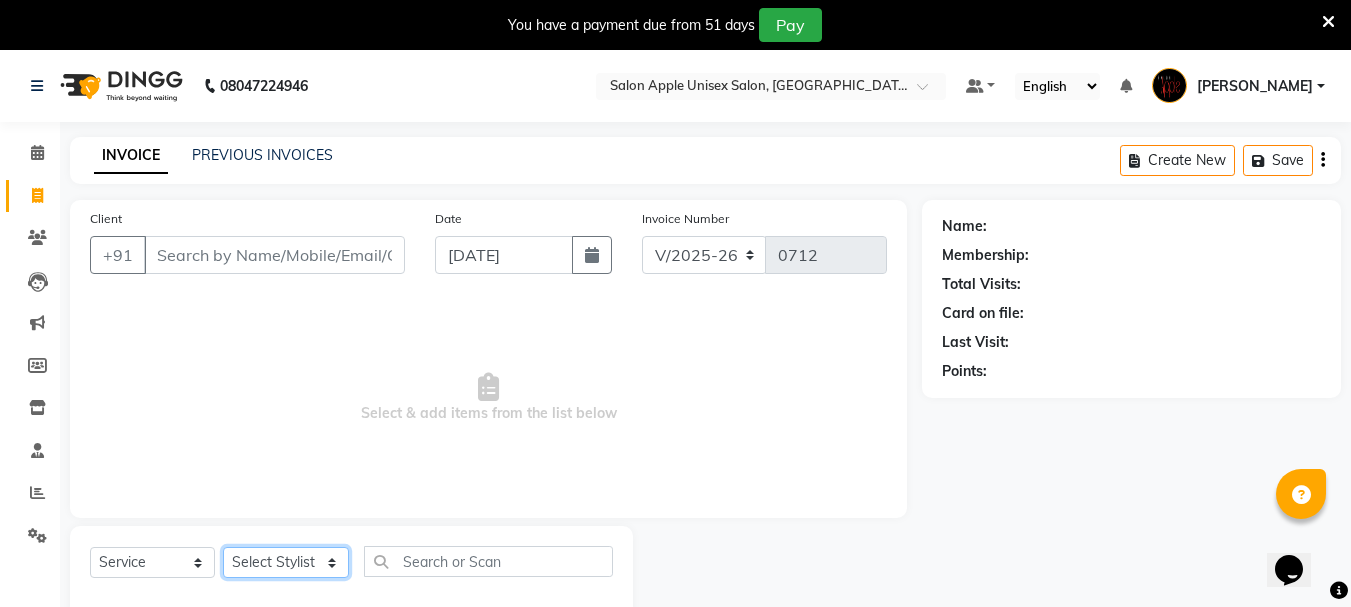 click on "Select Stylist [PERSON_NAME] [PERSON_NAME] Reception training department [PERSON_NAME] [PERSON_NAME]" 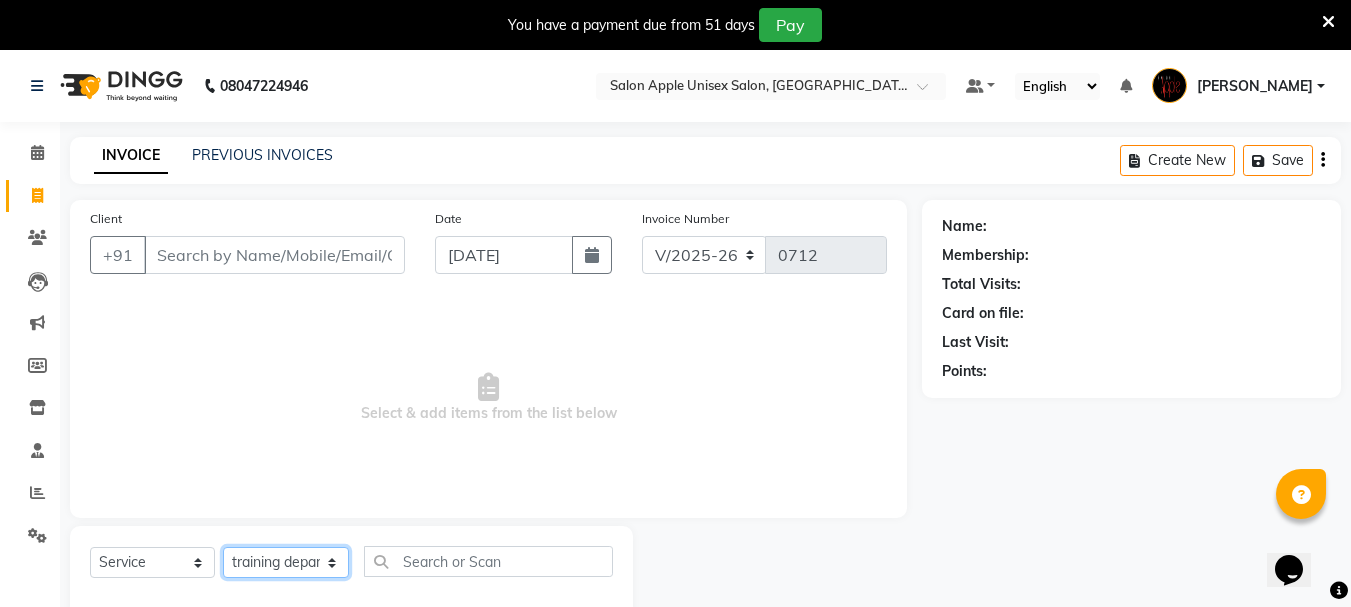 click on "Select Stylist [PERSON_NAME] [PERSON_NAME] Reception training department [PERSON_NAME] [PERSON_NAME]" 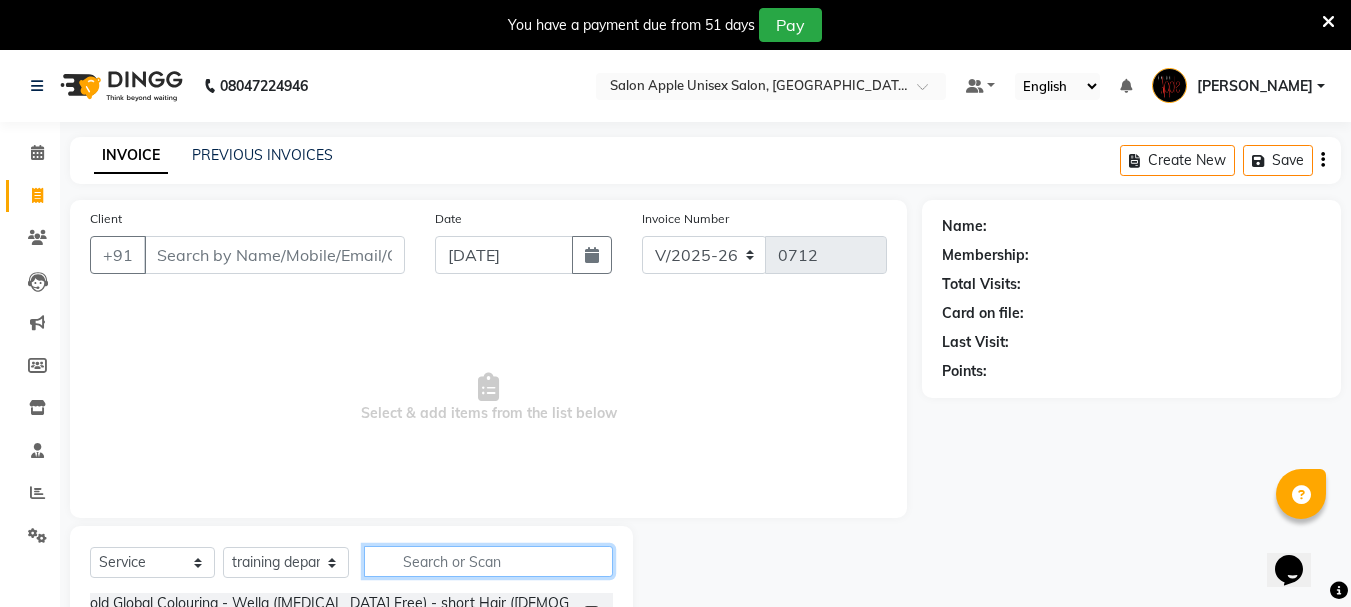 click 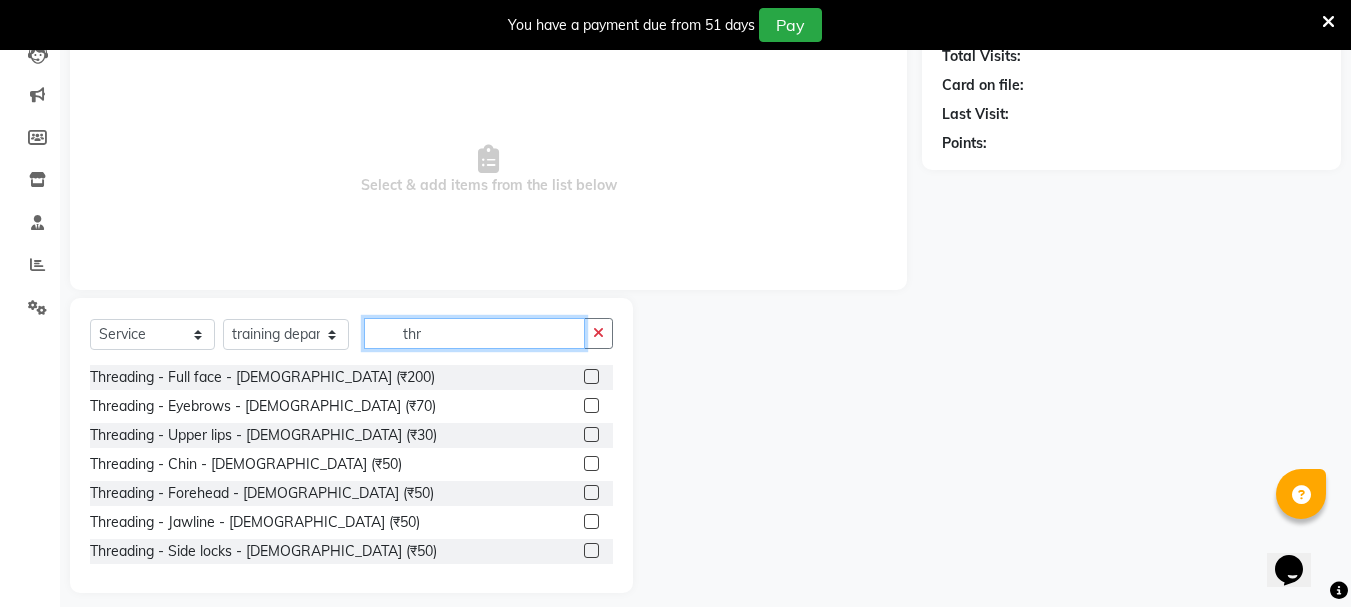 scroll, scrollTop: 244, scrollLeft: 0, axis: vertical 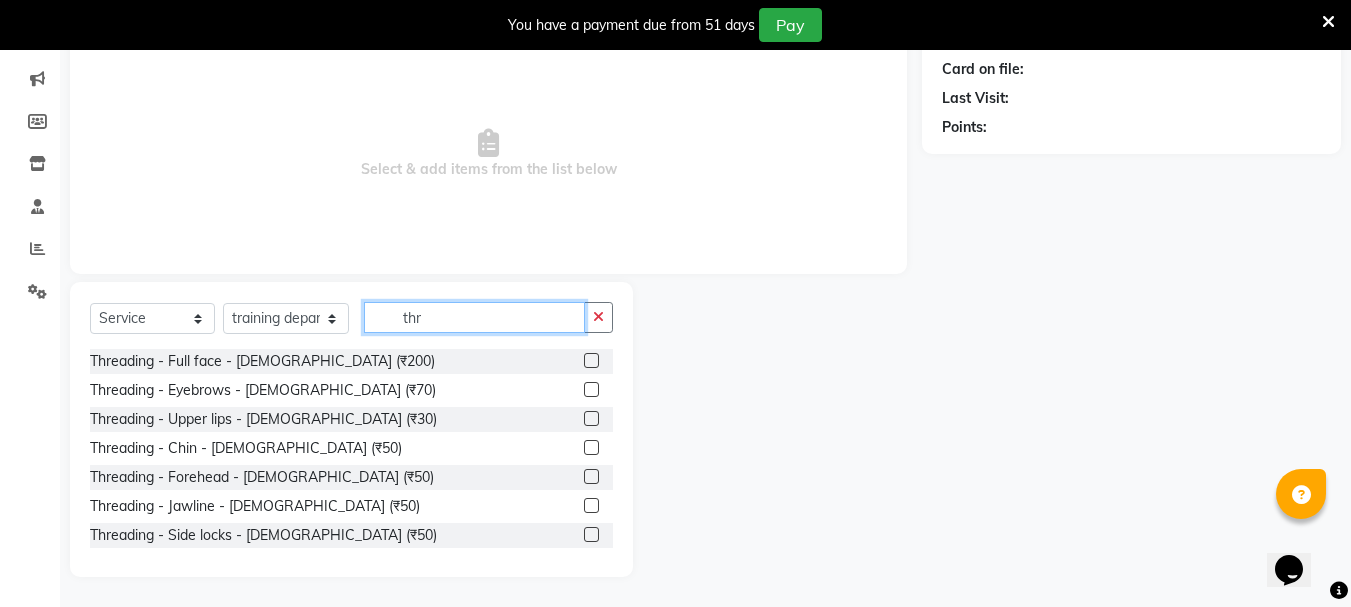 type on "thr" 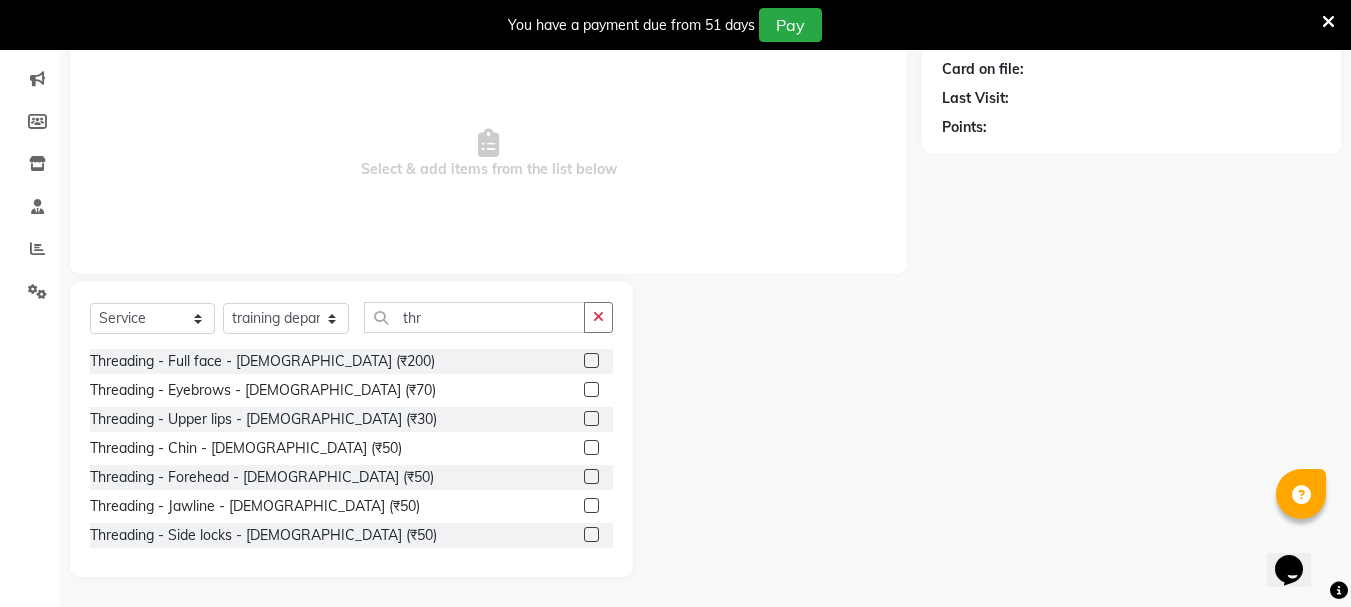 click 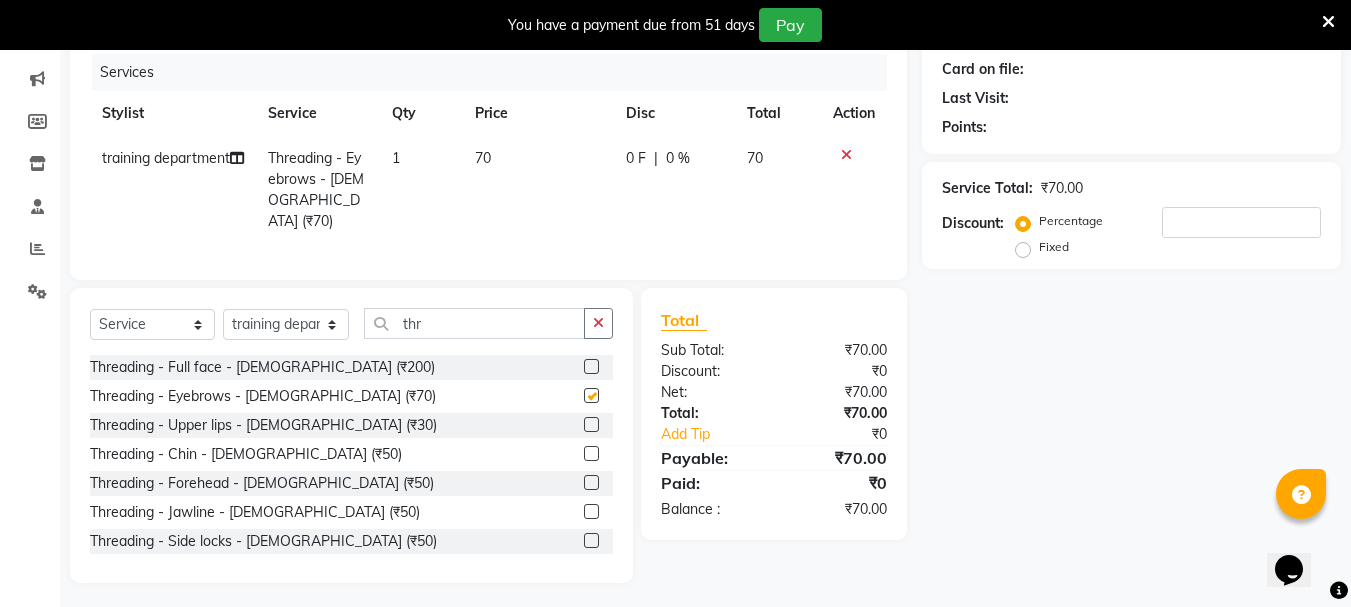 checkbox on "false" 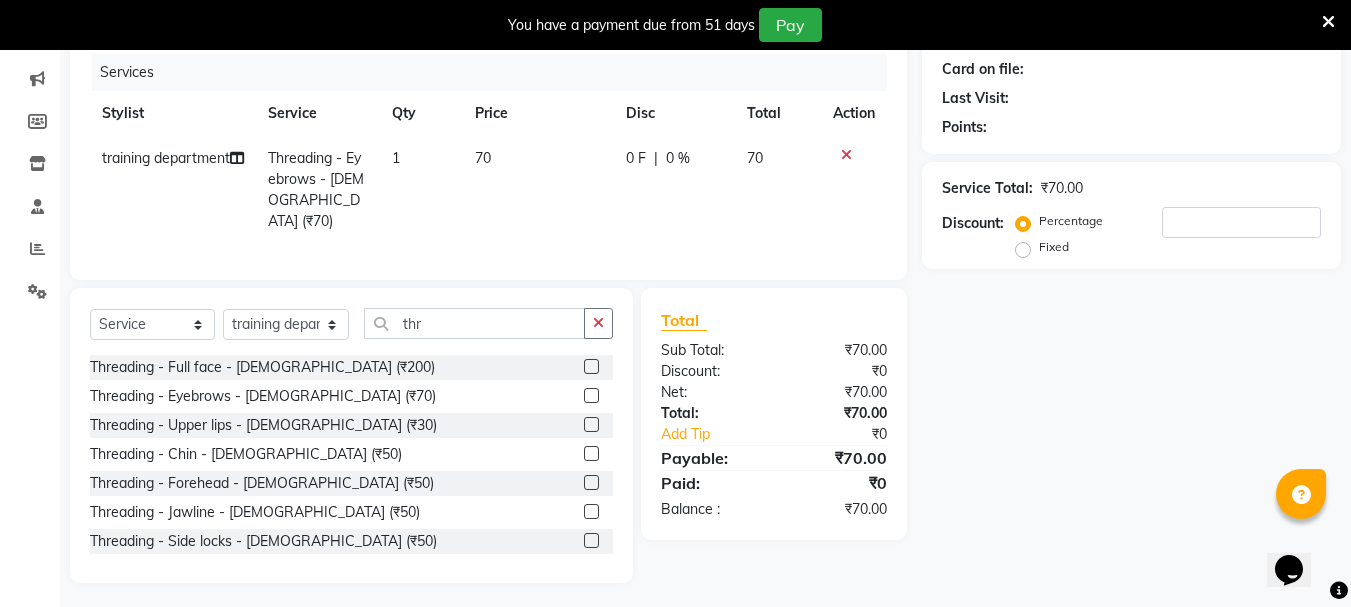 click 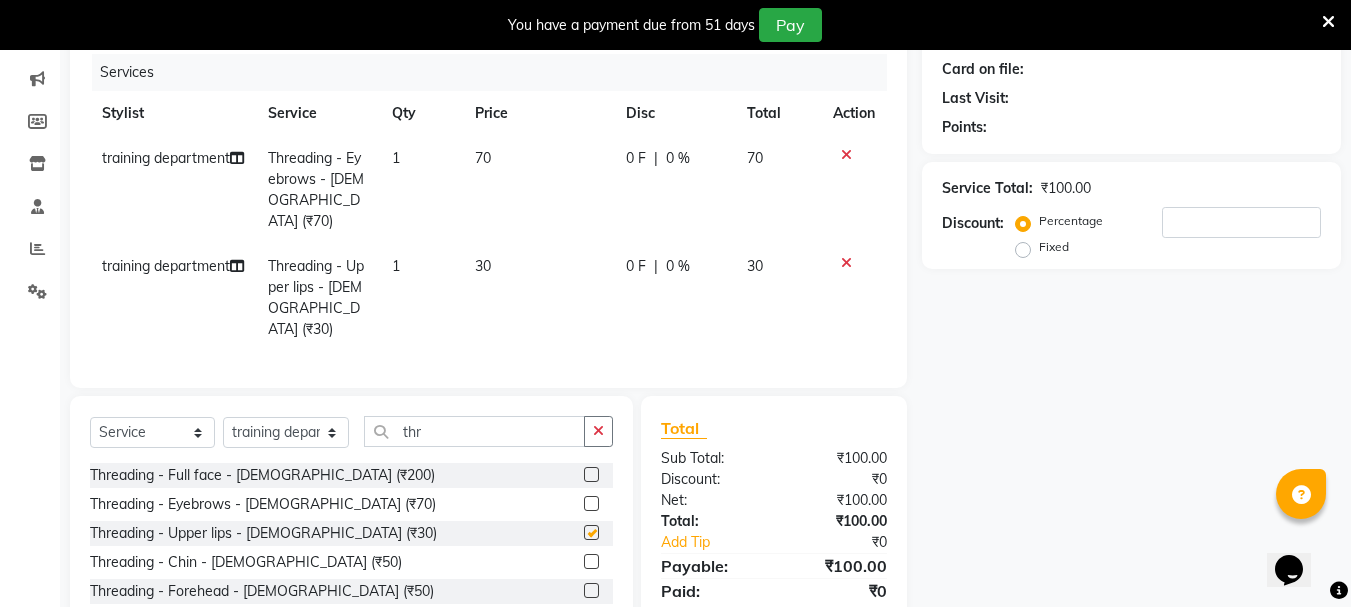 checkbox on "false" 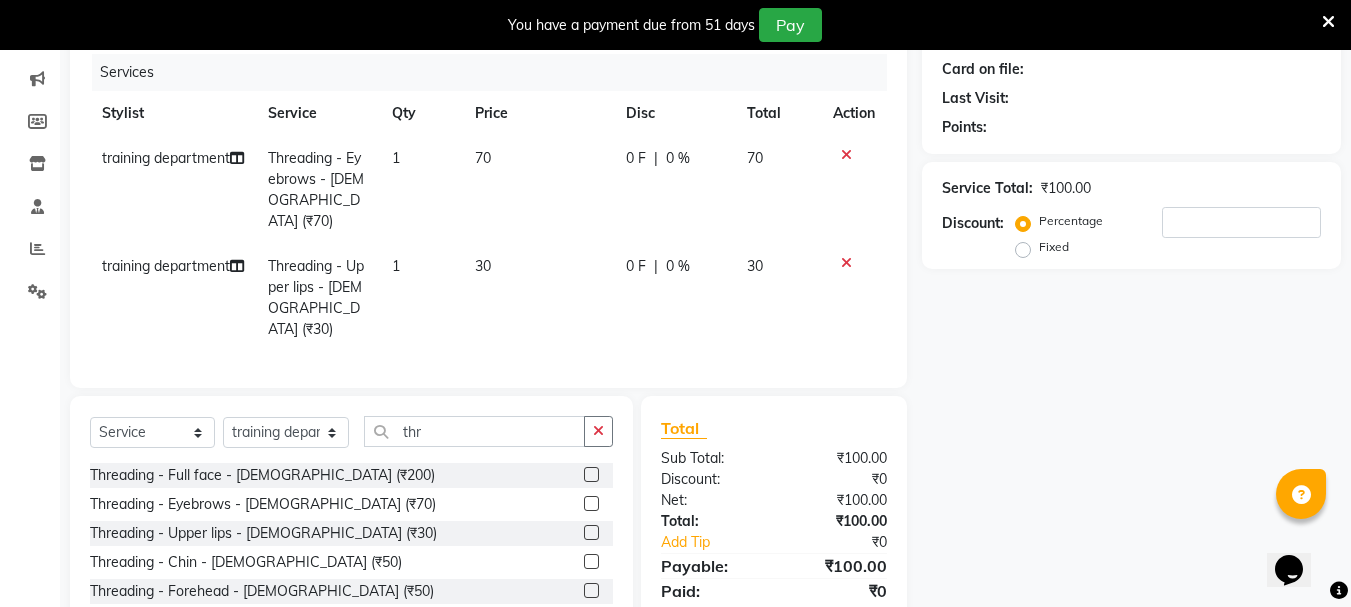 click 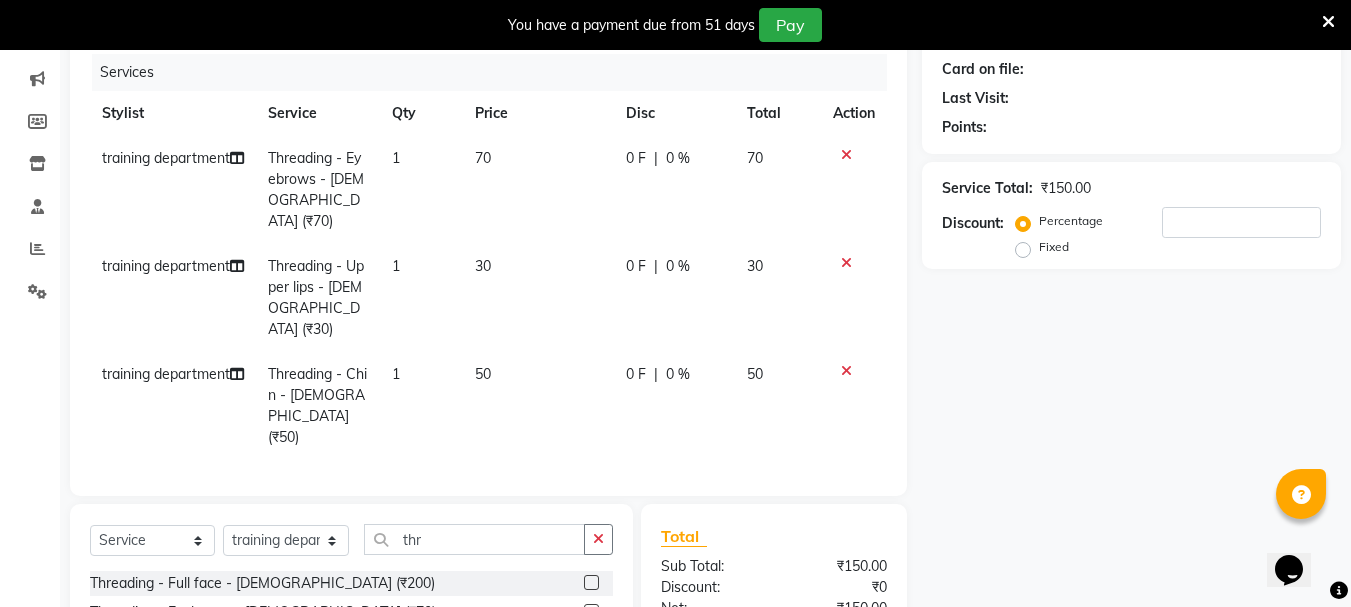 checkbox on "false" 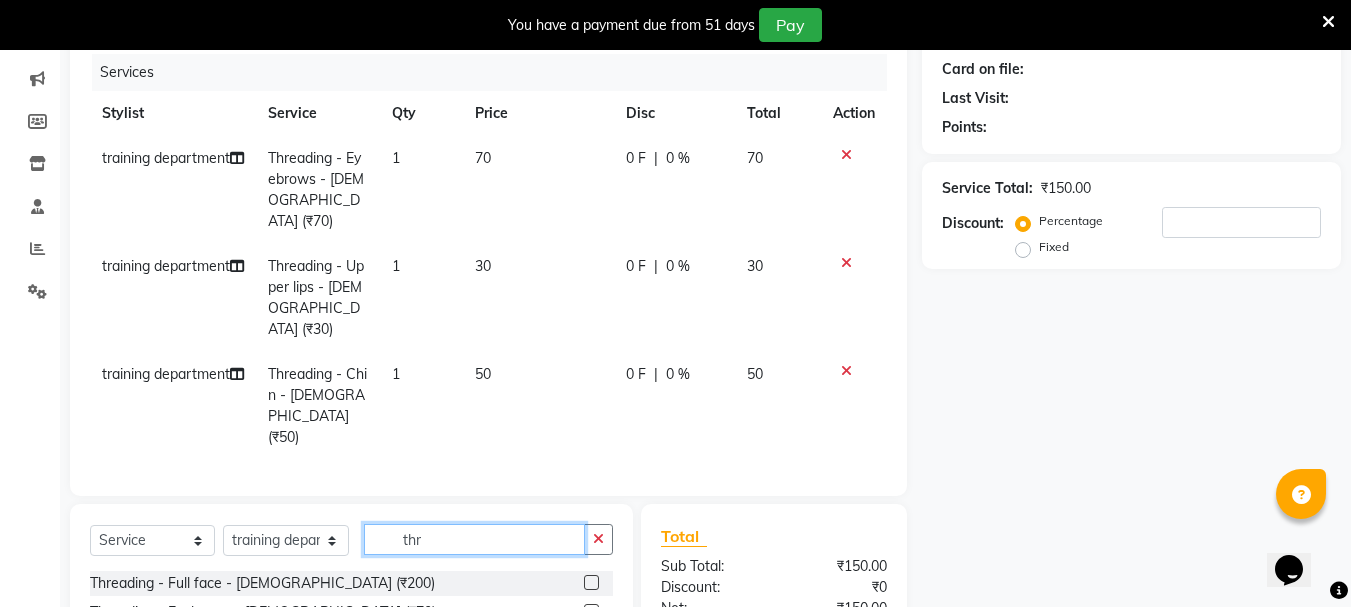 click on "thr" 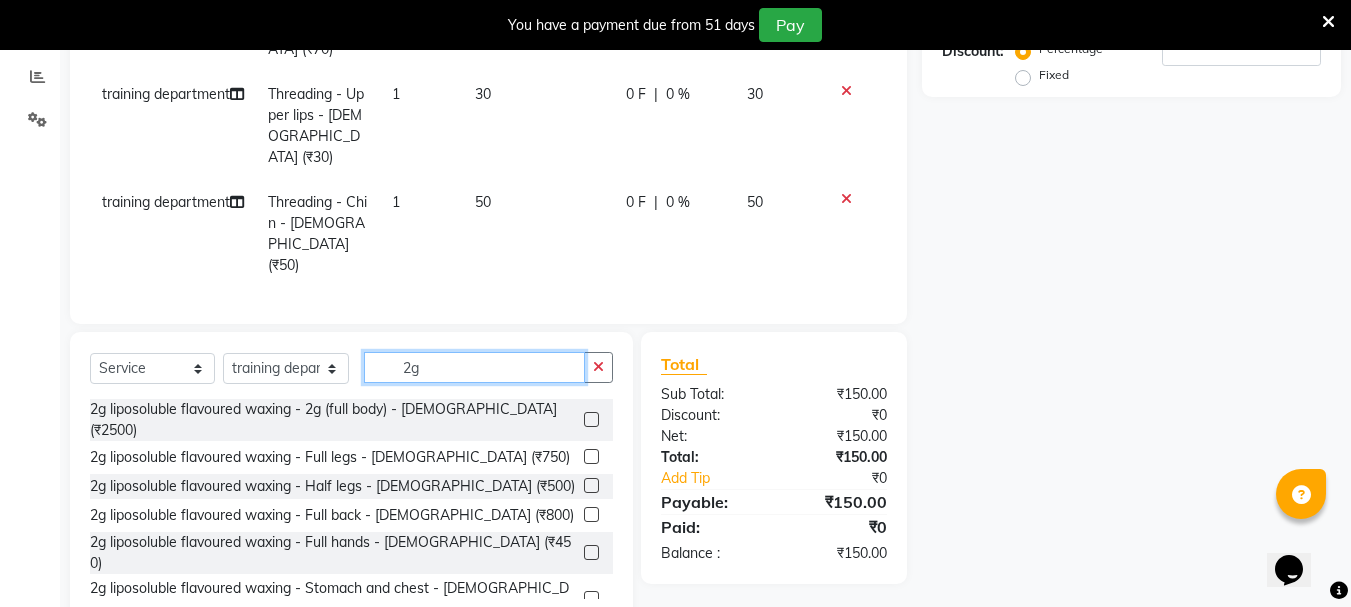 scroll, scrollTop: 418, scrollLeft: 0, axis: vertical 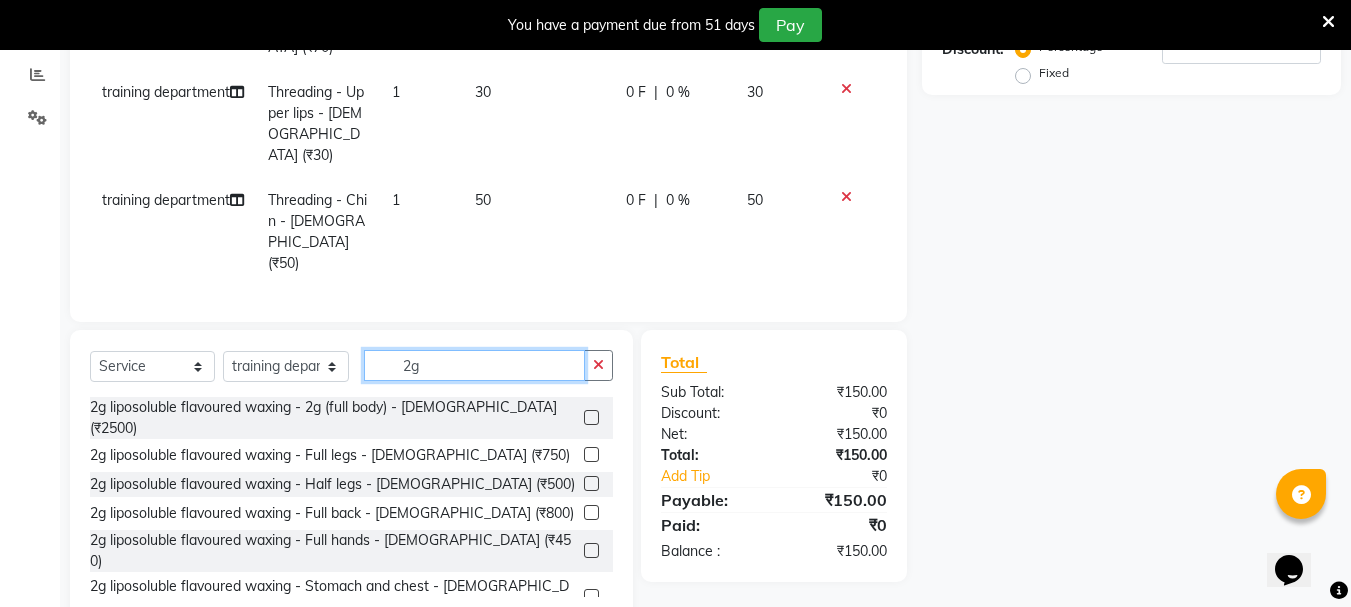 type on "2g" 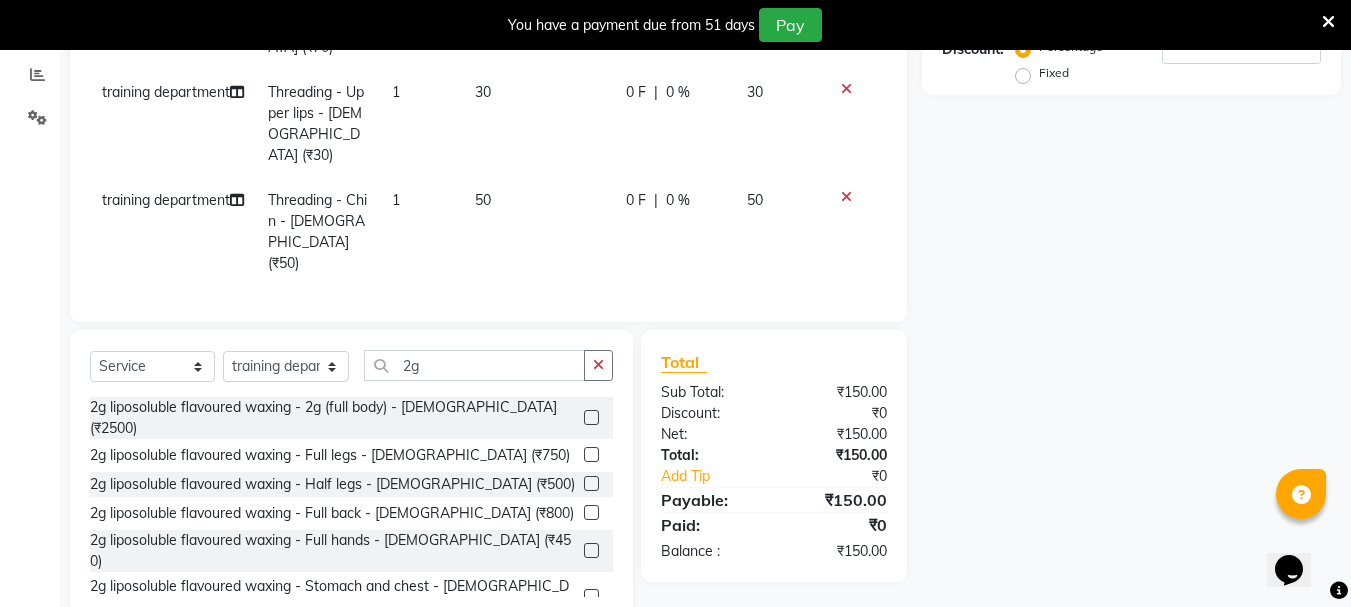 click 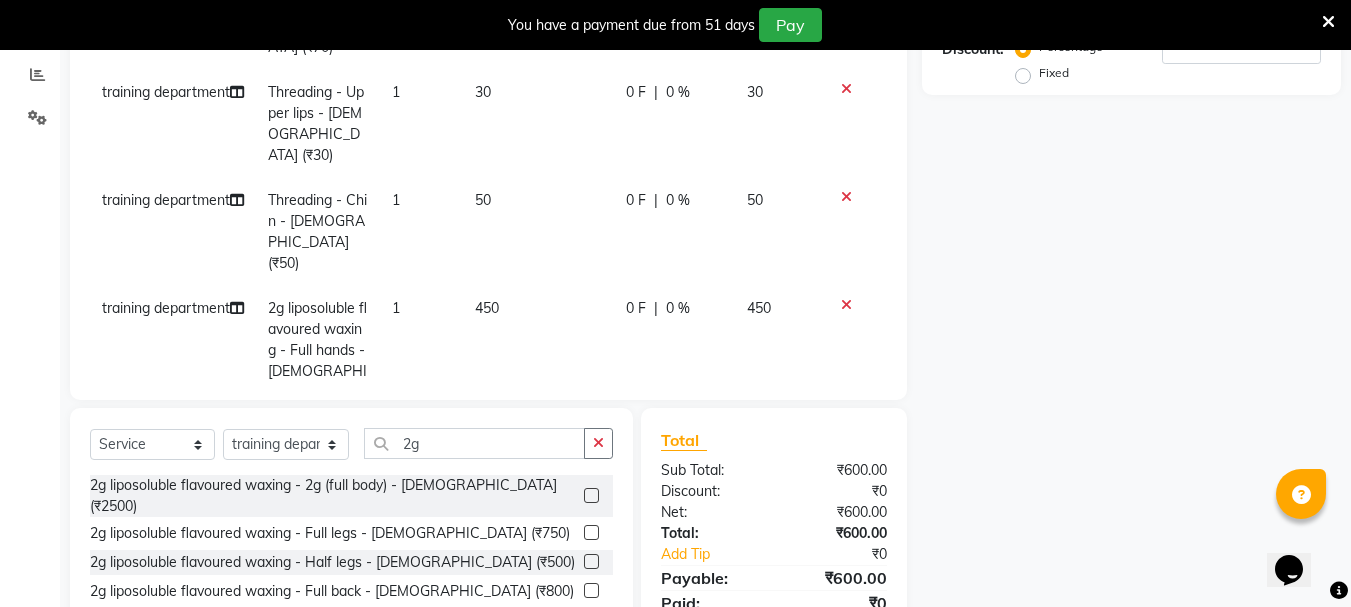 checkbox on "false" 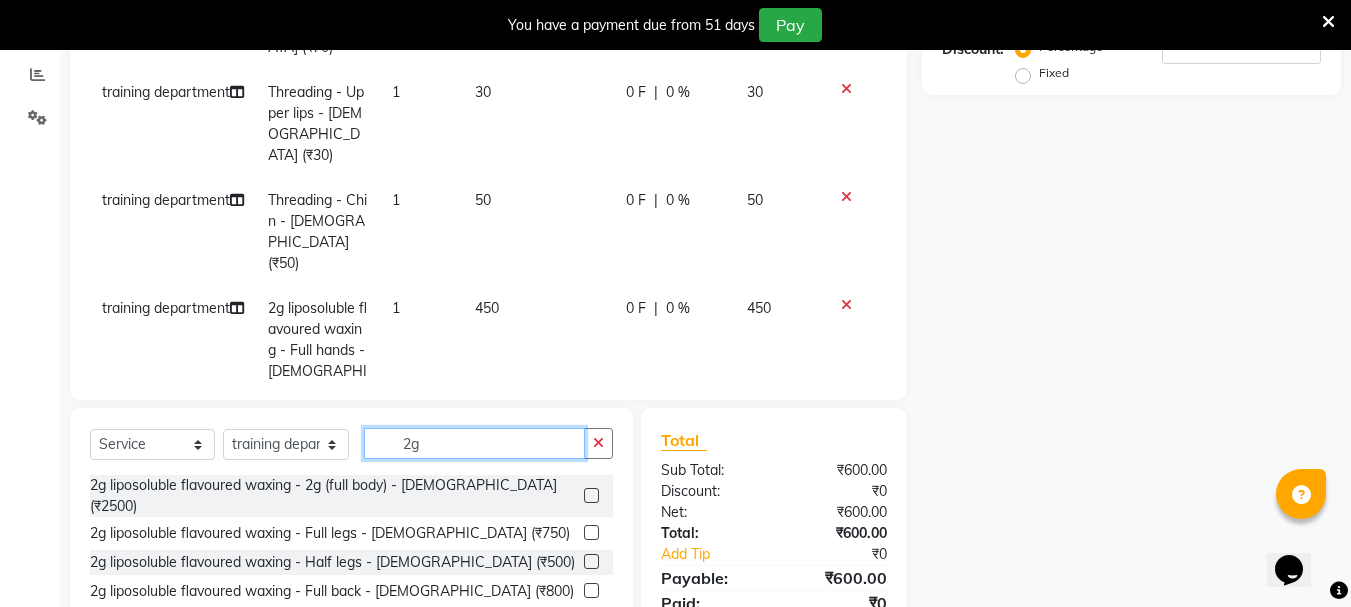 click on "2g" 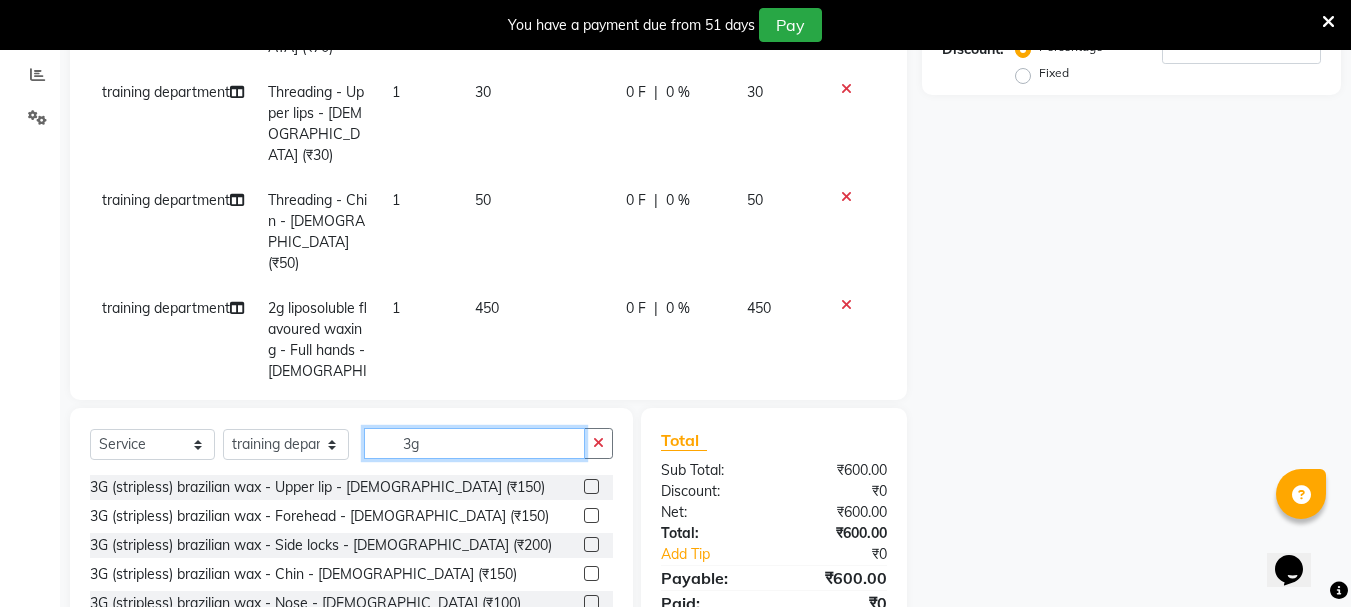 scroll, scrollTop: 526, scrollLeft: 0, axis: vertical 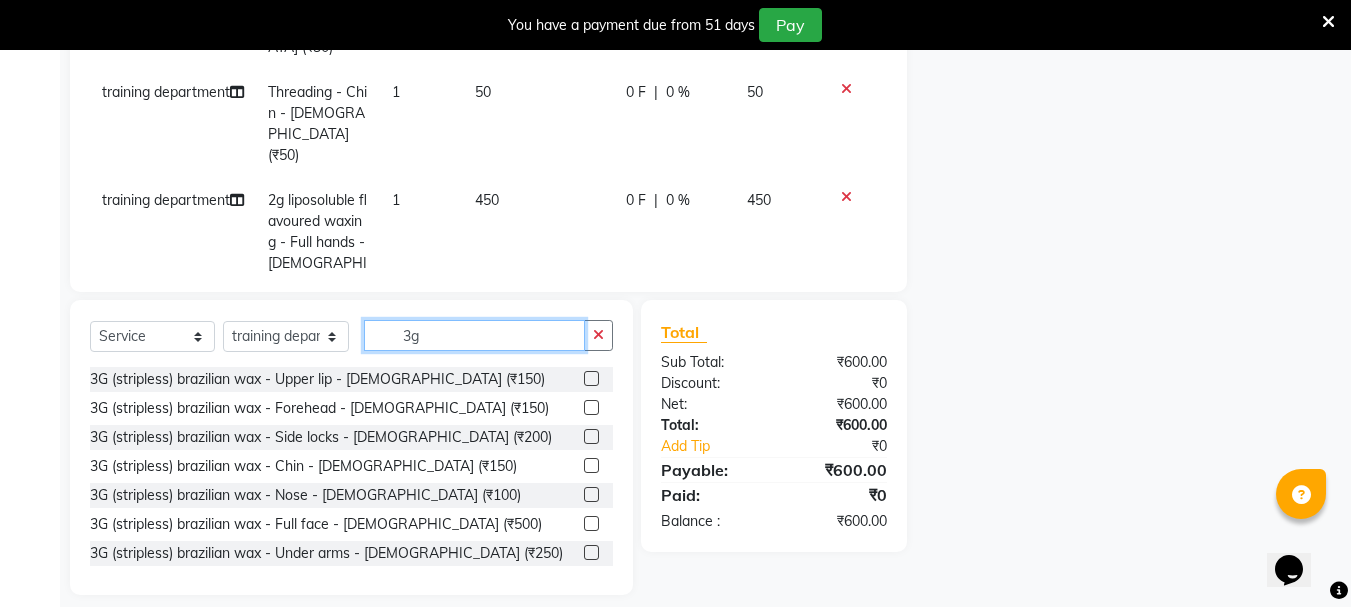 type on "3g" 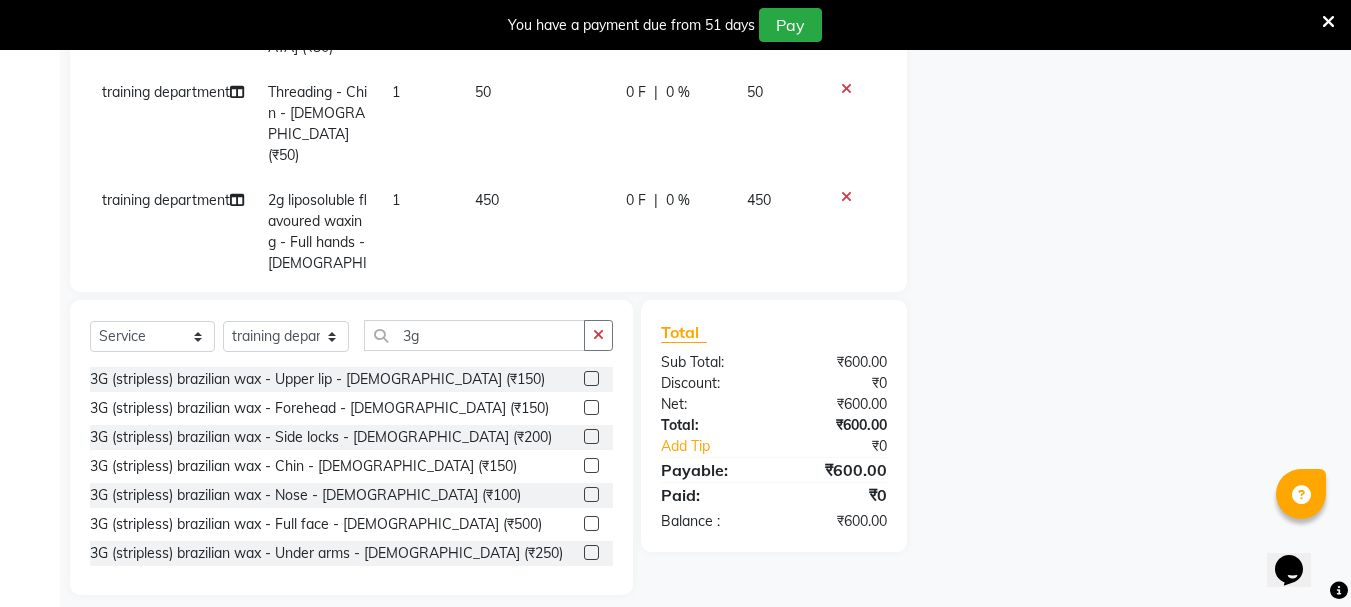click 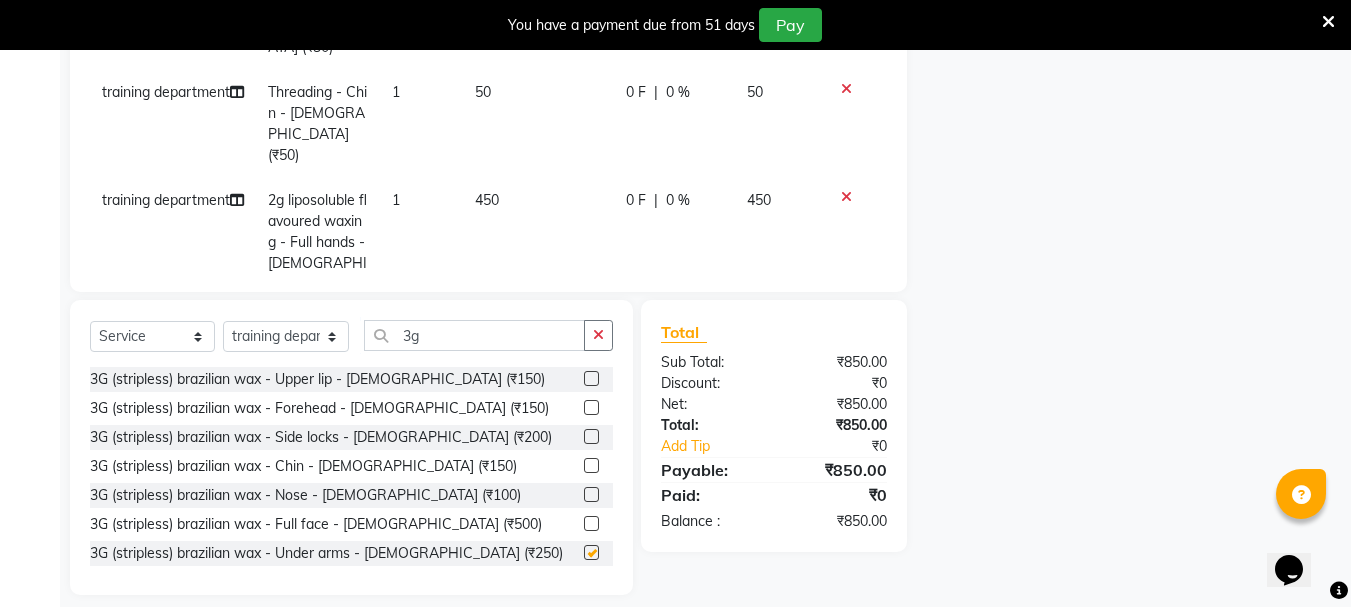 checkbox on "false" 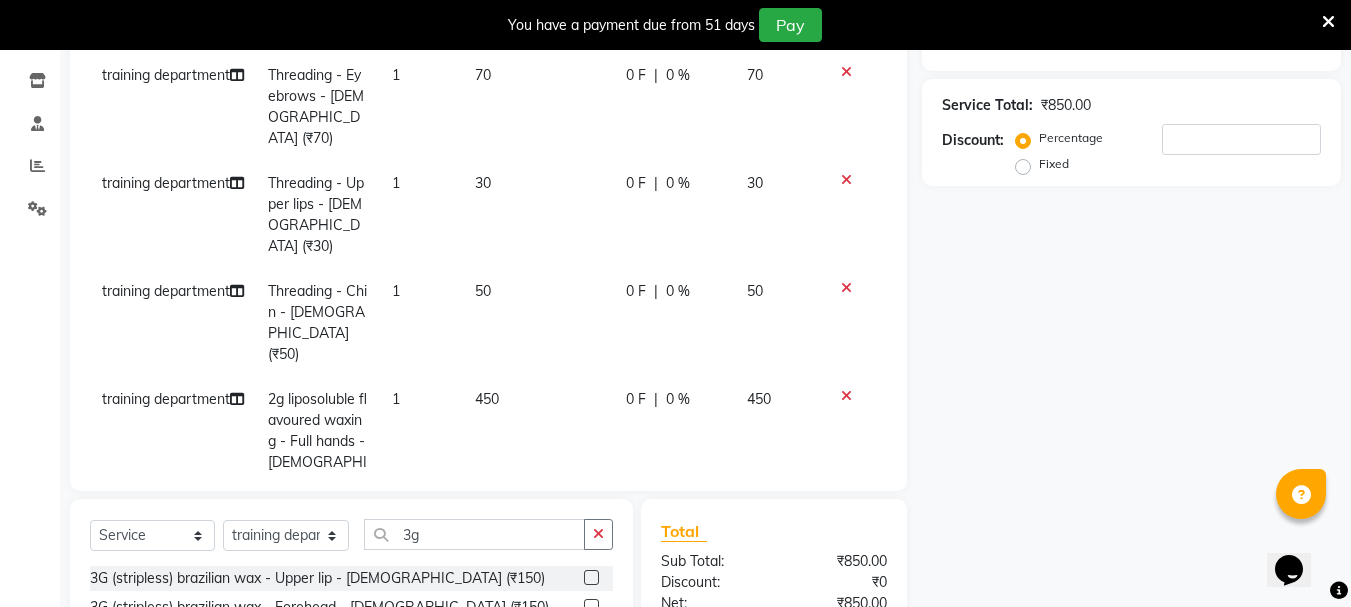 scroll, scrollTop: 326, scrollLeft: 0, axis: vertical 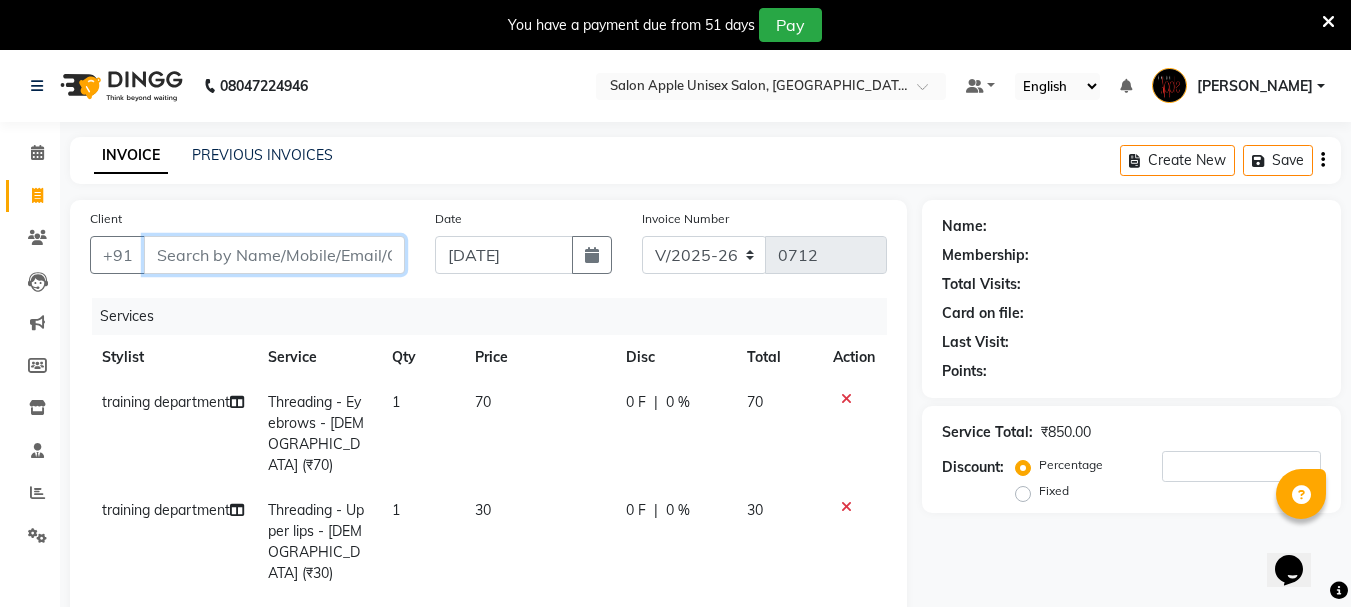 click on "Client" at bounding box center [274, 255] 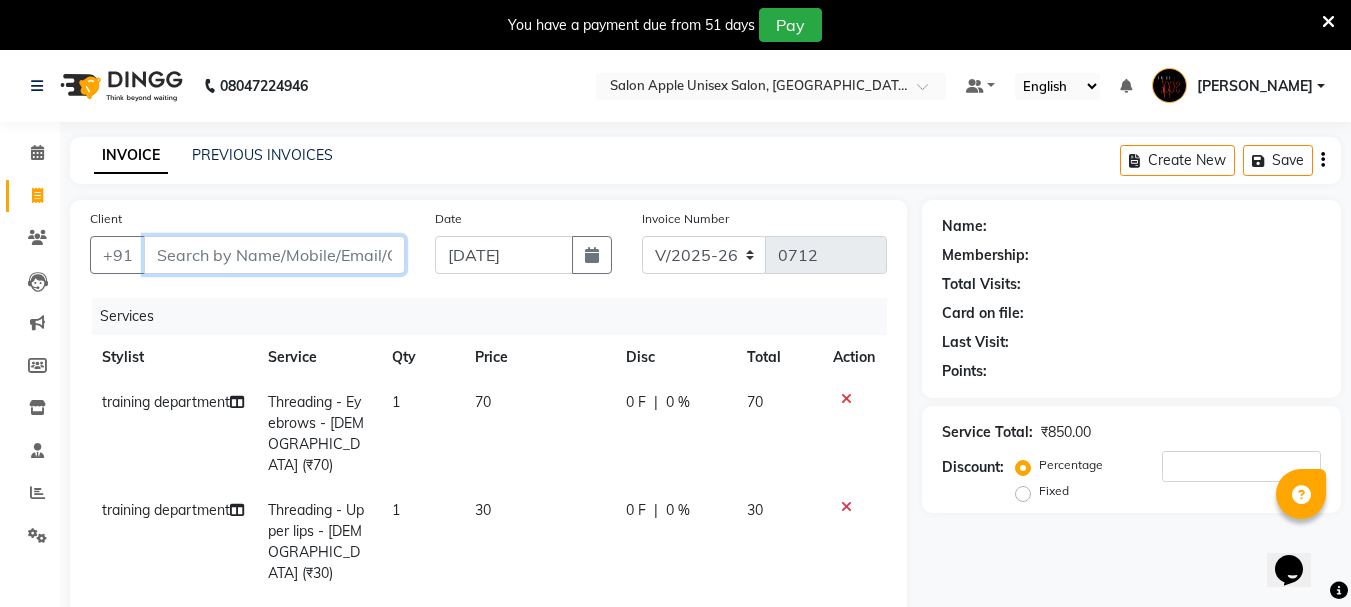 type on "9" 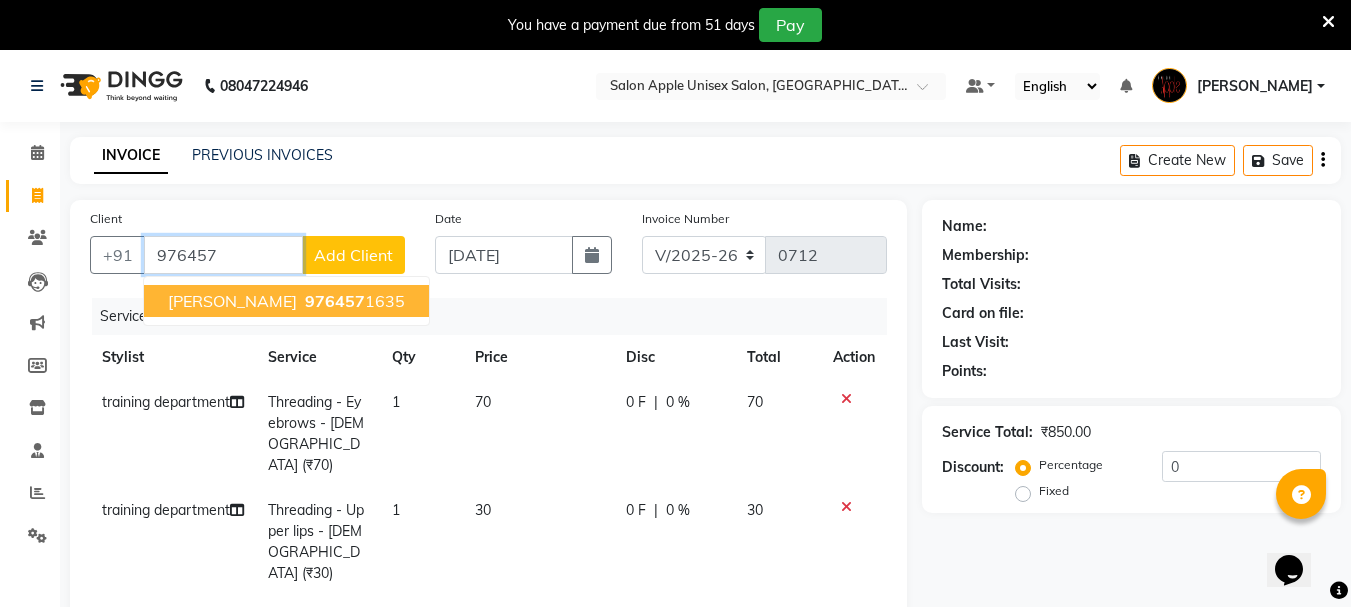 click on "976457" at bounding box center (335, 301) 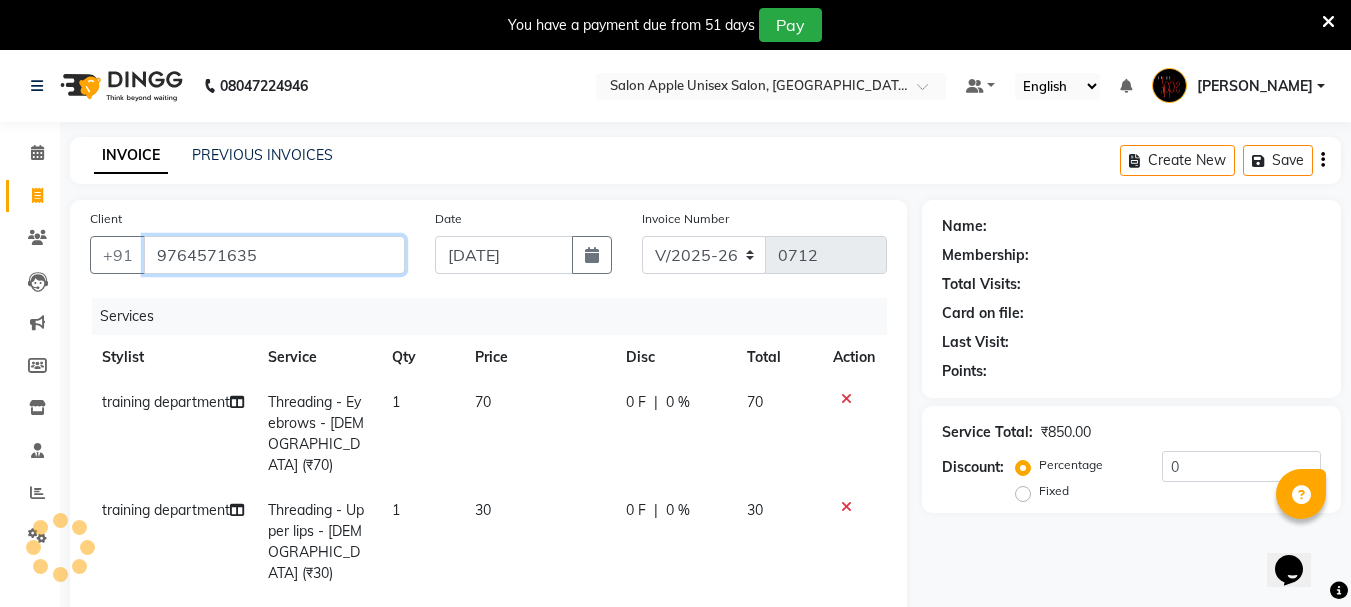 type on "9764571635" 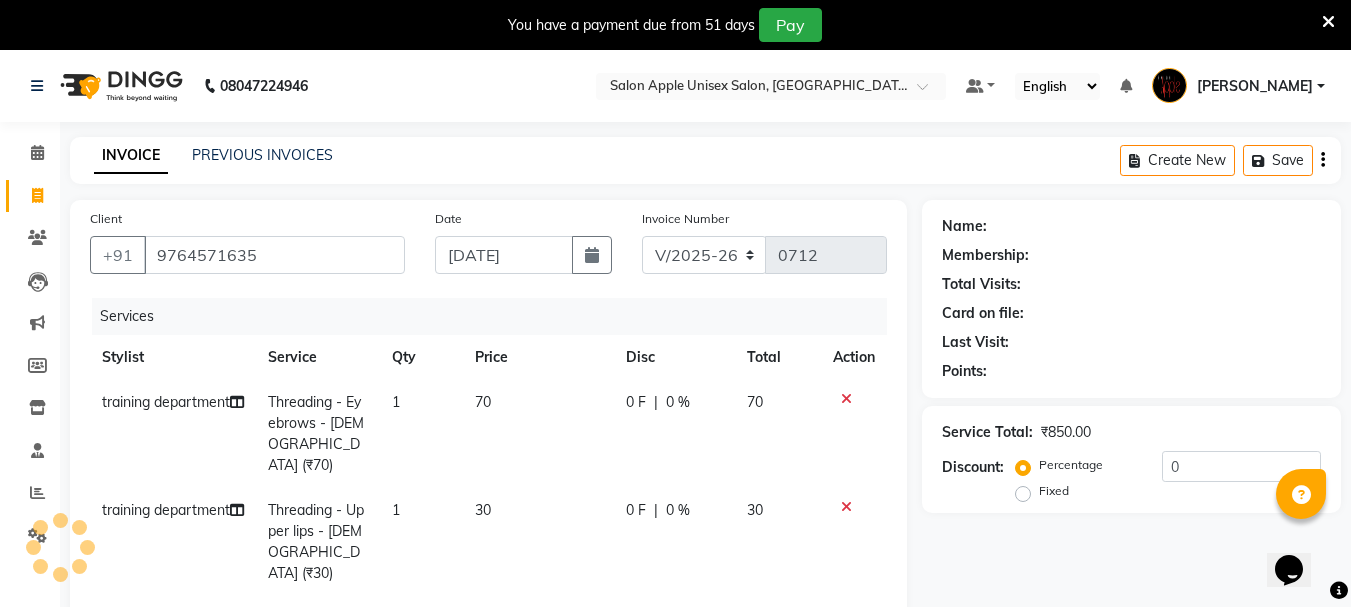 select on "1: Object" 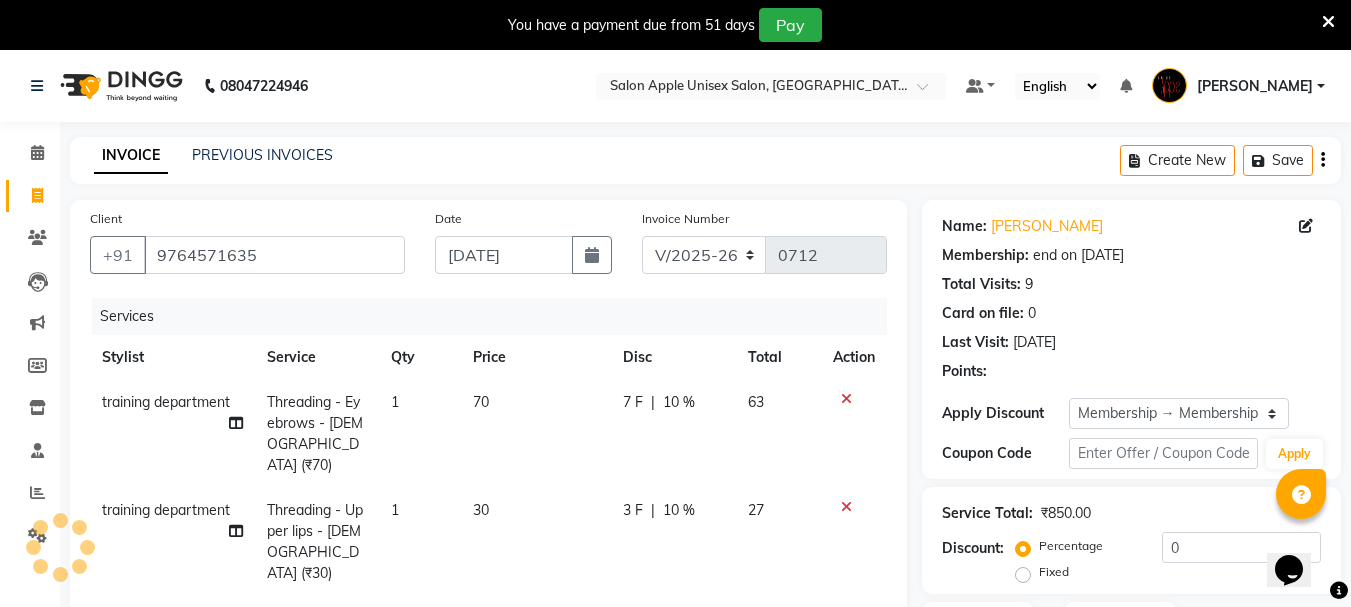 type on "10" 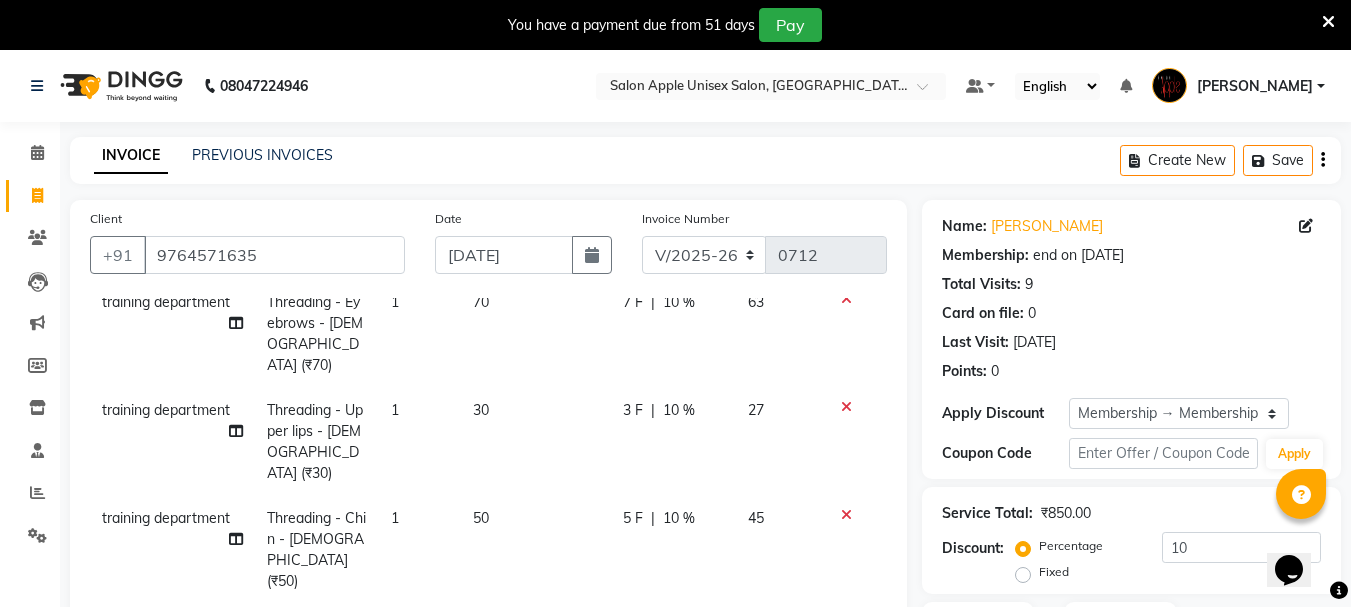 scroll, scrollTop: 111, scrollLeft: 0, axis: vertical 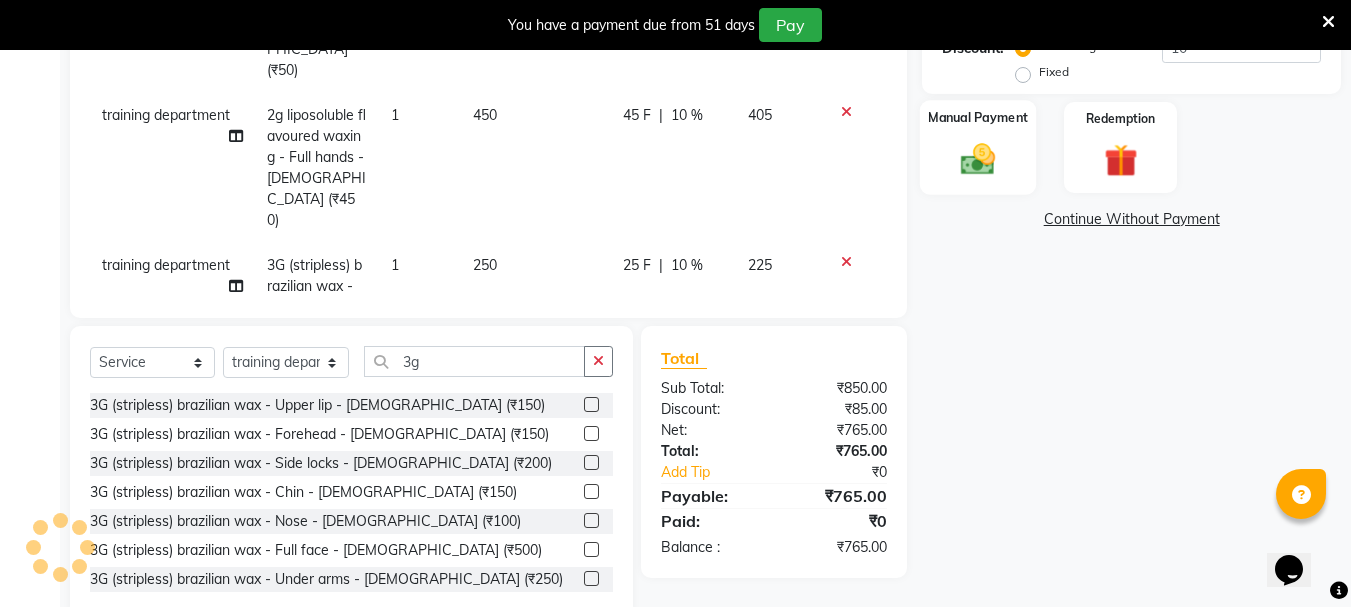 click 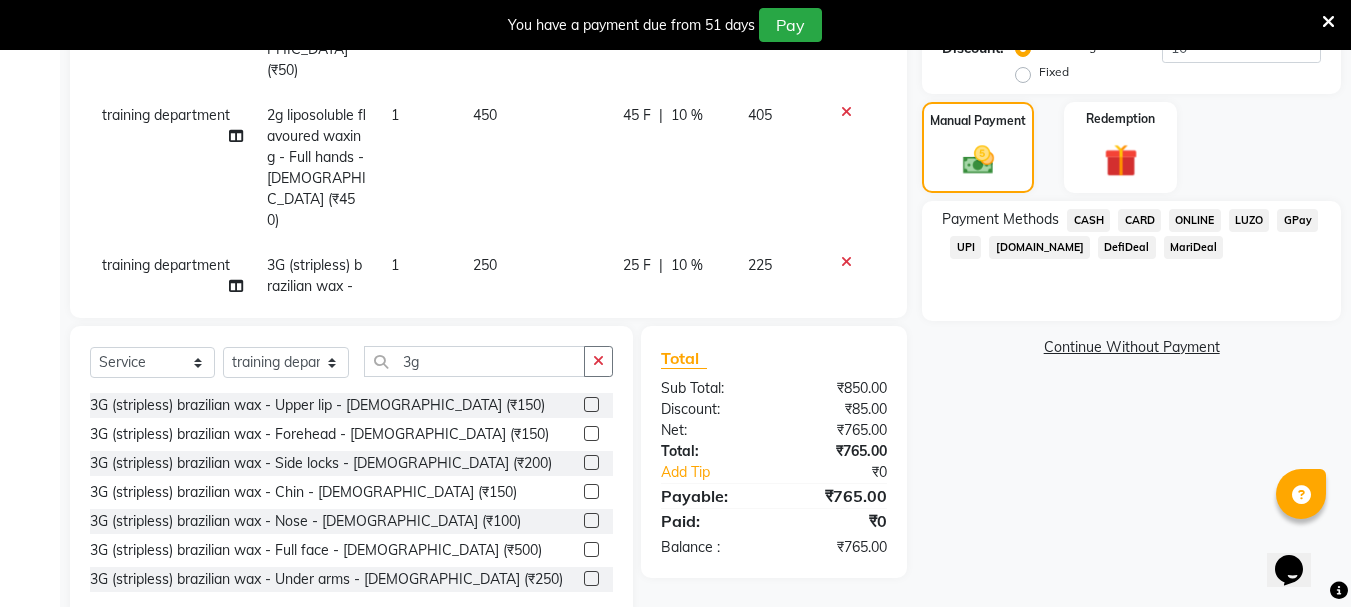 click on "CASH" 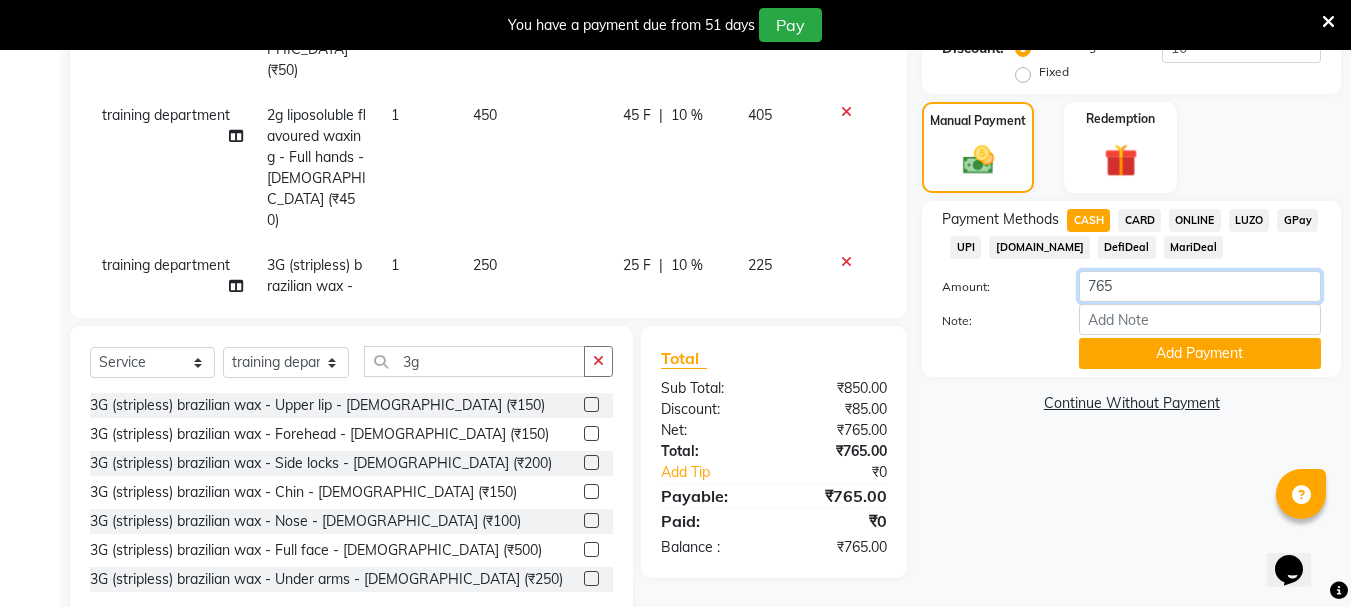 click on "765" 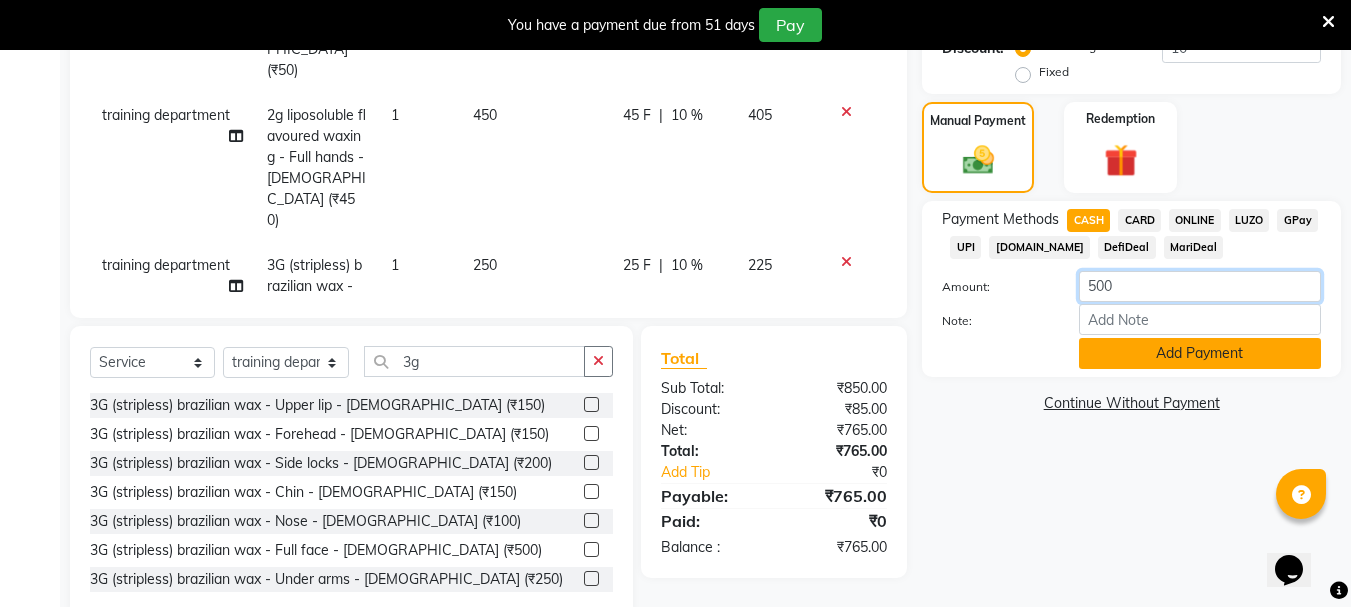 type on "500" 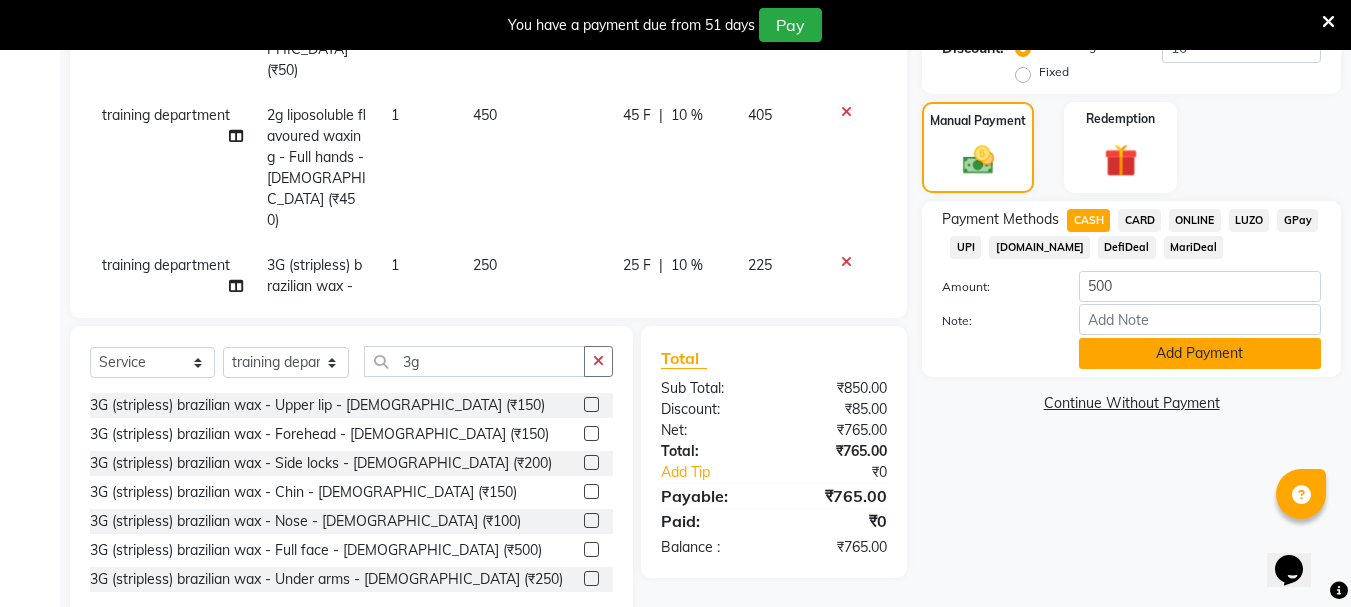 click on "Add Payment" 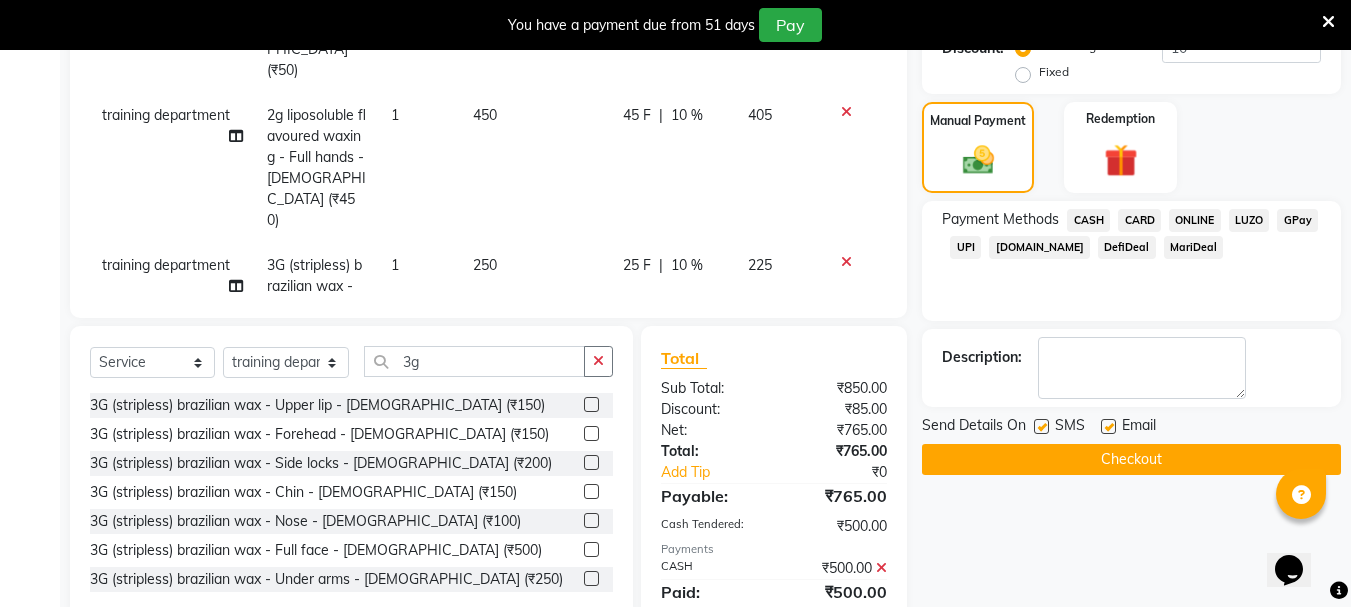 click on "ONLINE" 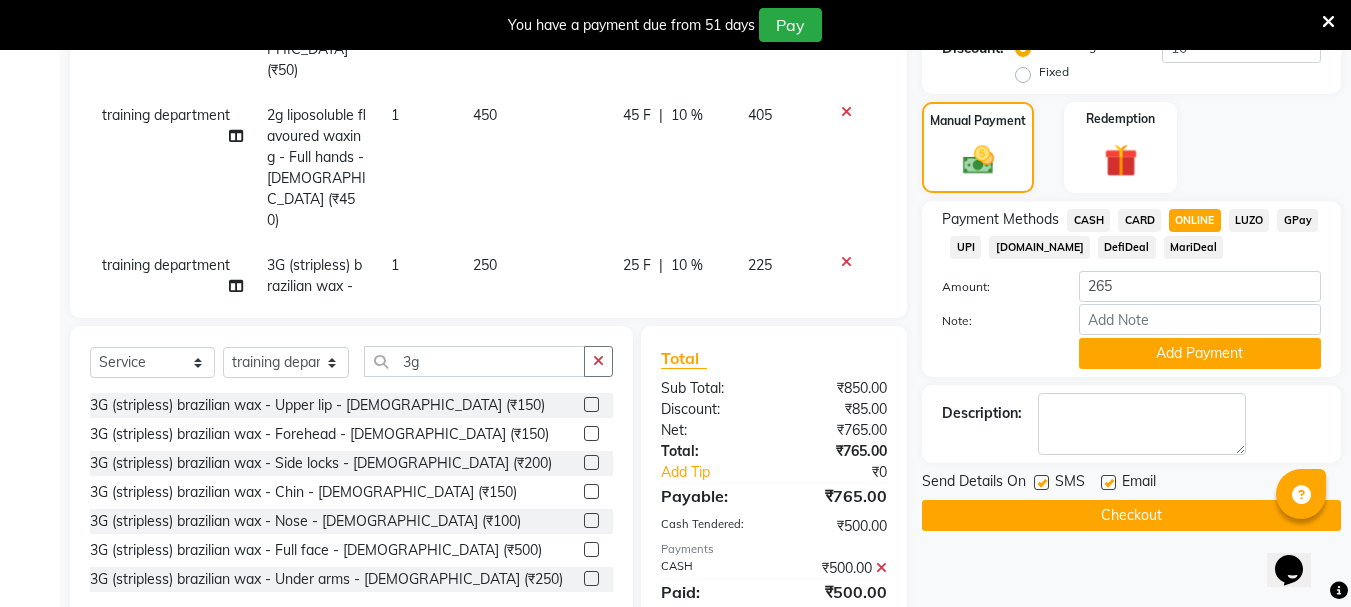 click on "Checkout" 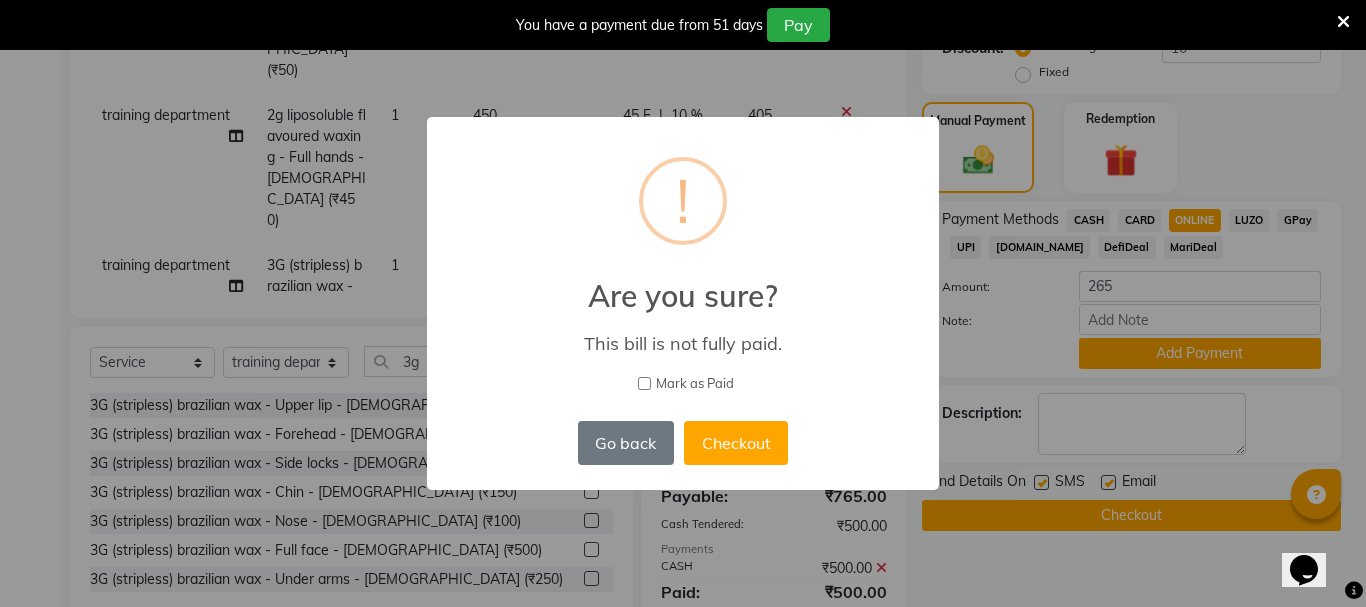 click on "× ! Are you sure? This bill is not fully paid. Mark as Paid Go back No Checkout" at bounding box center [683, 303] 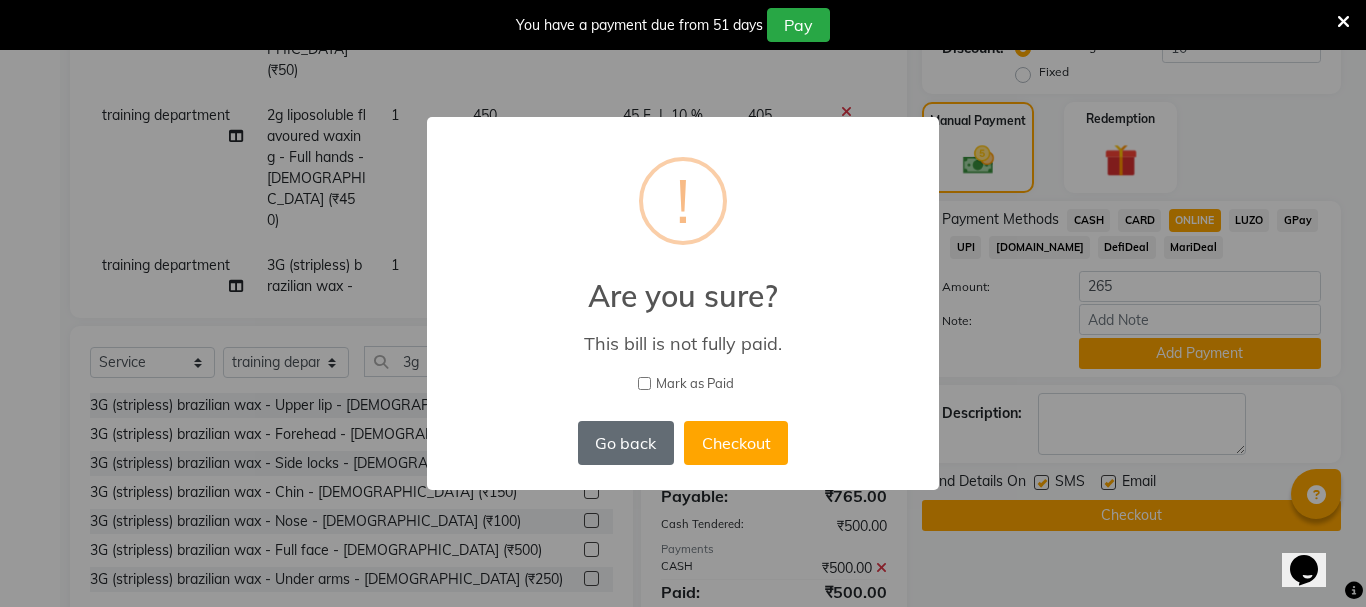 click on "Go back" at bounding box center (626, 443) 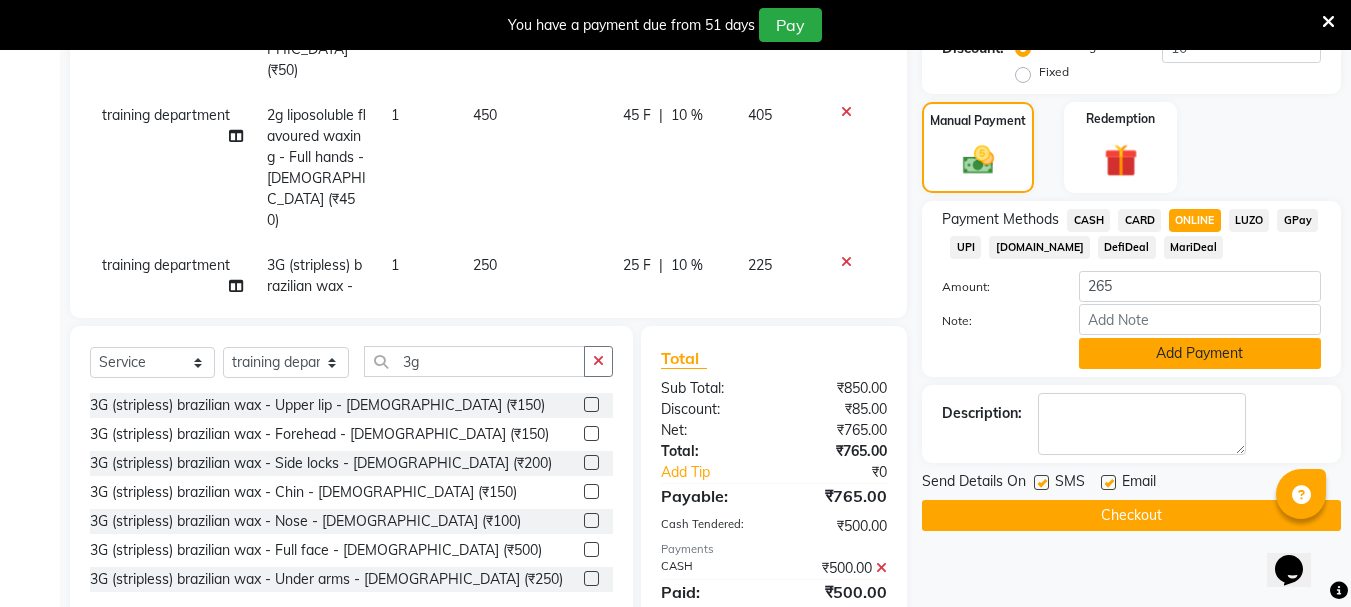 click on "Add Payment" 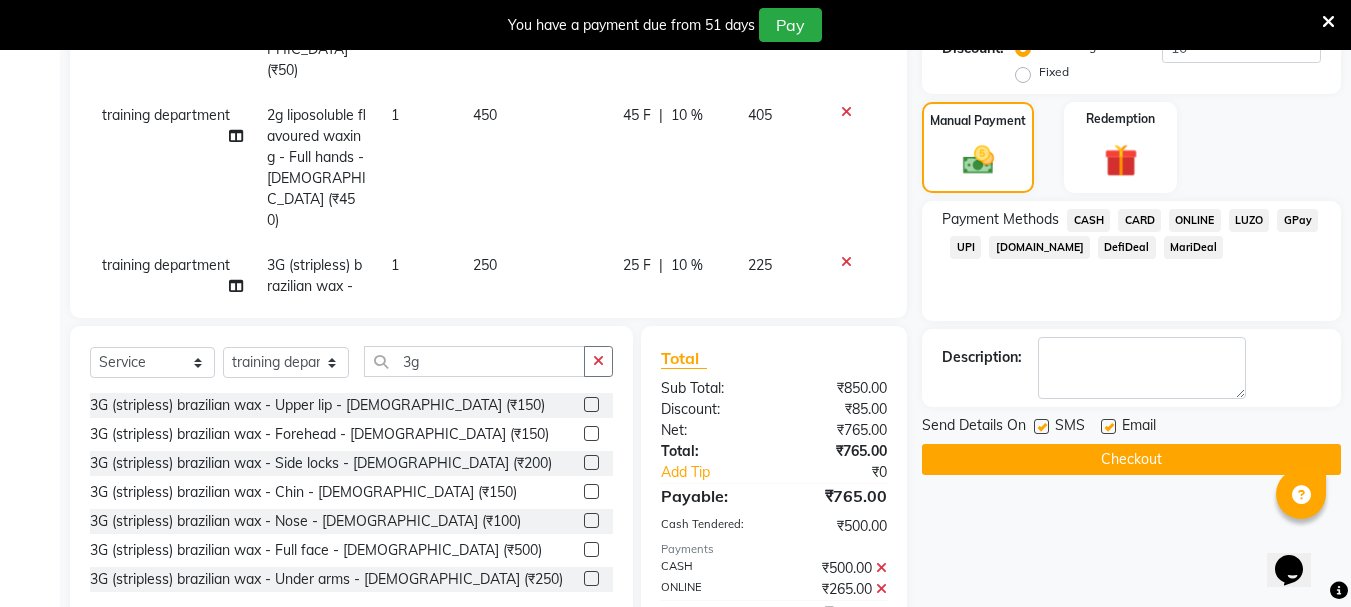 click on "Checkout" 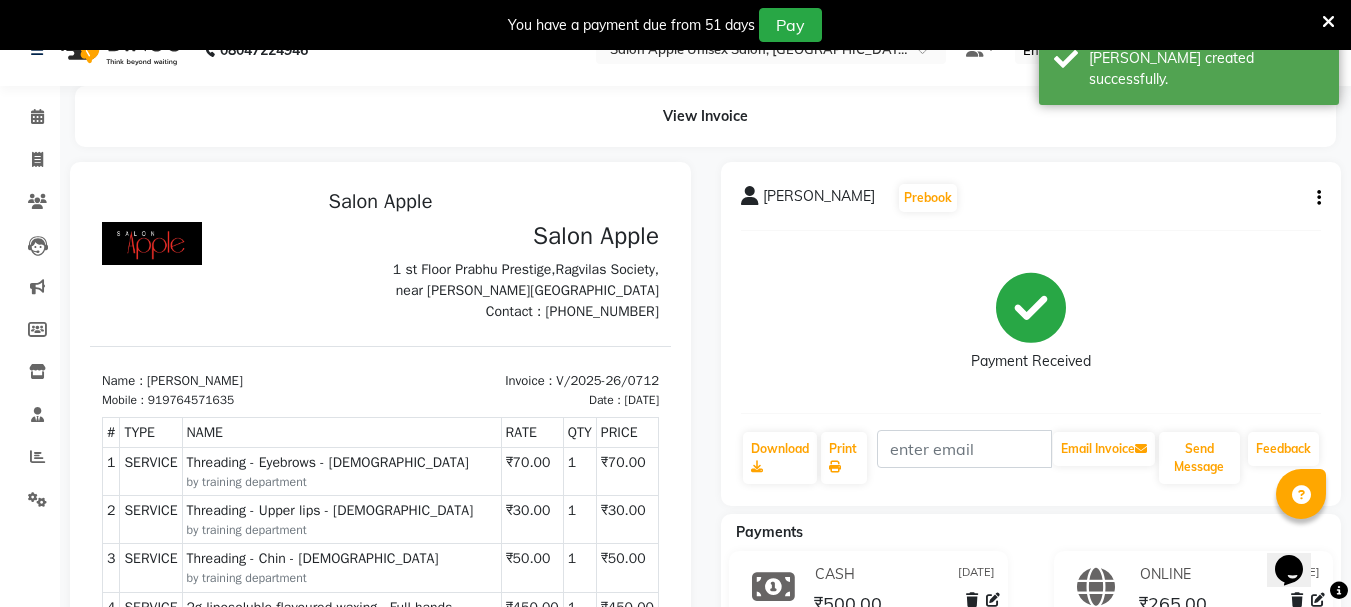 scroll, scrollTop: 0, scrollLeft: 0, axis: both 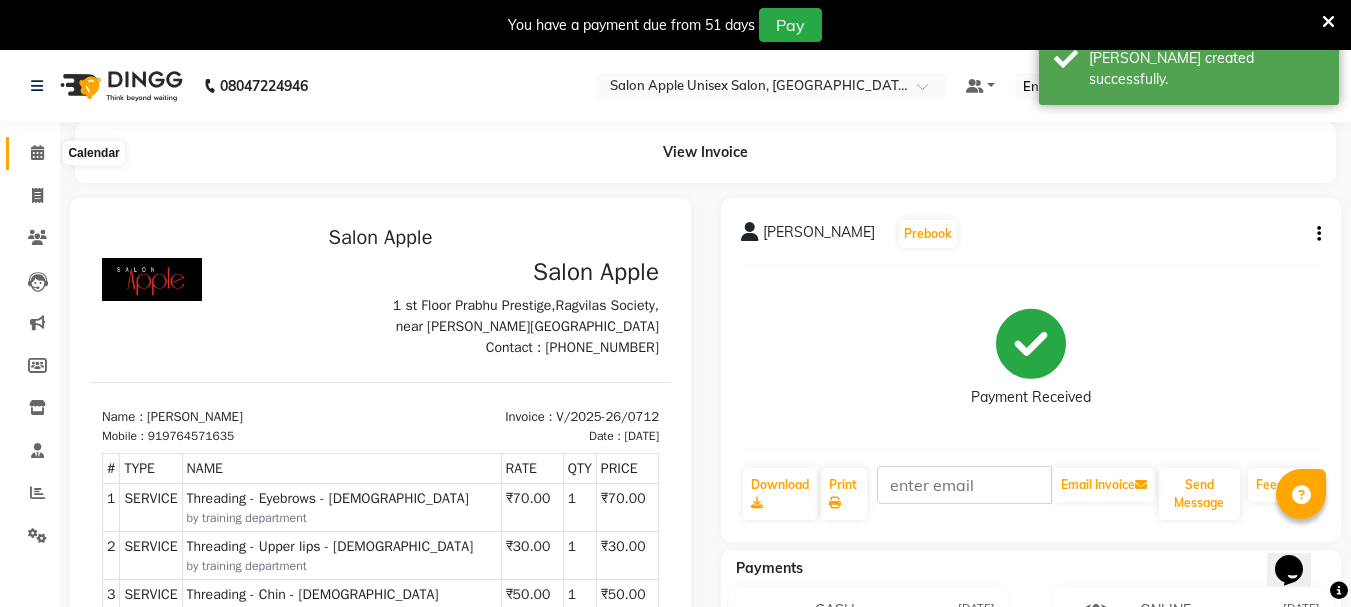 click 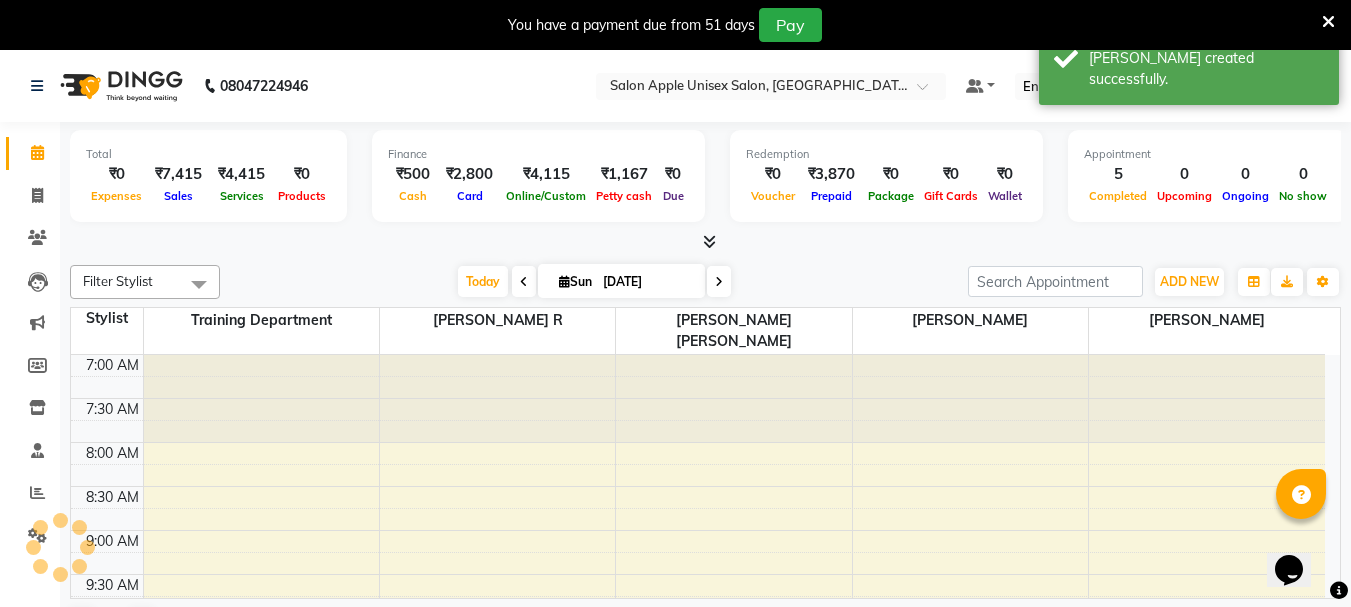 scroll, scrollTop: 0, scrollLeft: 0, axis: both 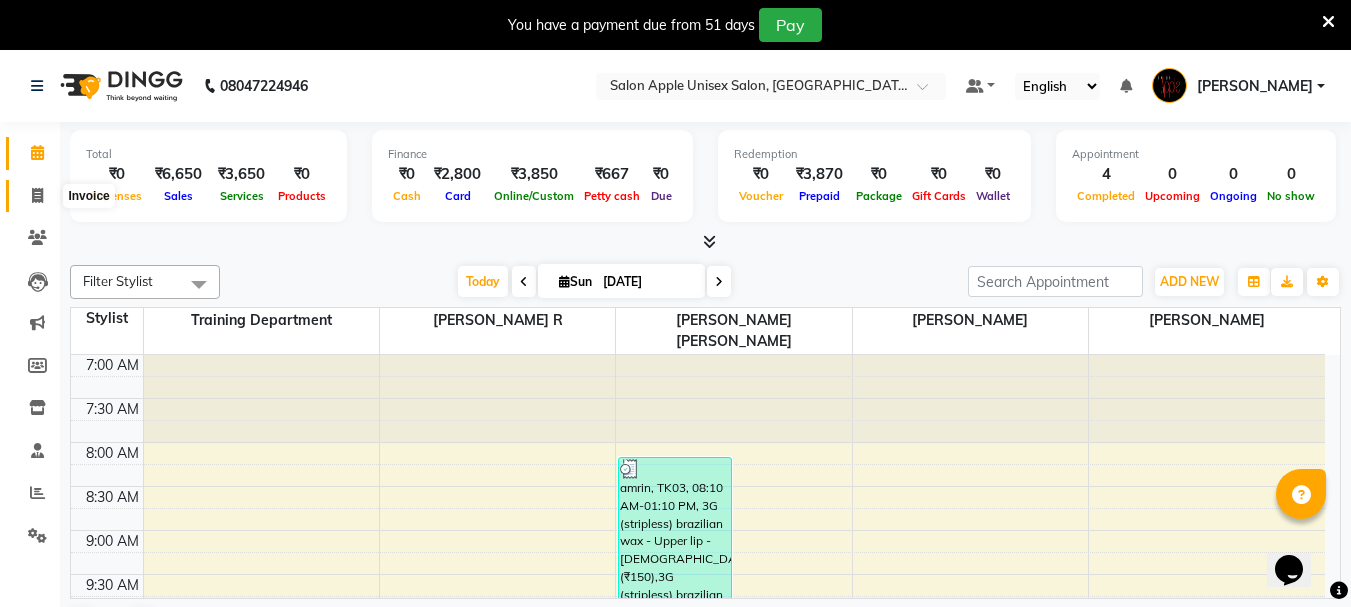 click 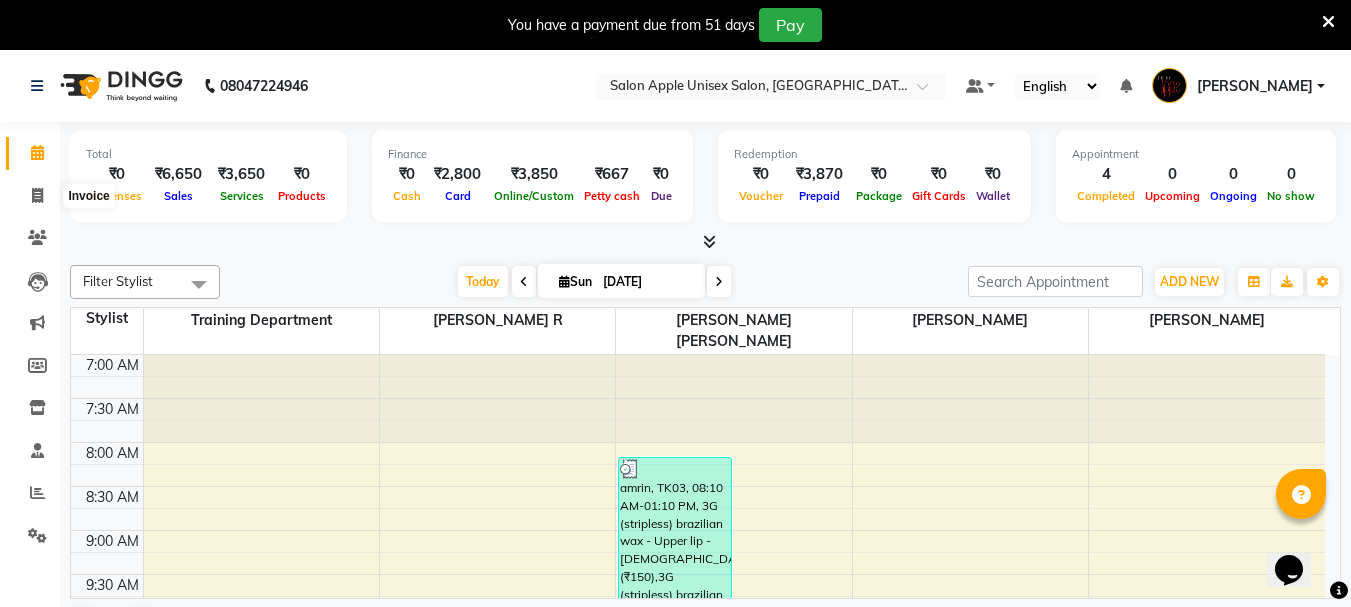 select on "service" 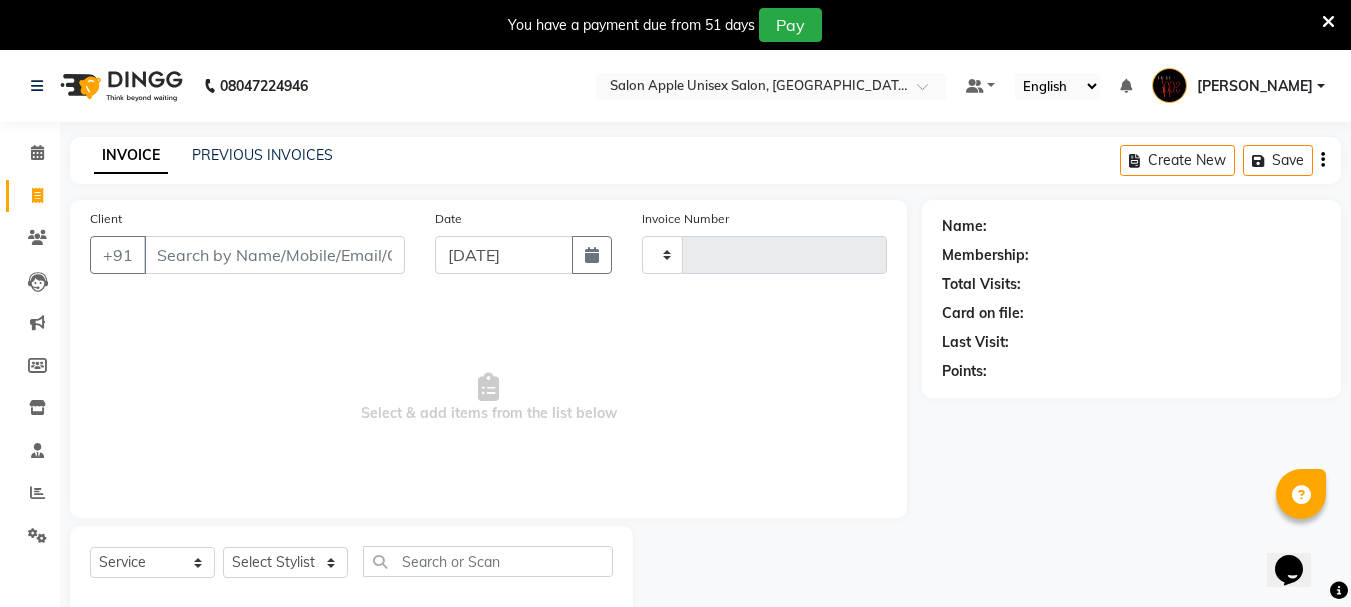 type on "0712" 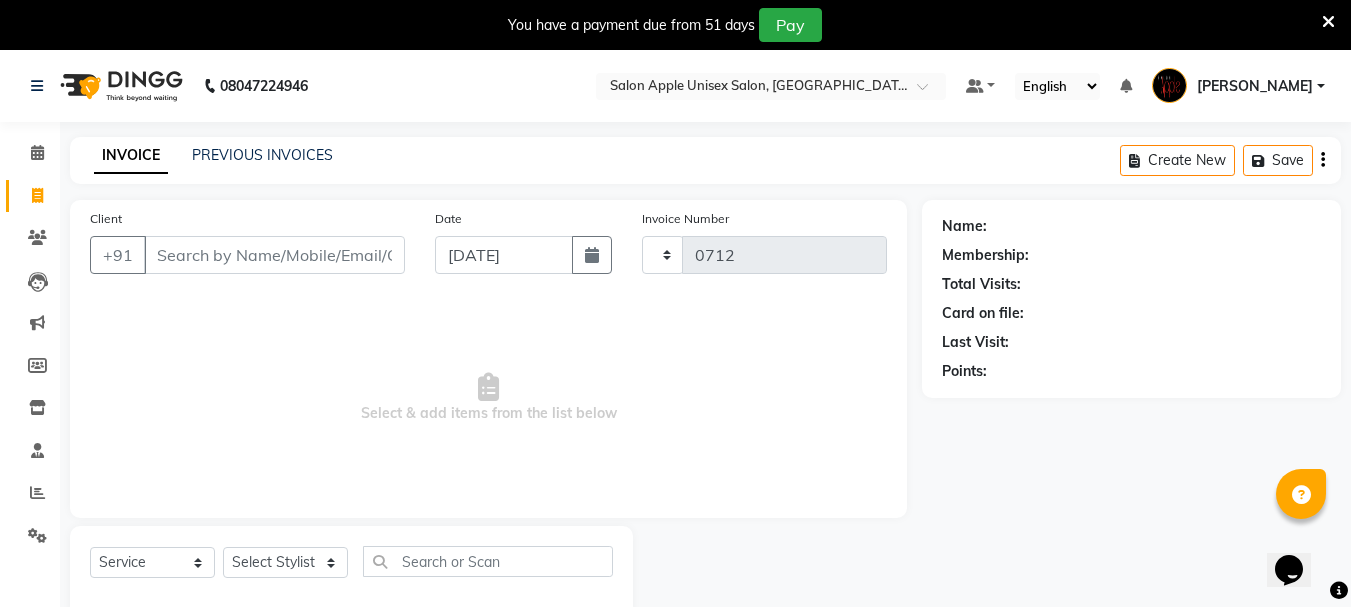 select on "92" 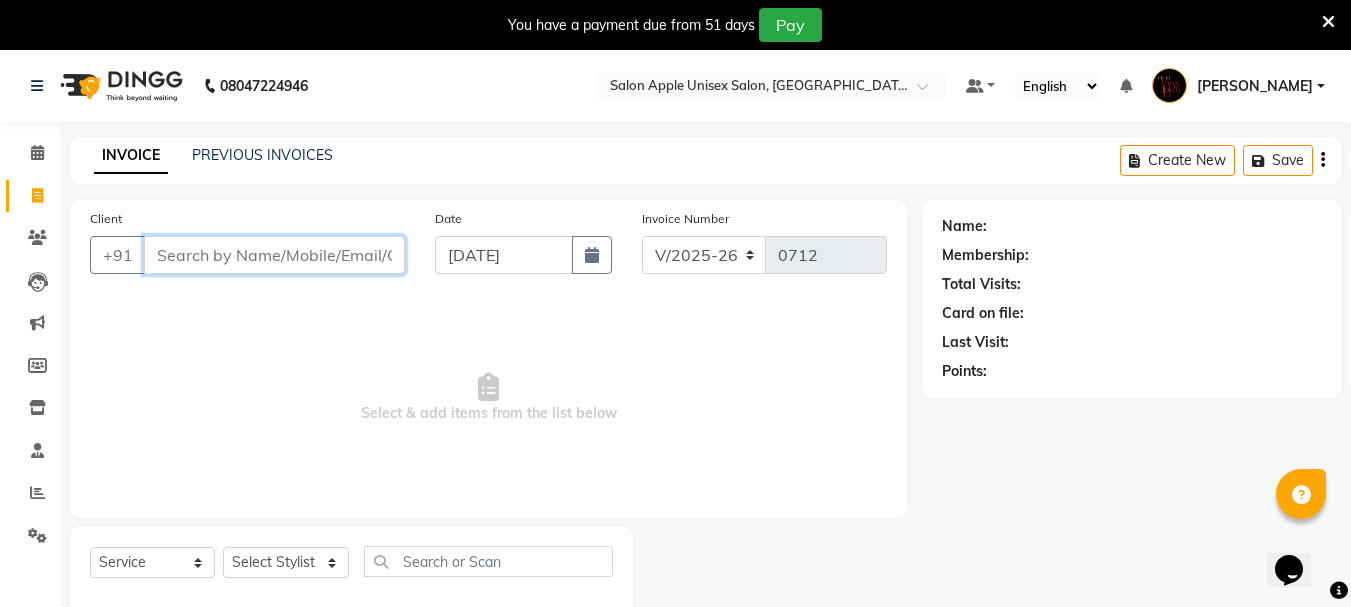 scroll, scrollTop: 0, scrollLeft: 0, axis: both 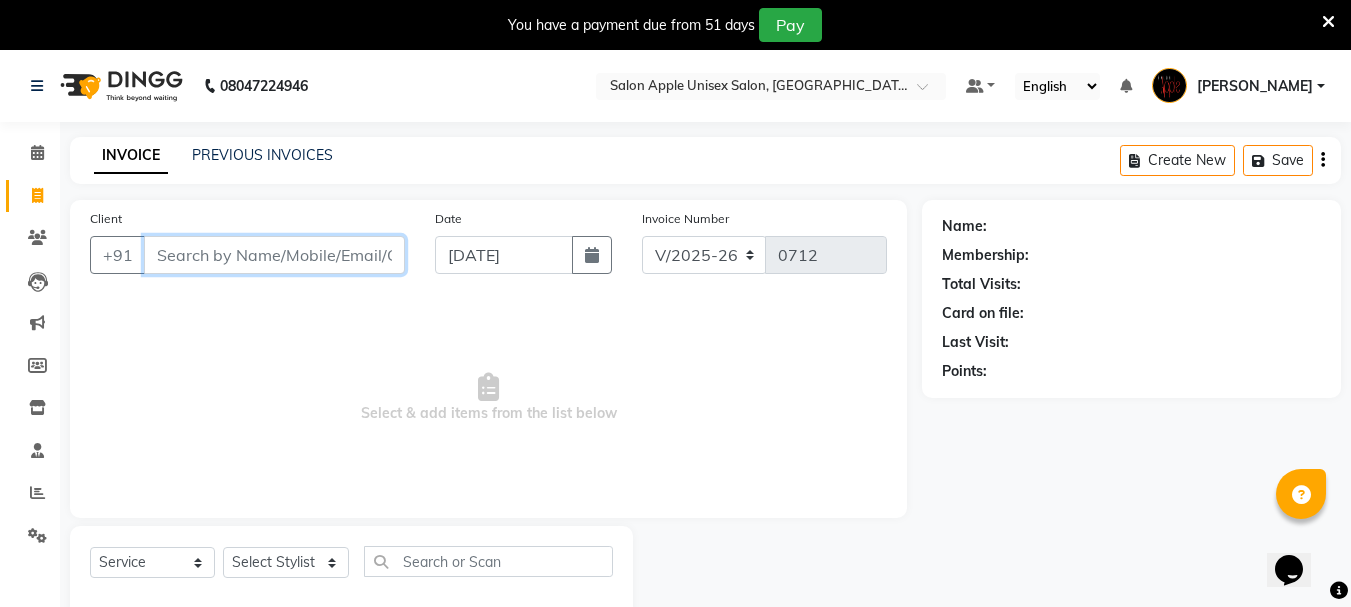 click on "Client" at bounding box center (274, 255) 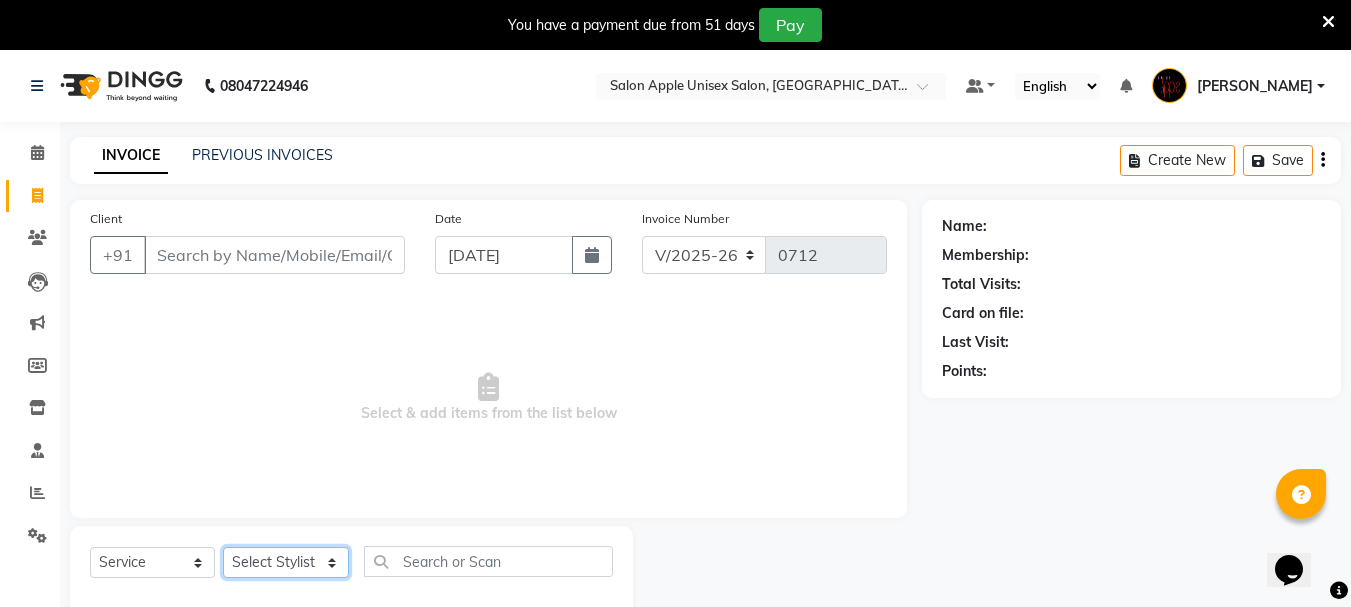 click on "Select Stylist [PERSON_NAME] [PERSON_NAME] Reception training department [PERSON_NAME] [PERSON_NAME]" 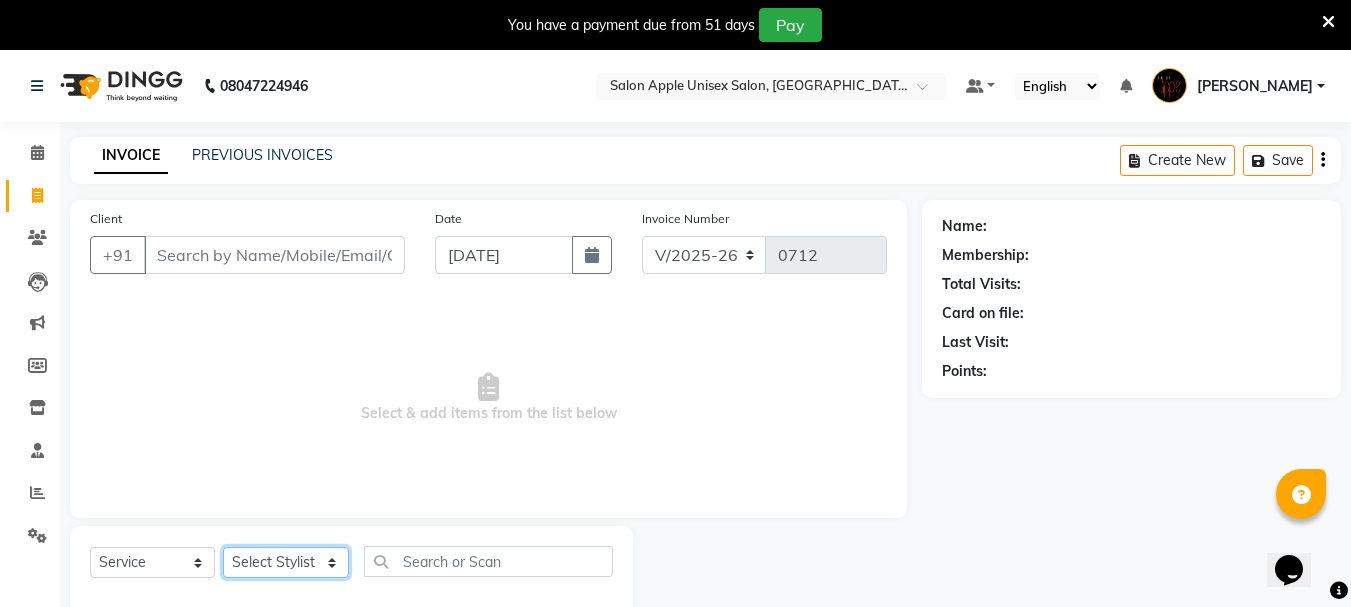 select on "7984" 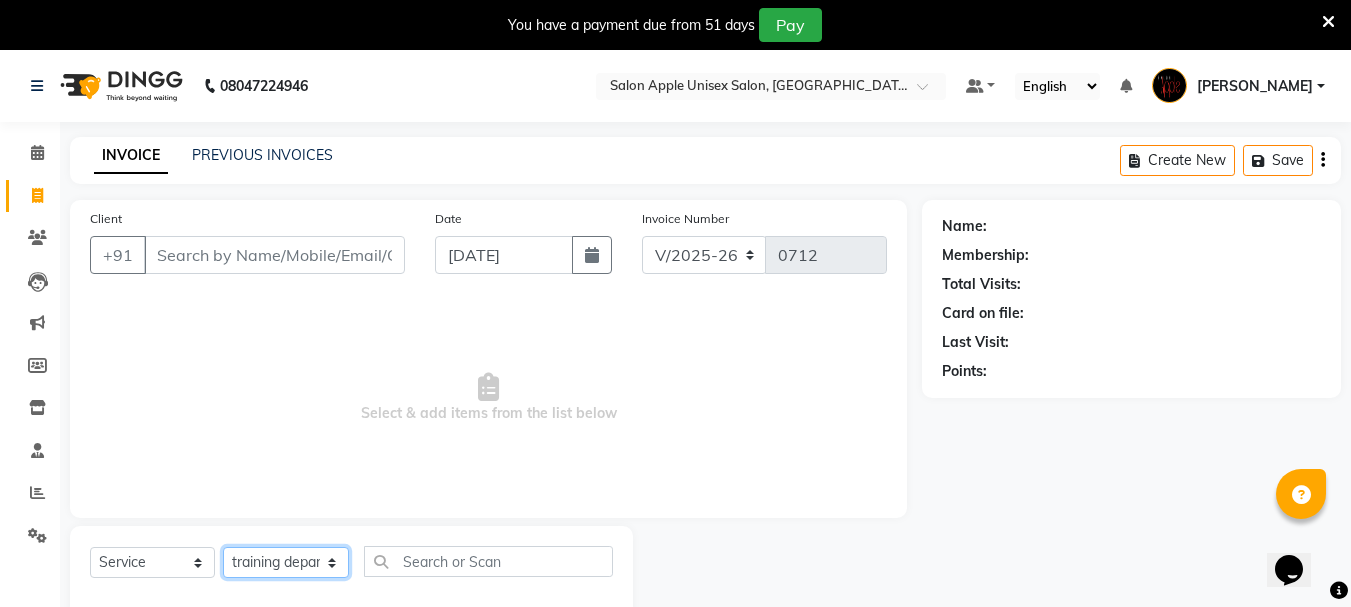 click on "Select Stylist [PERSON_NAME] [PERSON_NAME] Reception training department [PERSON_NAME] [PERSON_NAME]" 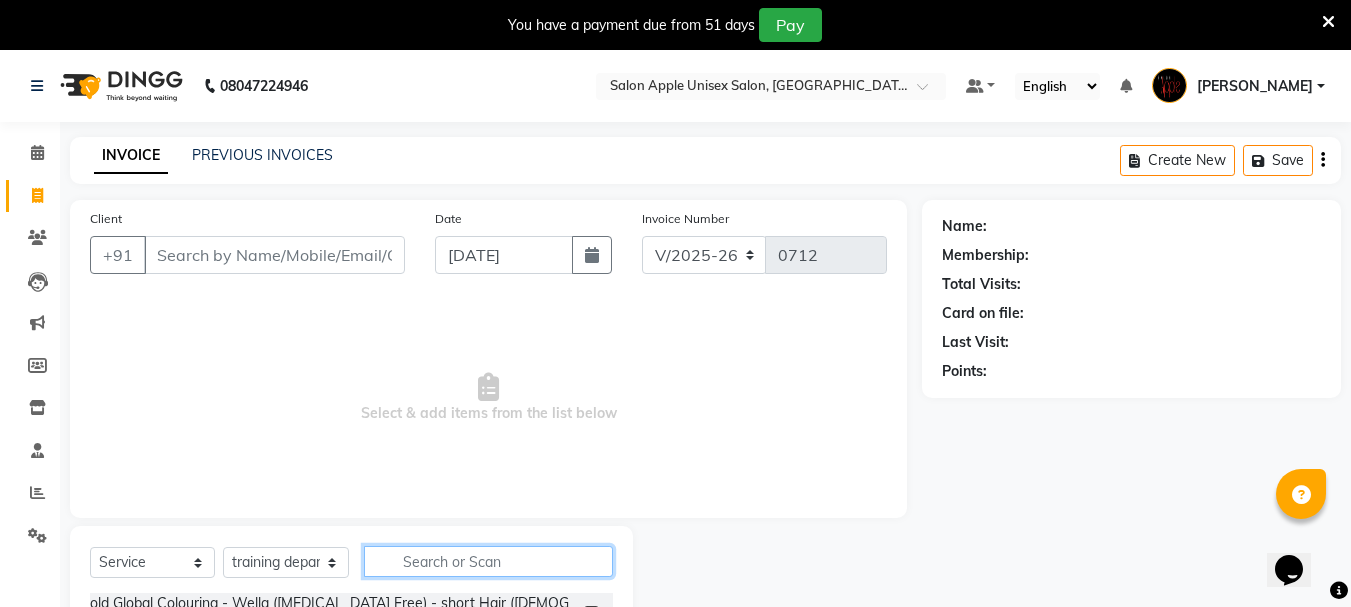 click 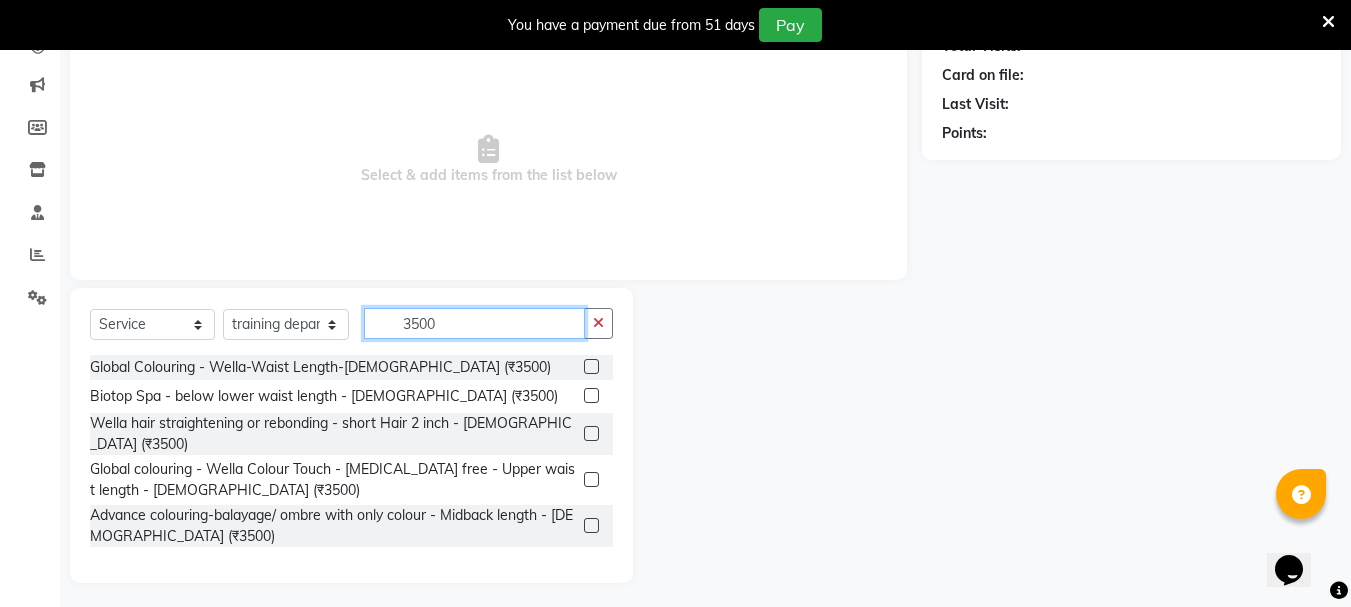 scroll, scrollTop: 244, scrollLeft: 0, axis: vertical 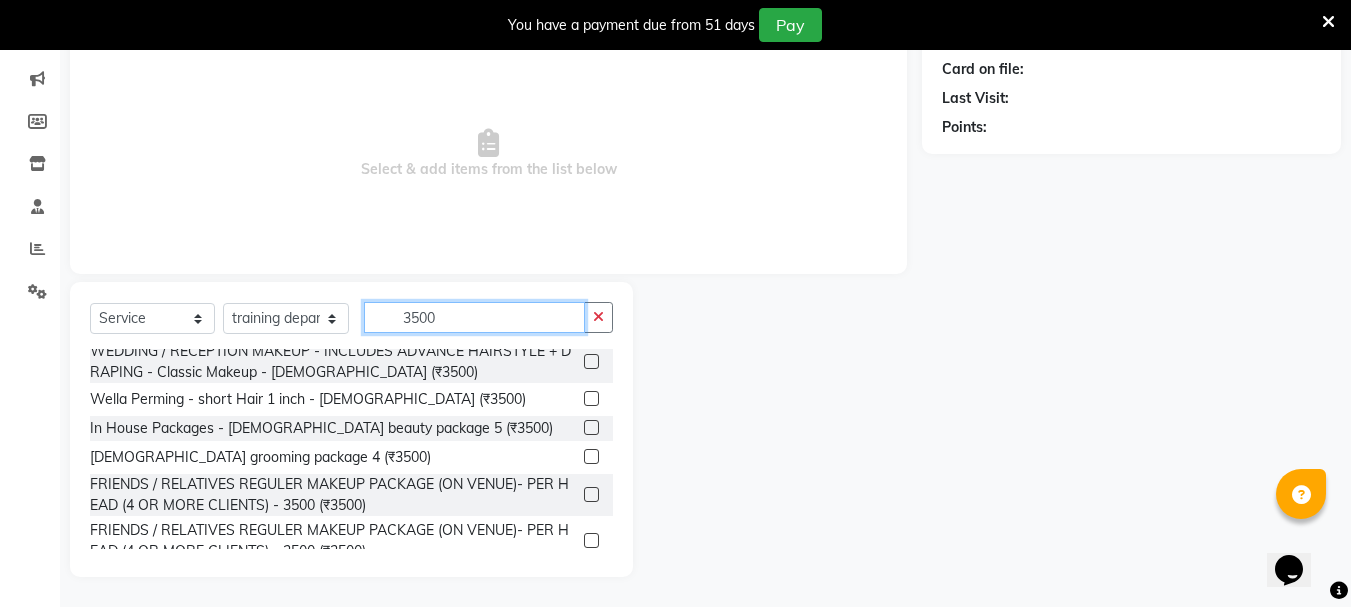 type on "3500" 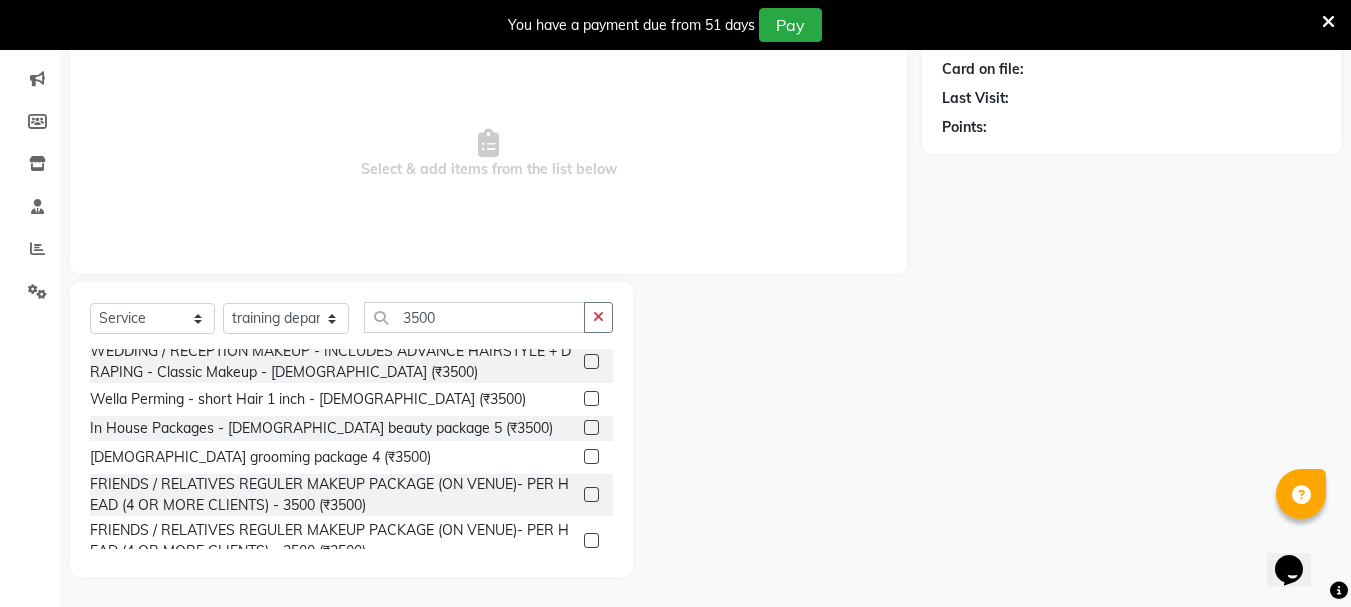 click 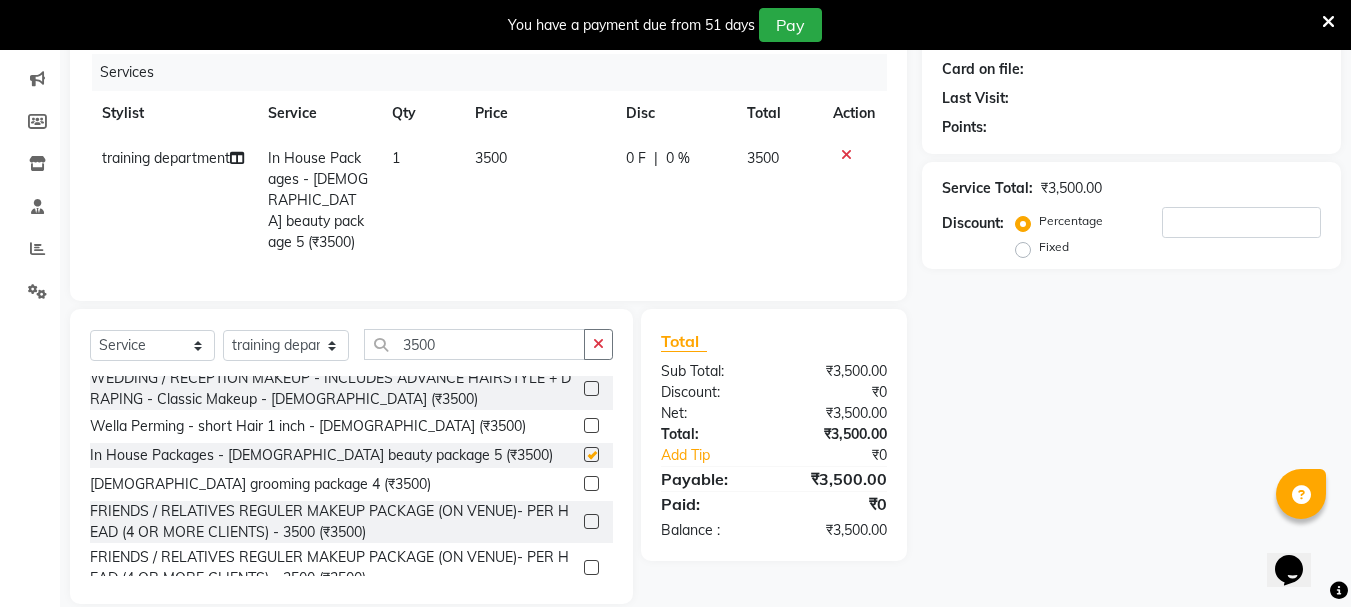 checkbox on "false" 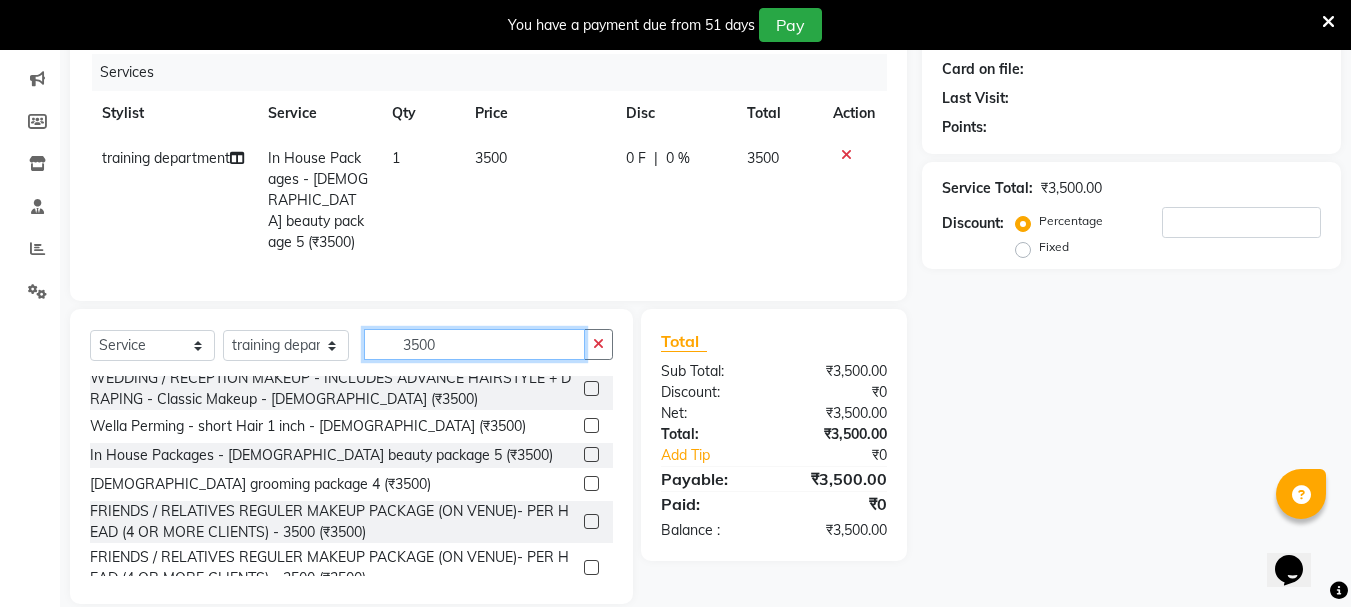 click on "3500" 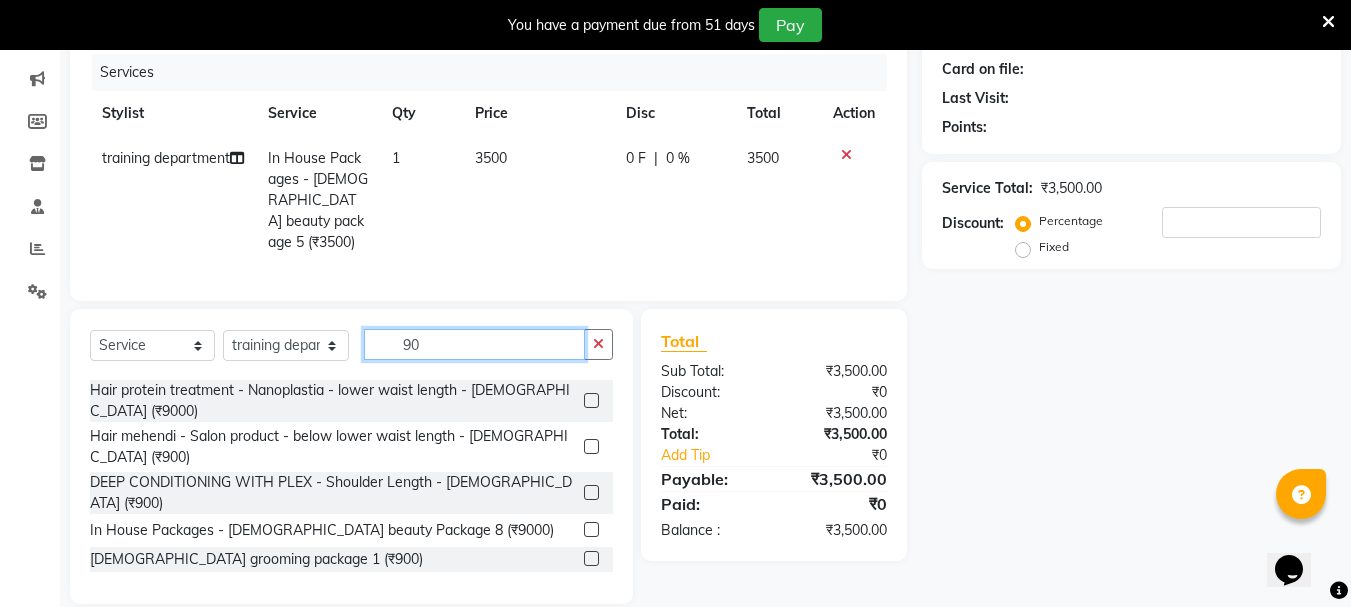 scroll, scrollTop: 153, scrollLeft: 0, axis: vertical 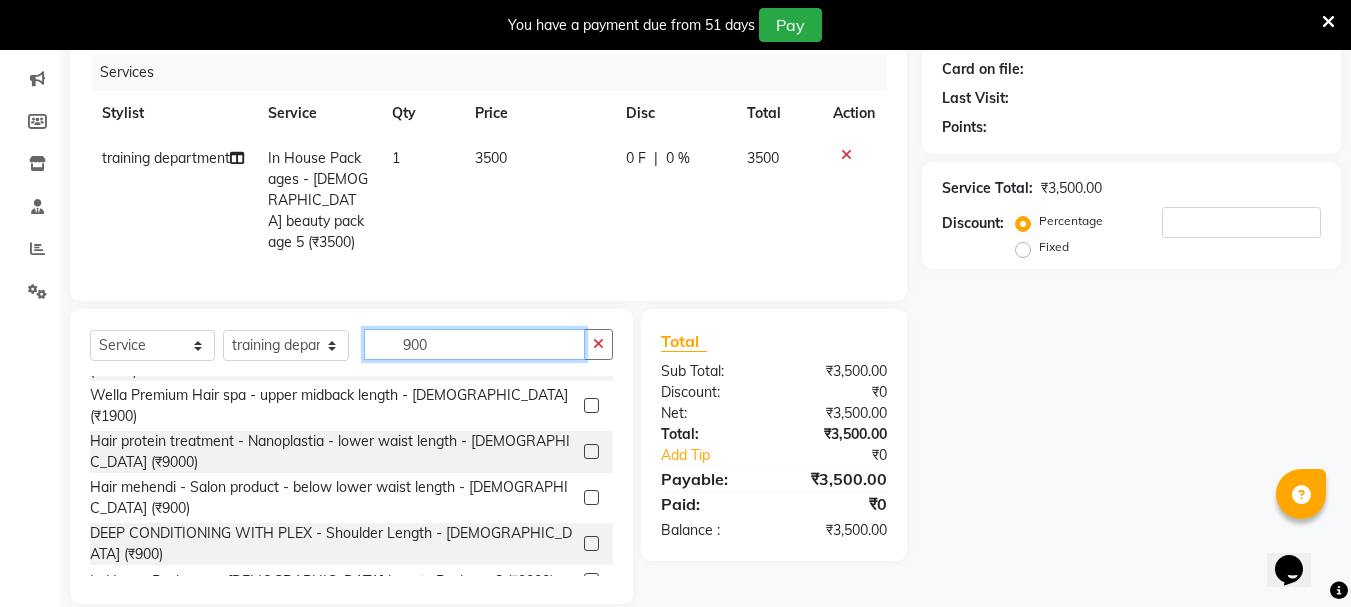 type on "900" 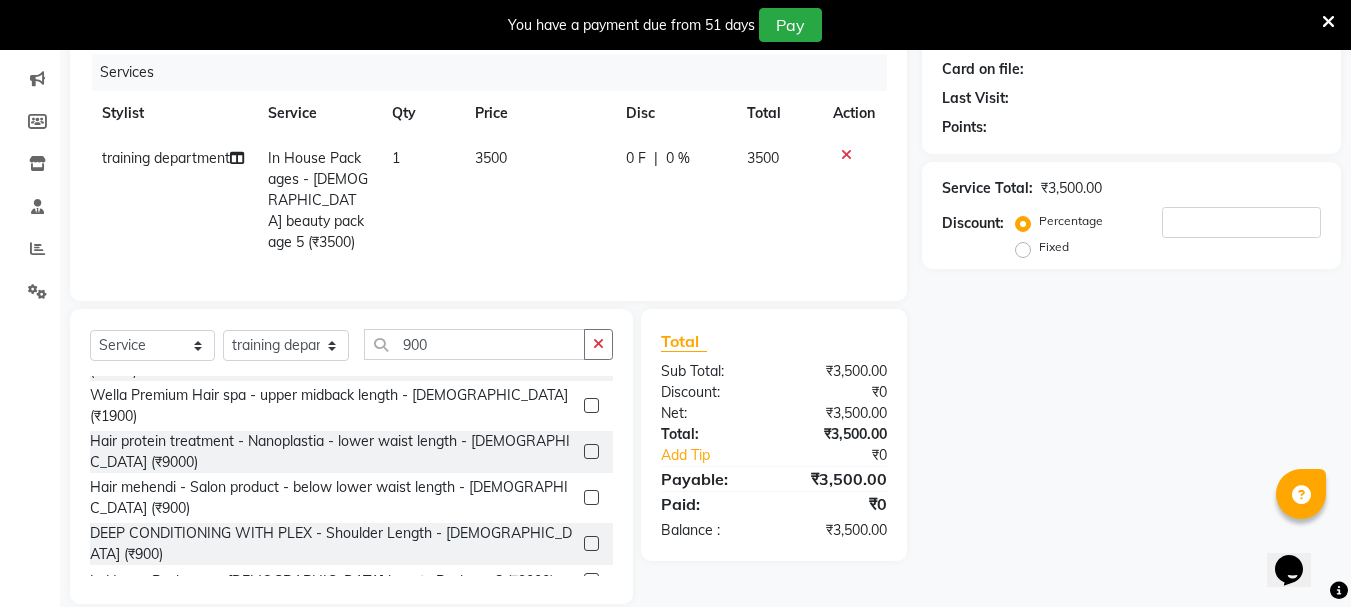 click 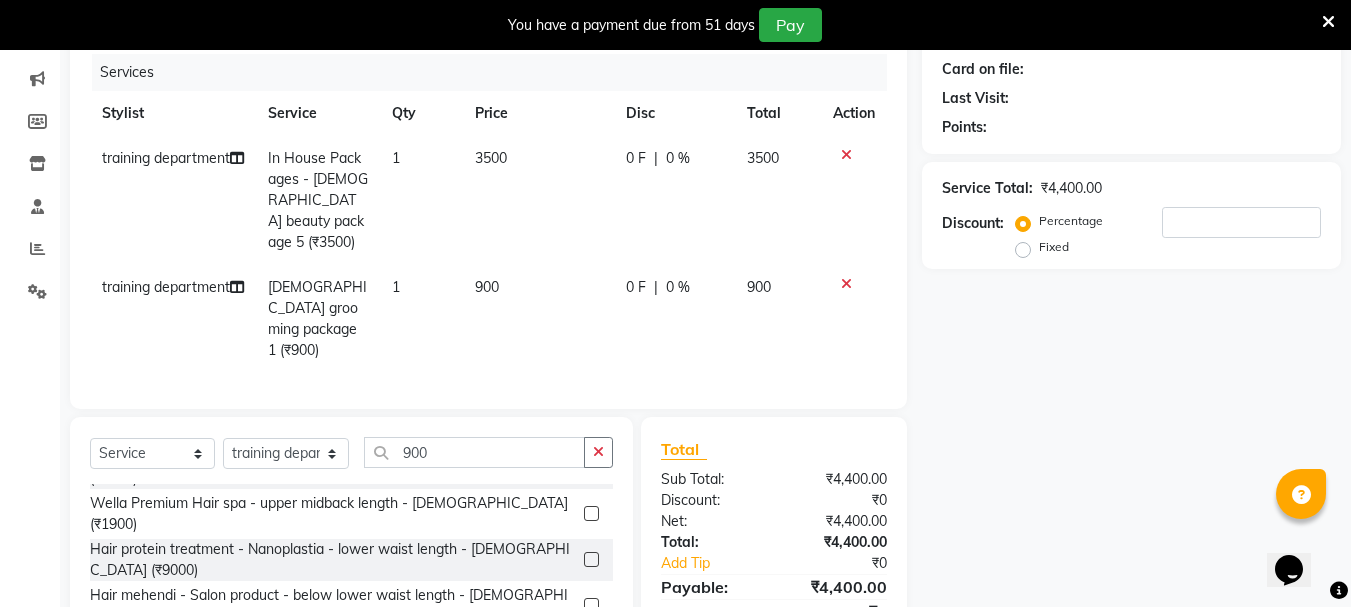 checkbox on "false" 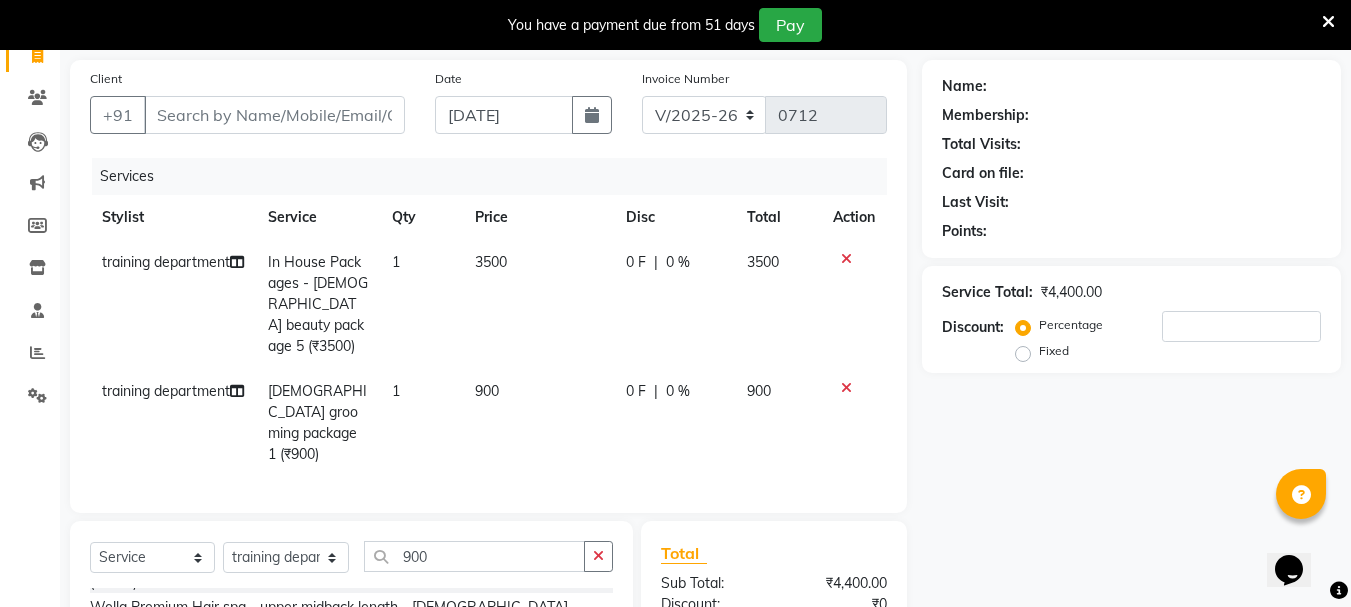 scroll, scrollTop: 0, scrollLeft: 0, axis: both 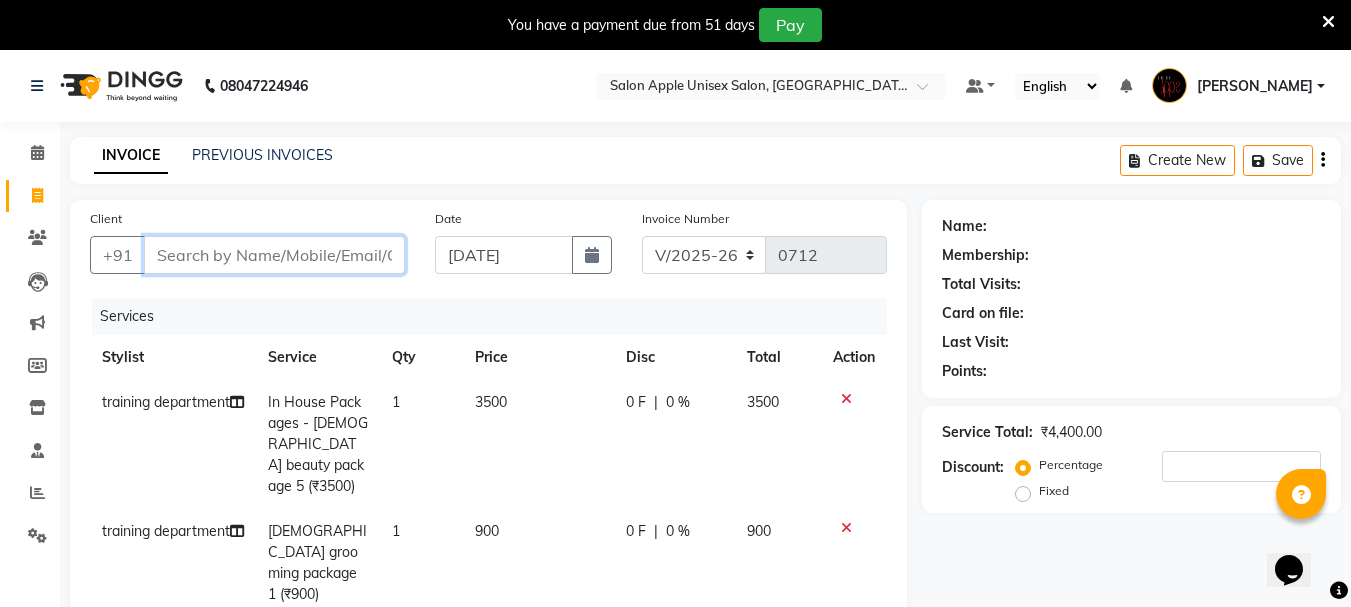 click on "Client" at bounding box center [274, 255] 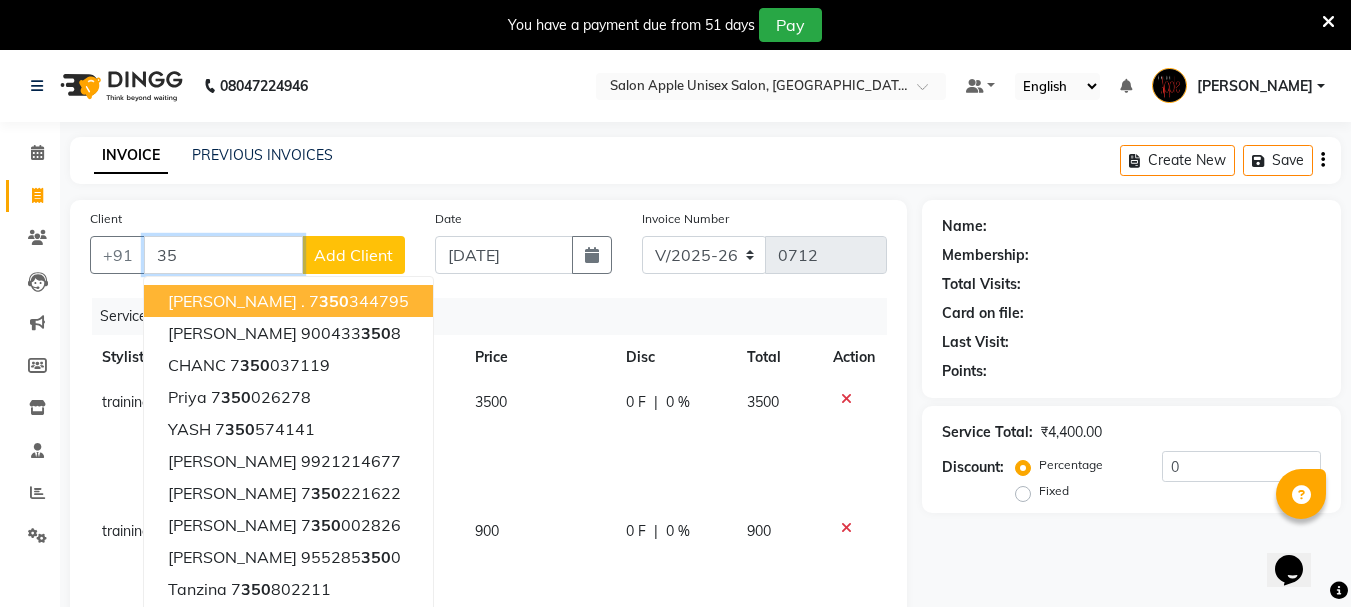 type on "3" 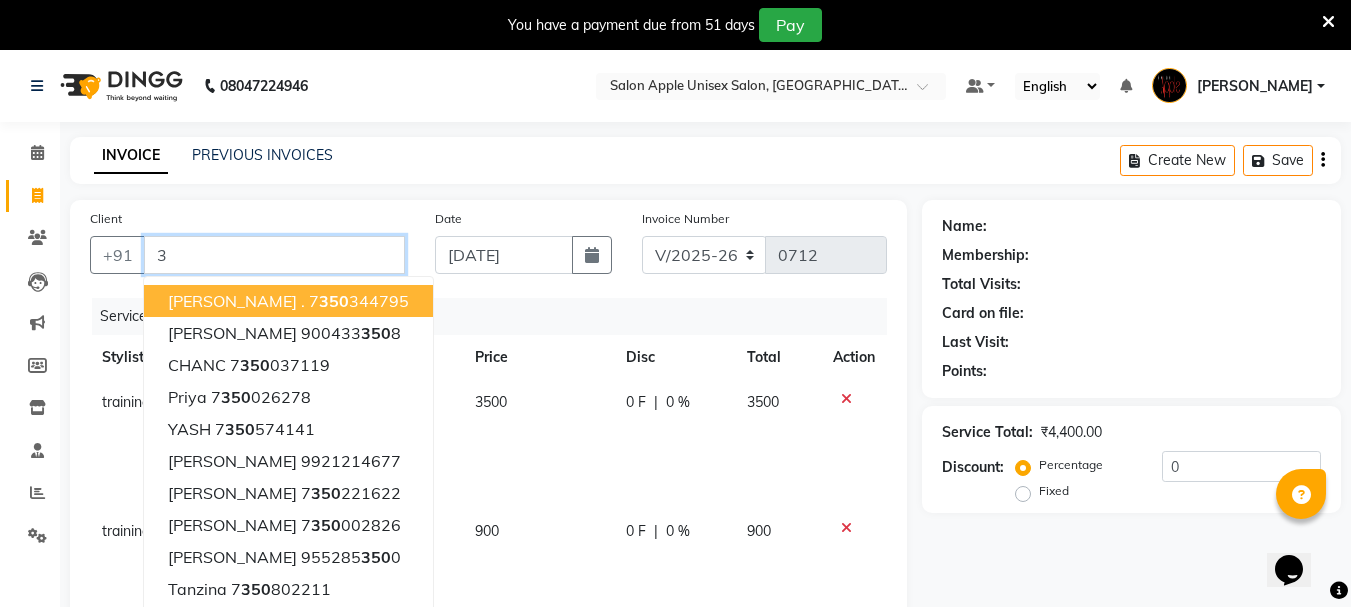 type 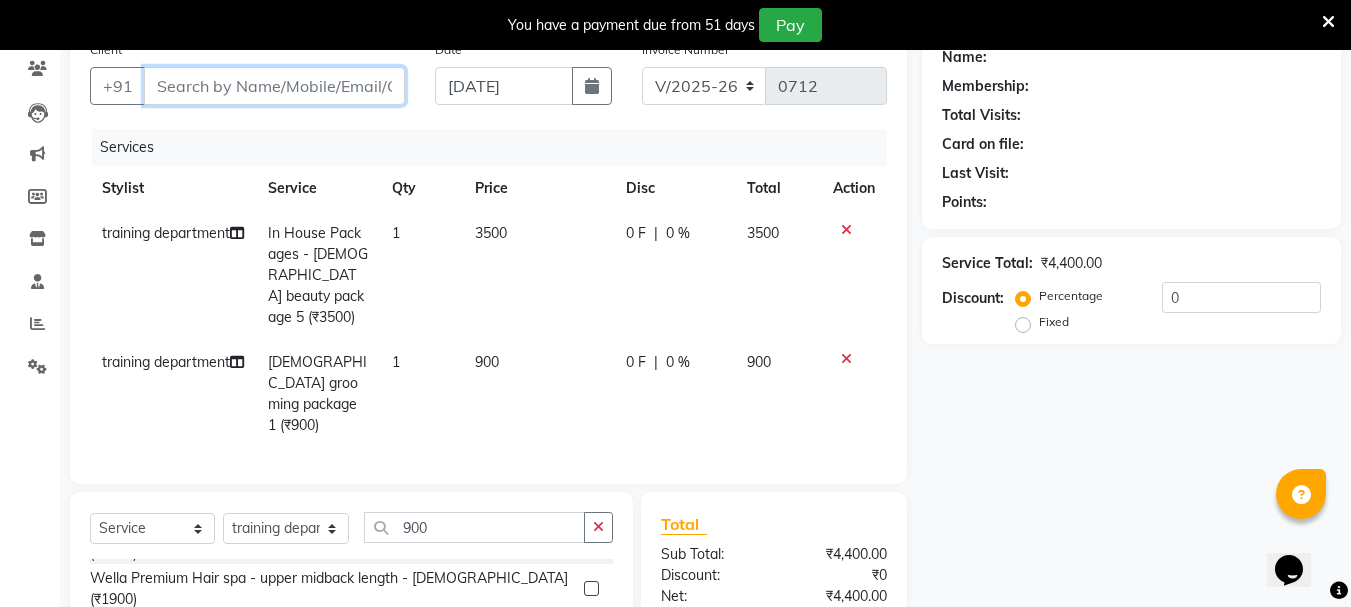 scroll, scrollTop: 352, scrollLeft: 0, axis: vertical 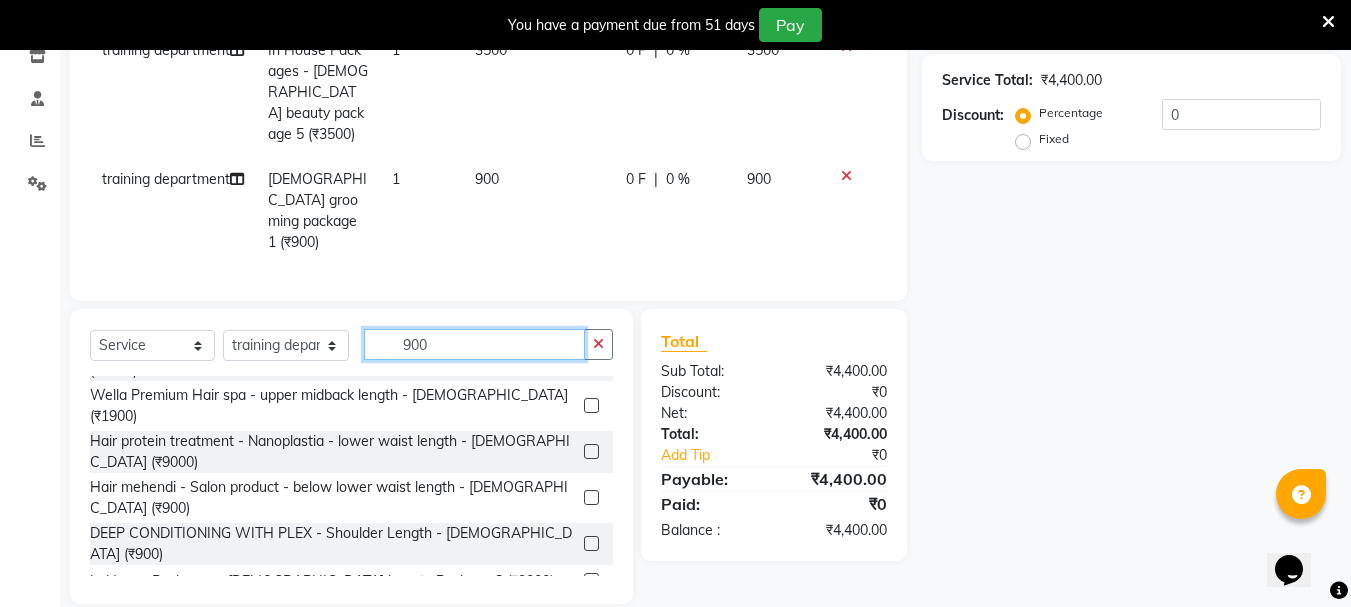 click on "900" 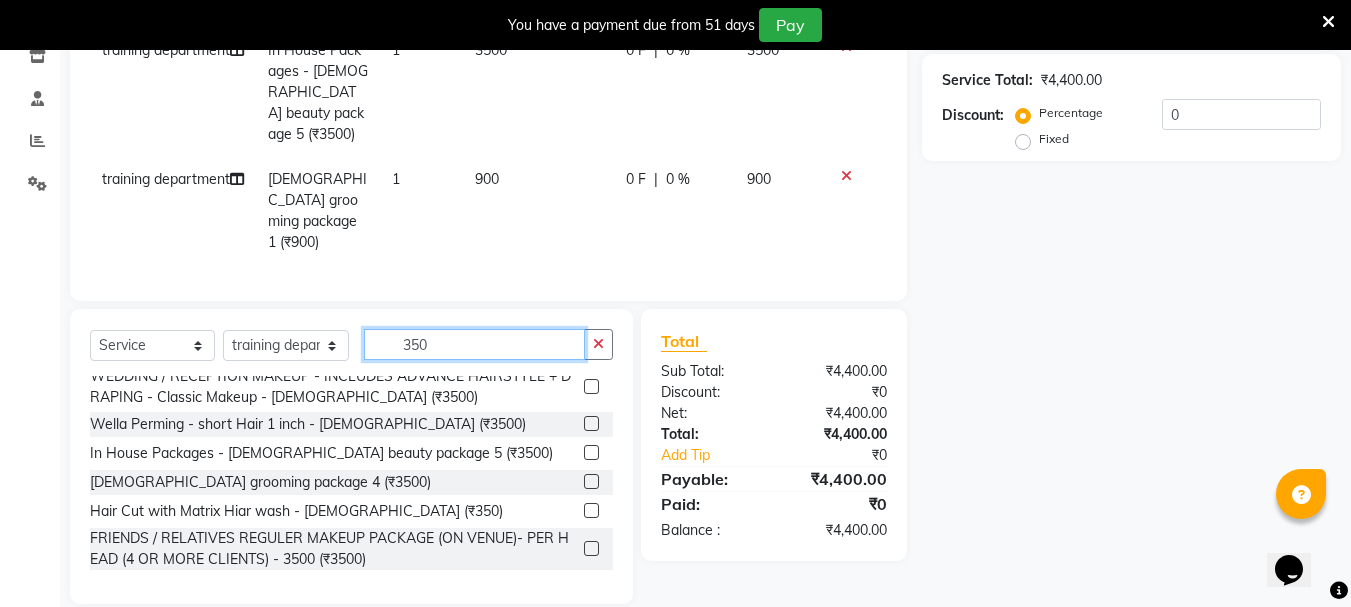 scroll, scrollTop: 656, scrollLeft: 0, axis: vertical 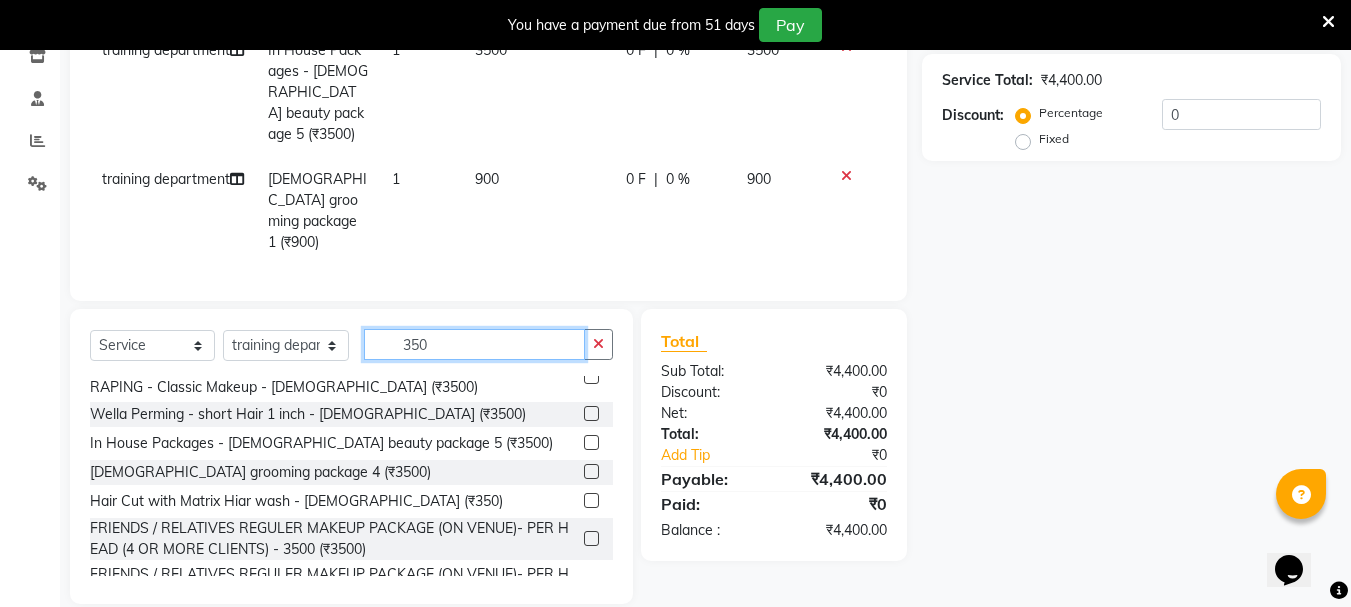 click on "350" 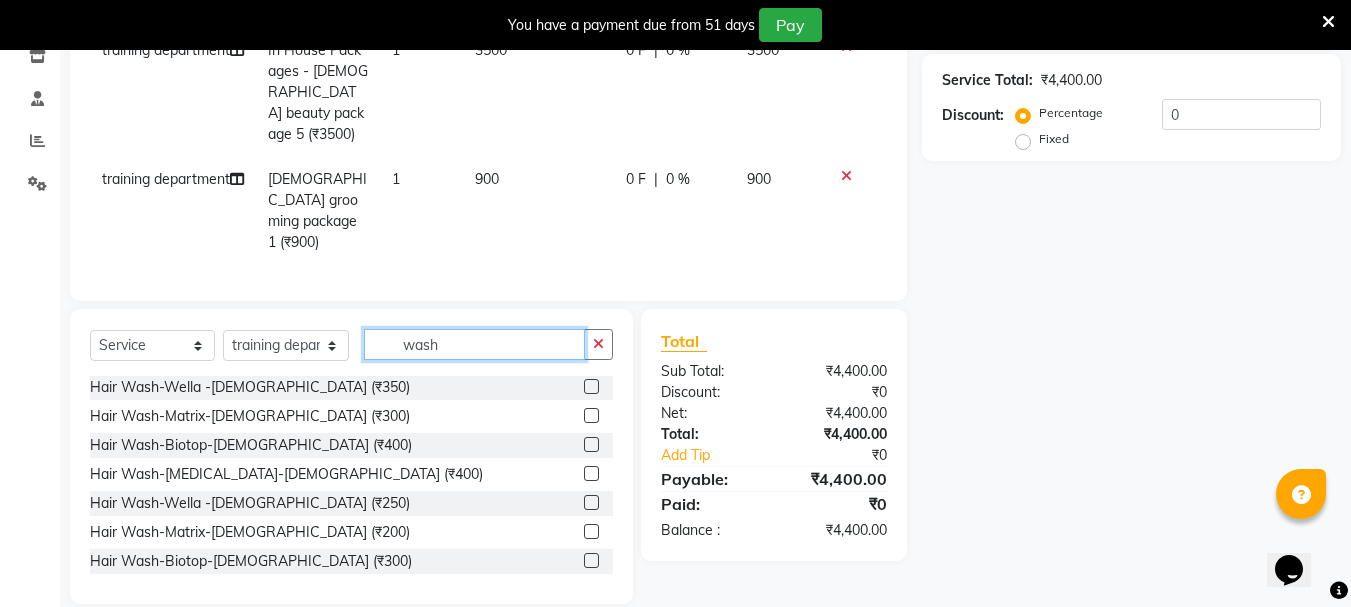 scroll, scrollTop: 0, scrollLeft: 0, axis: both 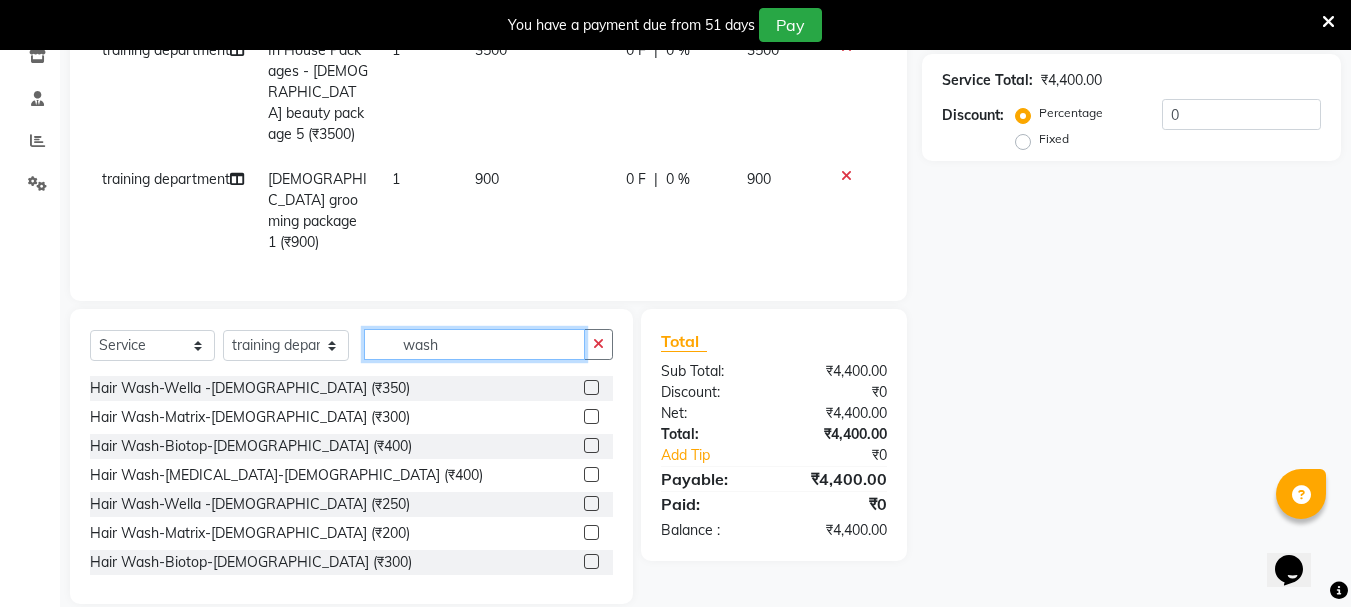 type on "wash" 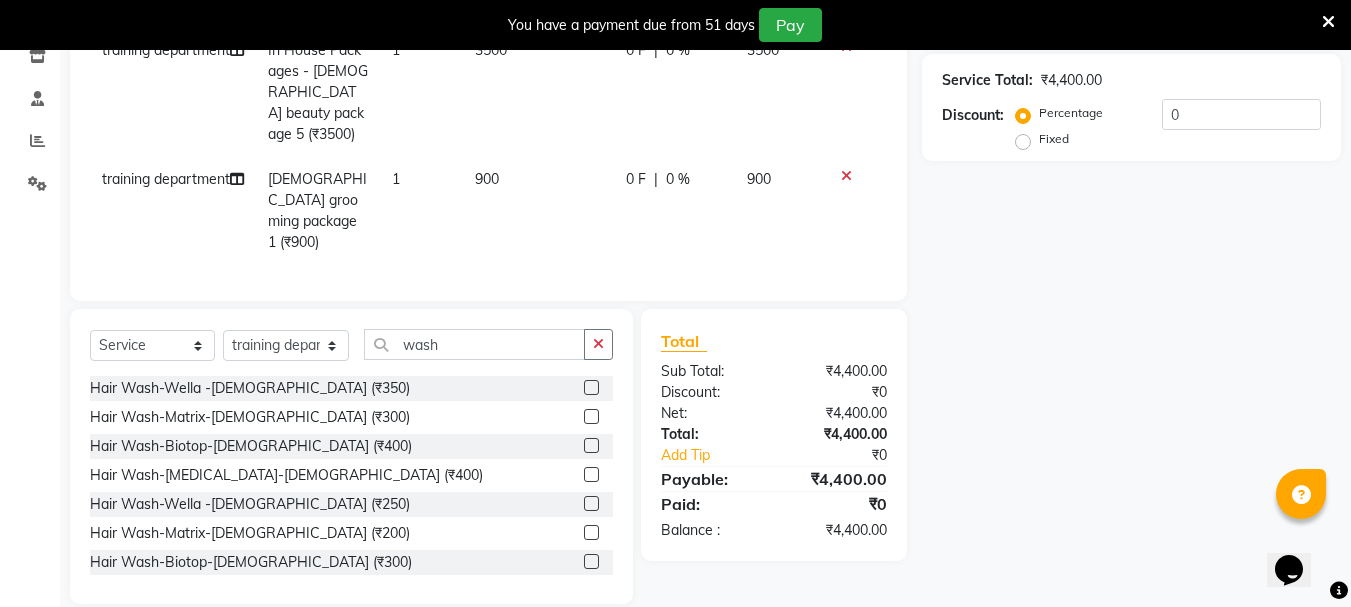 click 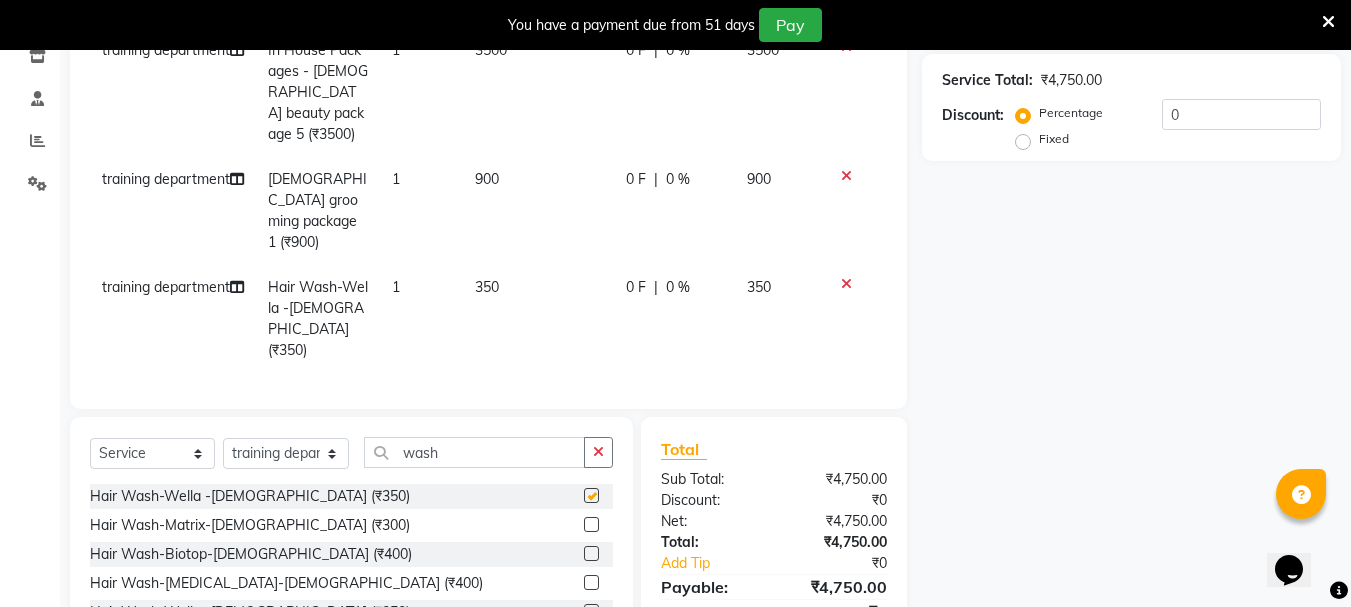 checkbox on "false" 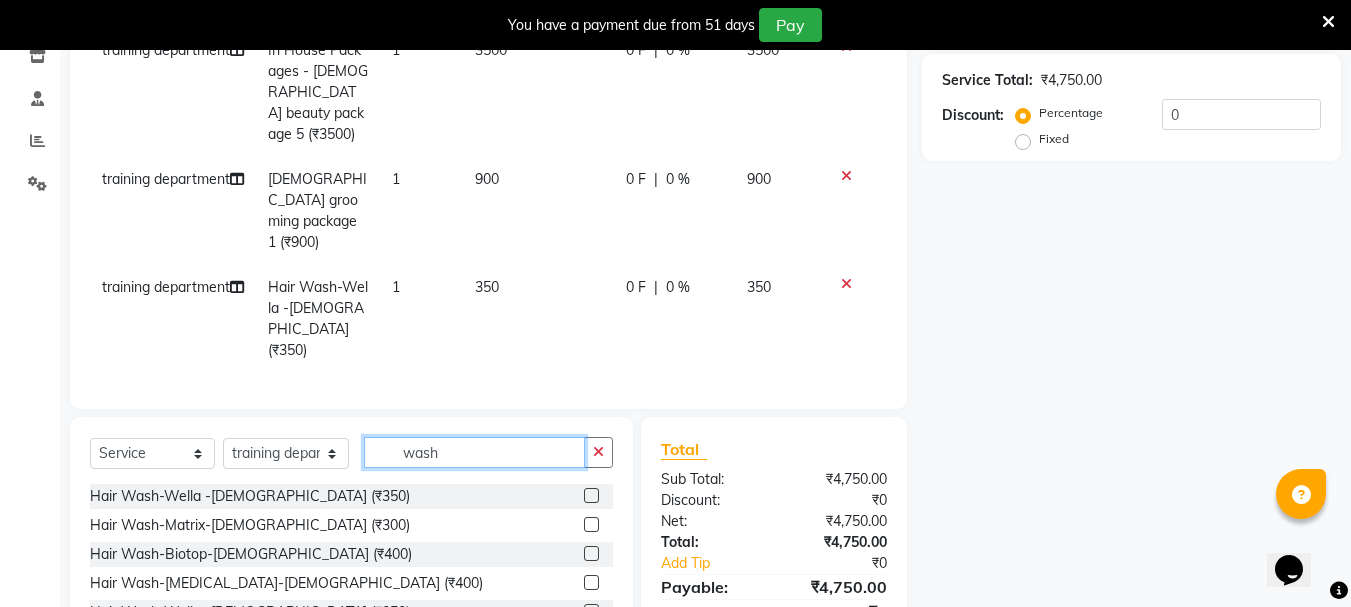 click on "wash" 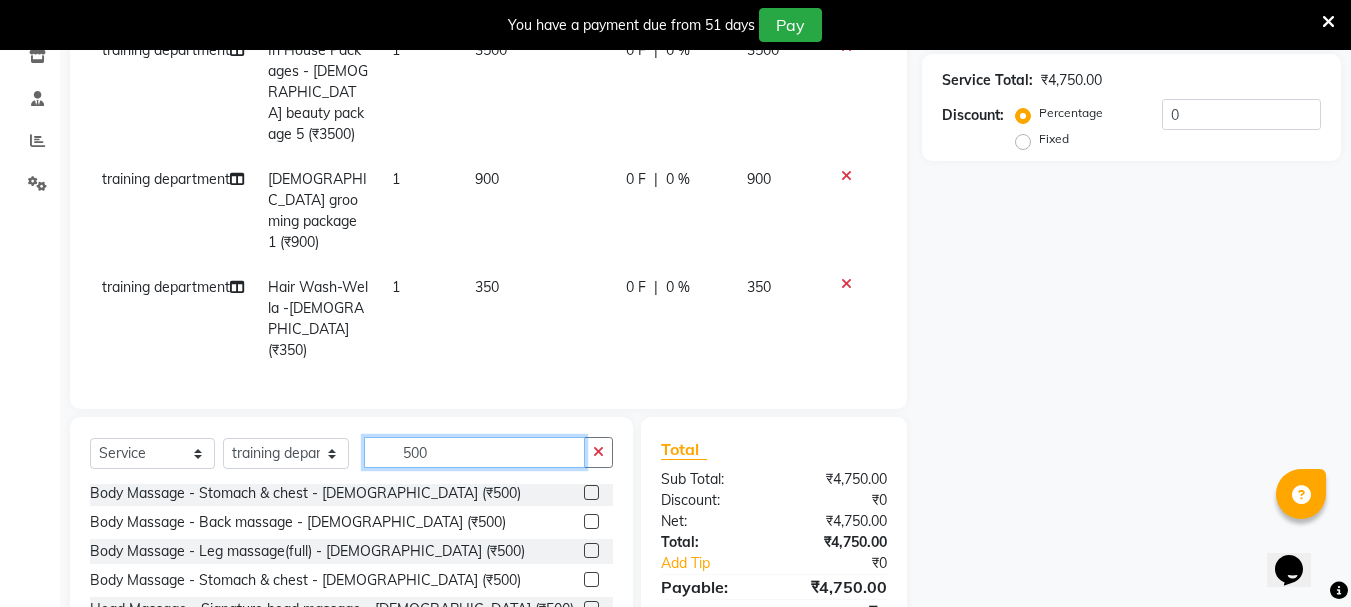 scroll, scrollTop: 1284, scrollLeft: 0, axis: vertical 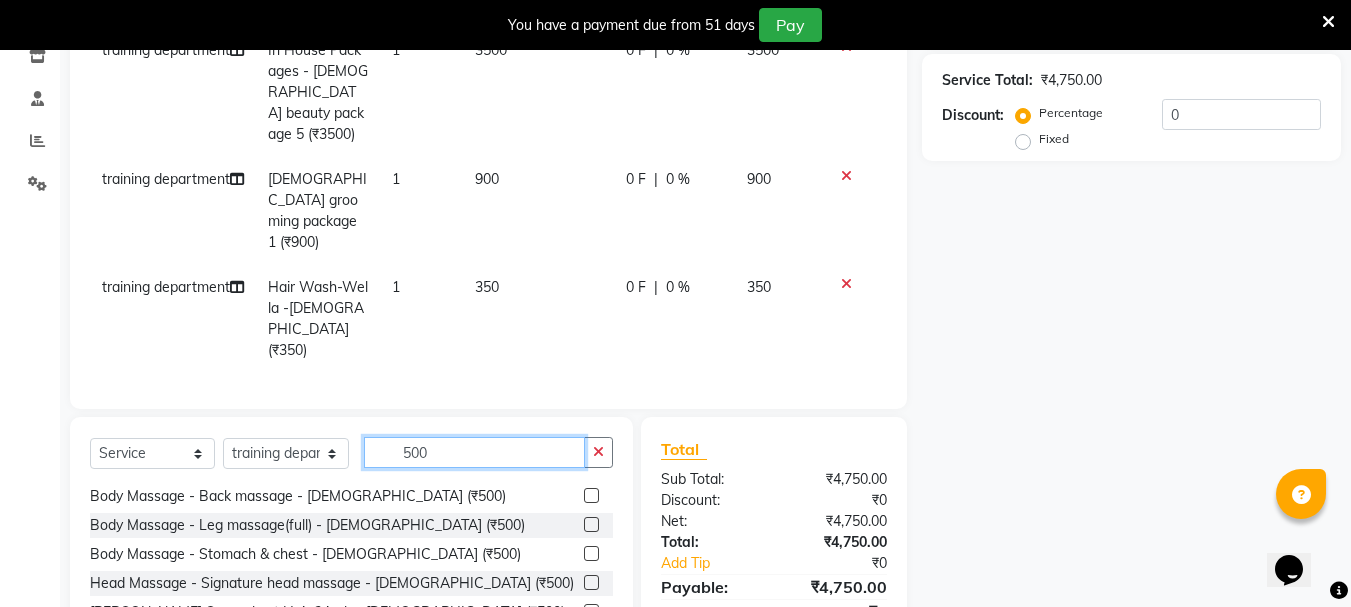 click on "500" 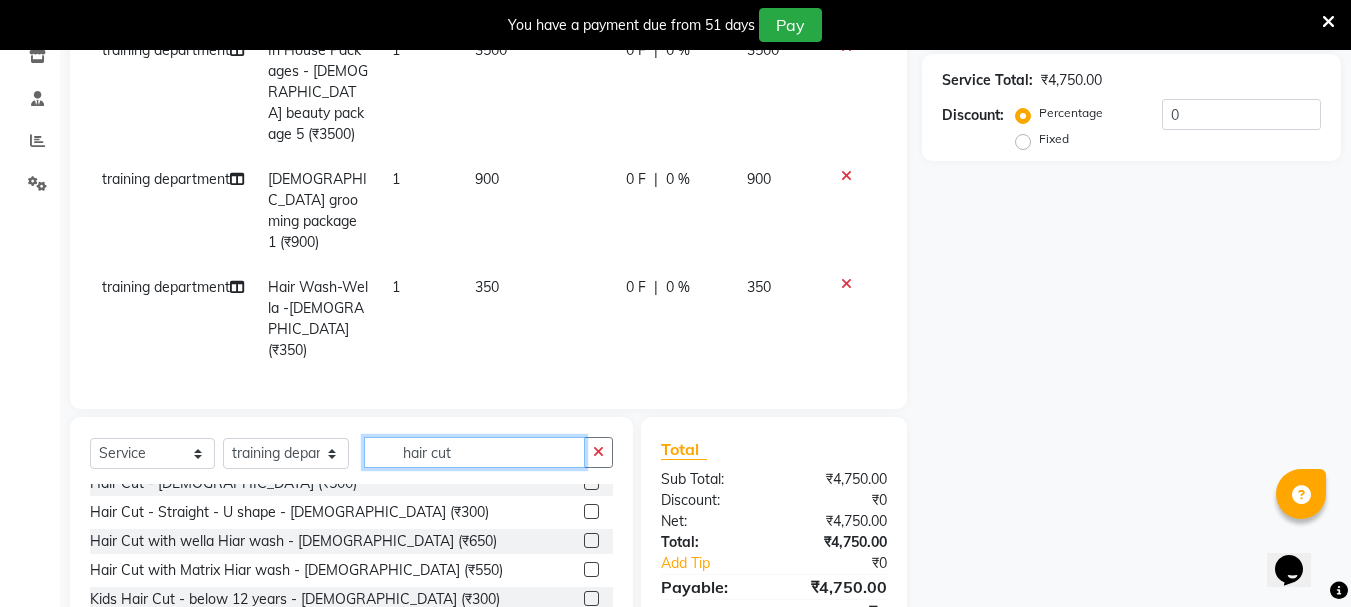 scroll, scrollTop: 0, scrollLeft: 0, axis: both 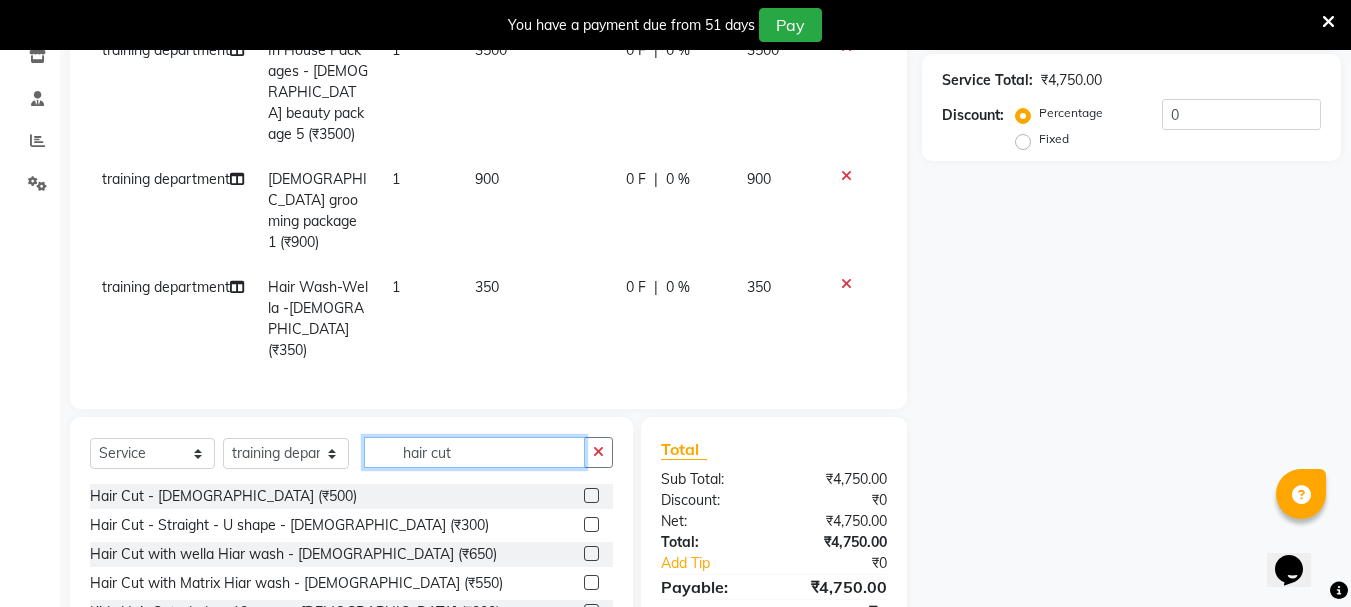 type on "hair cut" 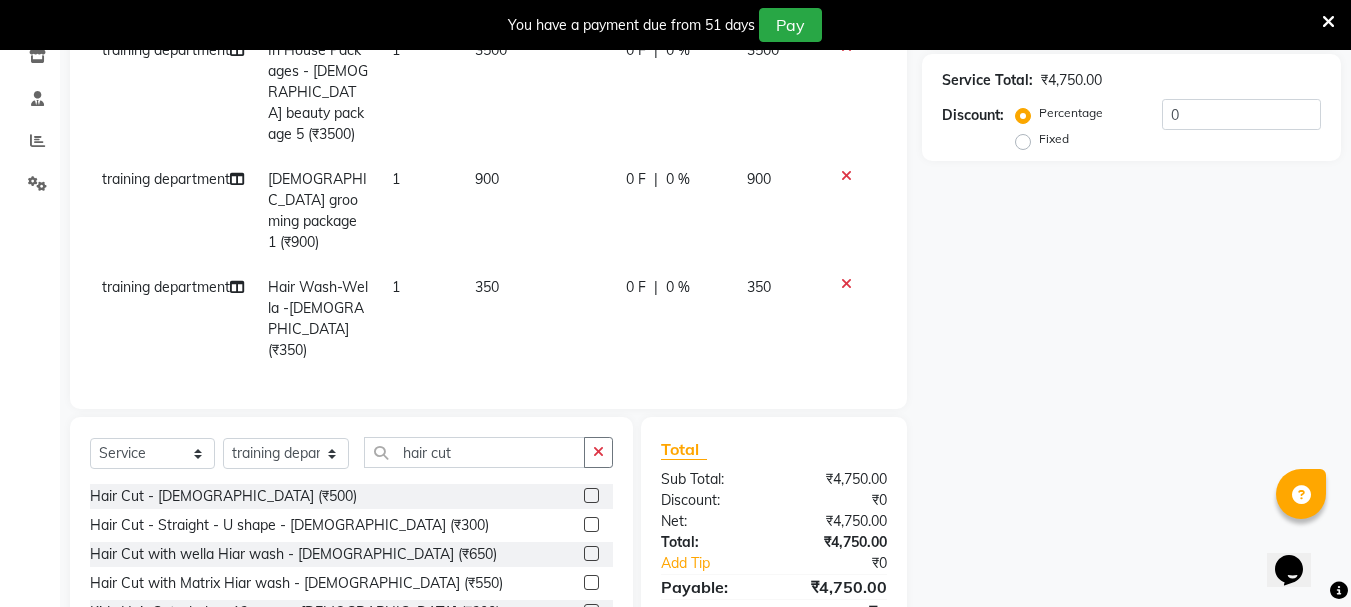 click 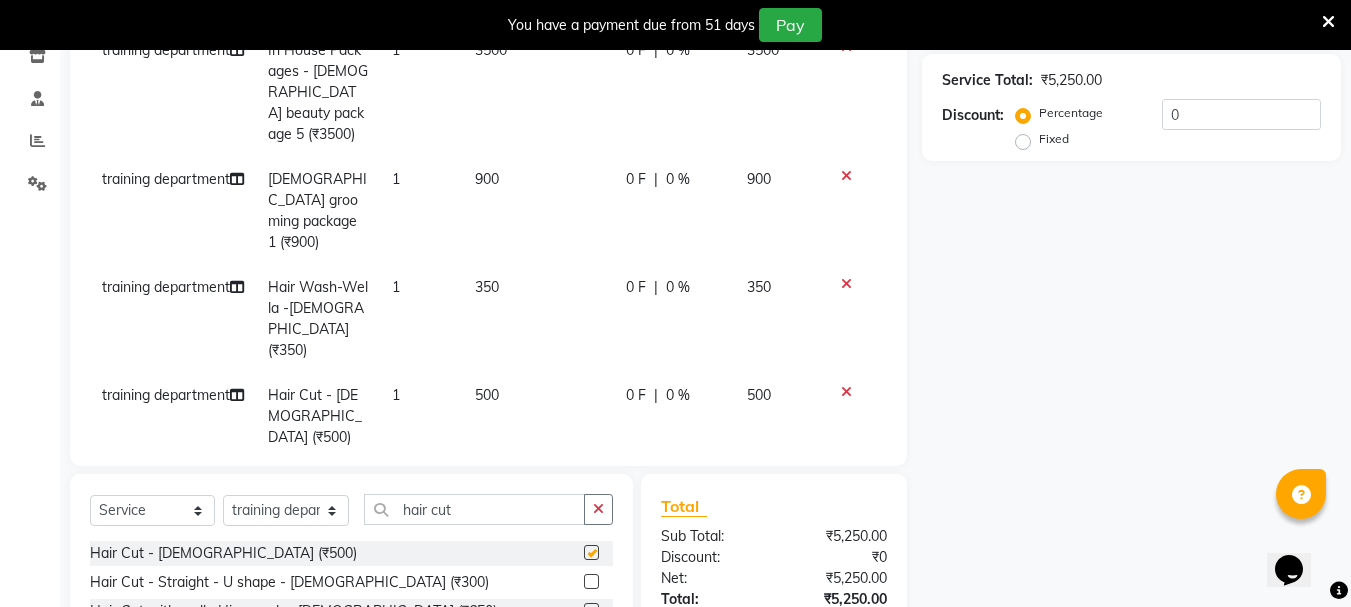 checkbox on "false" 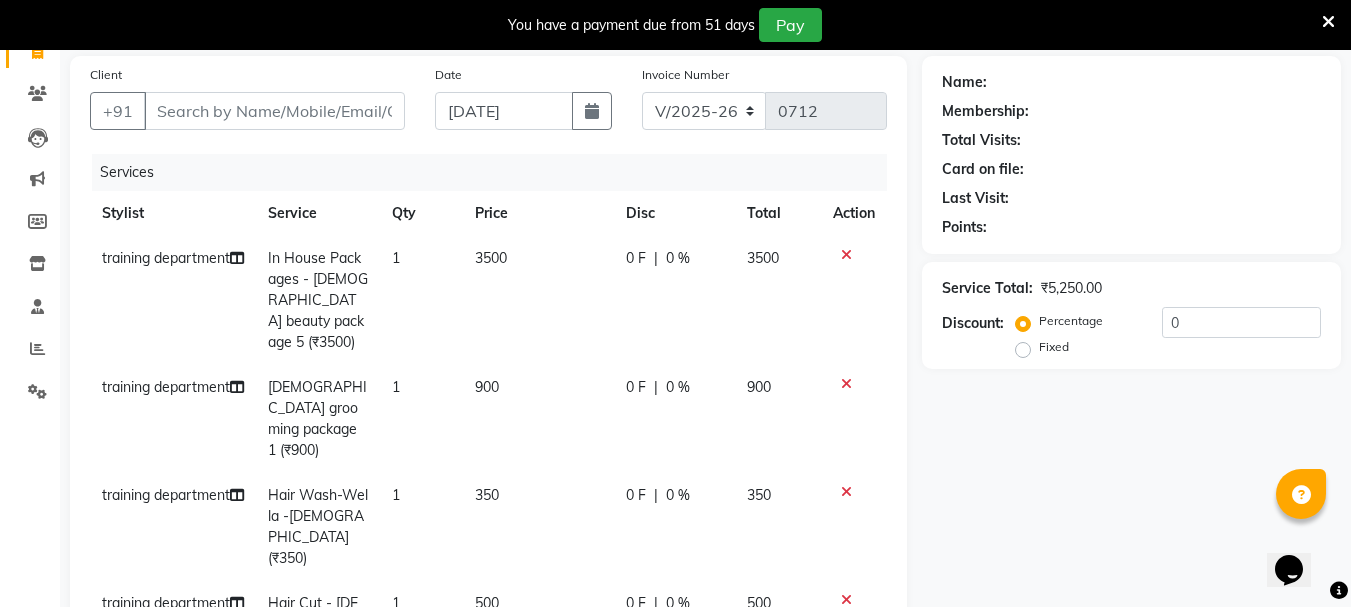 scroll, scrollTop: 105, scrollLeft: 0, axis: vertical 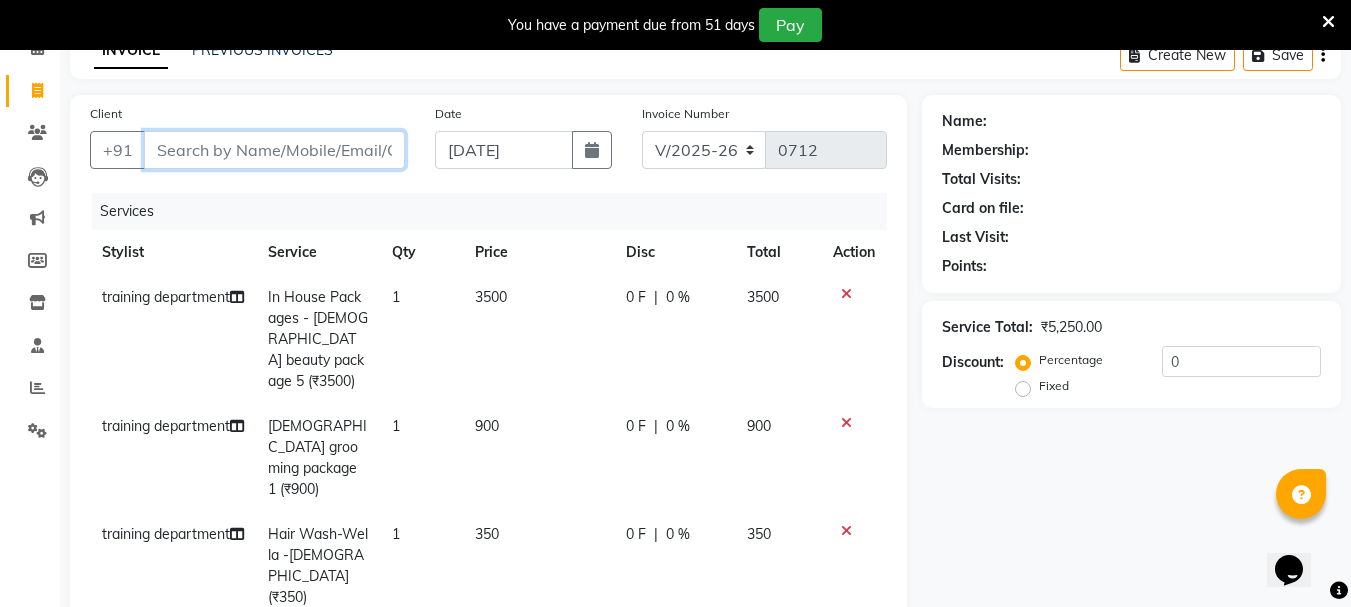 click on "Client" at bounding box center (274, 150) 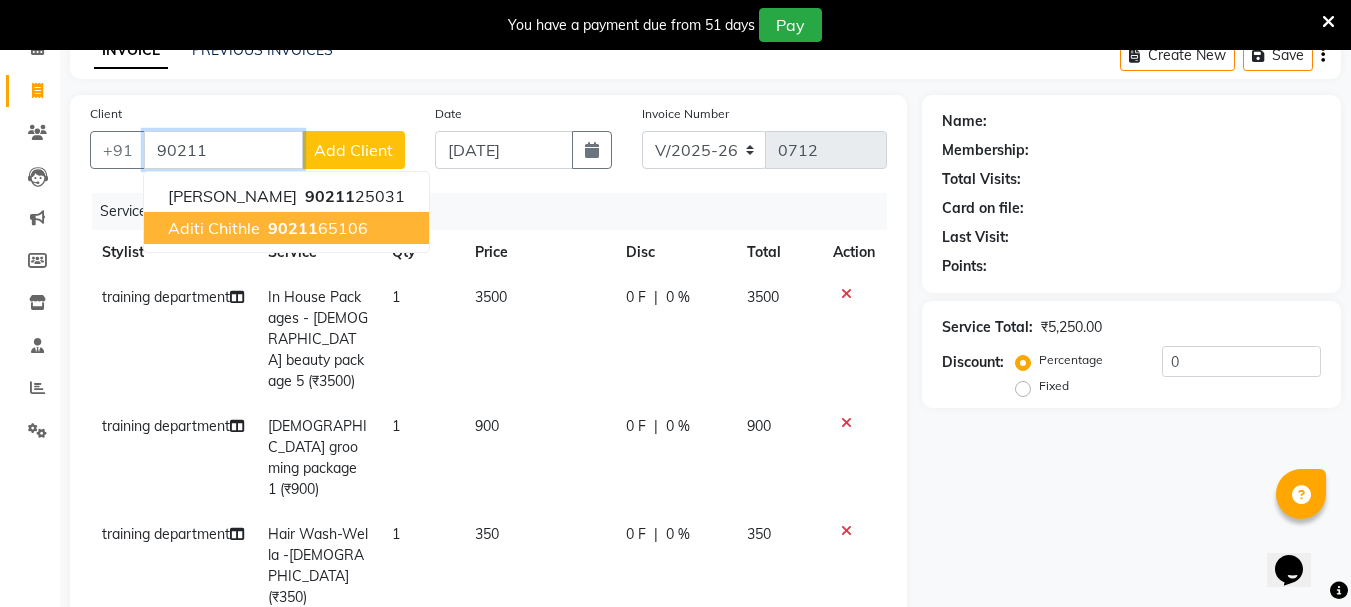 click on "aditi chithle" at bounding box center [214, 228] 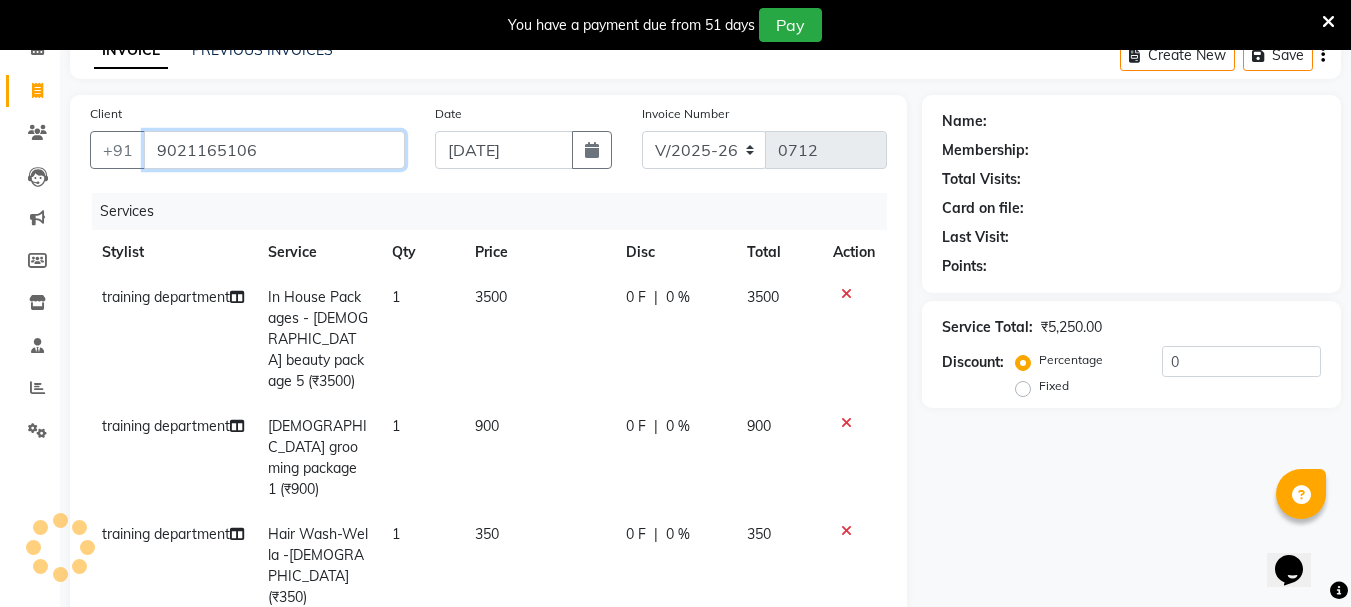 type on "9021165106" 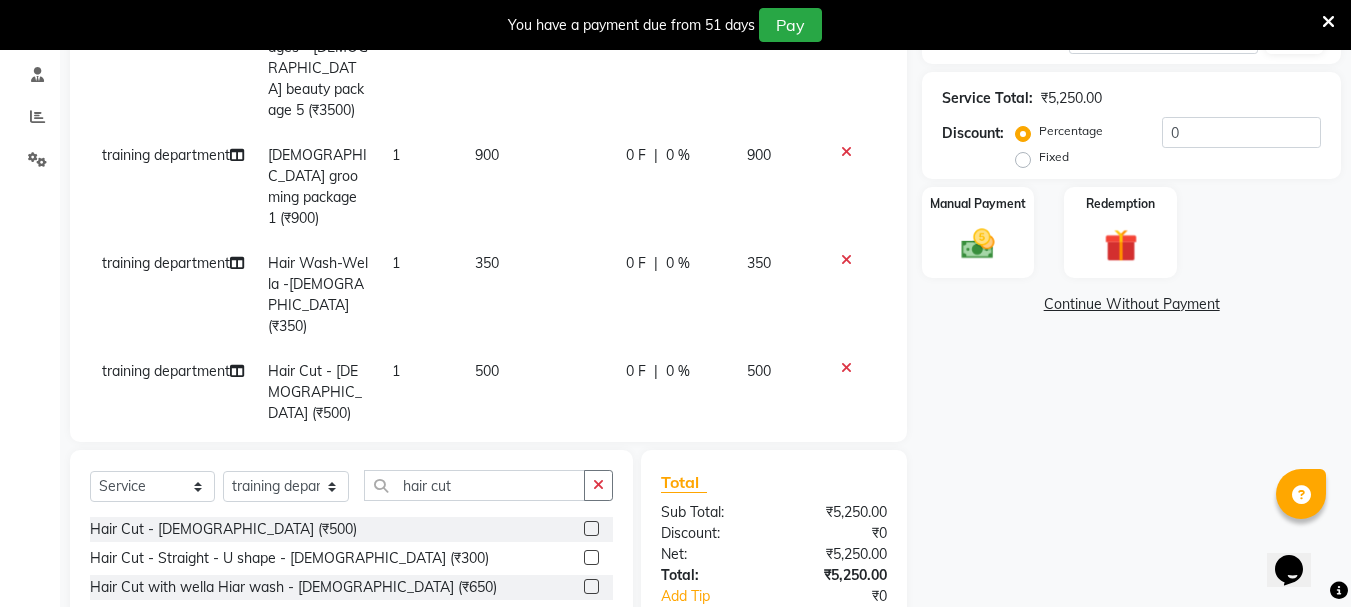 scroll, scrollTop: 200, scrollLeft: 0, axis: vertical 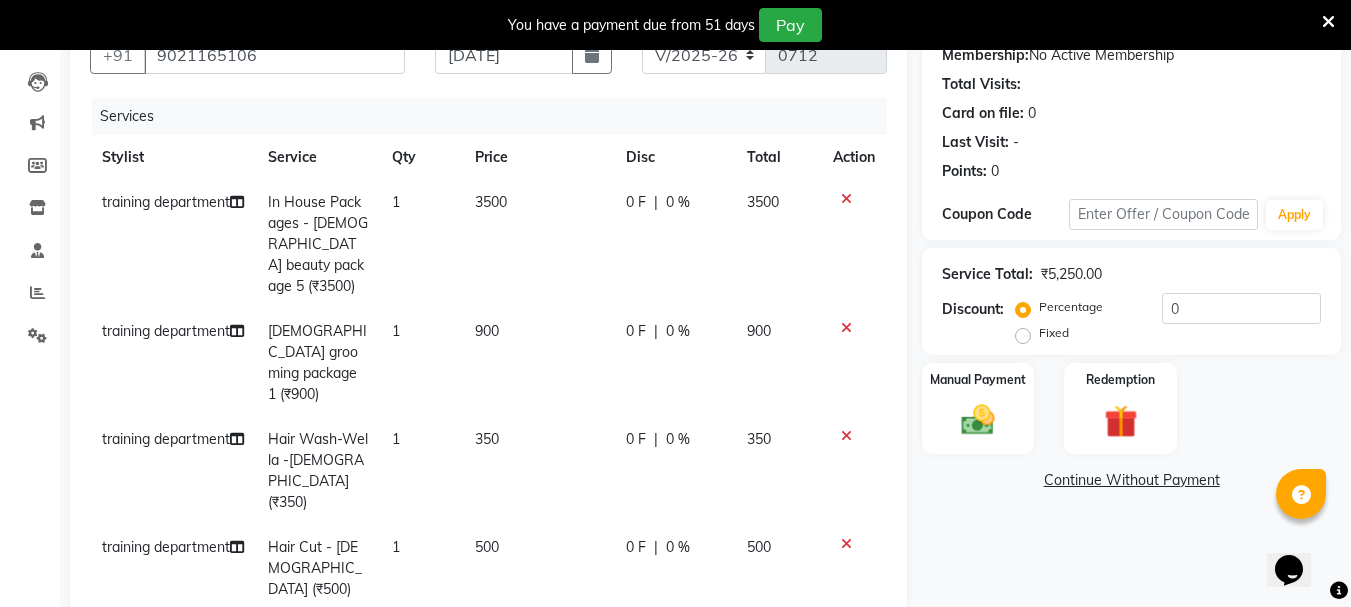 click on "training department" 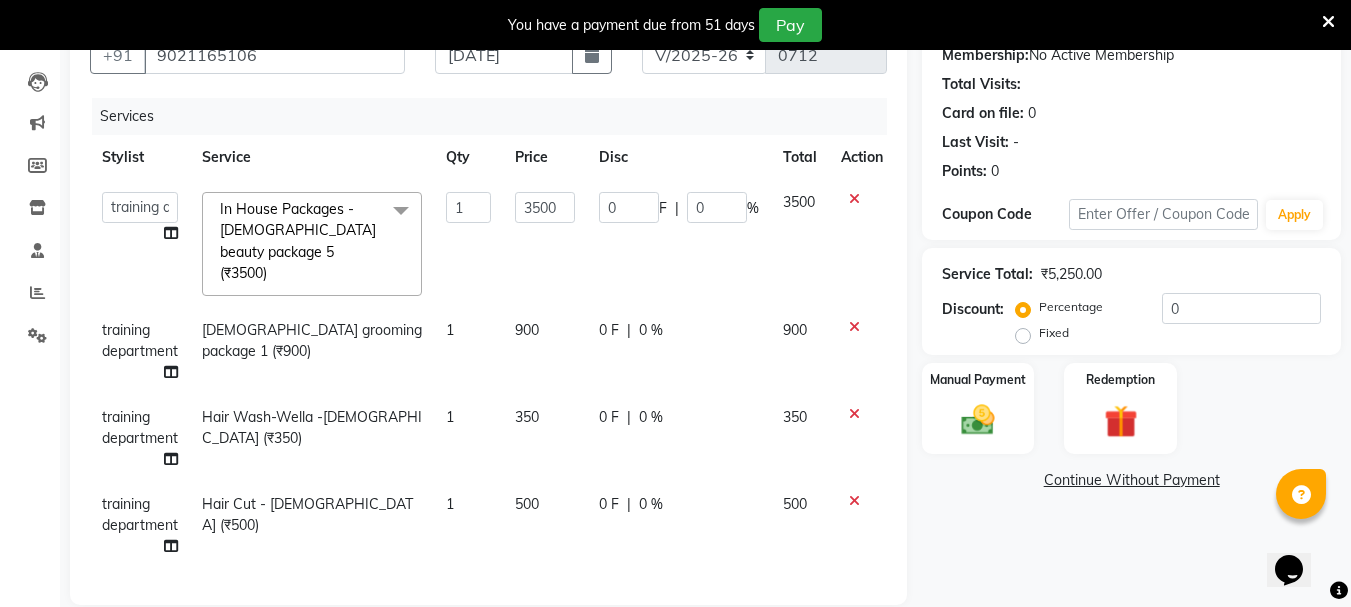 click on "Completed InProgress Upcoming Dropped Tentative Check-In Confirm" 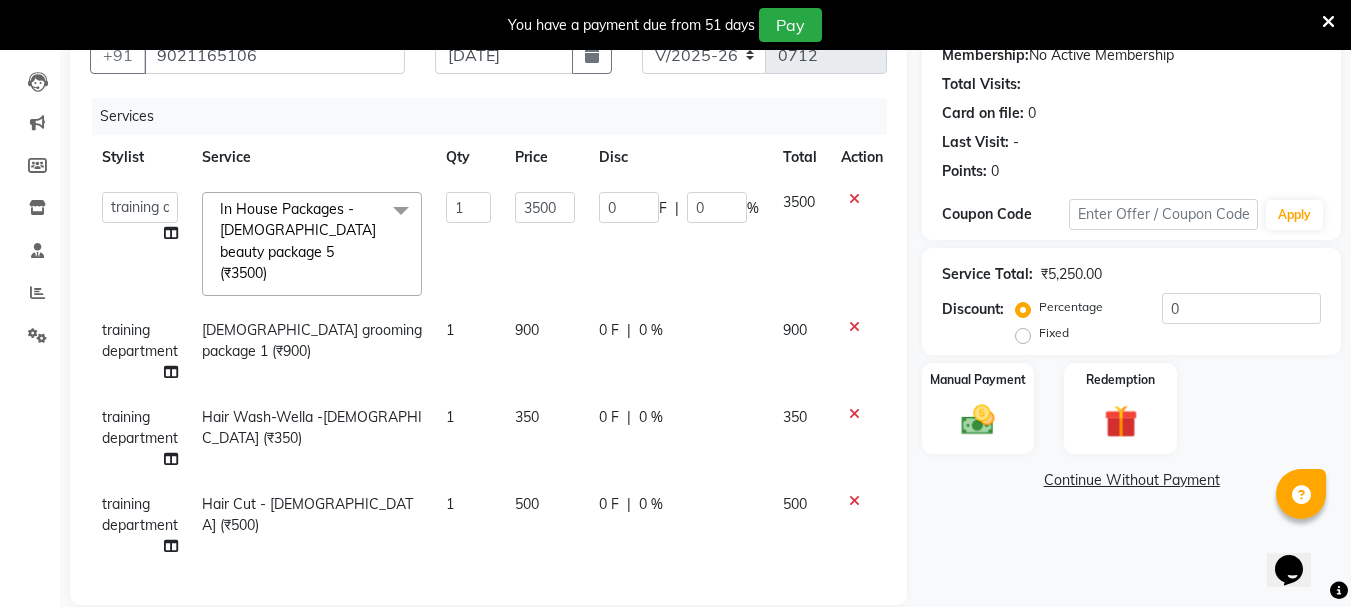 click on "training department" 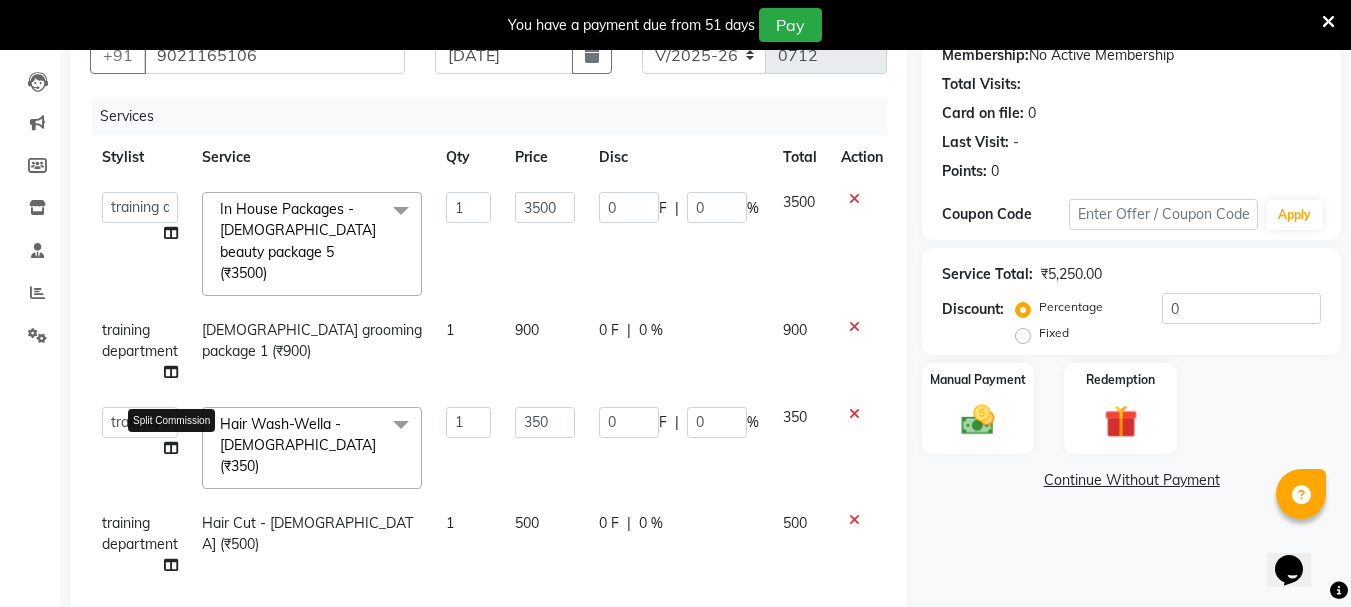 click 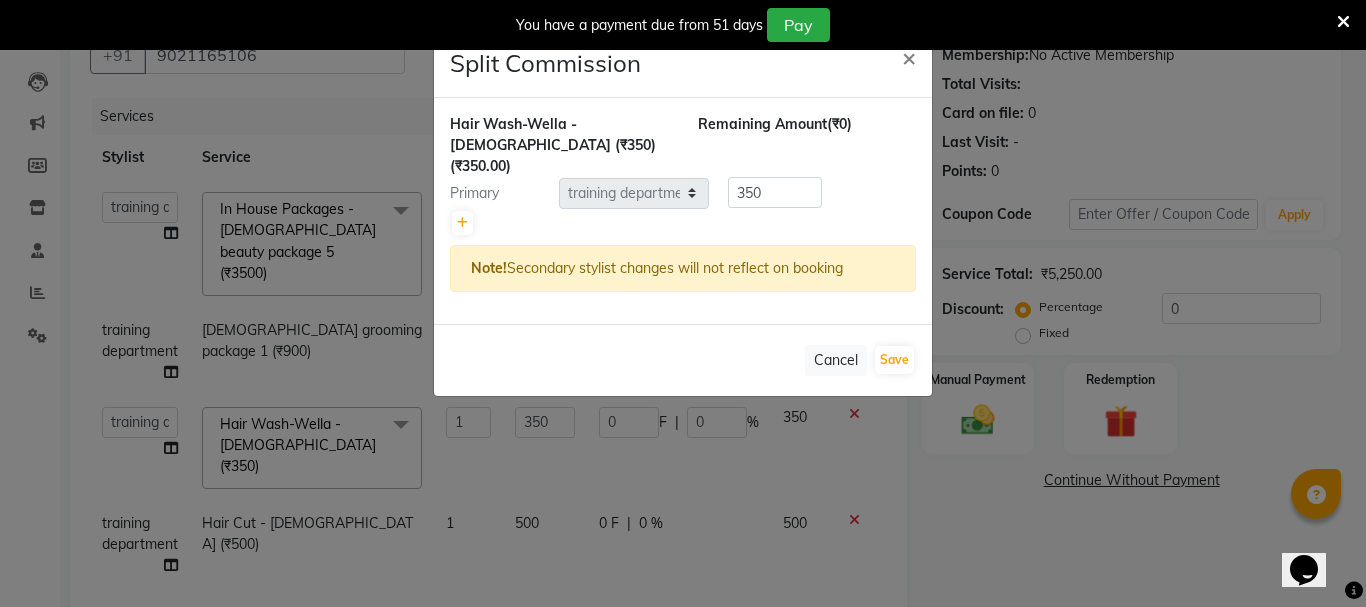 click on "Split Commission × Hair Wash-Wella -Female (₹350)  (₹350.00) Remaining Amount  (₹0) Primary Select  Ganeshan R   MRIDULA   Rahul ghodke   Reception   training department   vaishali bhagwan badgujar  350 Note!  Secondary stylist changes will not reflect on booking   Cancel   Save" 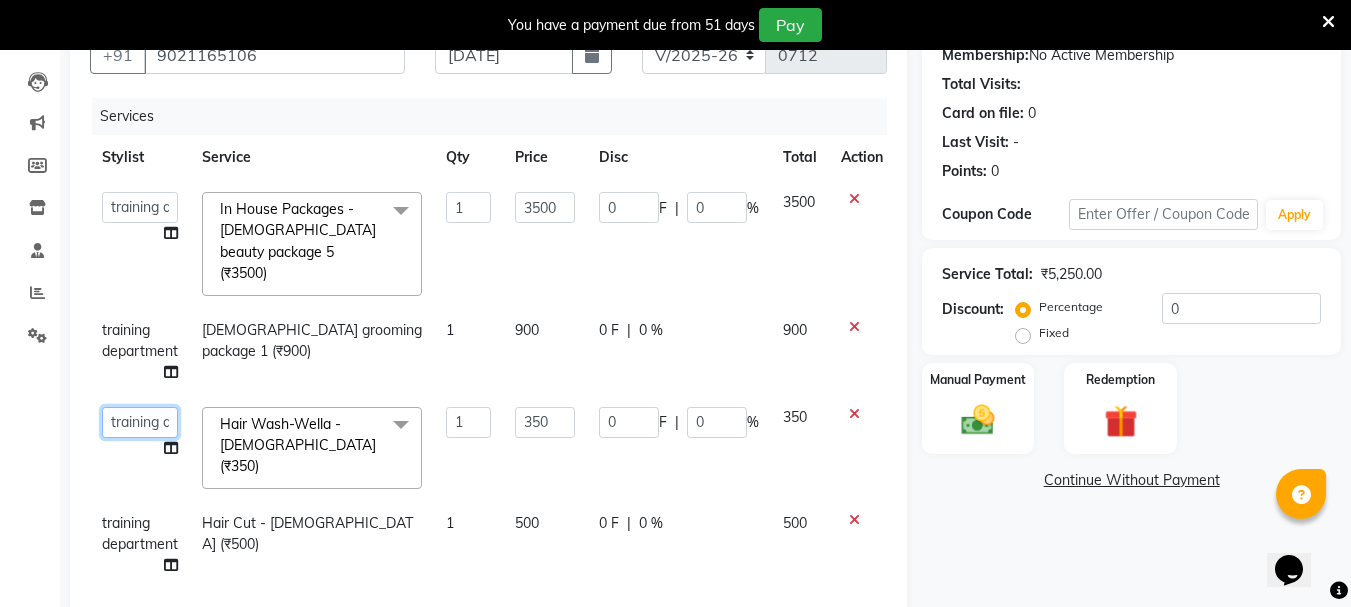 click on "Ganeshan R   MRIDULA   Rahul ghodke   Reception   training department   vaishali bhagwan badgujar" 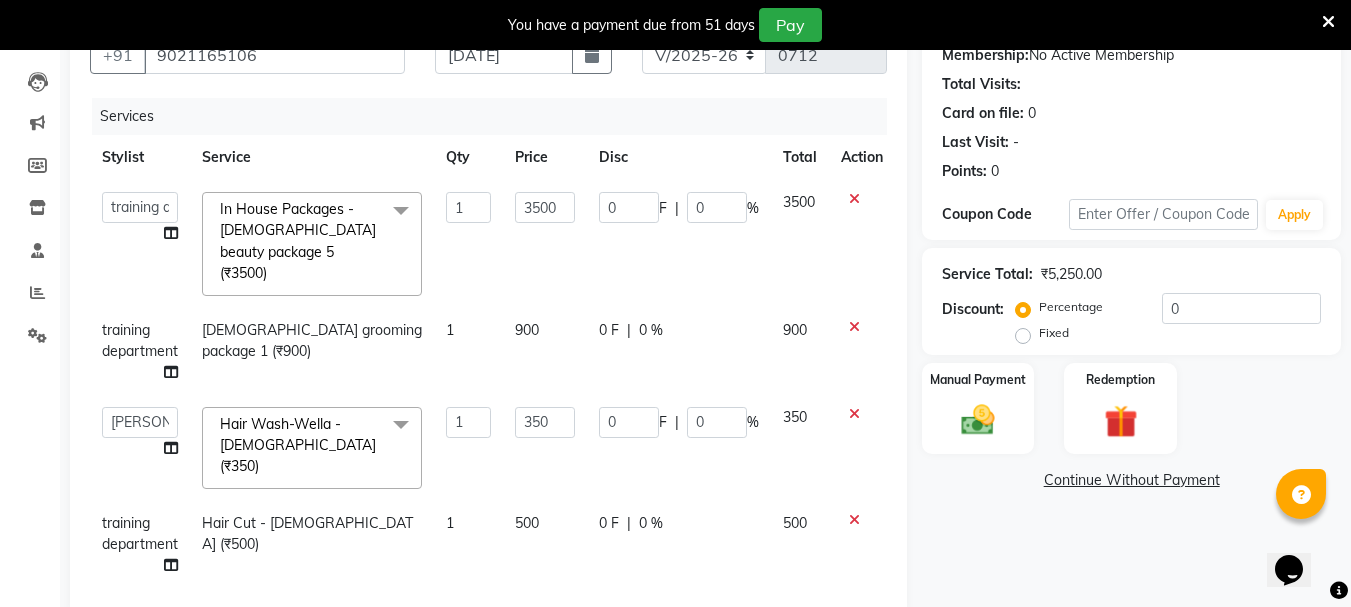 click on "training department" 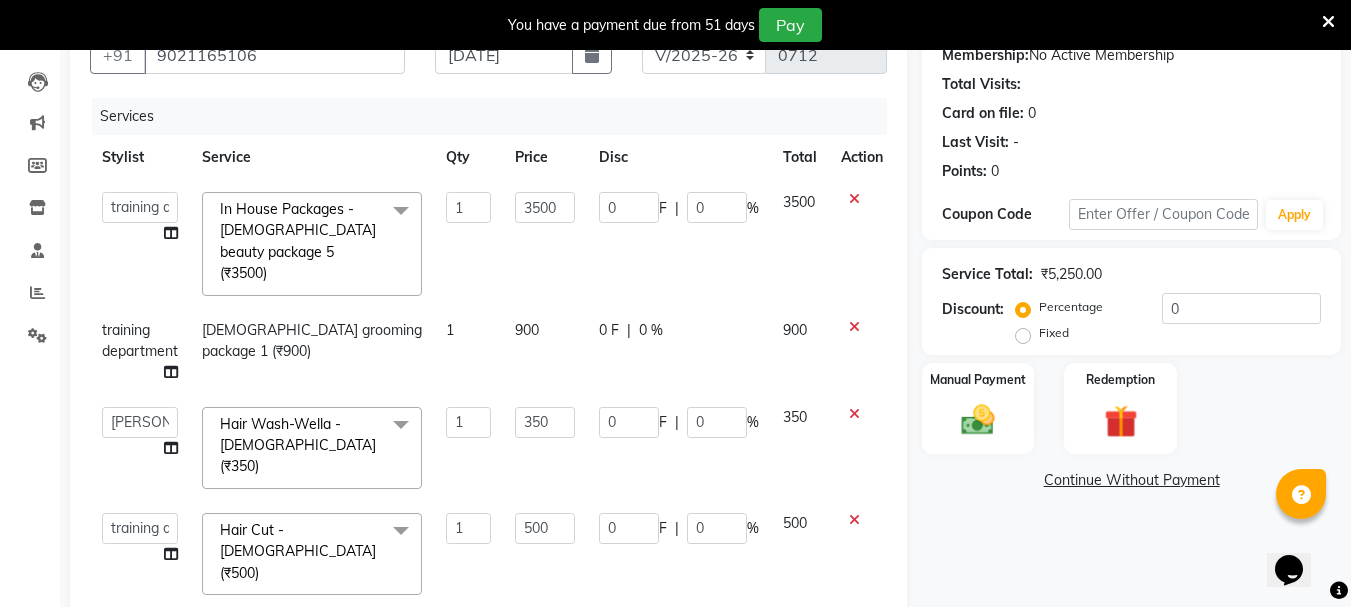 click on "Ganeshan R   MRIDULA   Rahul ghodke   Reception   training department   vaishali bhagwan badgujar" 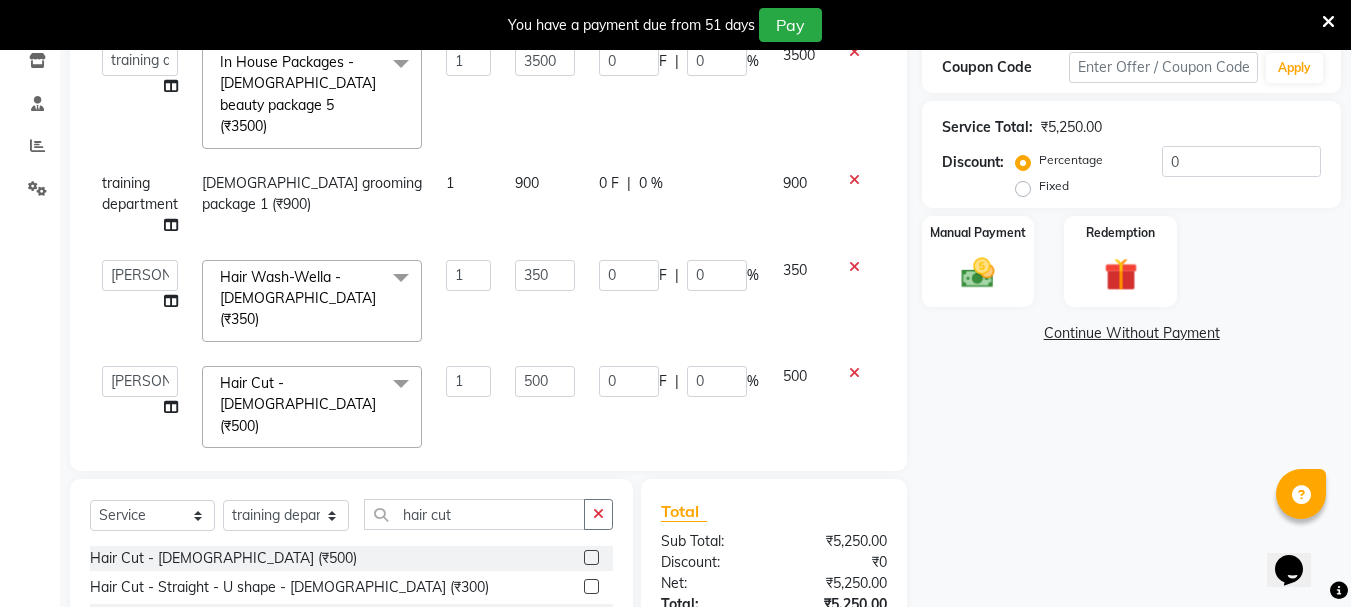 scroll, scrollTop: 400, scrollLeft: 0, axis: vertical 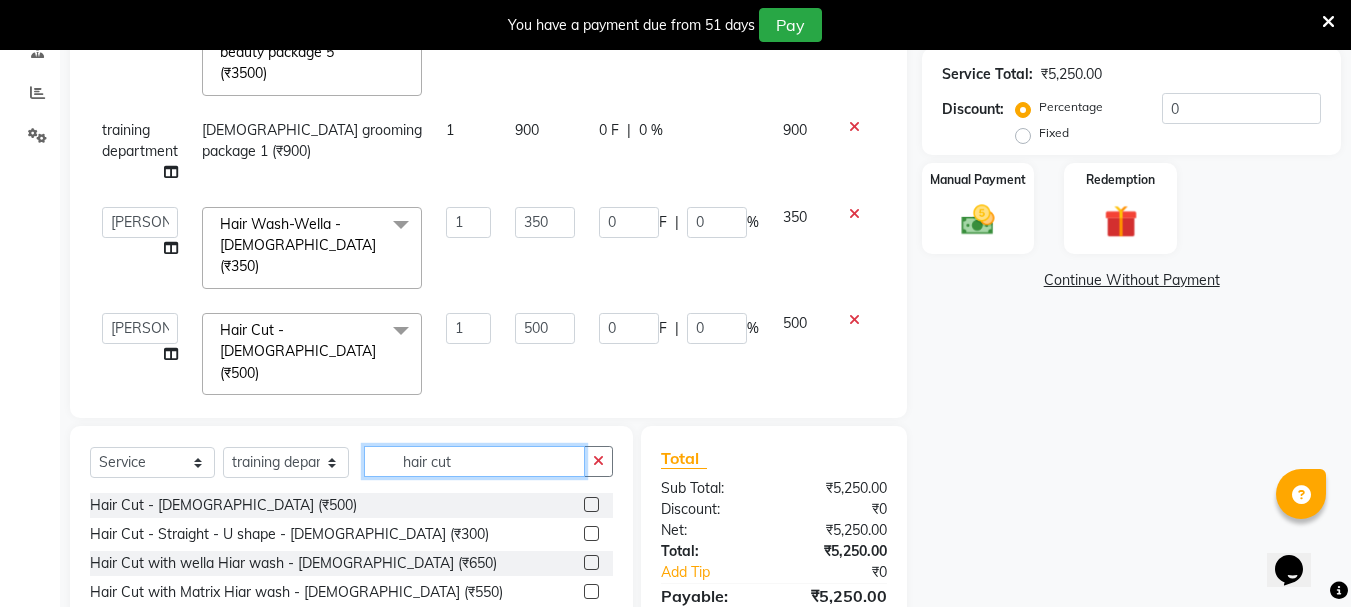 click on "hair cut" 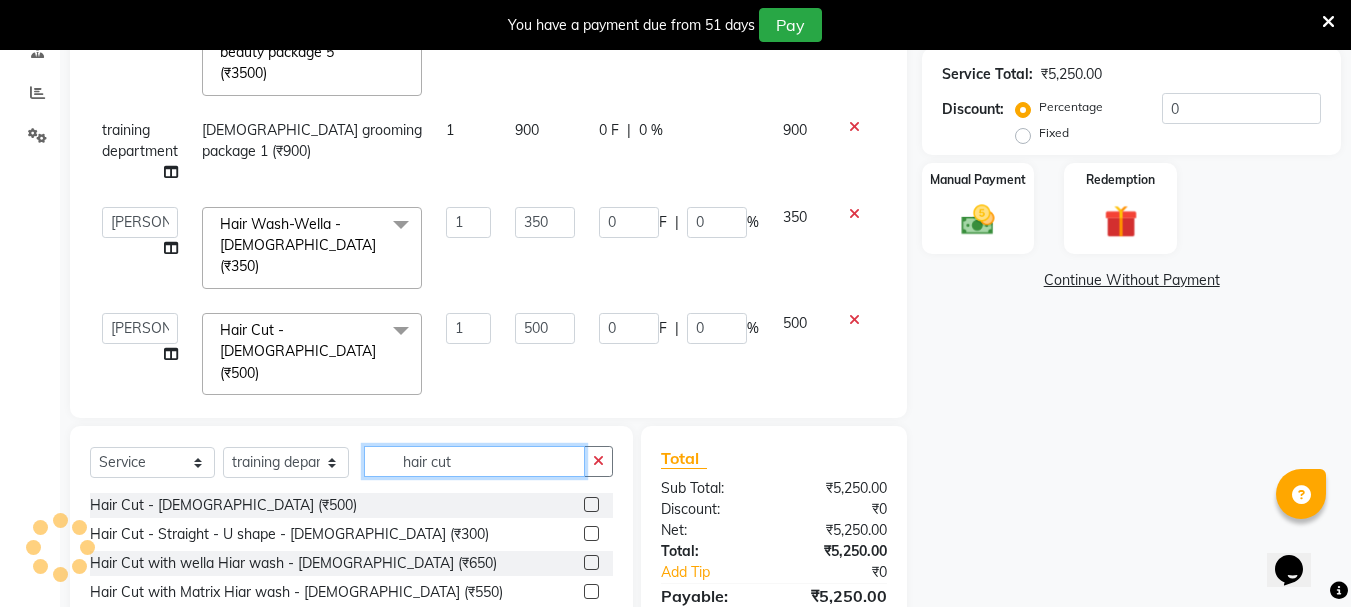 click on "hair cut" 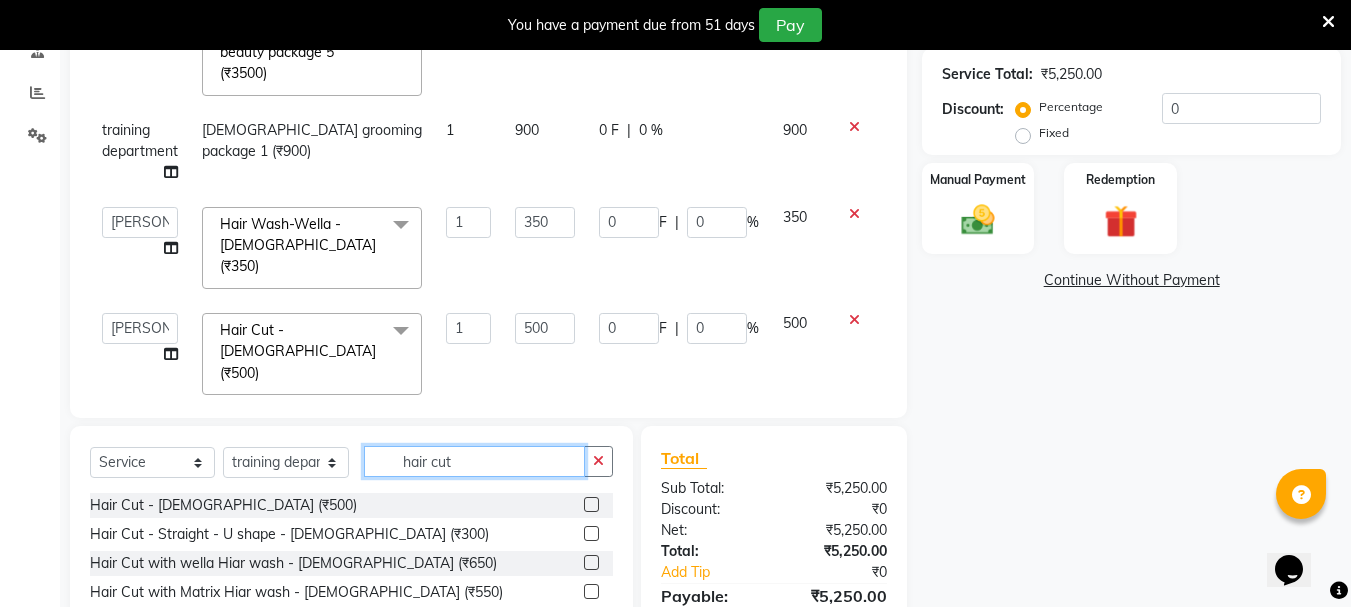 click on "hair cut" 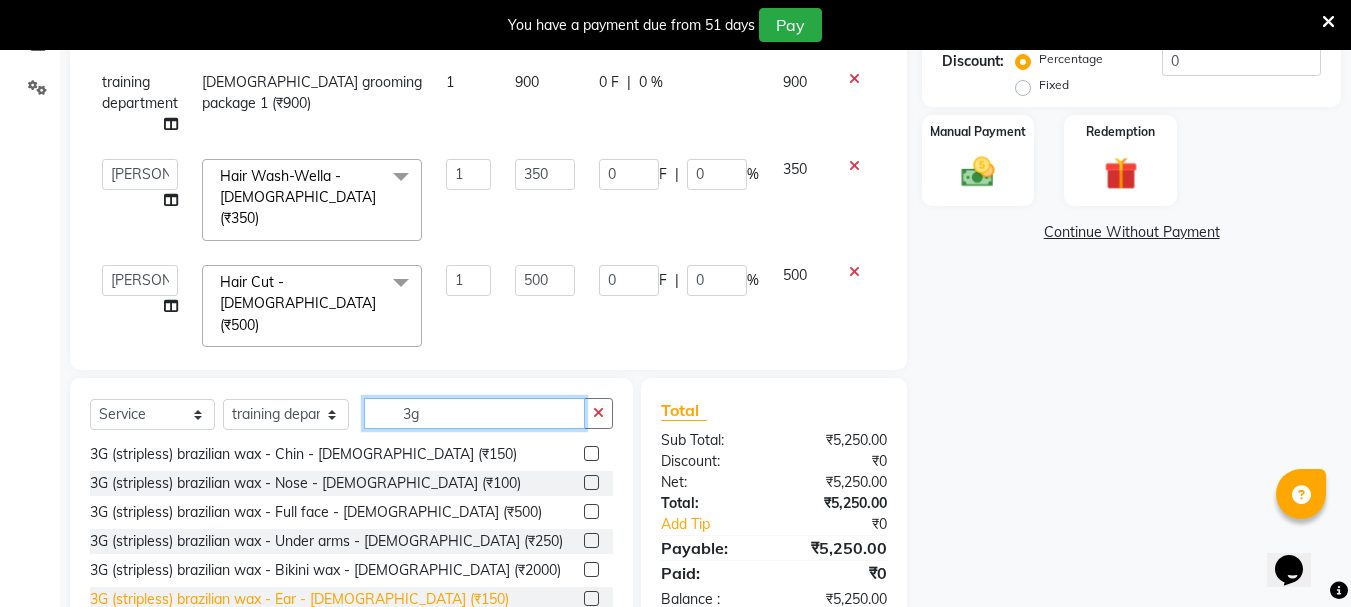 scroll, scrollTop: 520, scrollLeft: 0, axis: vertical 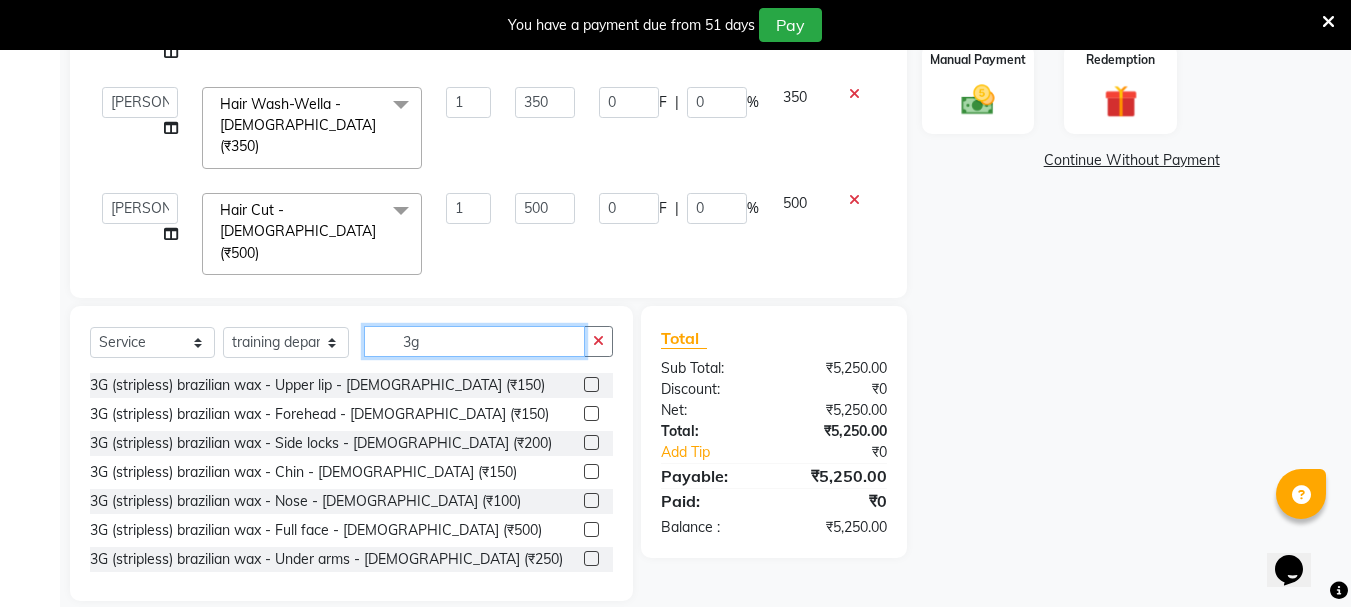 type on "3g" 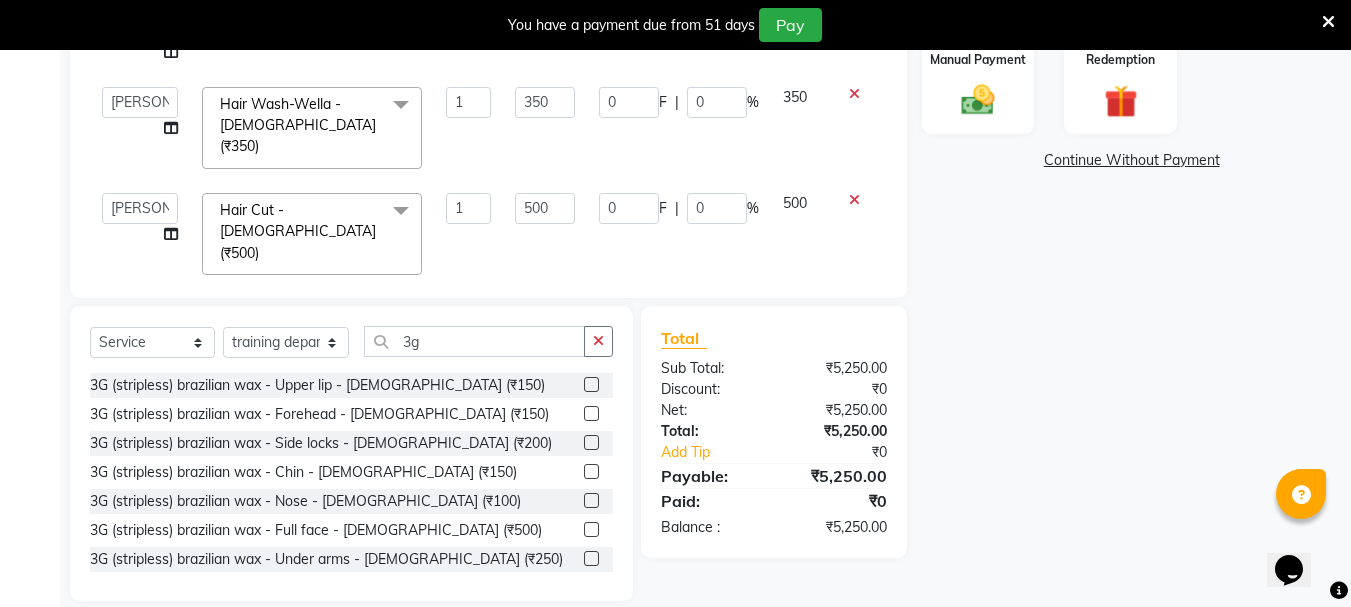 click 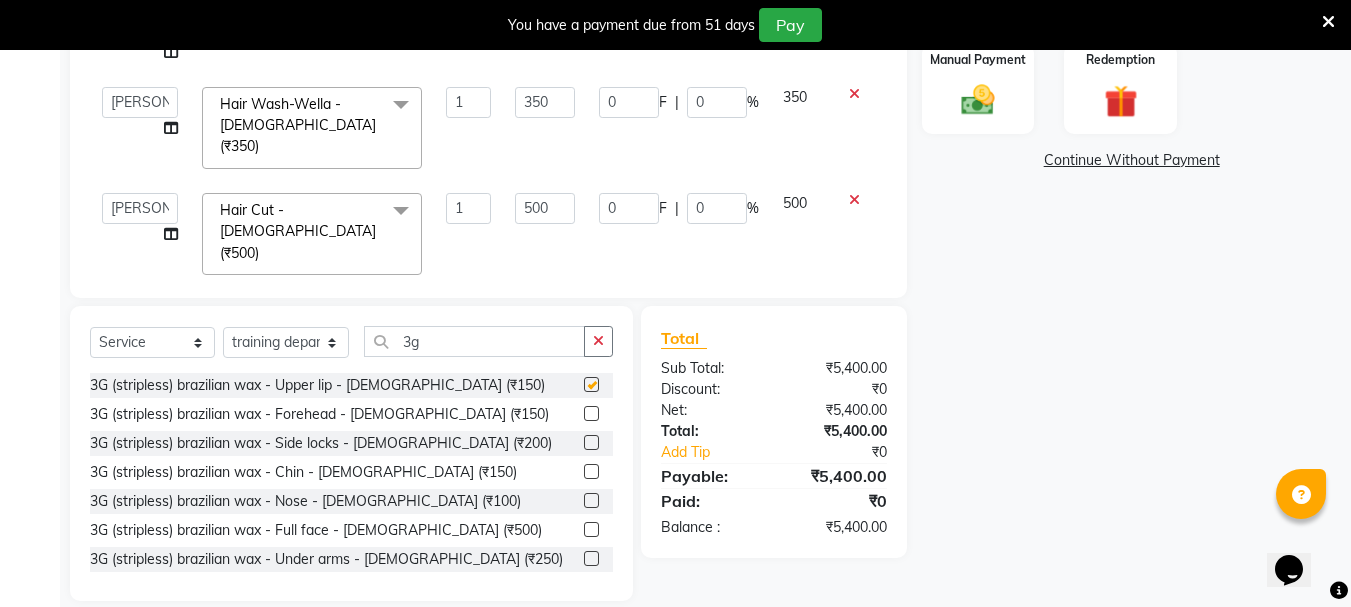 checkbox on "false" 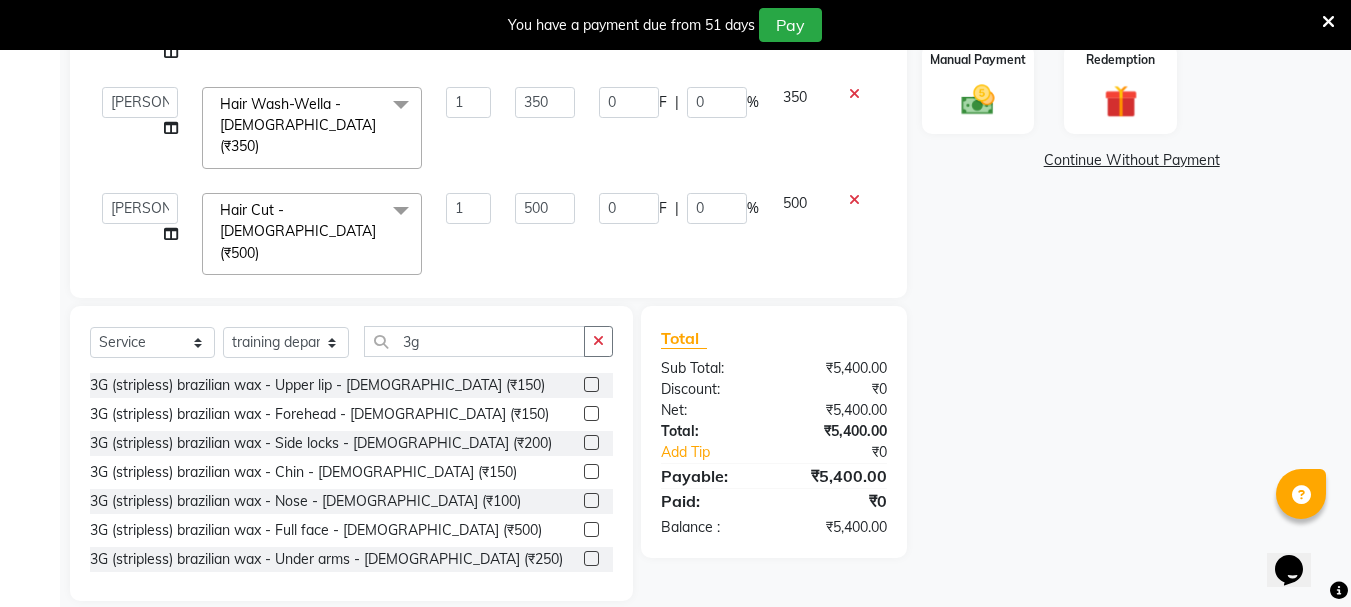 click 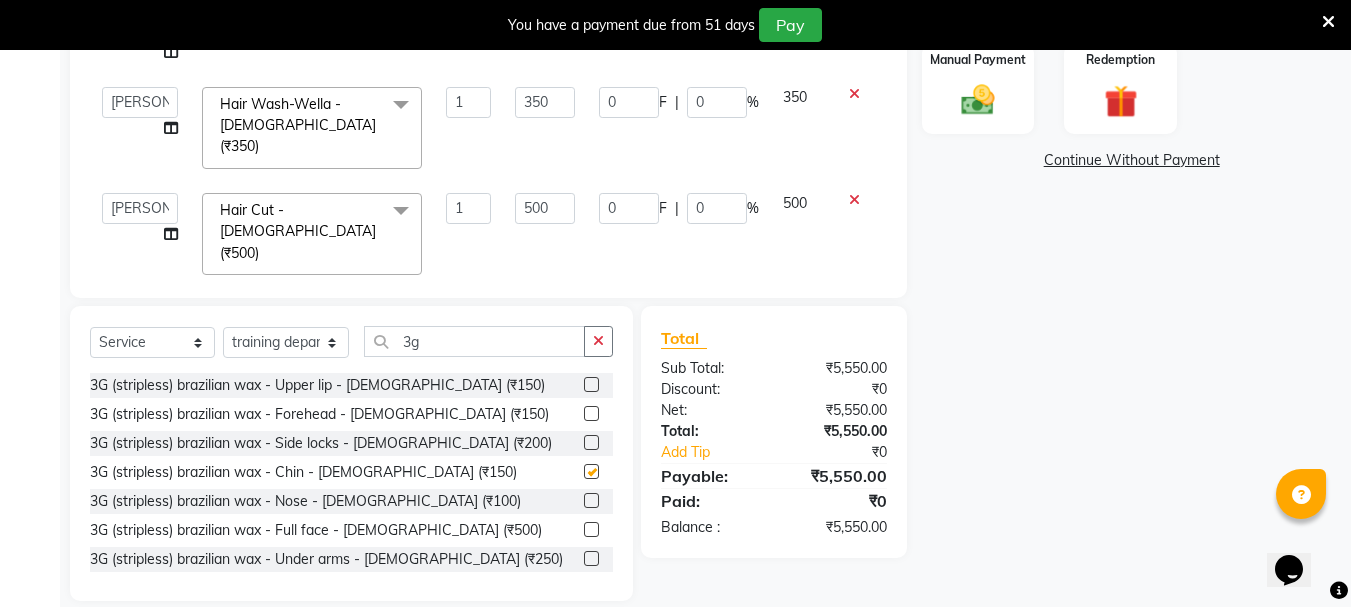 checkbox on "false" 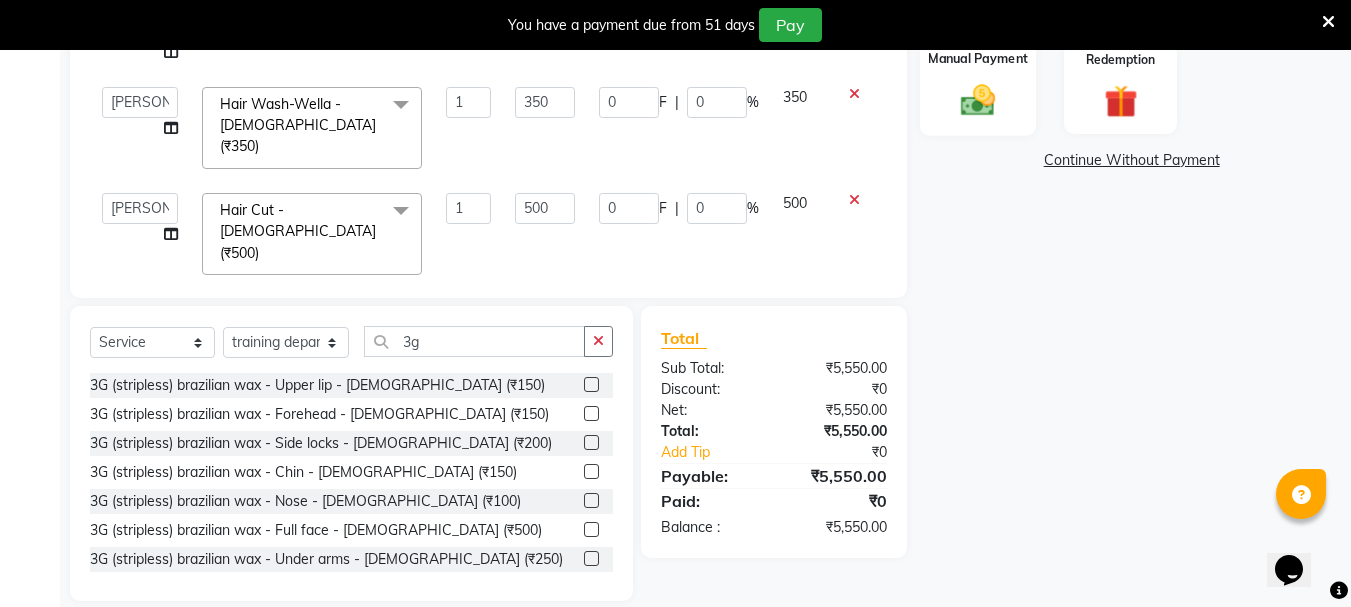 click on "Manual Payment" 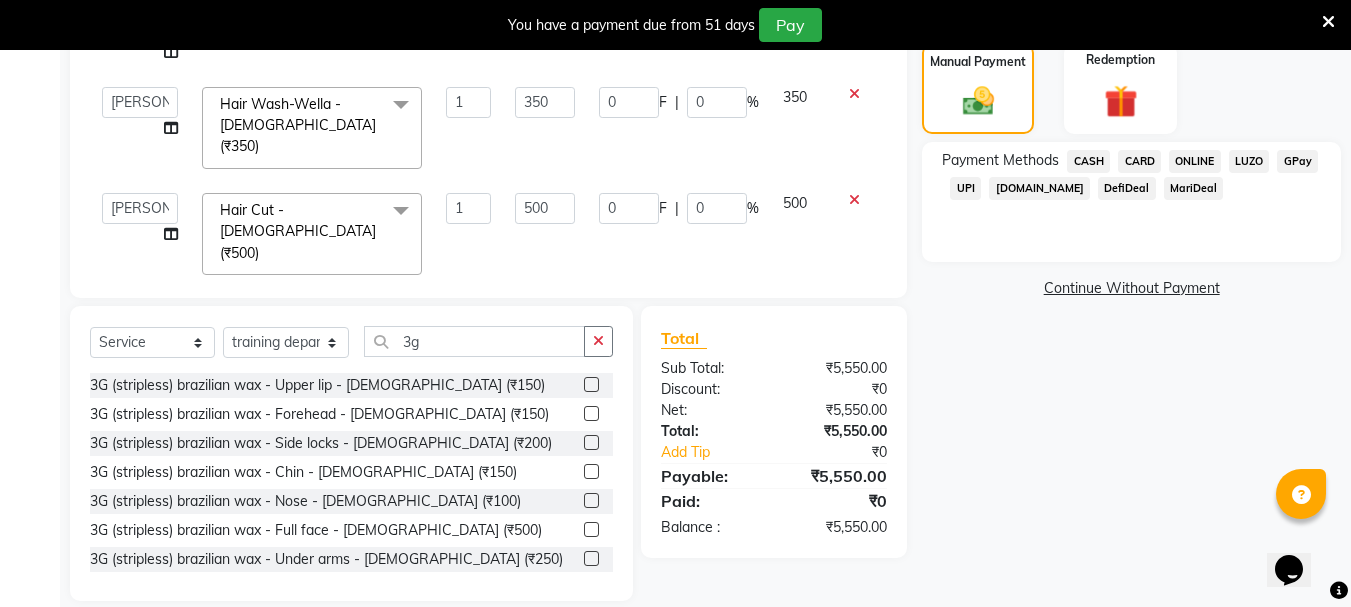 click on "ONLINE" 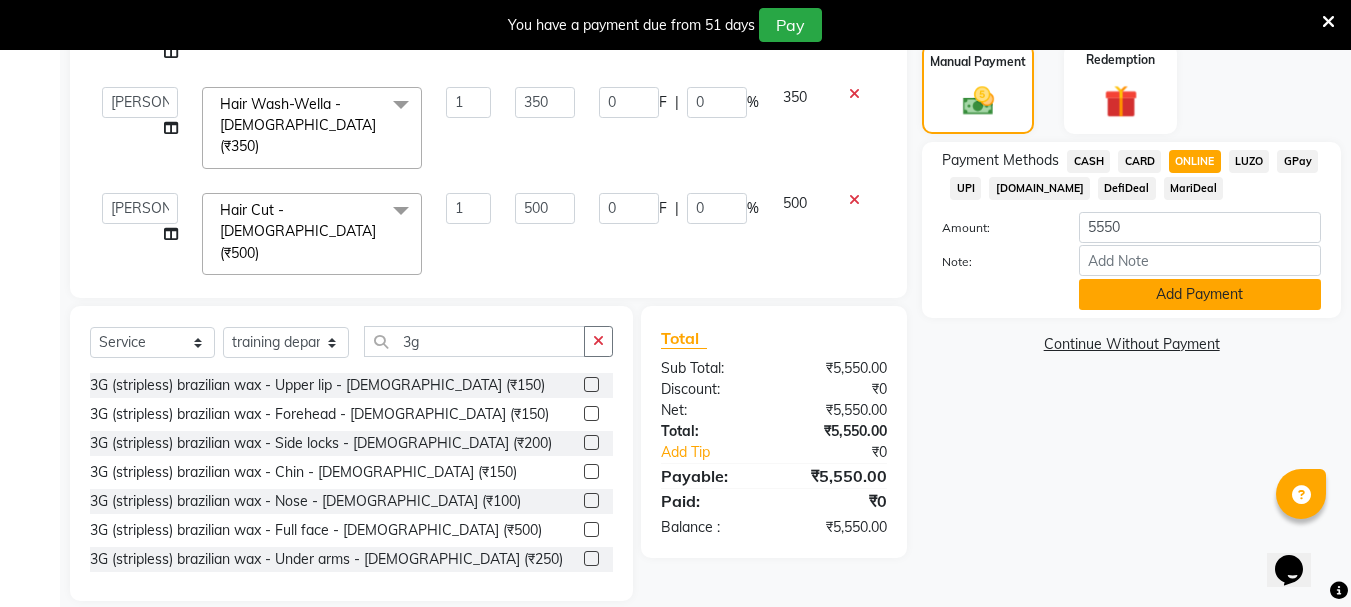 click on "Add Payment" 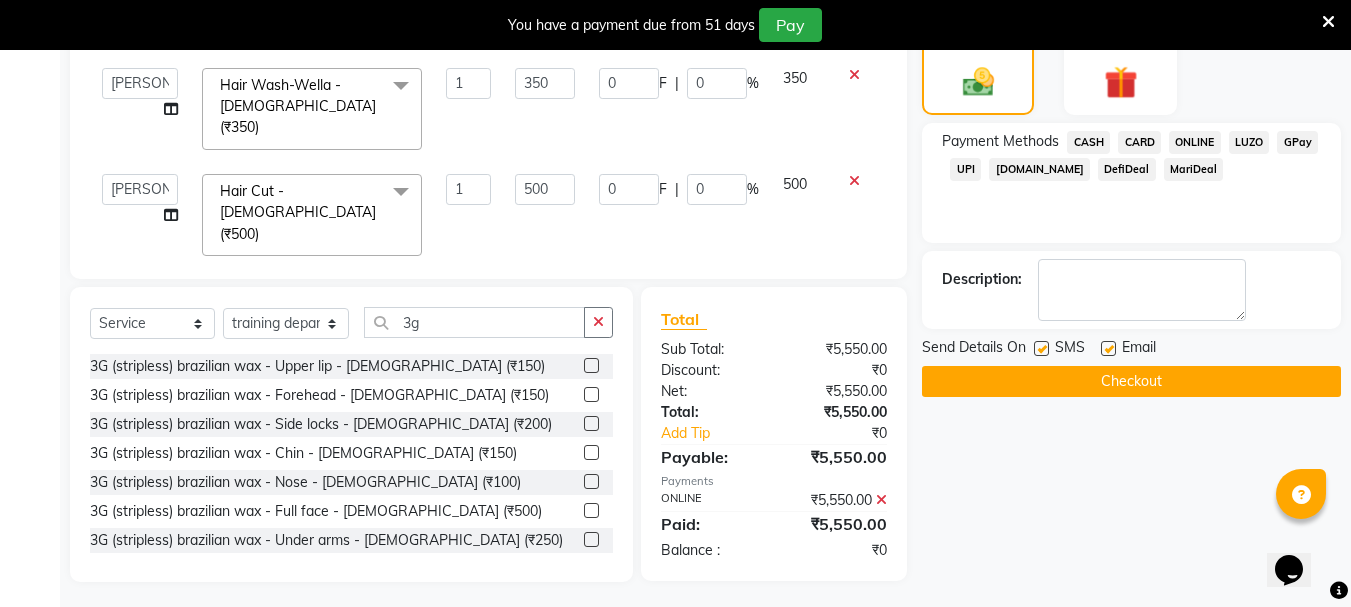 scroll, scrollTop: 544, scrollLeft: 0, axis: vertical 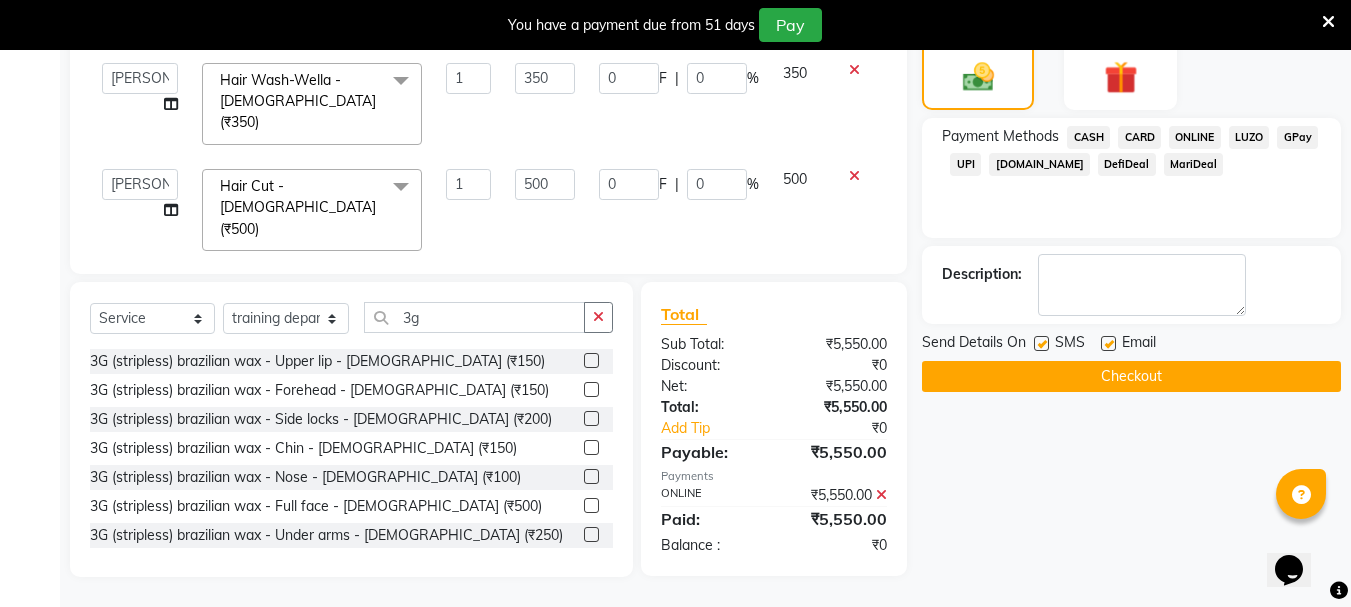 click on "Checkout" 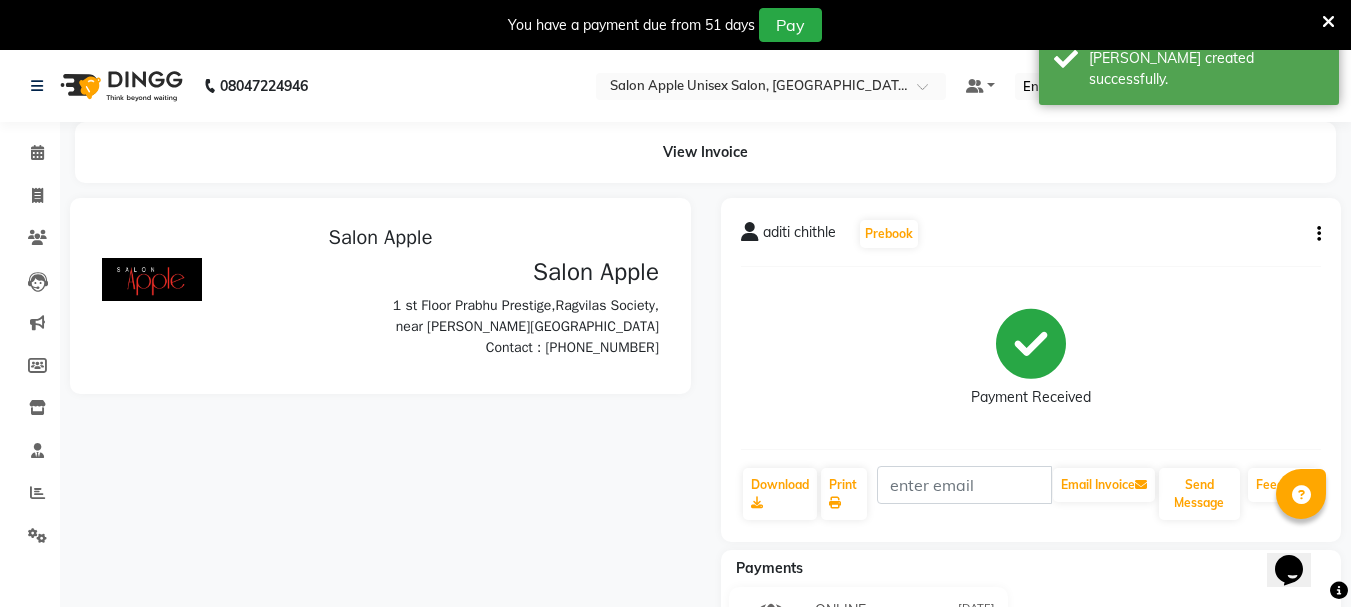 scroll, scrollTop: 0, scrollLeft: 0, axis: both 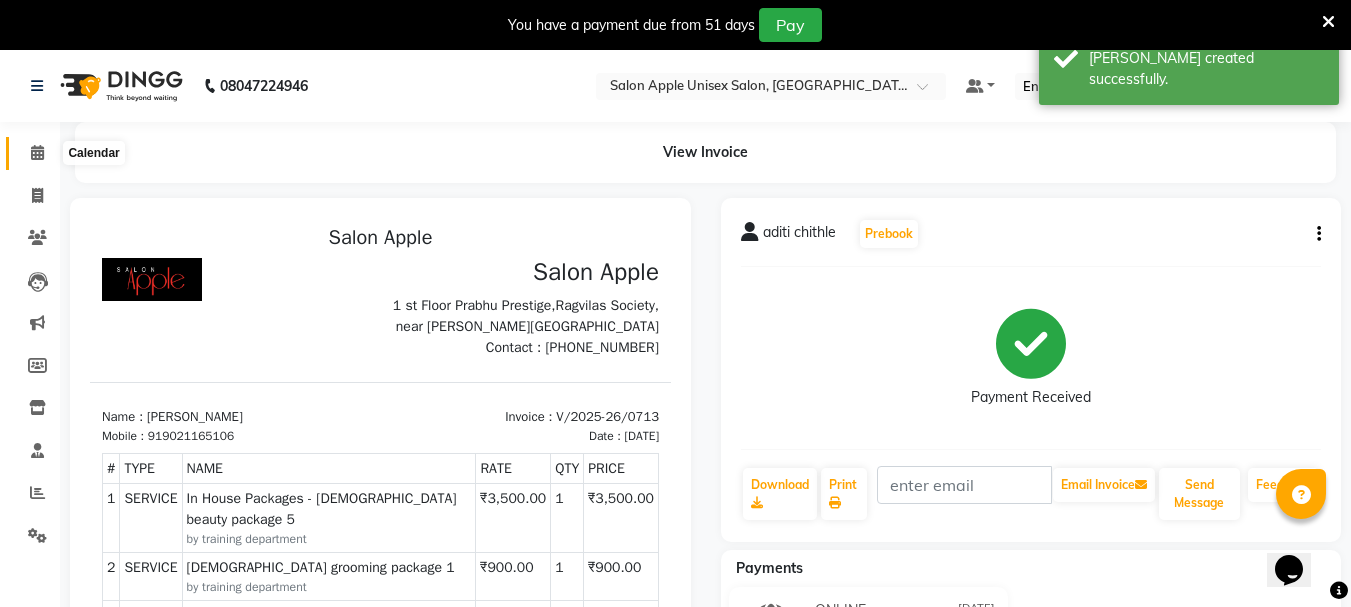 click 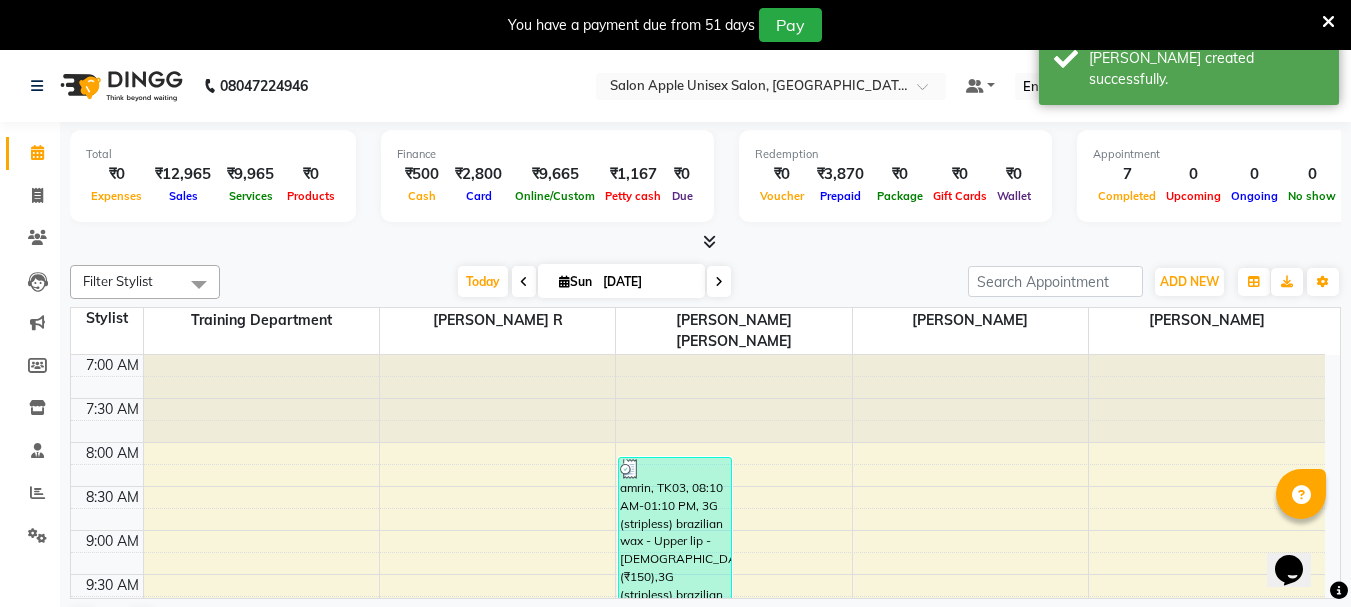 scroll, scrollTop: 51, scrollLeft: 0, axis: vertical 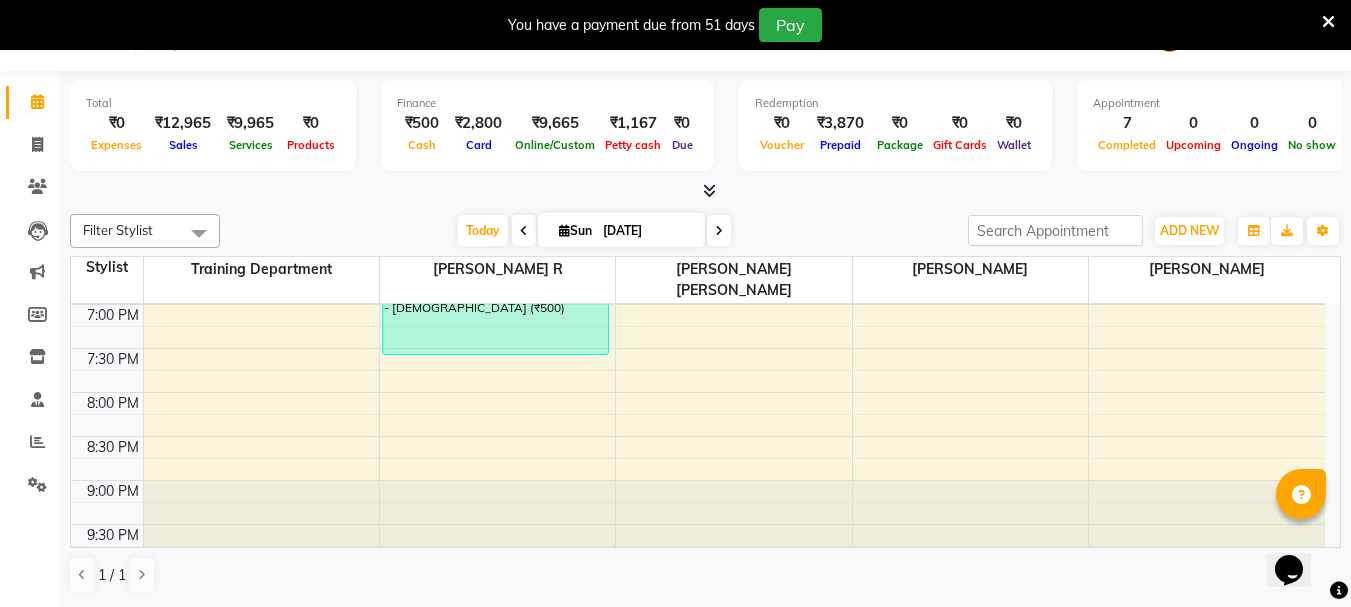 click on "You have a payment due from 51 days   Pay" at bounding box center (675, 25) 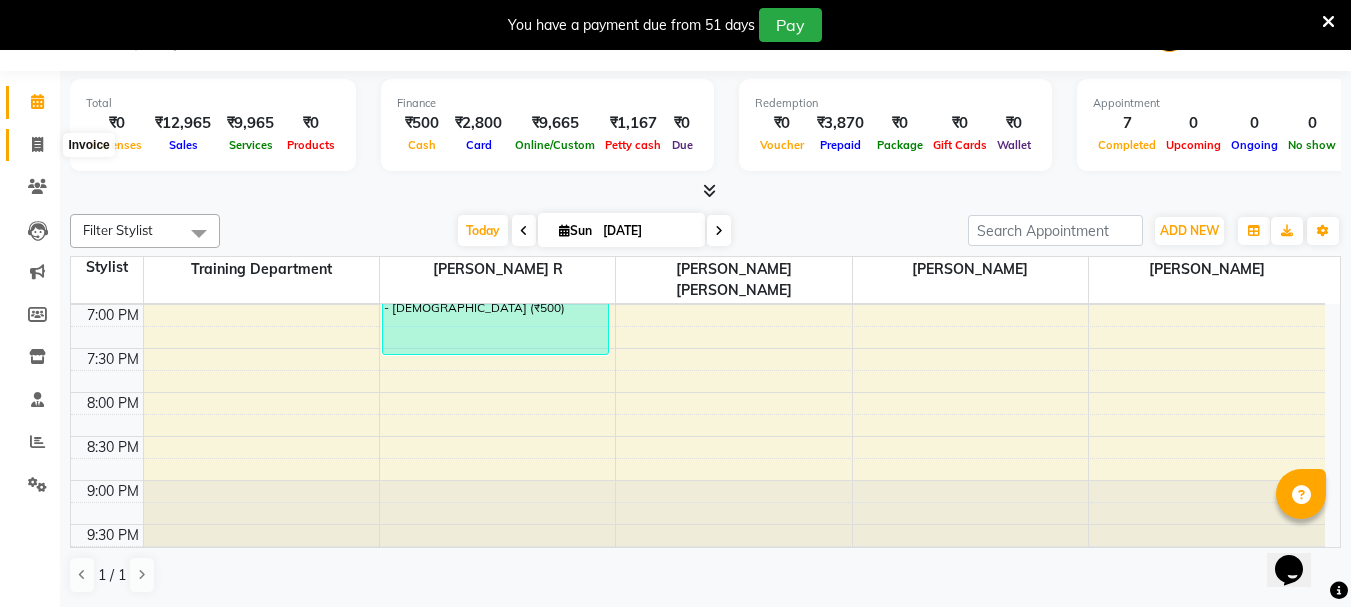 click 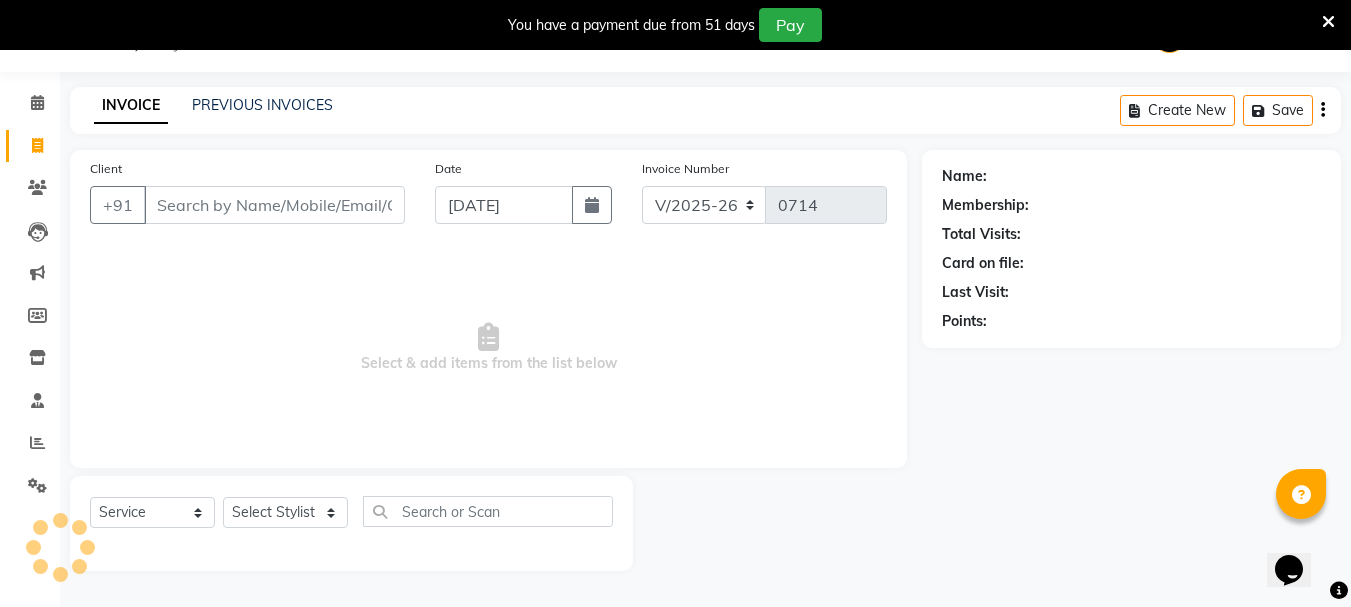 scroll, scrollTop: 50, scrollLeft: 0, axis: vertical 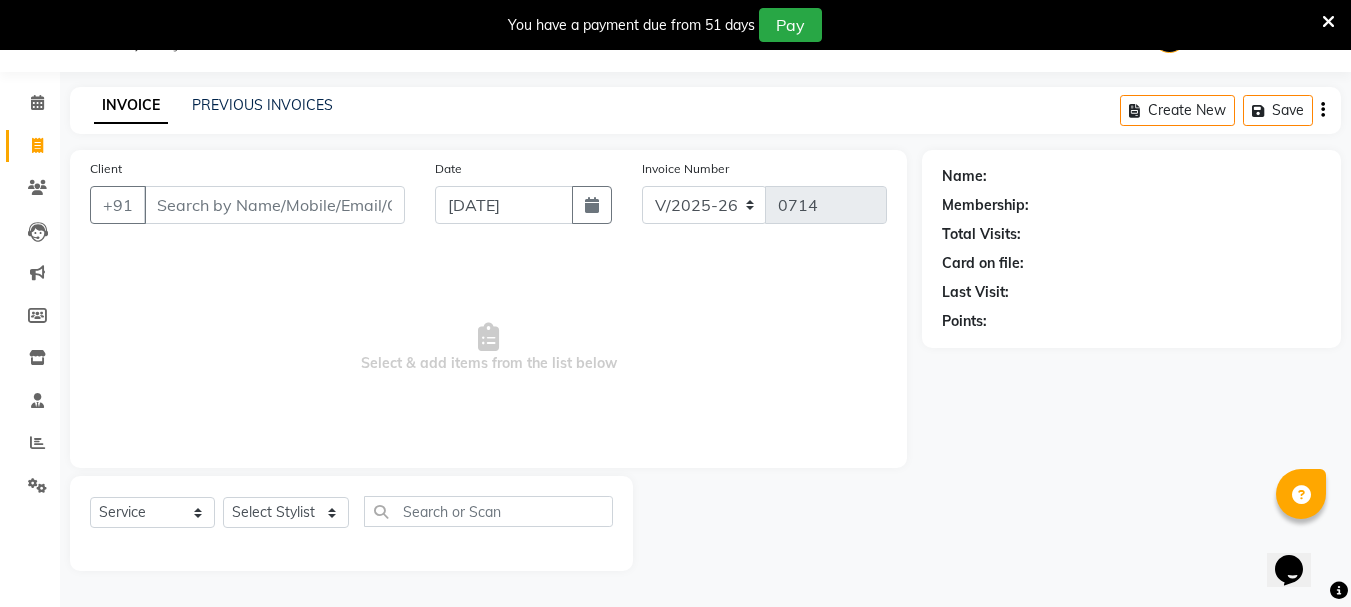 click on "INVOICE PREVIOUS INVOICES Create New   Save" 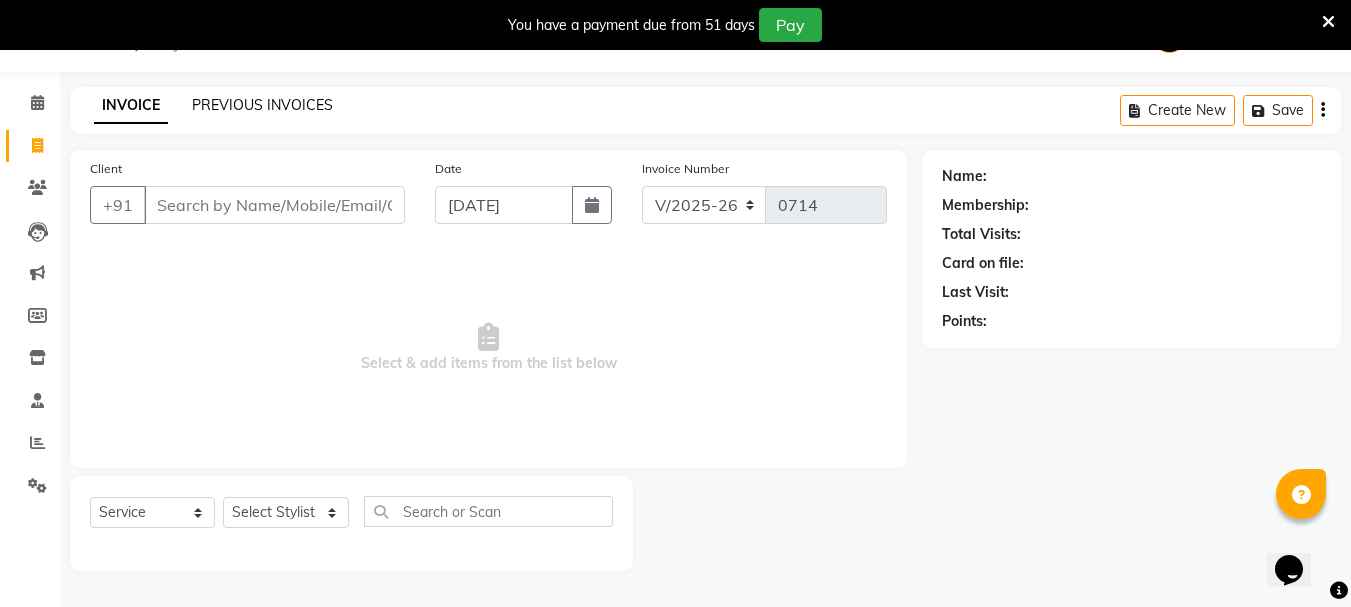 click on "PREVIOUS INVOICES" 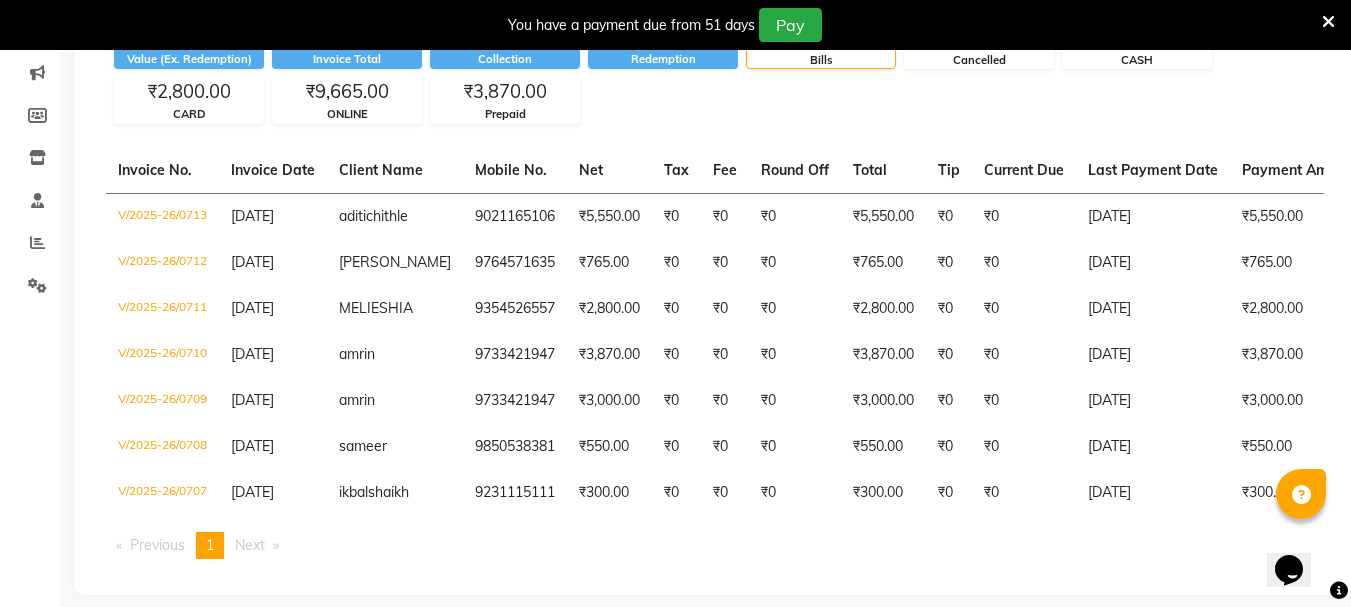 scroll, scrollTop: 0, scrollLeft: 0, axis: both 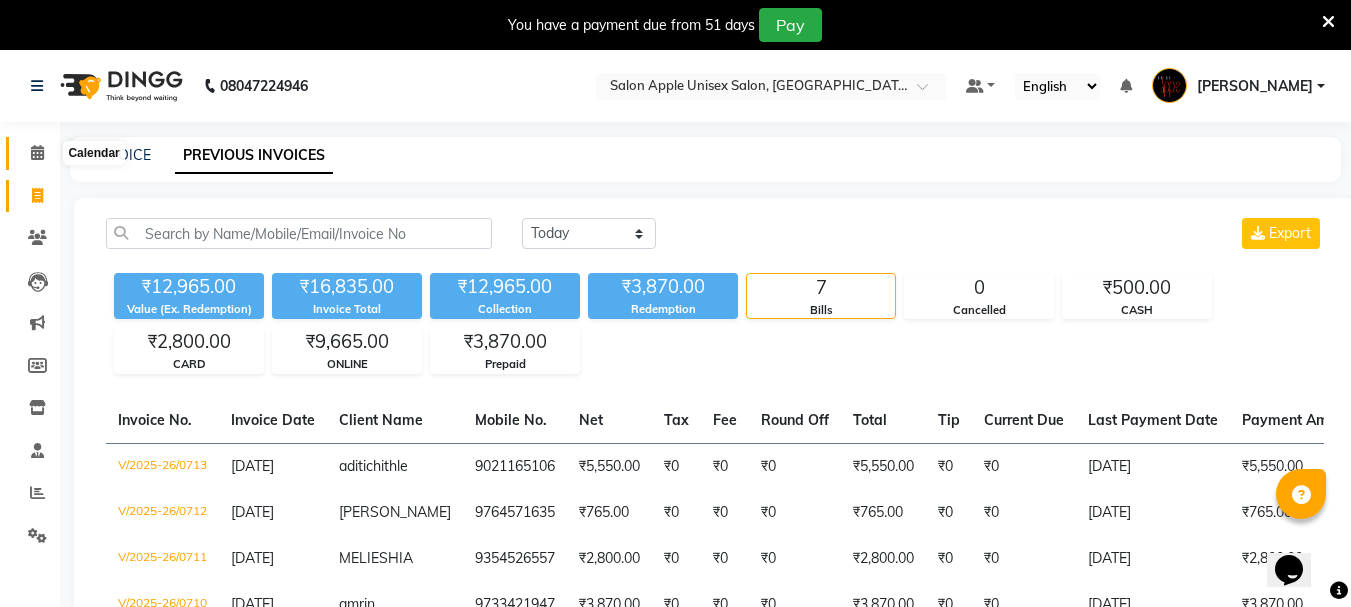 click 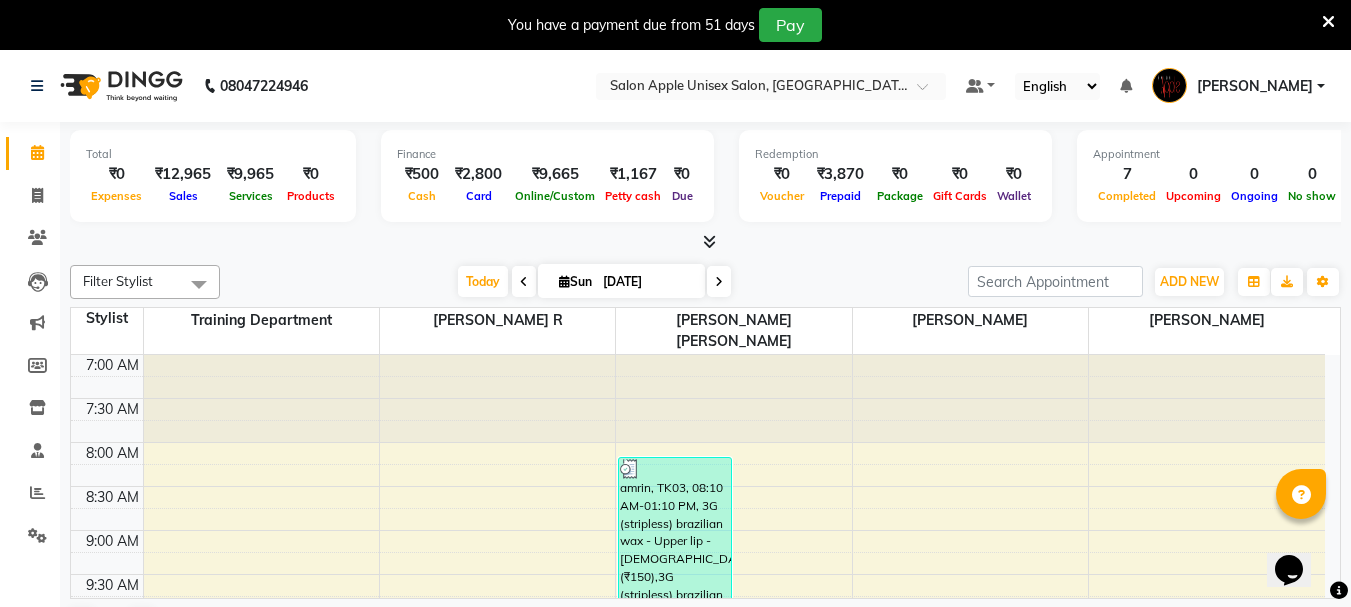 click at bounding box center [709, 241] 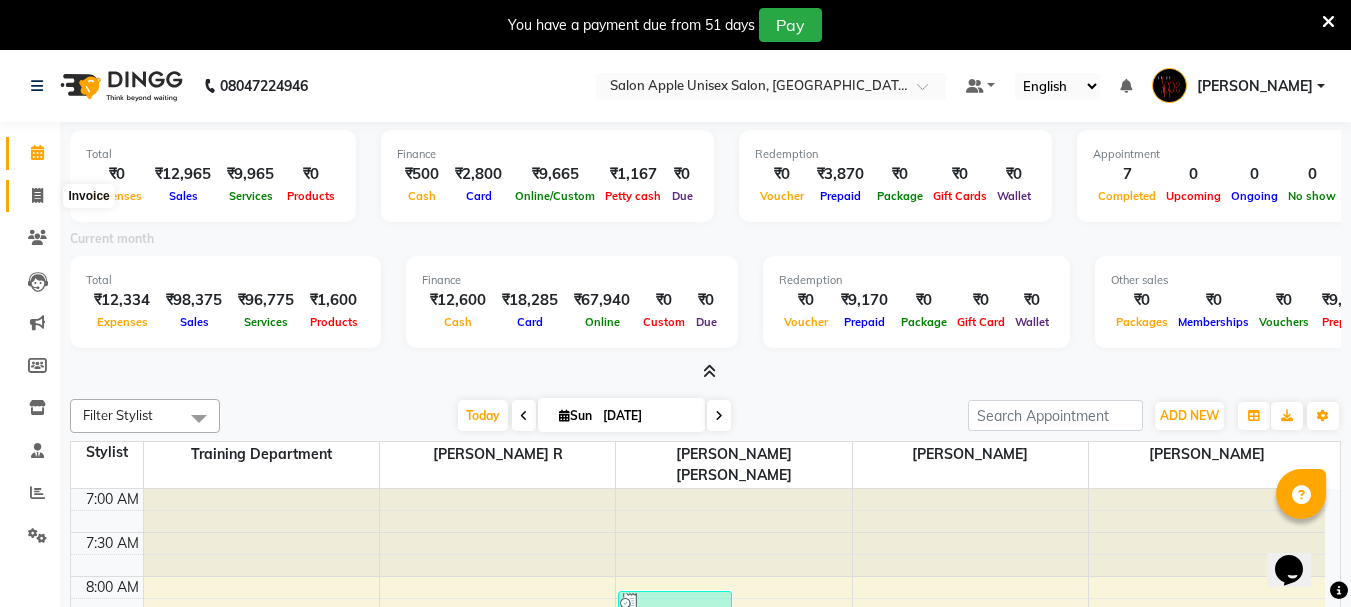 click 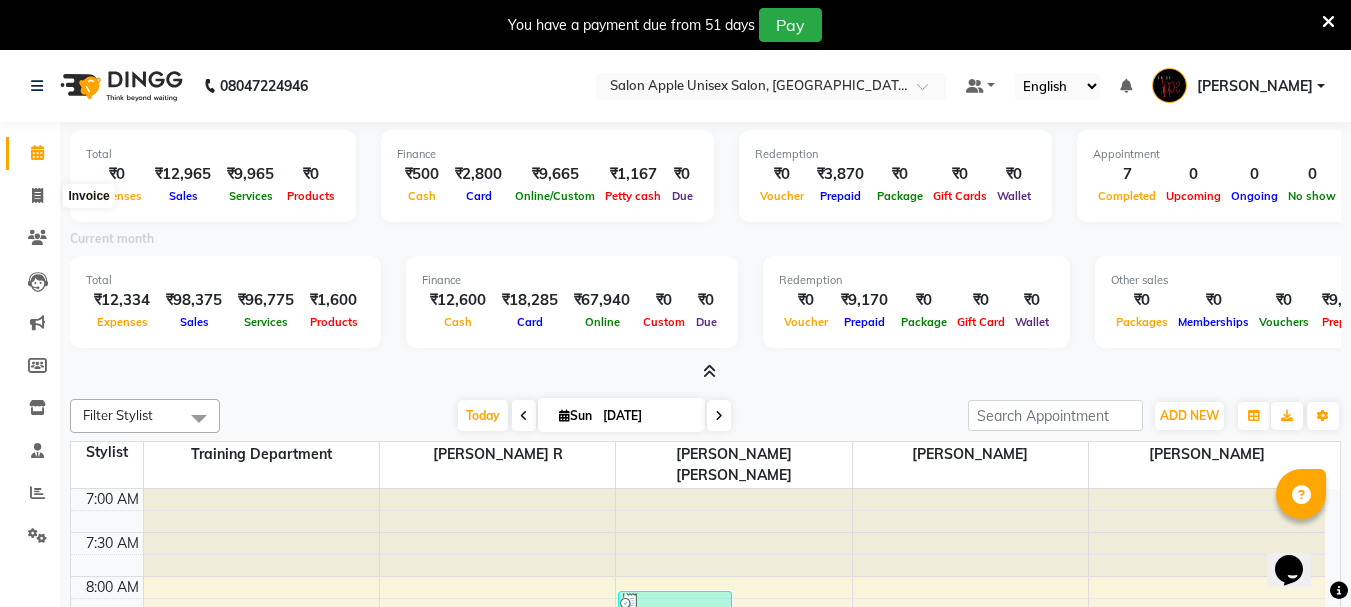 select on "92" 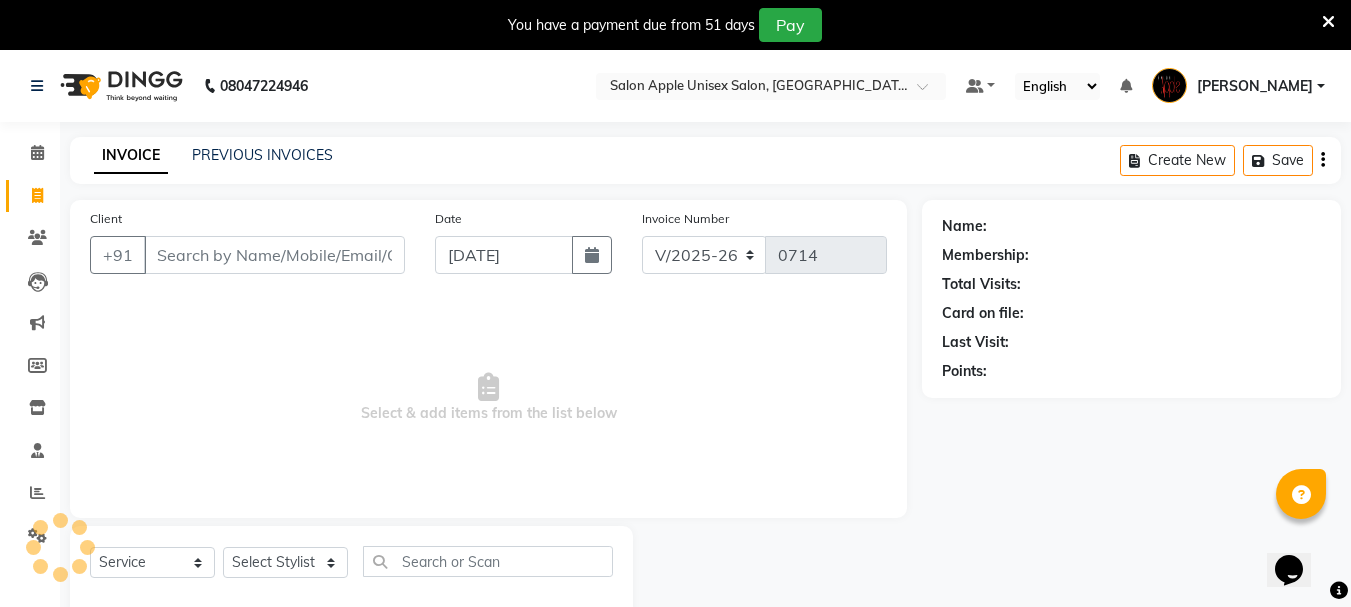 scroll, scrollTop: 50, scrollLeft: 0, axis: vertical 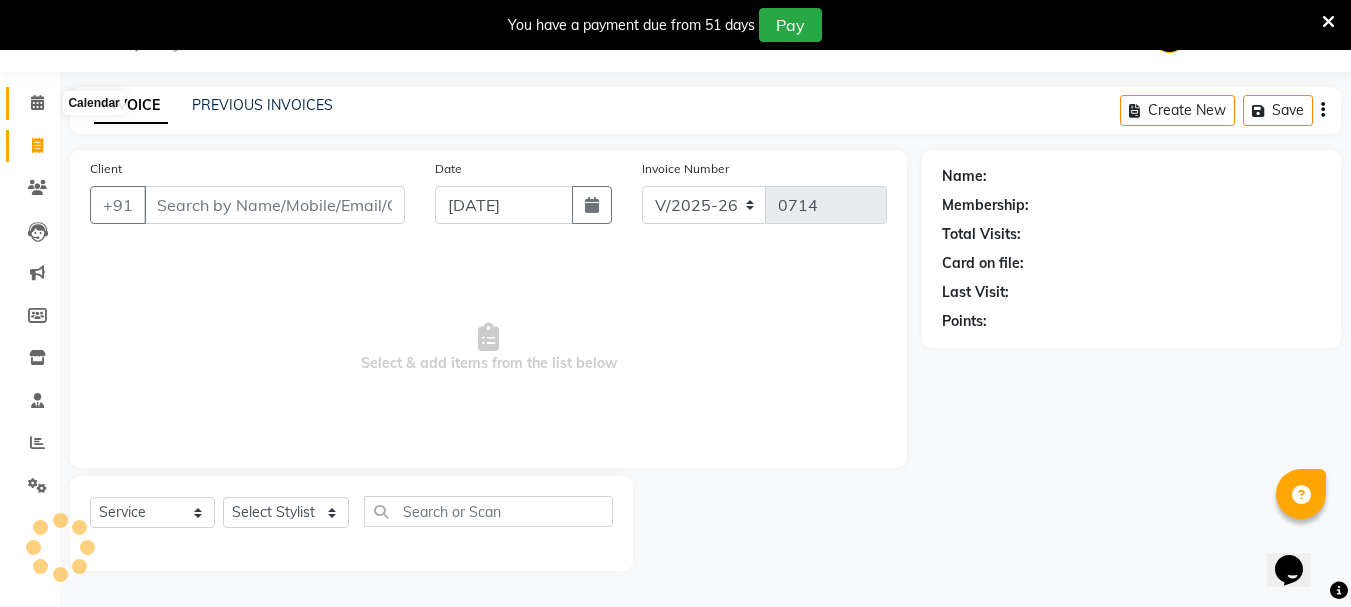 click 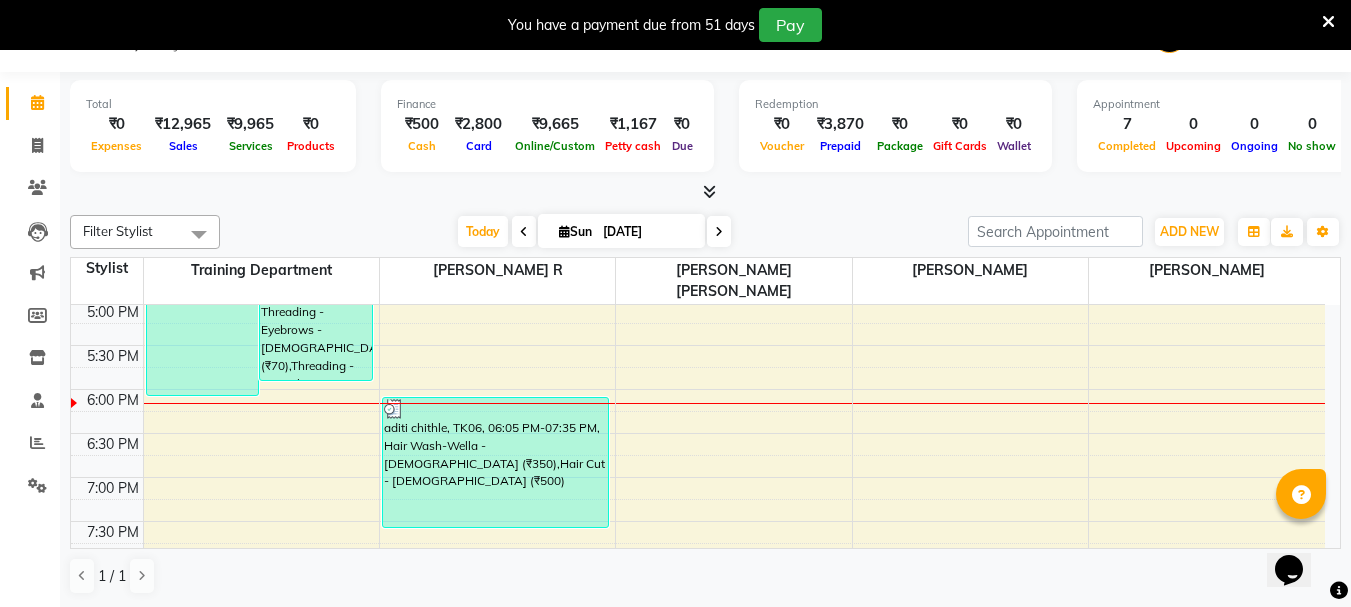 scroll, scrollTop: 1055, scrollLeft: 0, axis: vertical 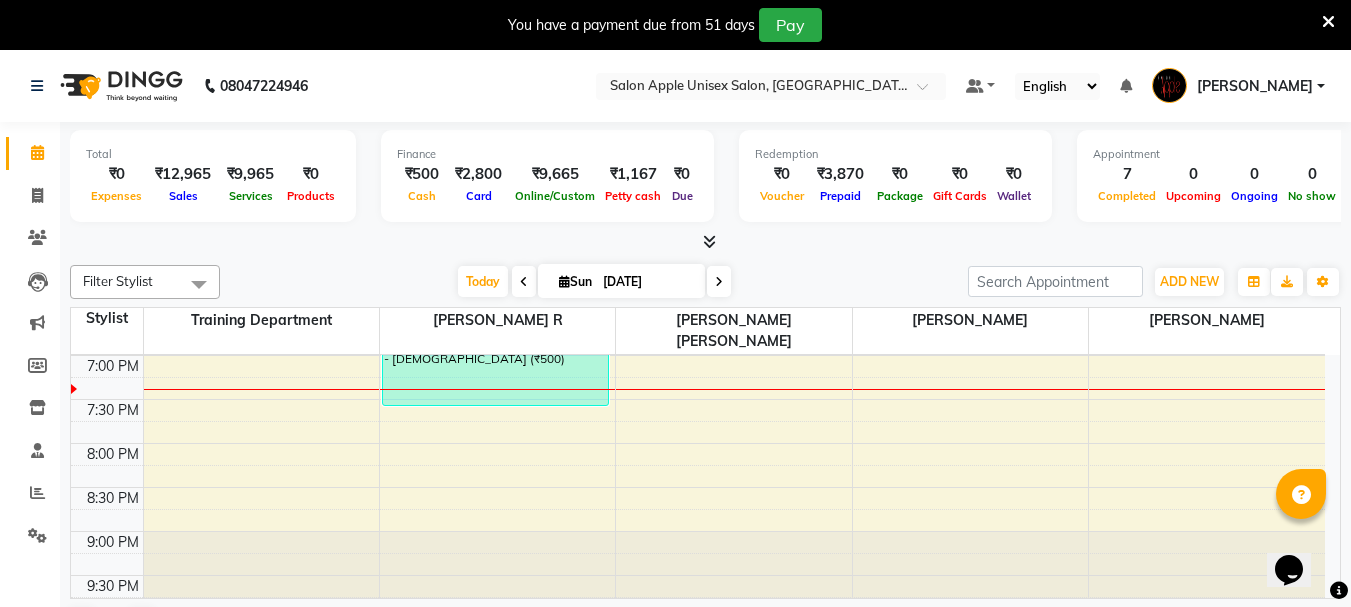 click at bounding box center (709, 241) 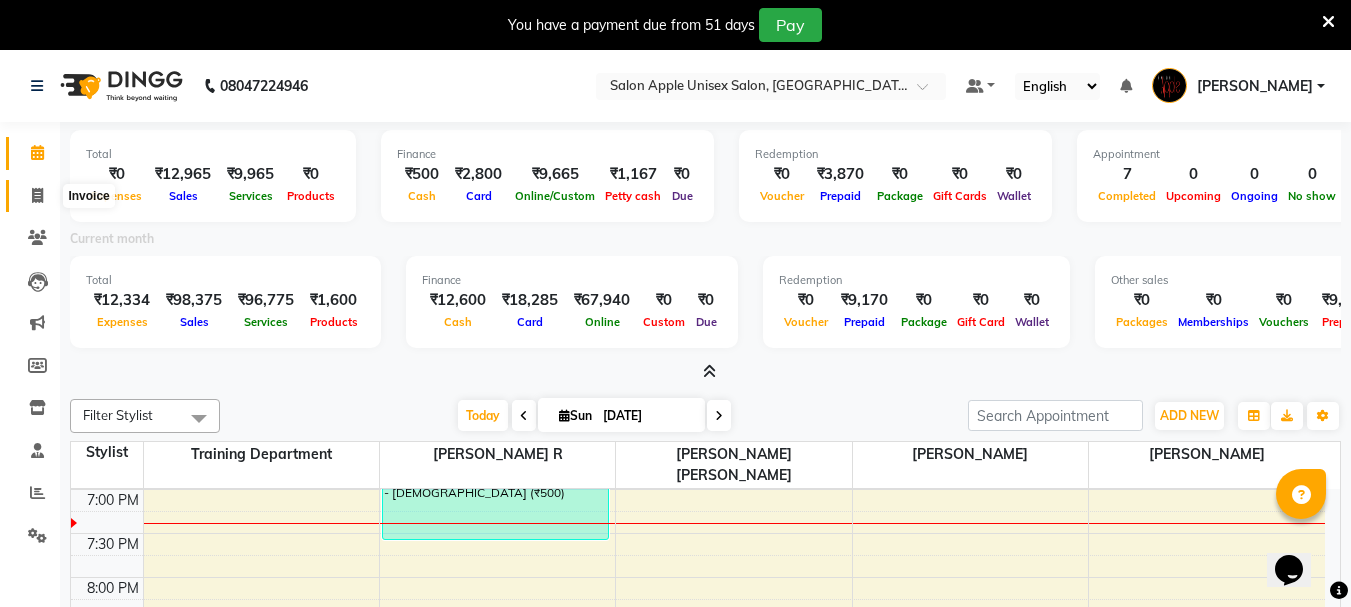click 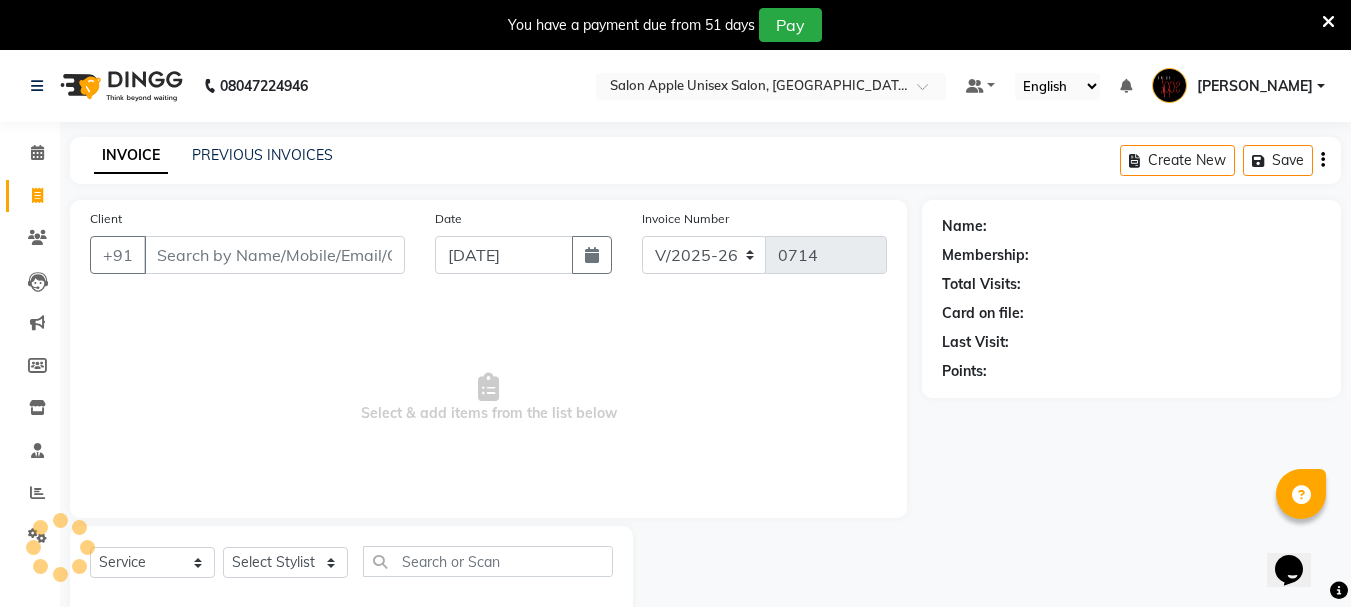scroll, scrollTop: 50, scrollLeft: 0, axis: vertical 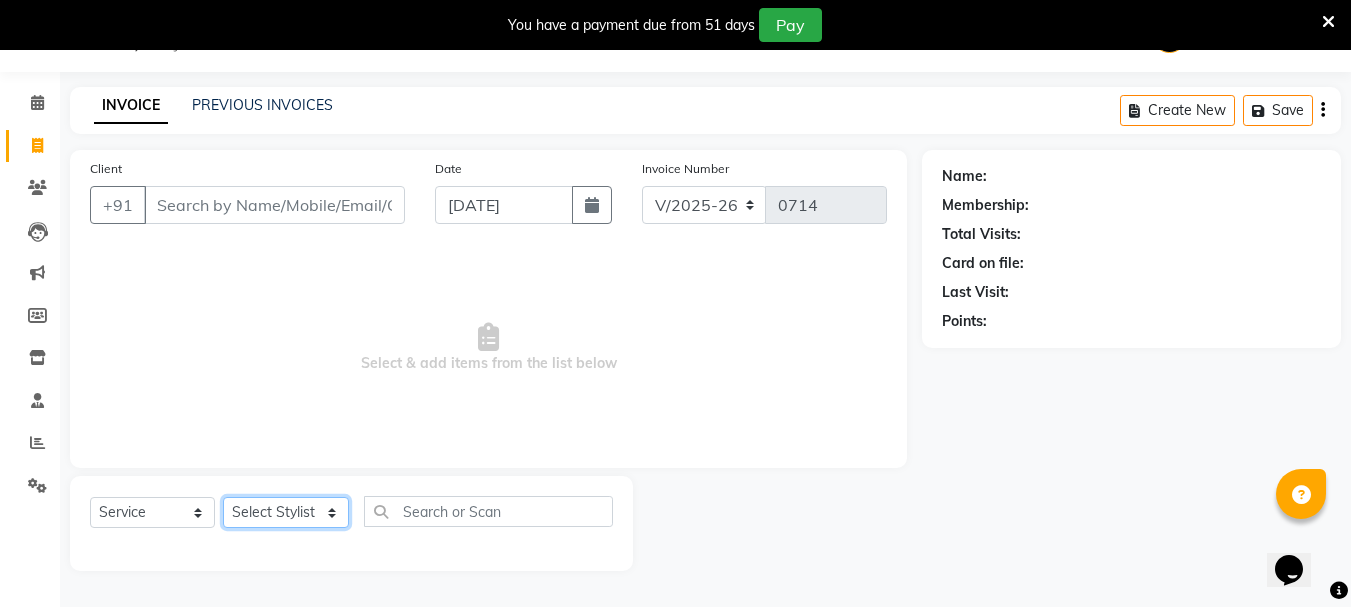 click on "Select Stylist Ganeshan R MRIDULA Rahul ghodke Reception training department vaishali bhagwan badgujar" 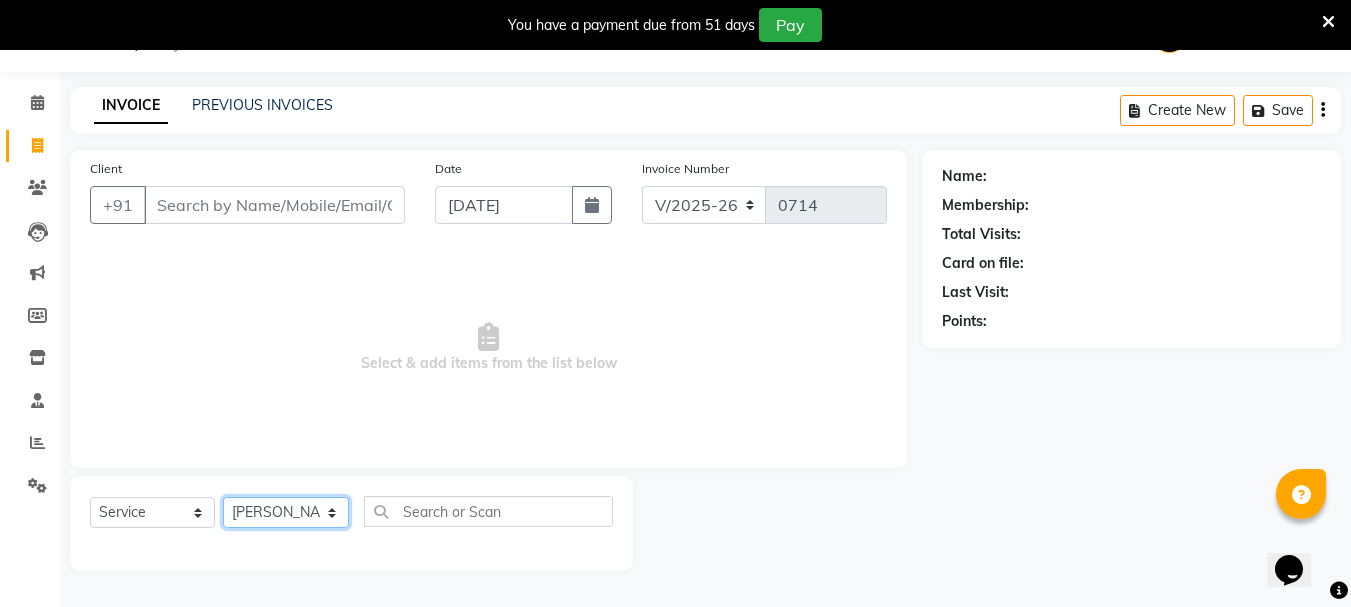 click on "Select Stylist Ganeshan R MRIDULA Rahul ghodke Reception training department vaishali bhagwan badgujar" 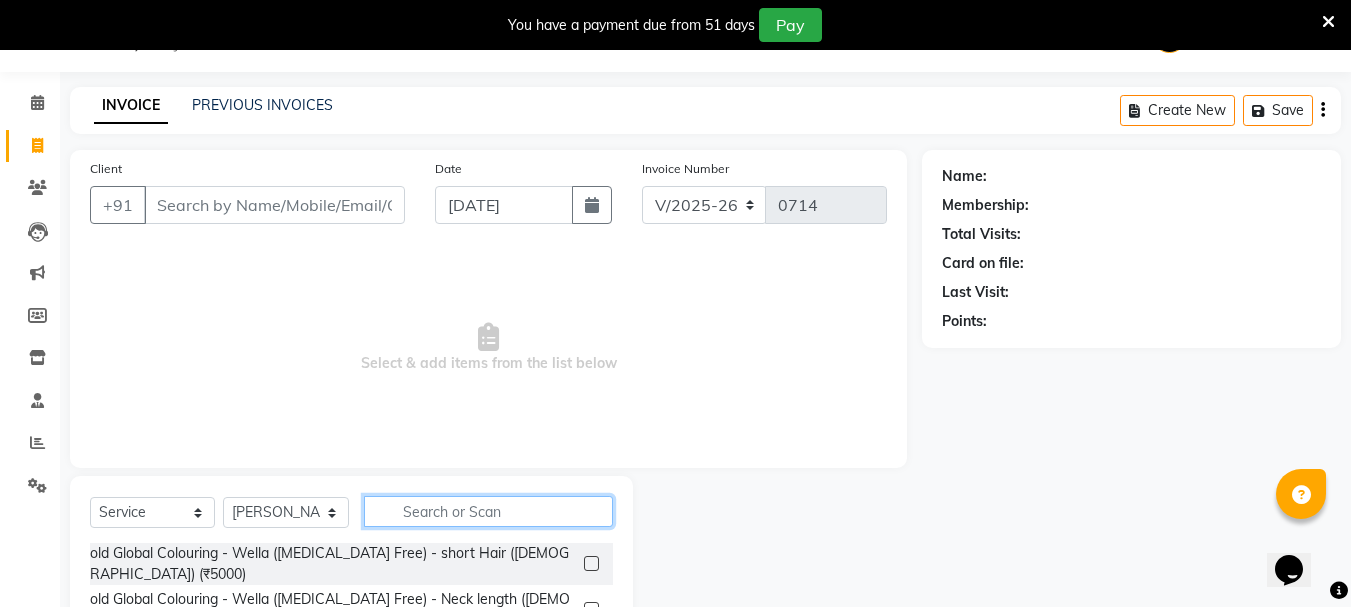 drag, startPoint x: 483, startPoint y: 518, endPoint x: 473, endPoint y: 522, distance: 10.770329 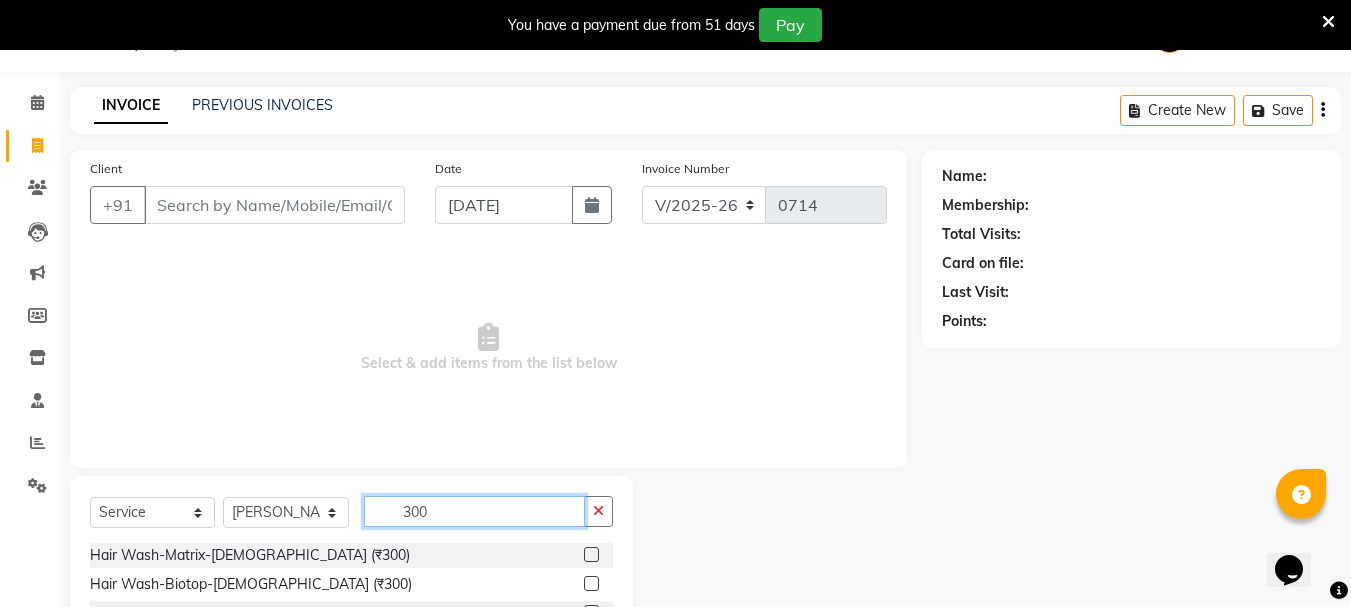 scroll, scrollTop: 244, scrollLeft: 0, axis: vertical 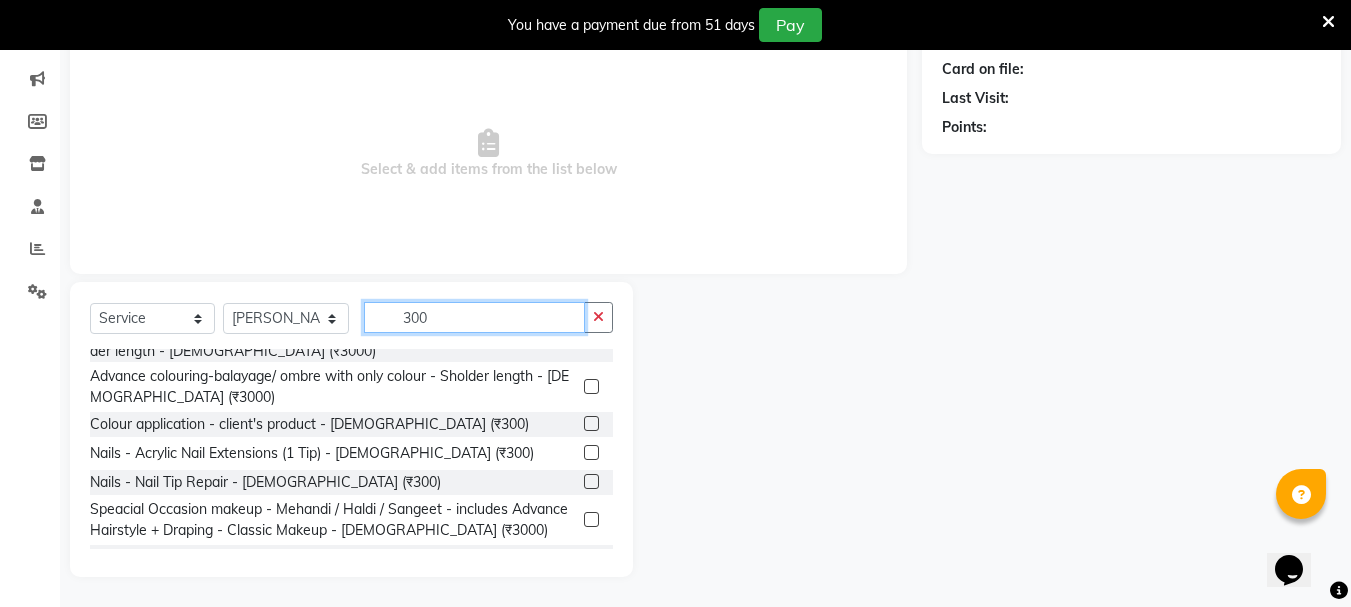 type on "300" 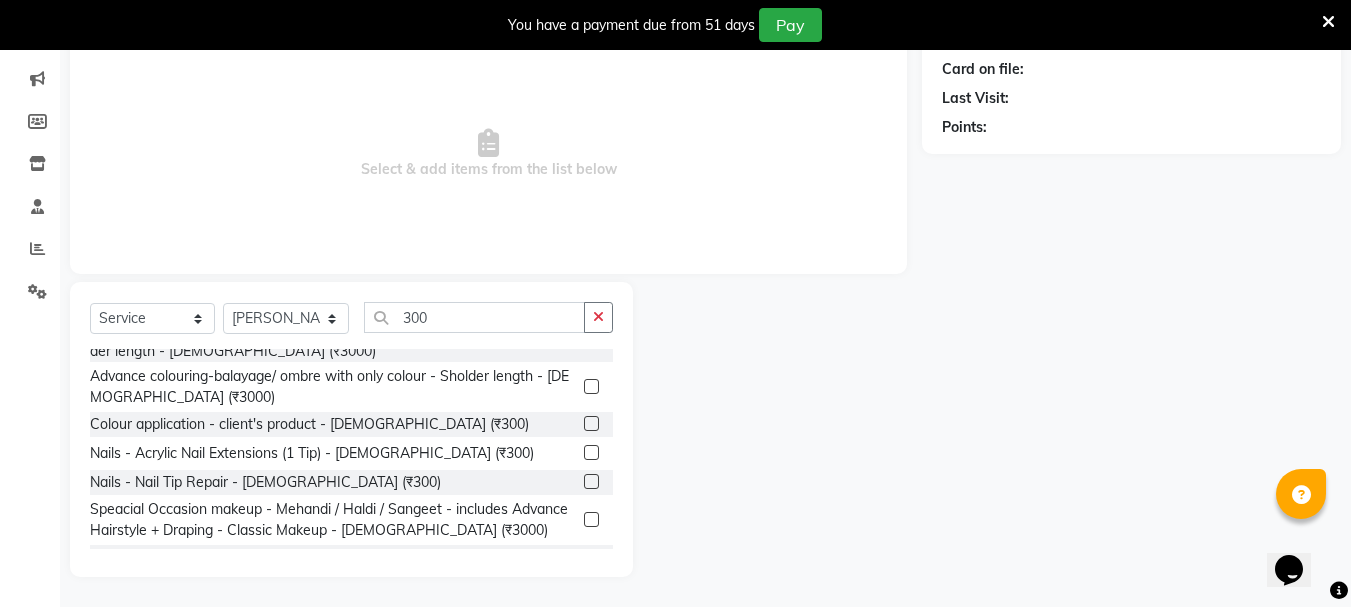 click 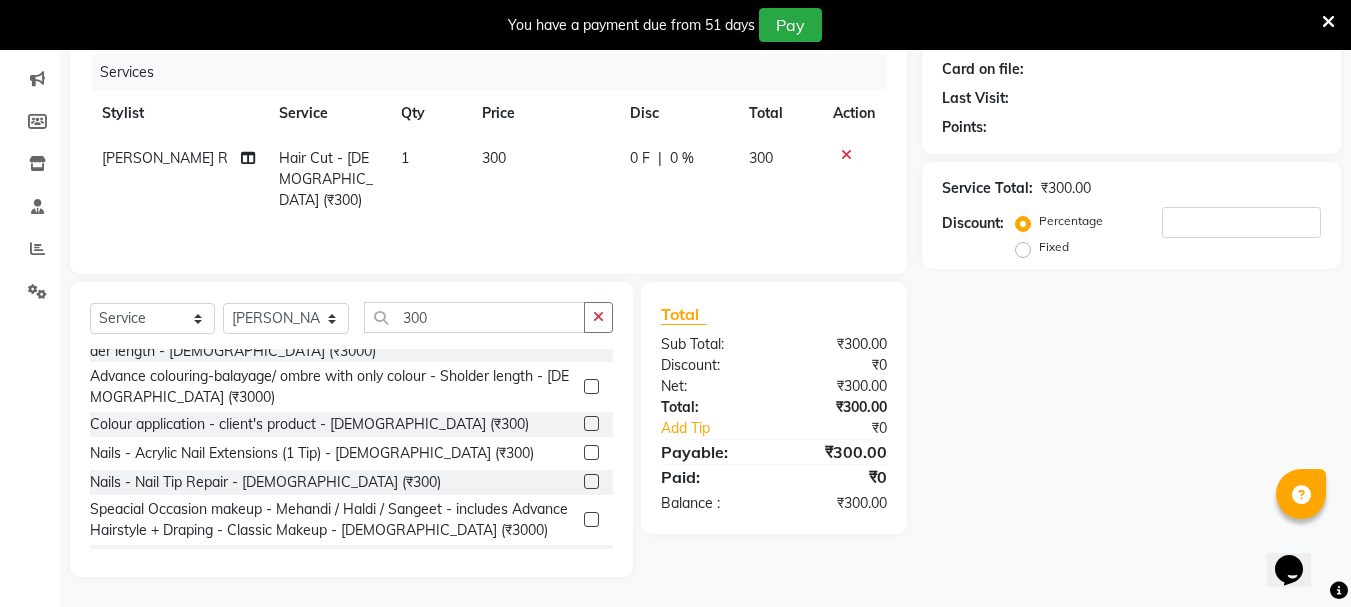 checkbox on "false" 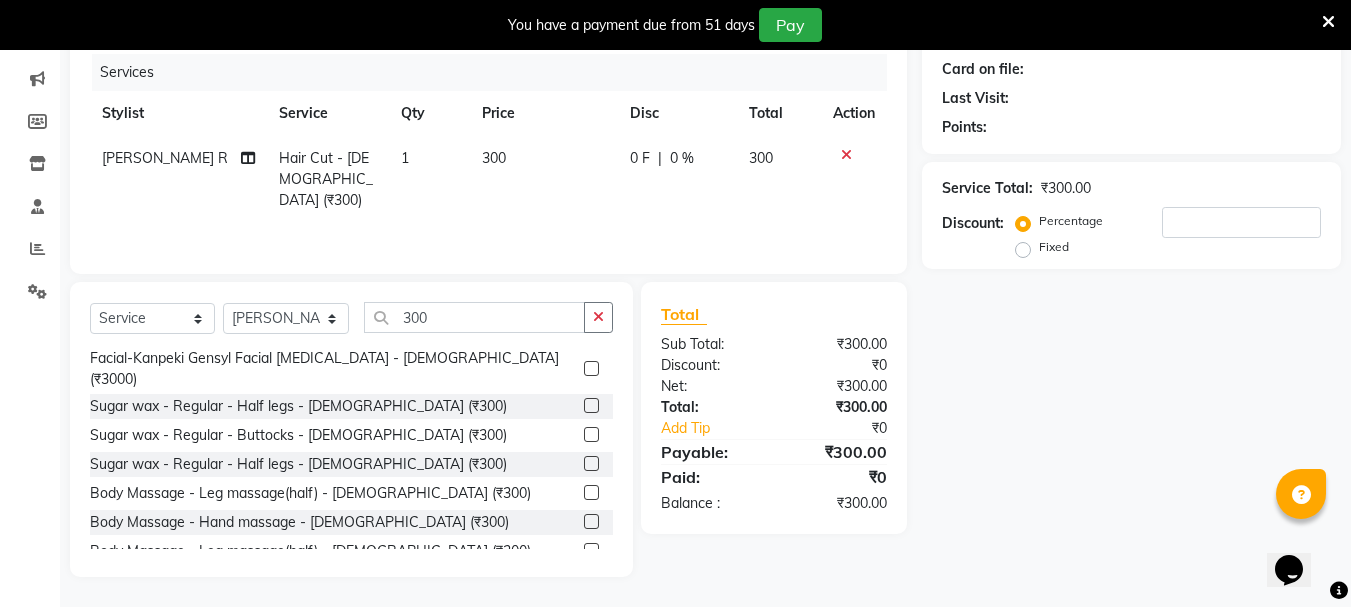 scroll, scrollTop: 269, scrollLeft: 0, axis: vertical 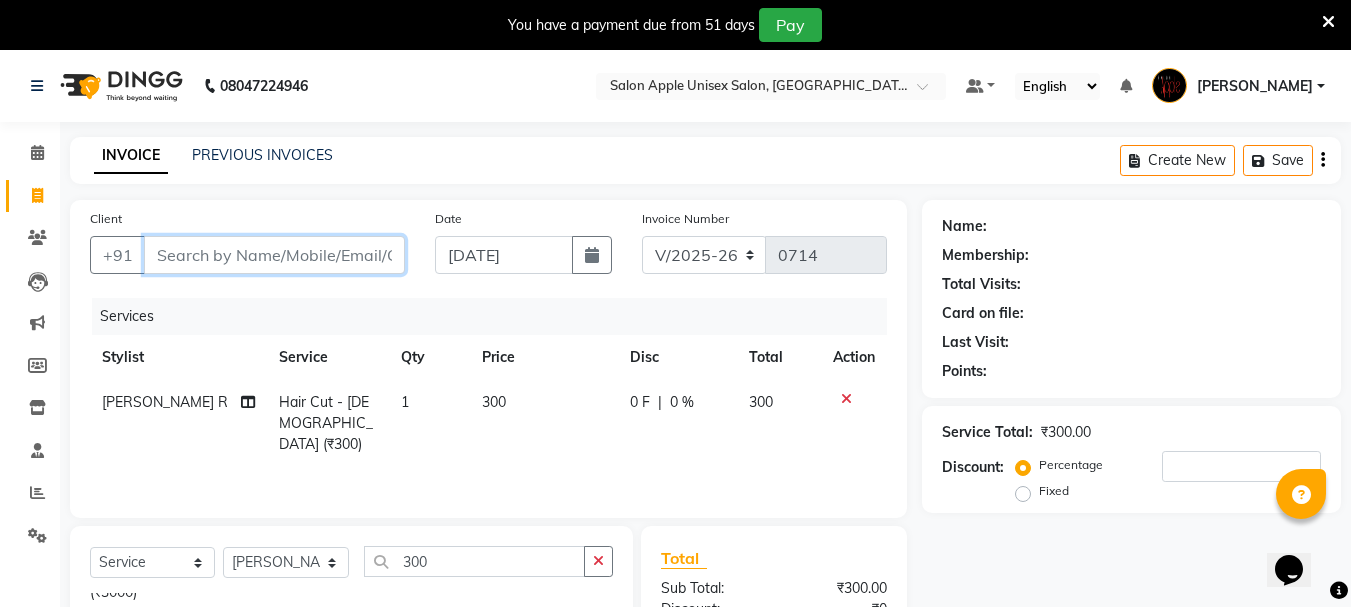 click on "Client" at bounding box center (274, 255) 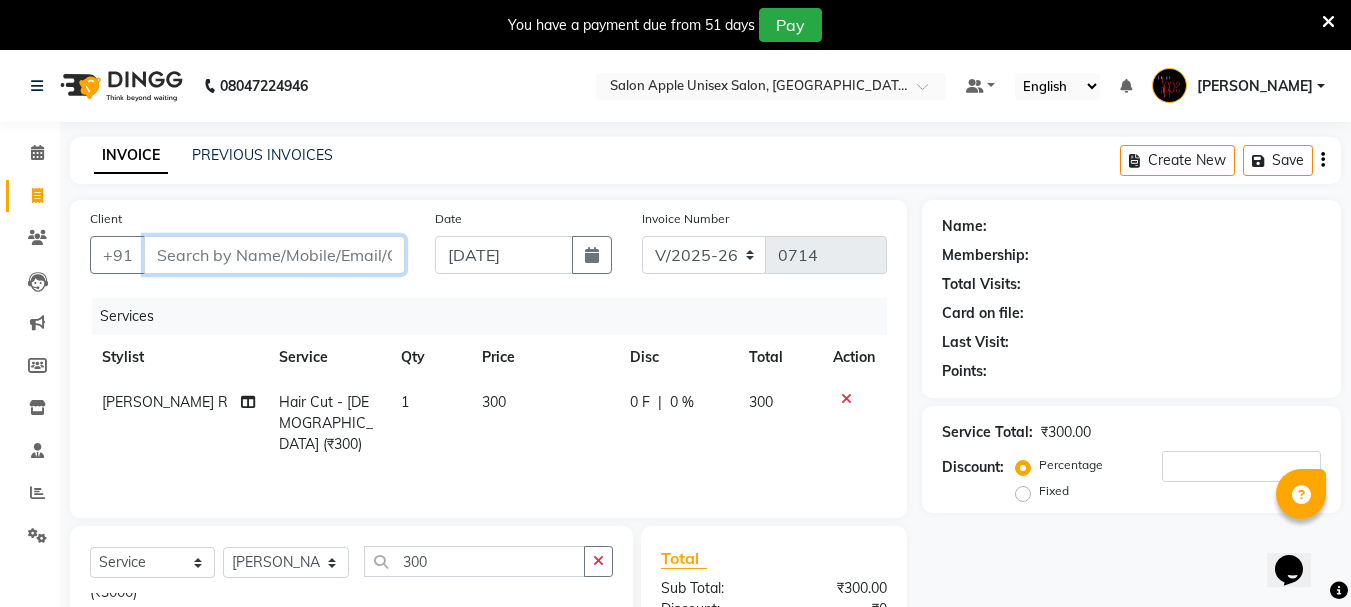 click on "Client" at bounding box center [274, 255] 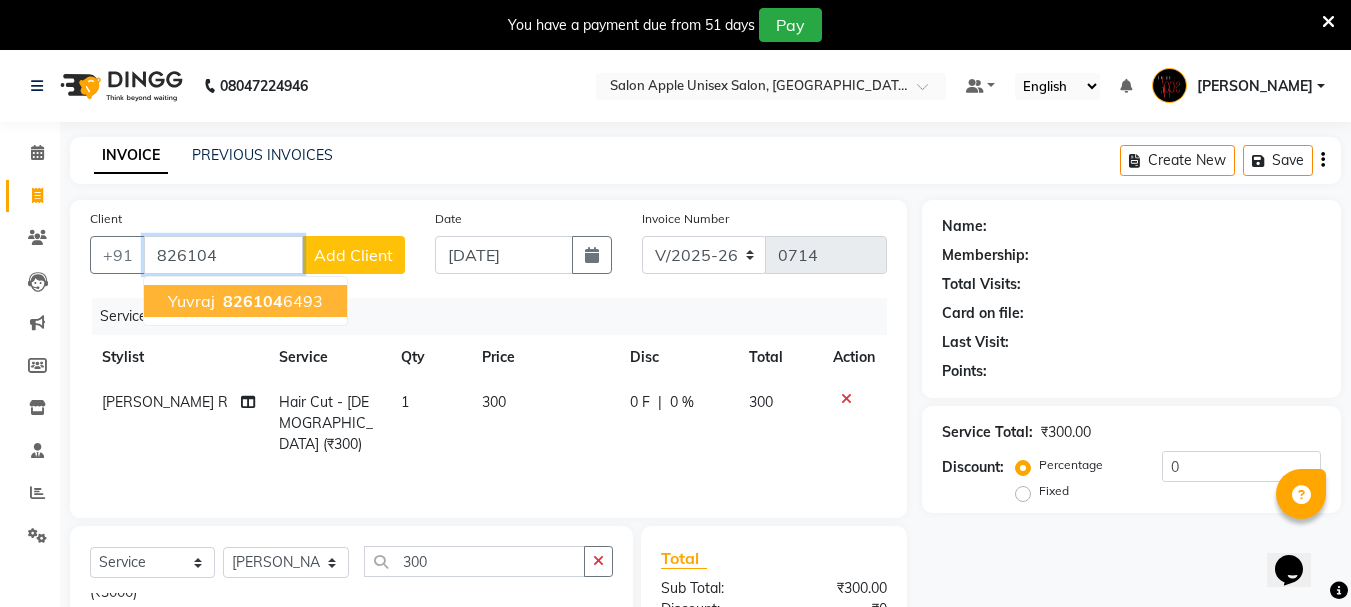 click on "826104 6493" at bounding box center [271, 301] 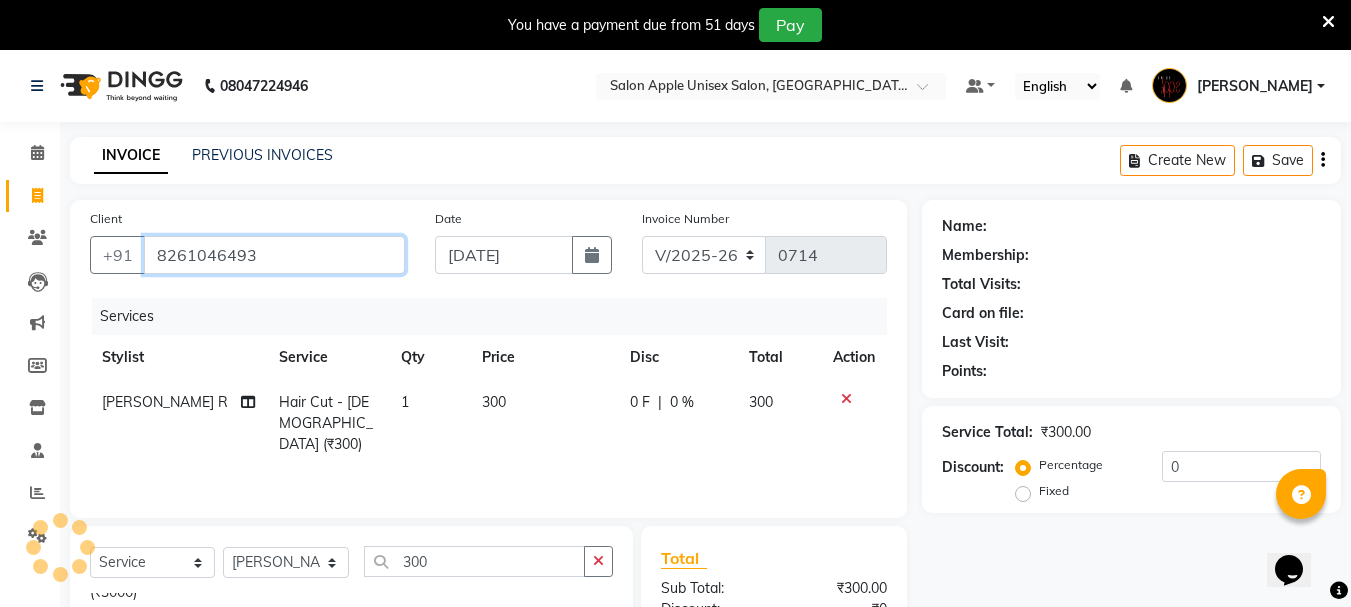 type on "8261046493" 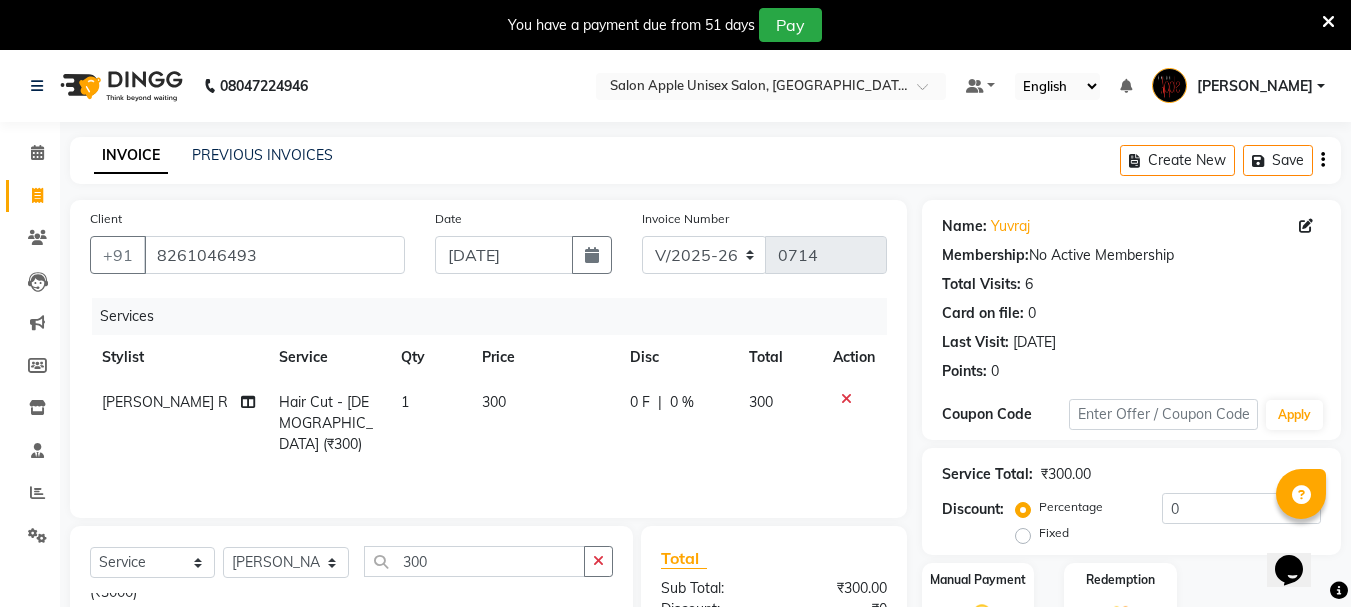 scroll, scrollTop: 244, scrollLeft: 0, axis: vertical 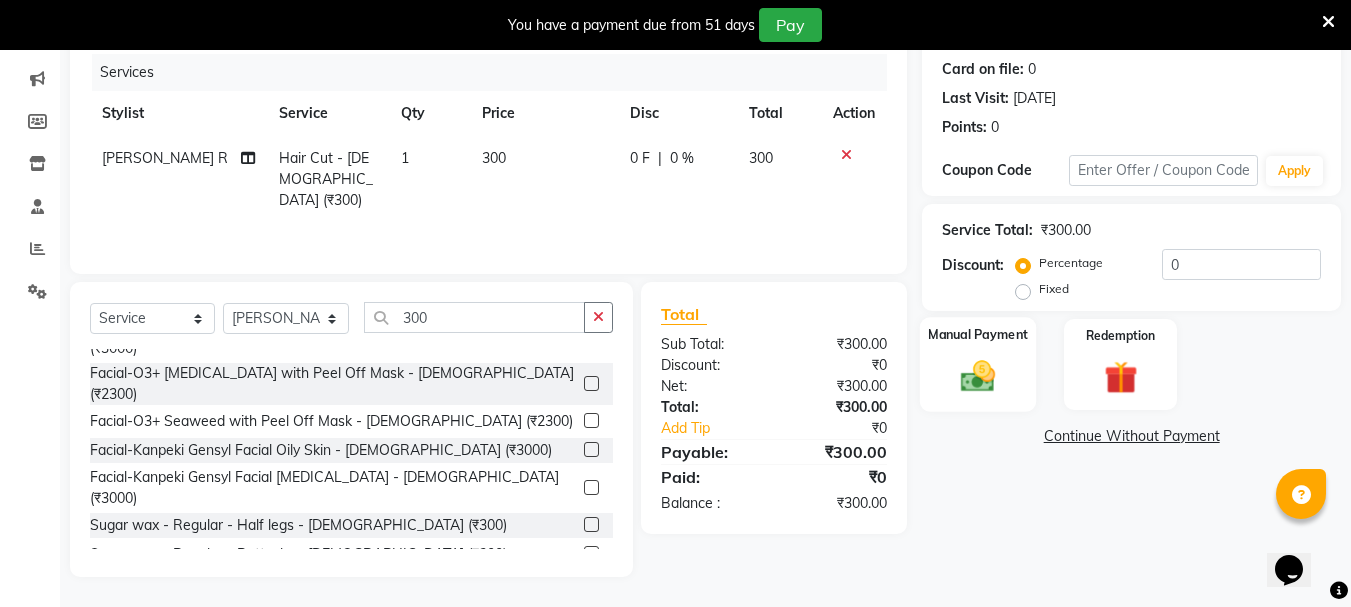click 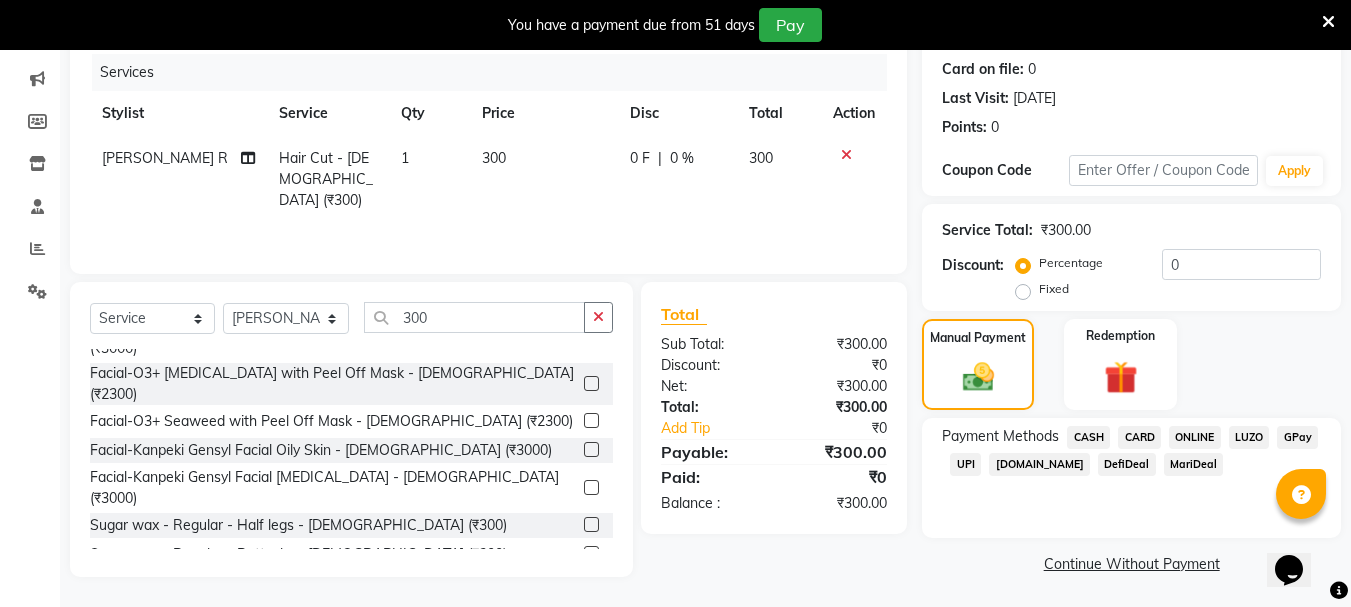 click on "CASH" 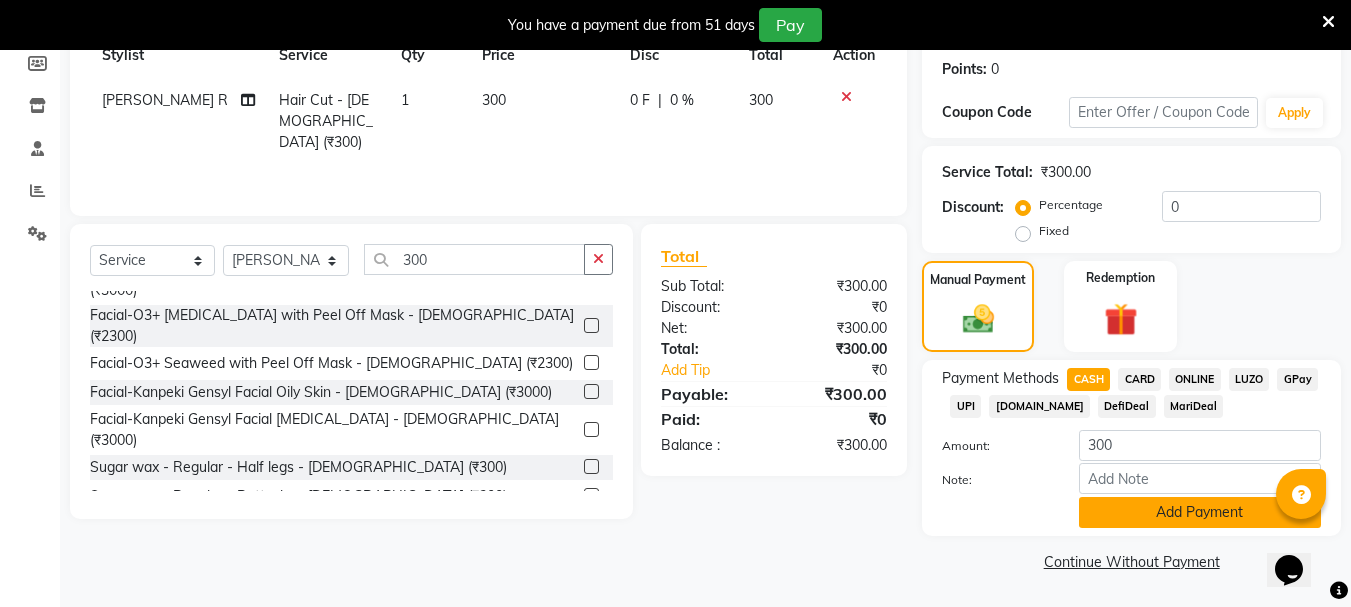 click on "Add Payment" 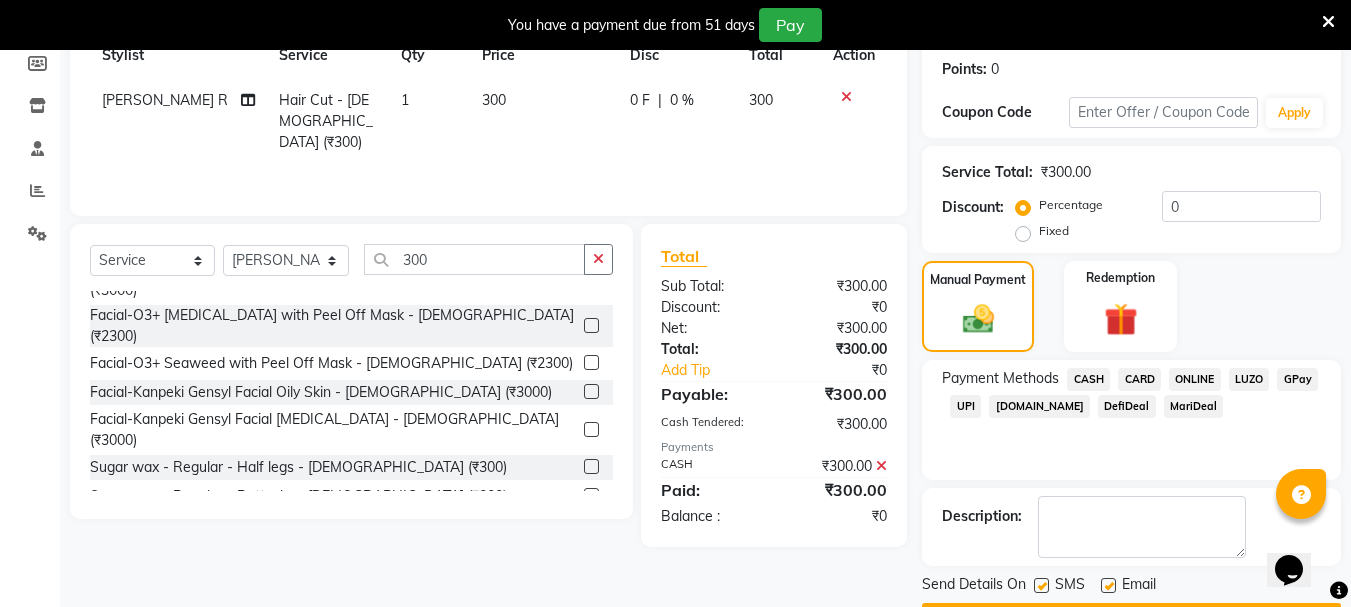 scroll, scrollTop: 359, scrollLeft: 0, axis: vertical 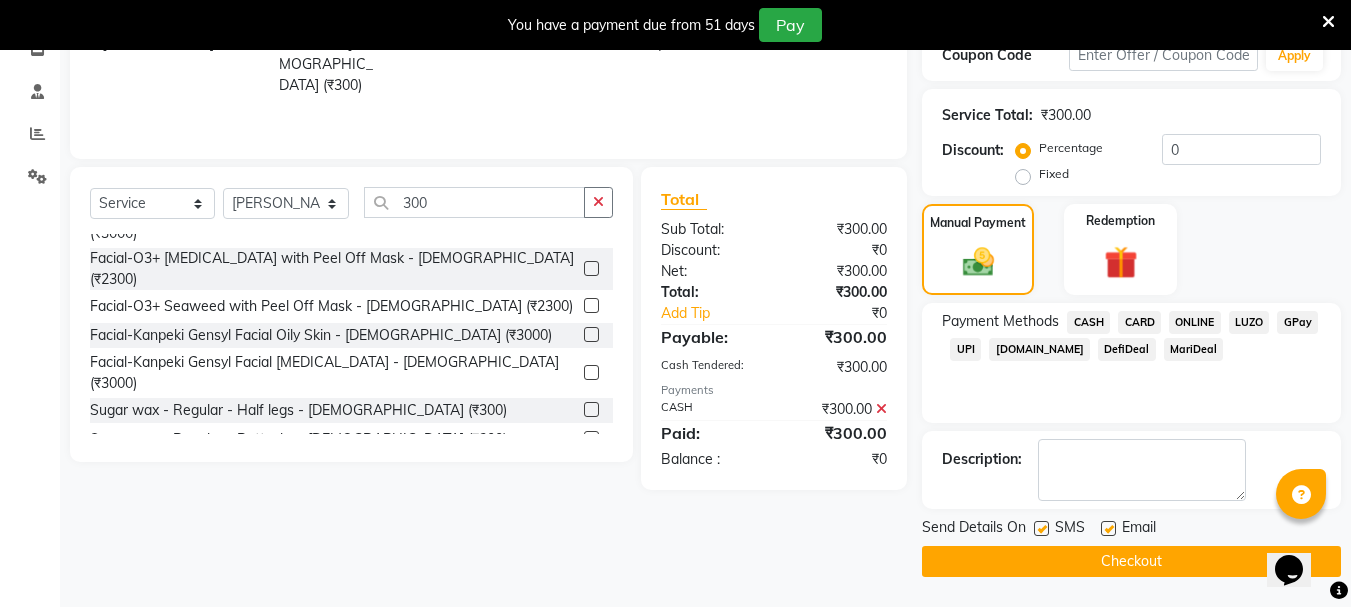 click on "Checkout" 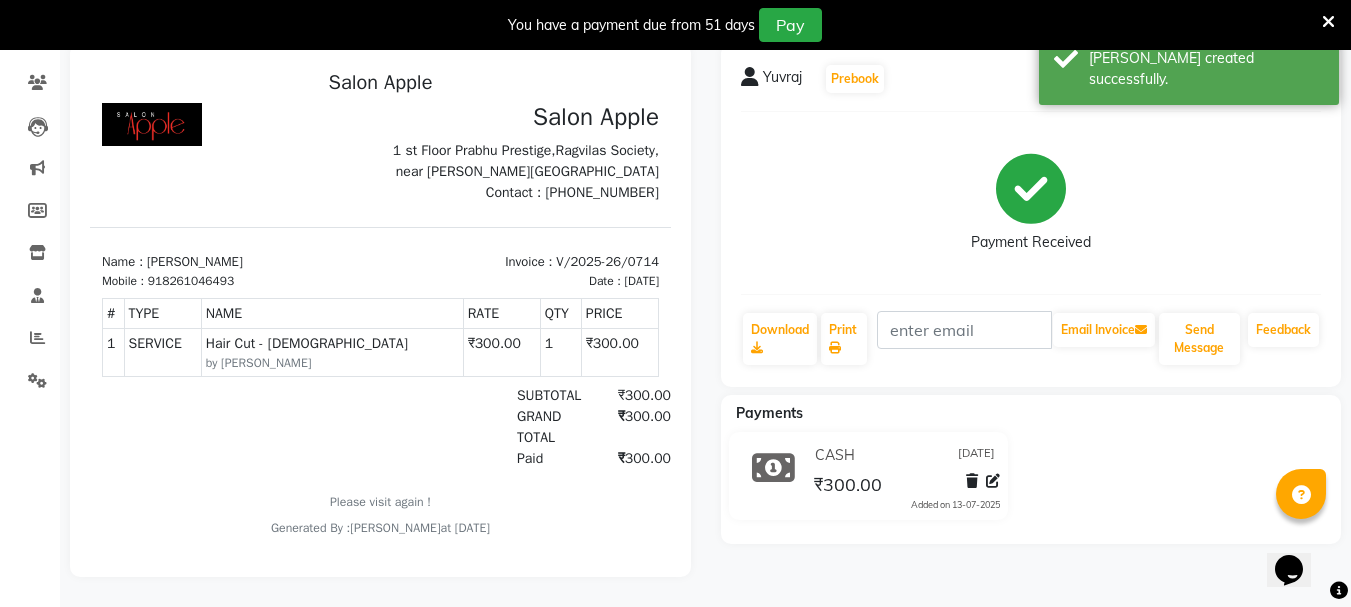 scroll, scrollTop: 0, scrollLeft: 0, axis: both 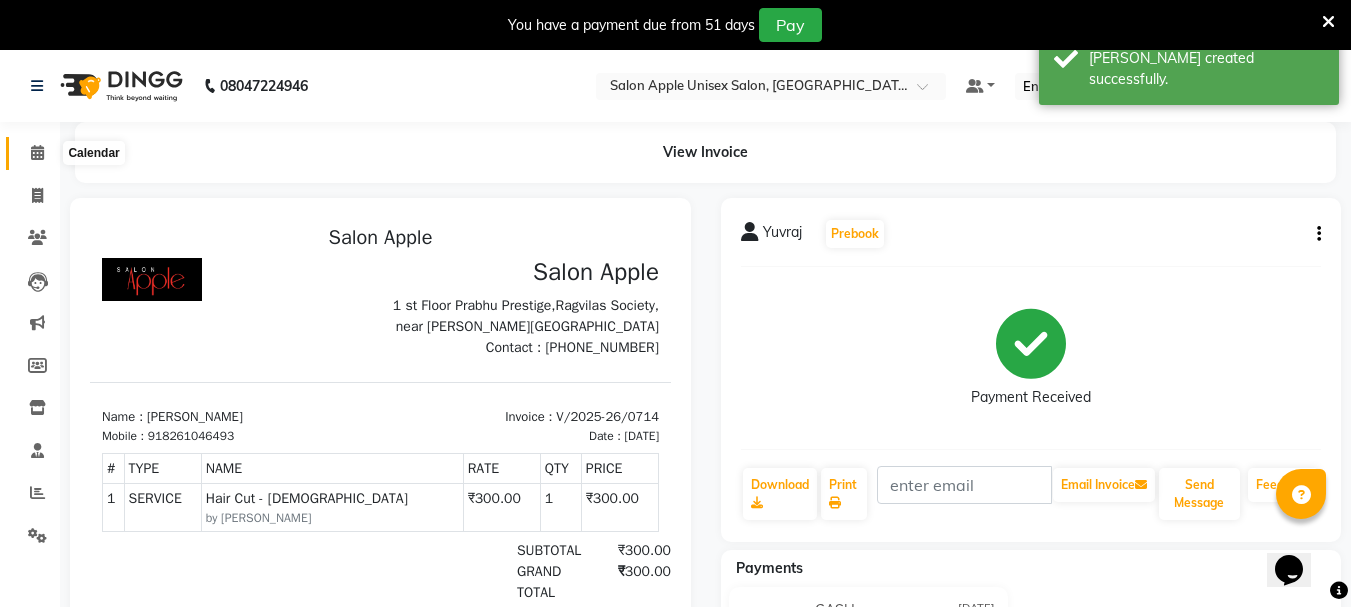 click 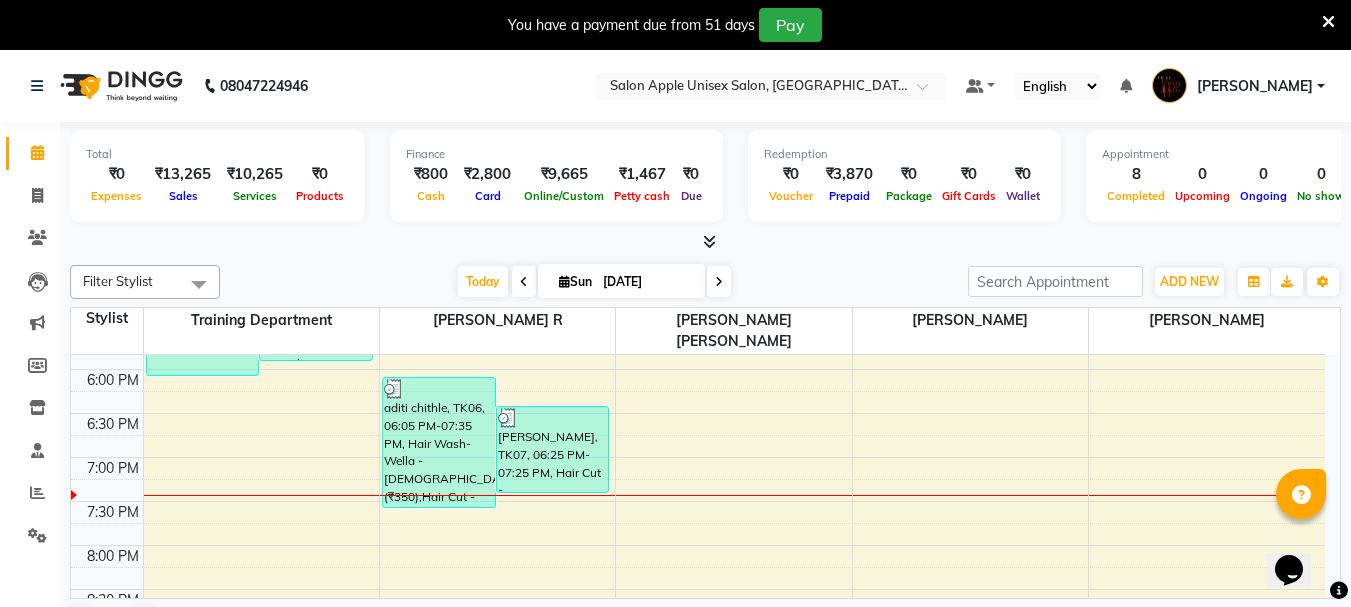 scroll, scrollTop: 1055, scrollLeft: 0, axis: vertical 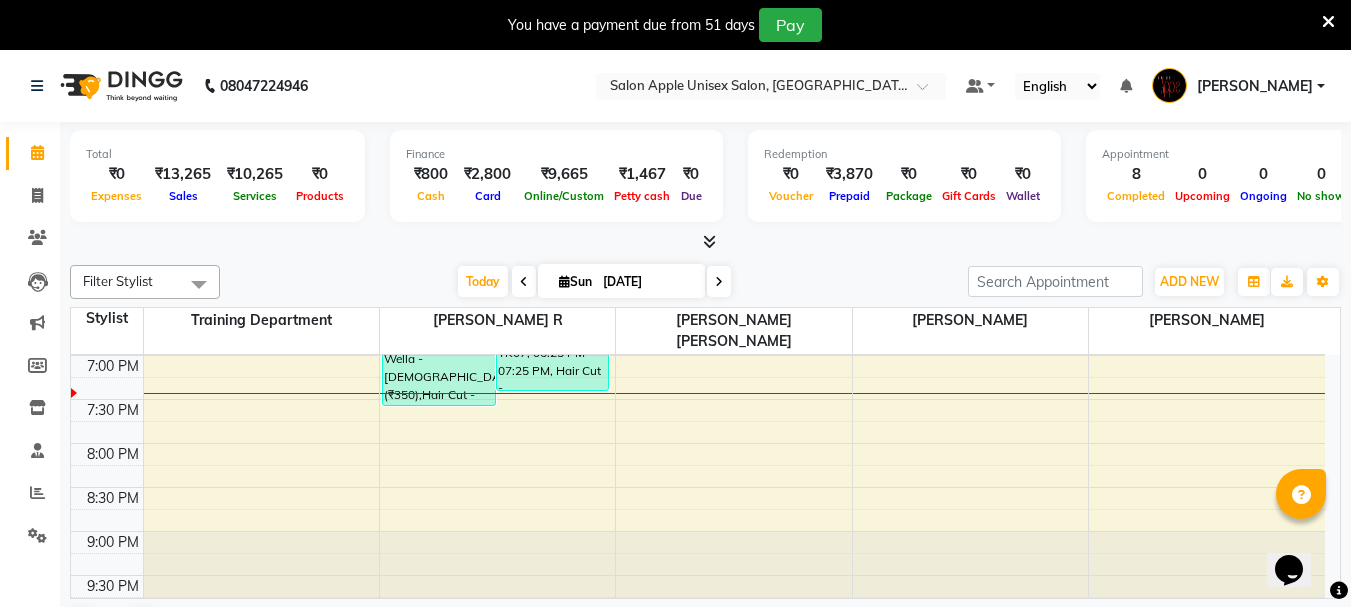 click at bounding box center (709, 241) 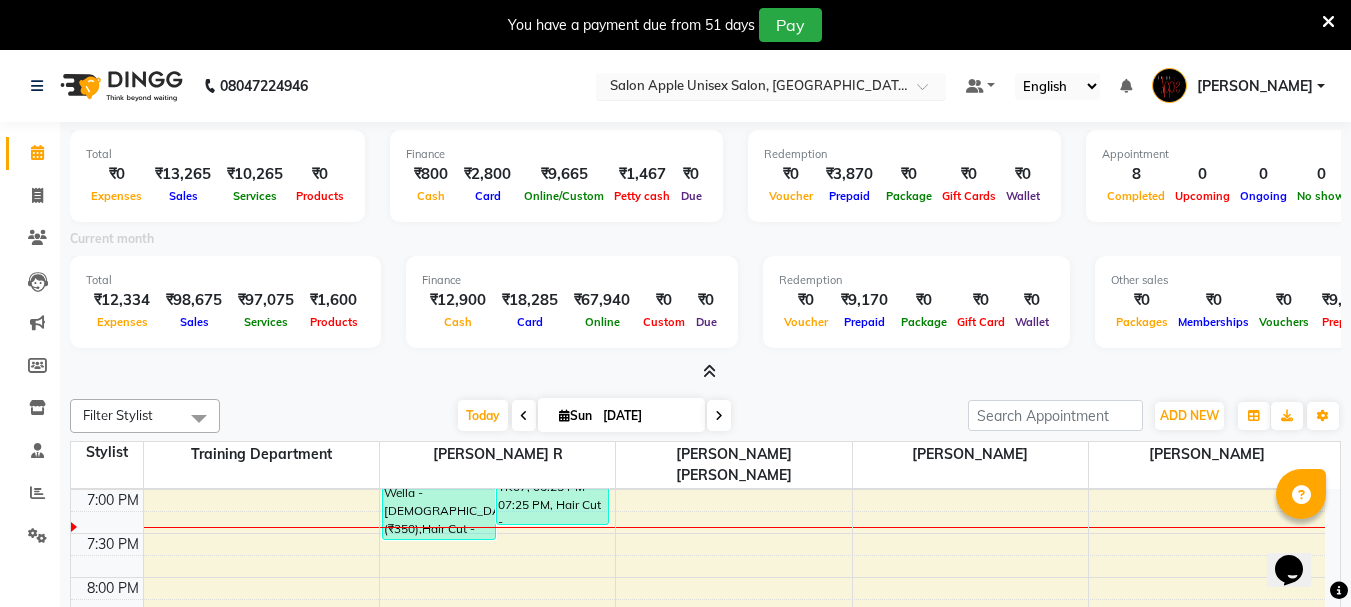 click at bounding box center [751, 88] 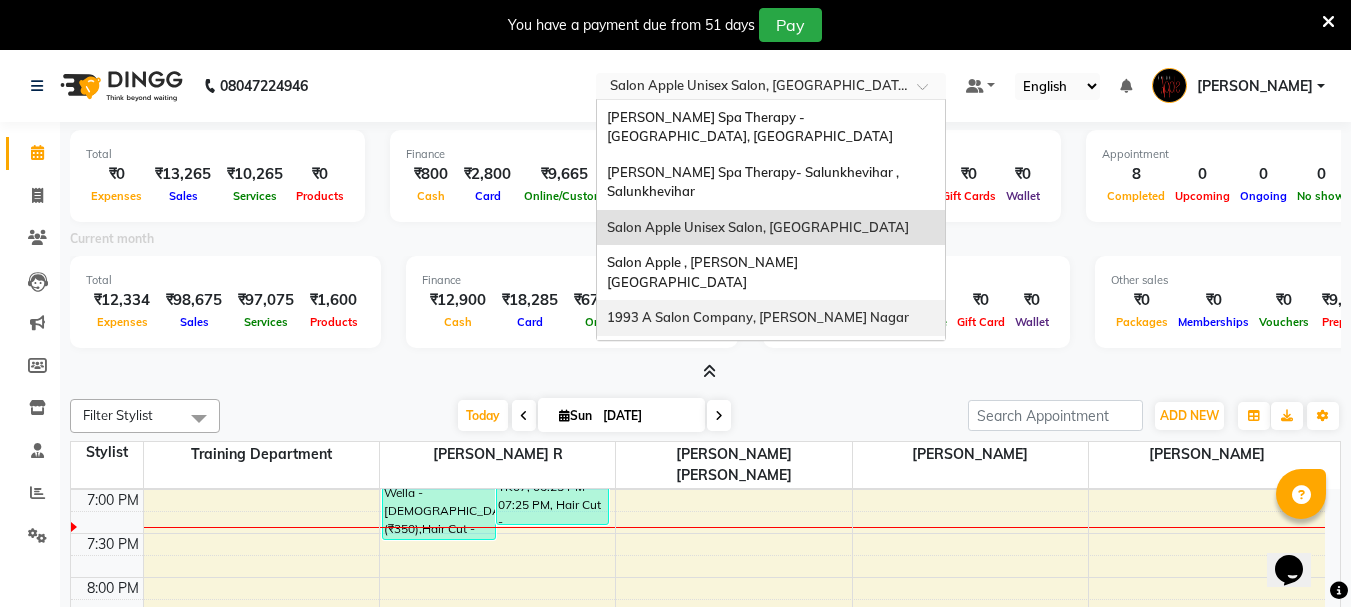 click on "1993 A Salon Company, [PERSON_NAME] Nagar" at bounding box center (758, 317) 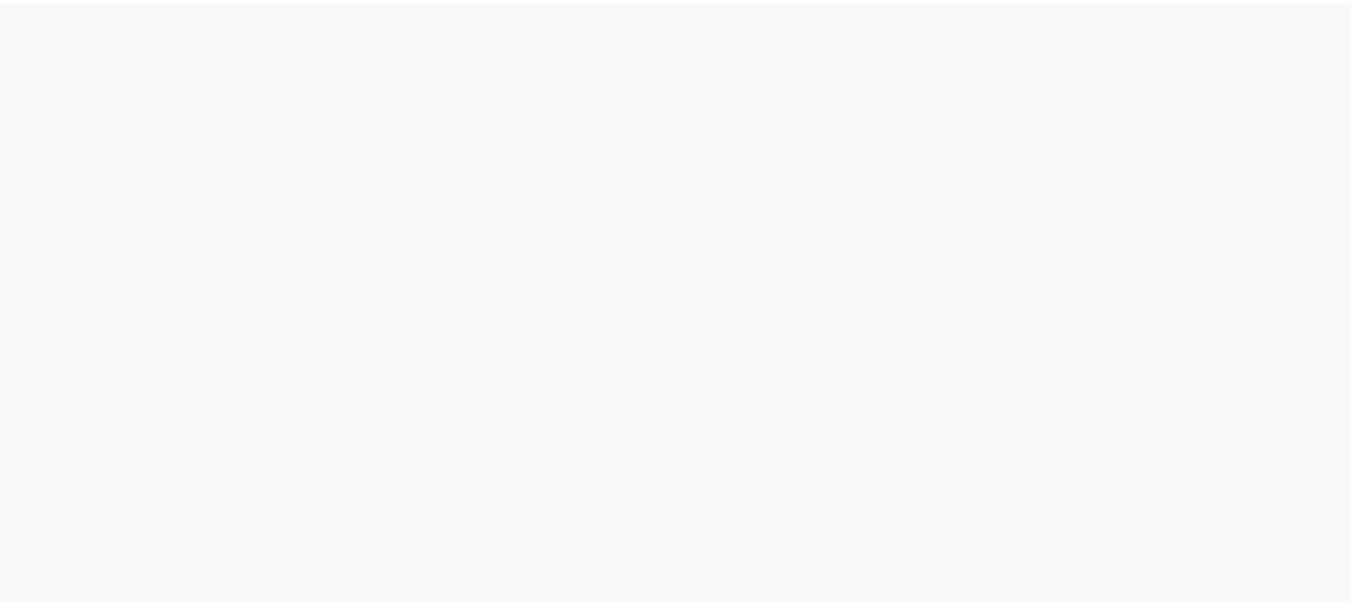 scroll, scrollTop: 0, scrollLeft: 0, axis: both 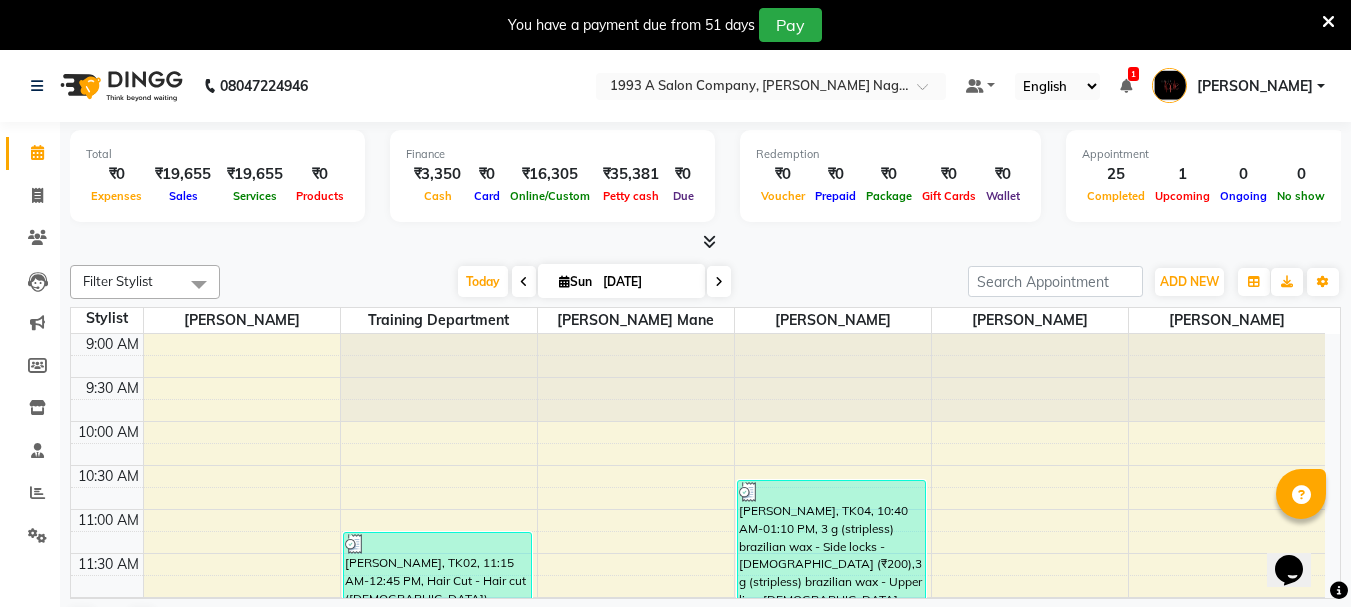click at bounding box center [709, 241] 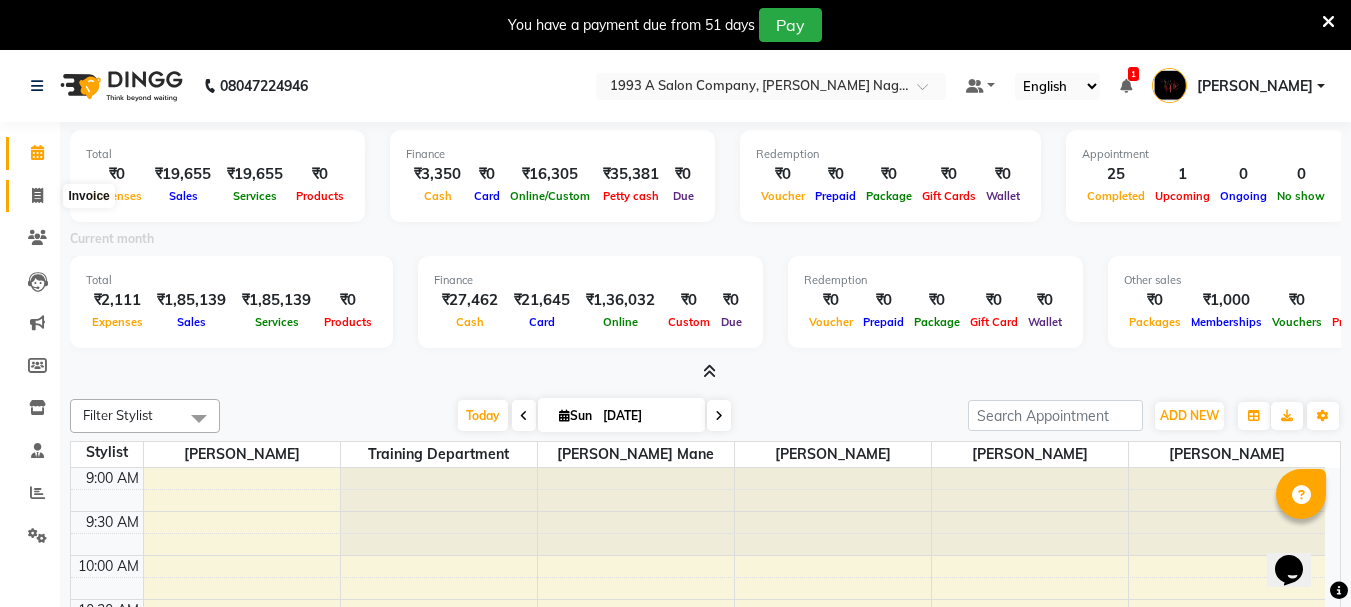 click 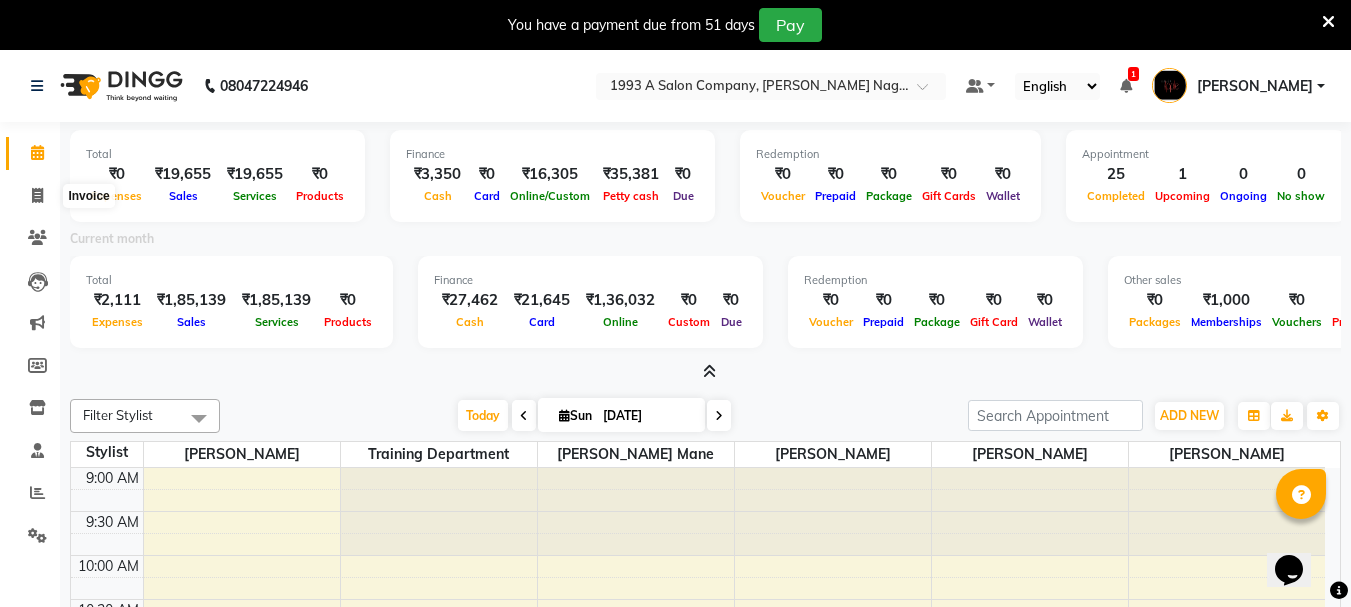 scroll, scrollTop: 50, scrollLeft: 0, axis: vertical 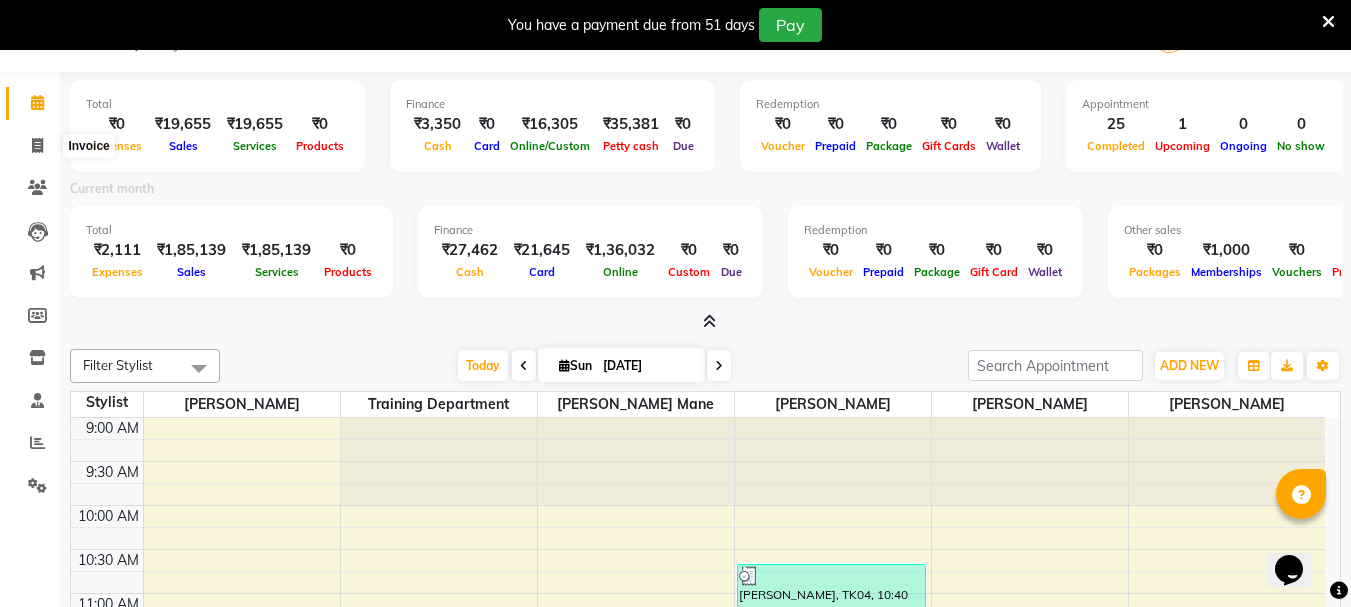 select on "service" 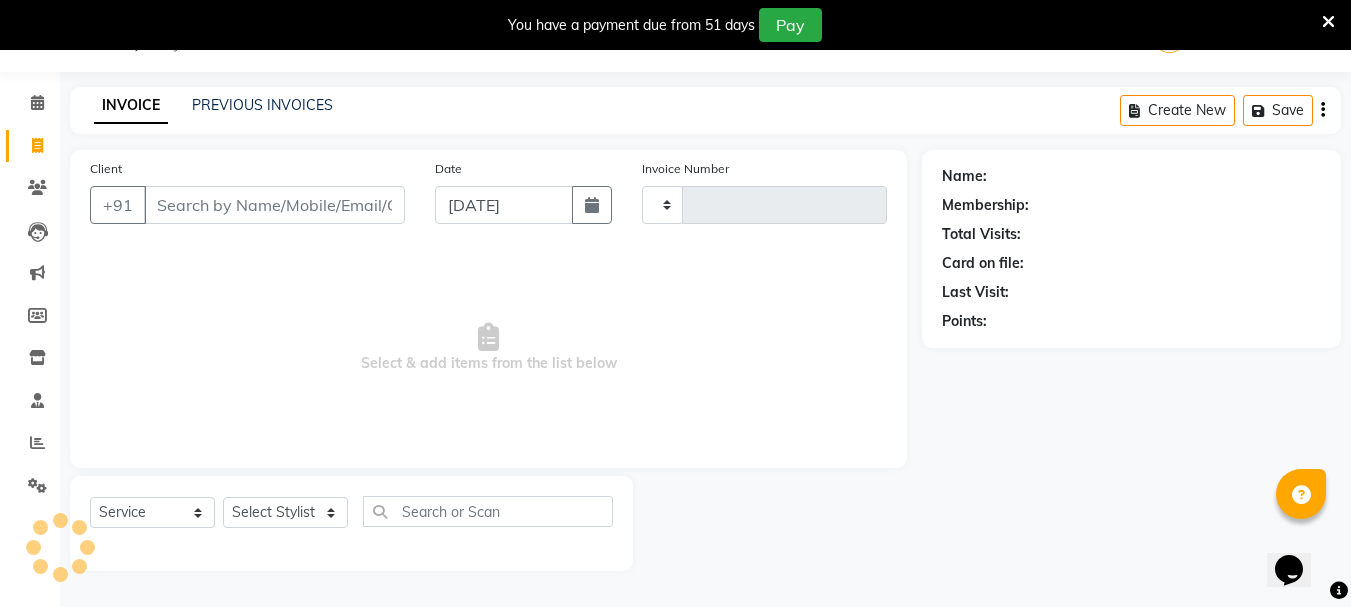 type on "1225" 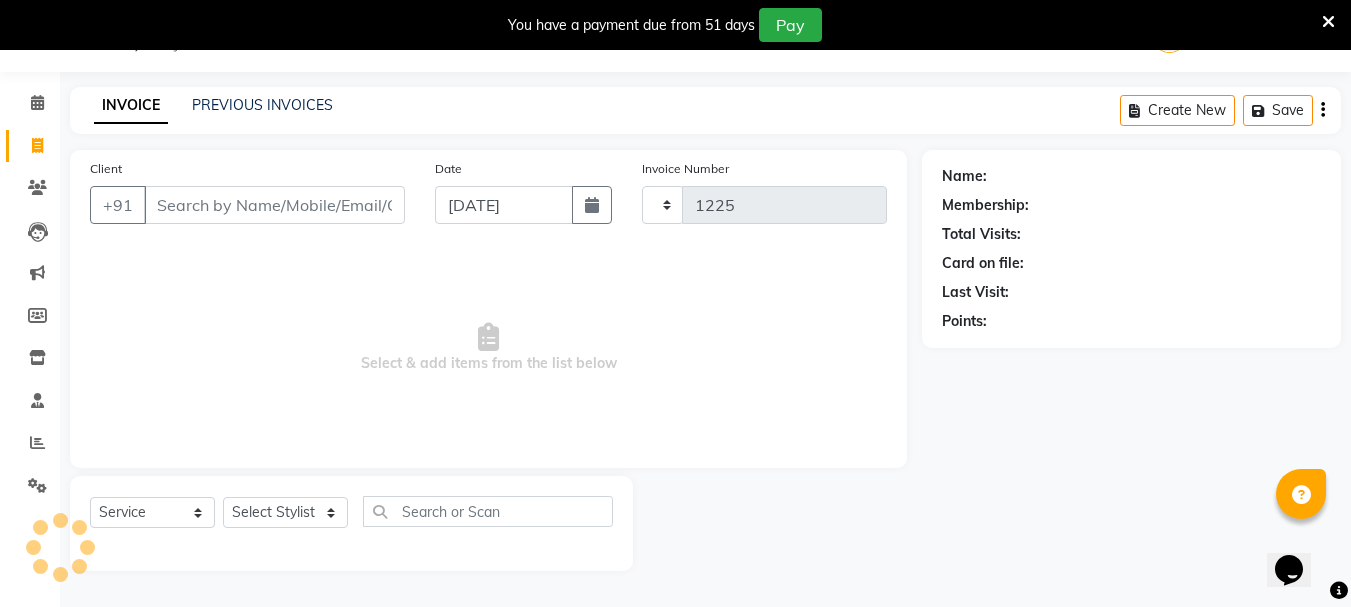 select on "144" 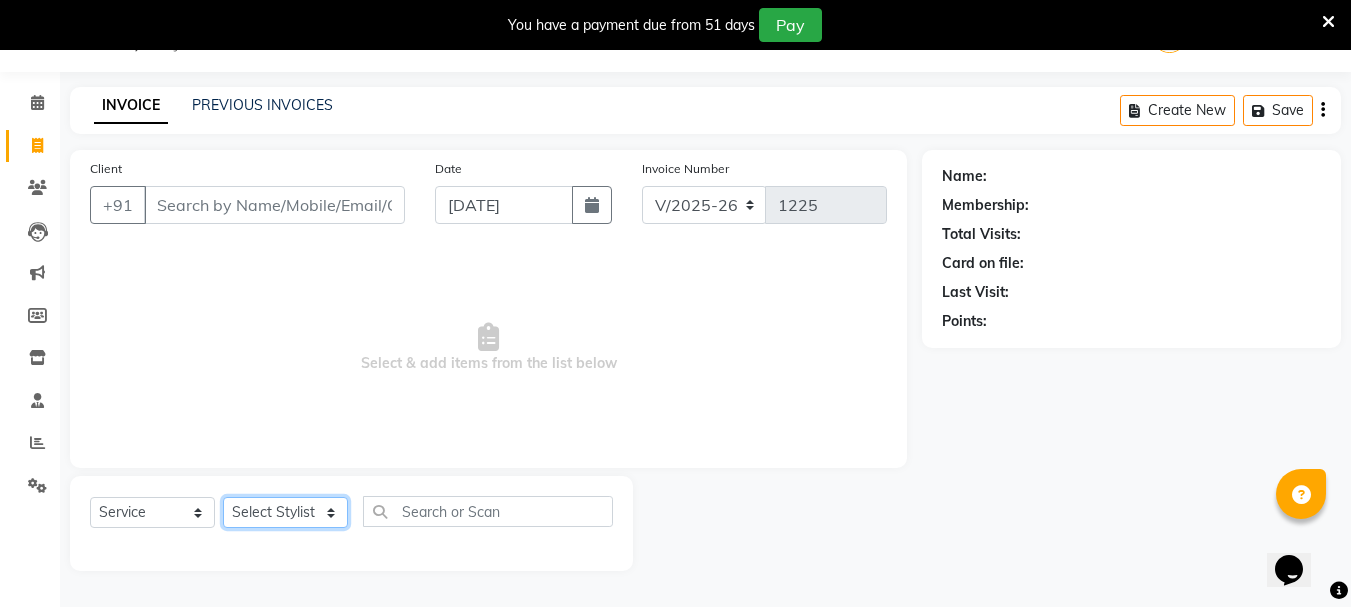 click on "Select Stylist Aniket Mane HEENA GAIKWAD kanchan tripathi  Reception  sarika yadav Training Department Vaibhav Randive Vinit Sir" 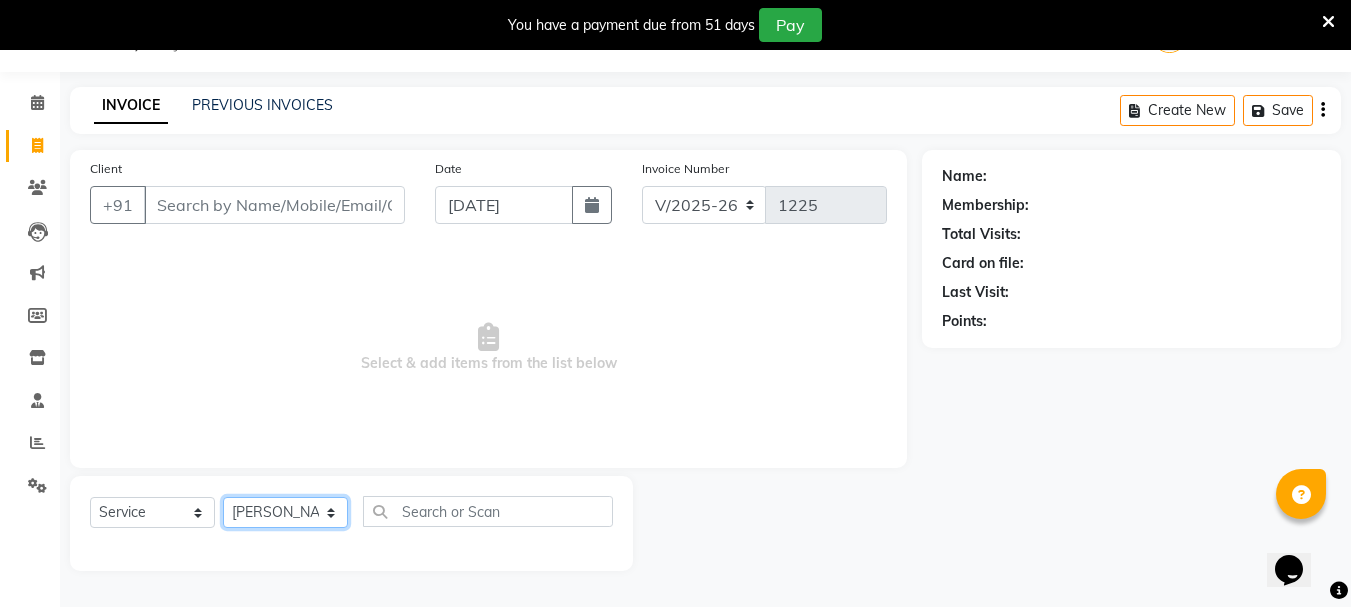 click on "Select Stylist Aniket Mane HEENA GAIKWAD kanchan tripathi  Reception  sarika yadav Training Department Vaibhav Randive Vinit Sir" 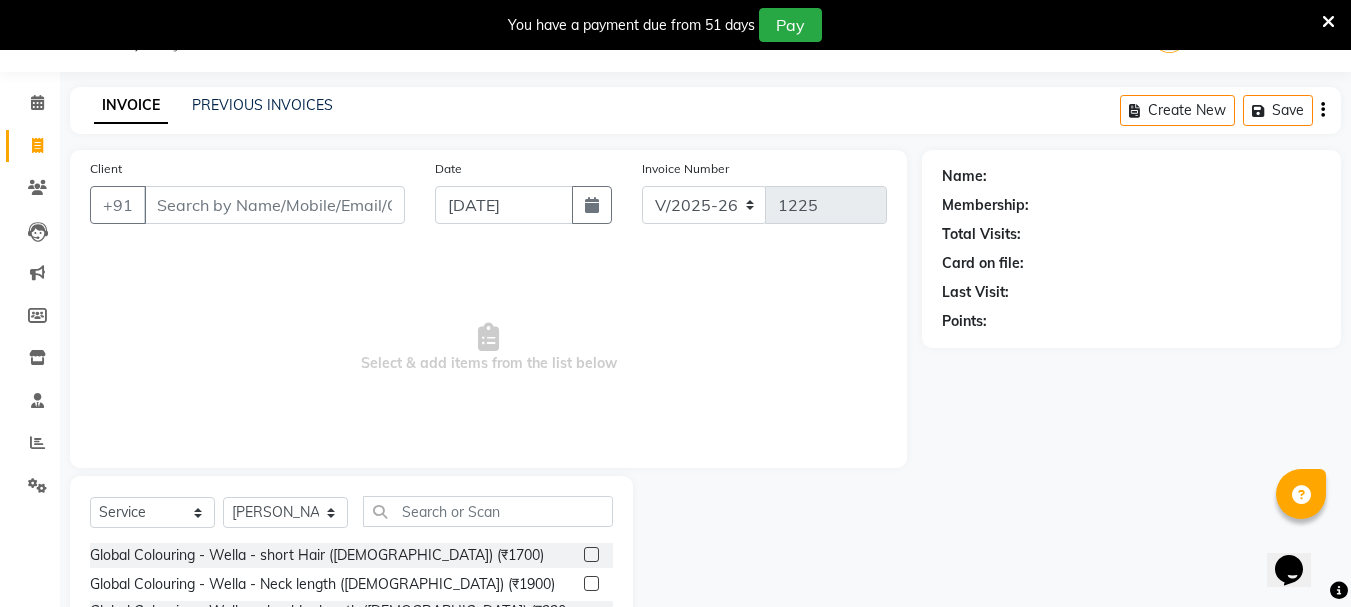 click on "Client +91 Date 13-07-2025 Invoice Number V/2025 V/2025-26 1225  Select & add items from the list below" 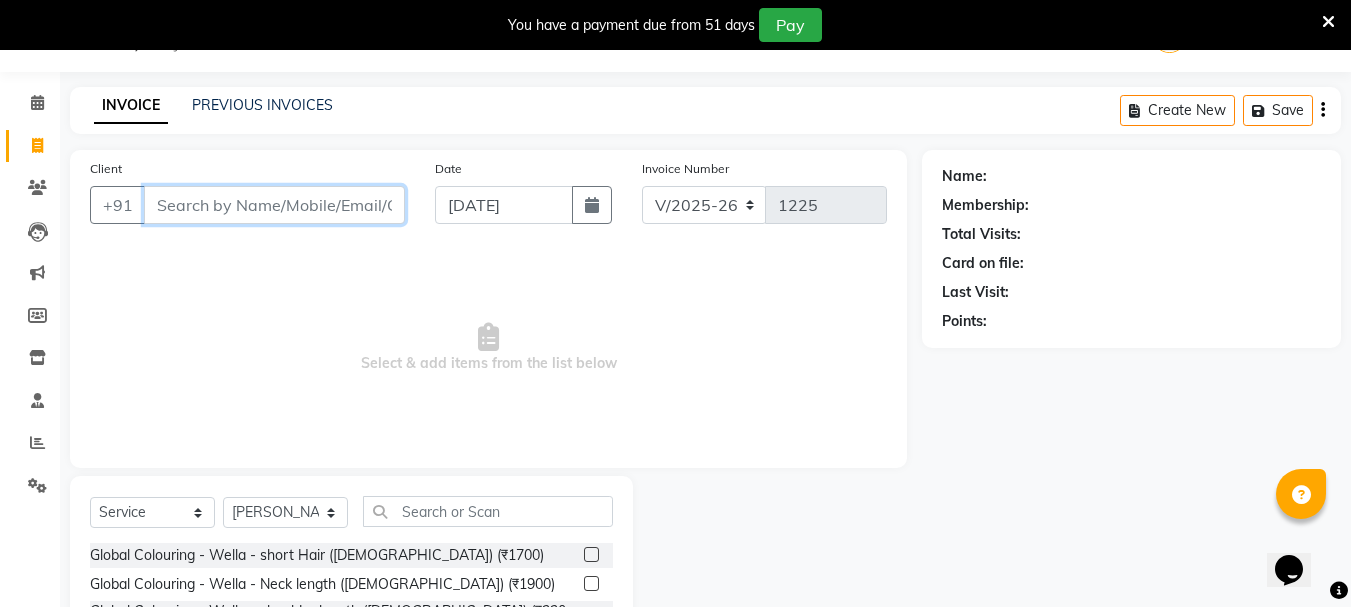 click on "Client" at bounding box center [274, 205] 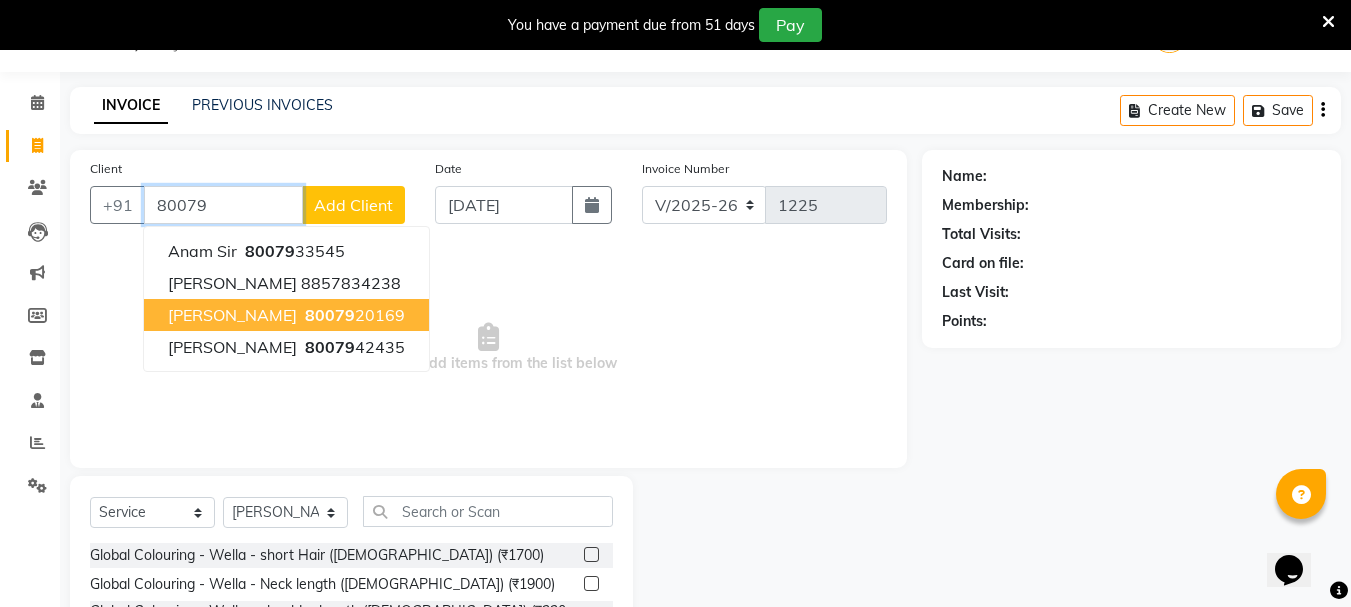 click on "80079" at bounding box center (330, 315) 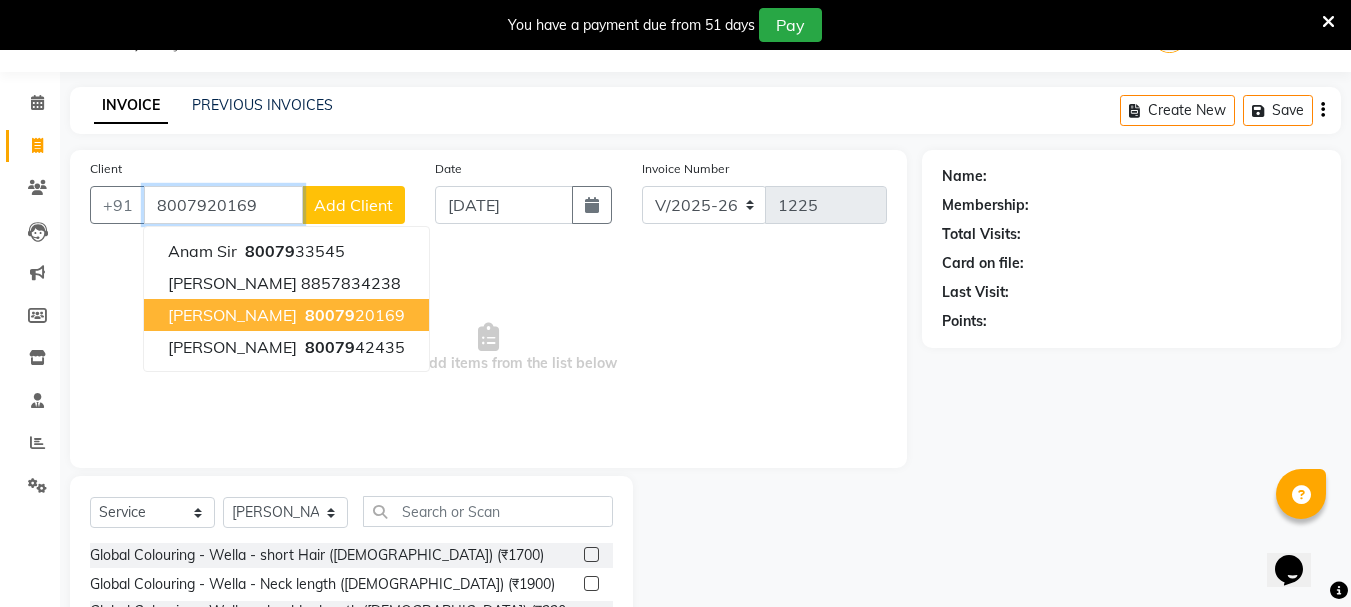 type on "8007920169" 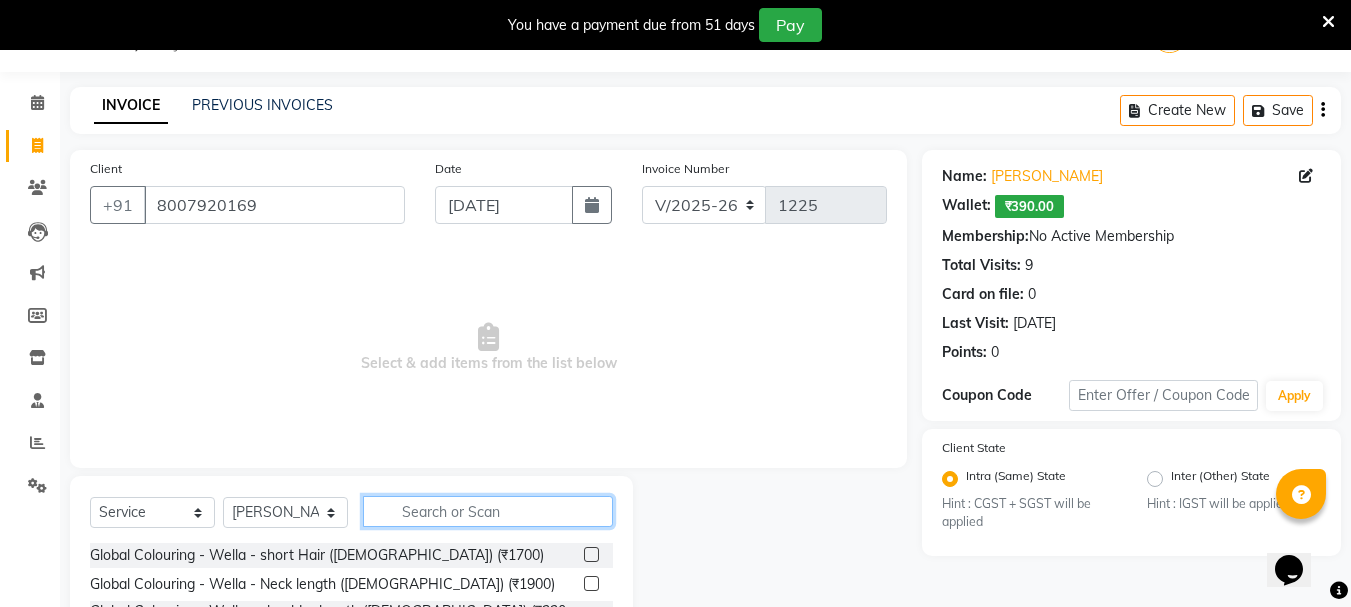 click 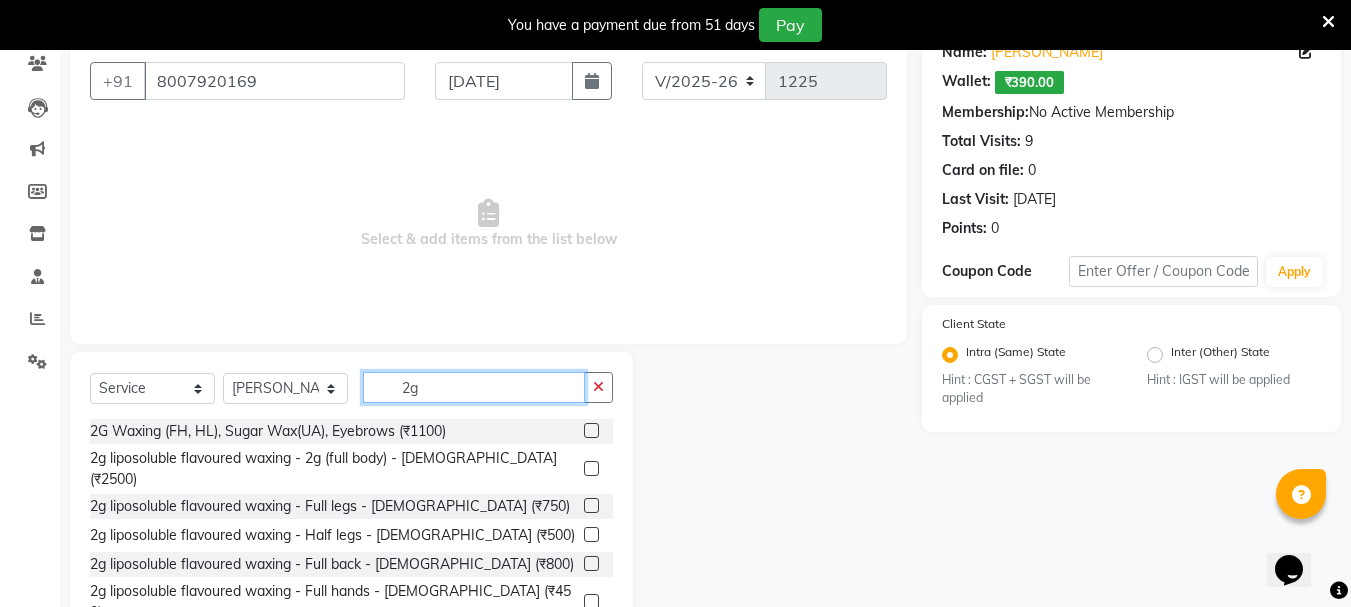 scroll, scrollTop: 244, scrollLeft: 0, axis: vertical 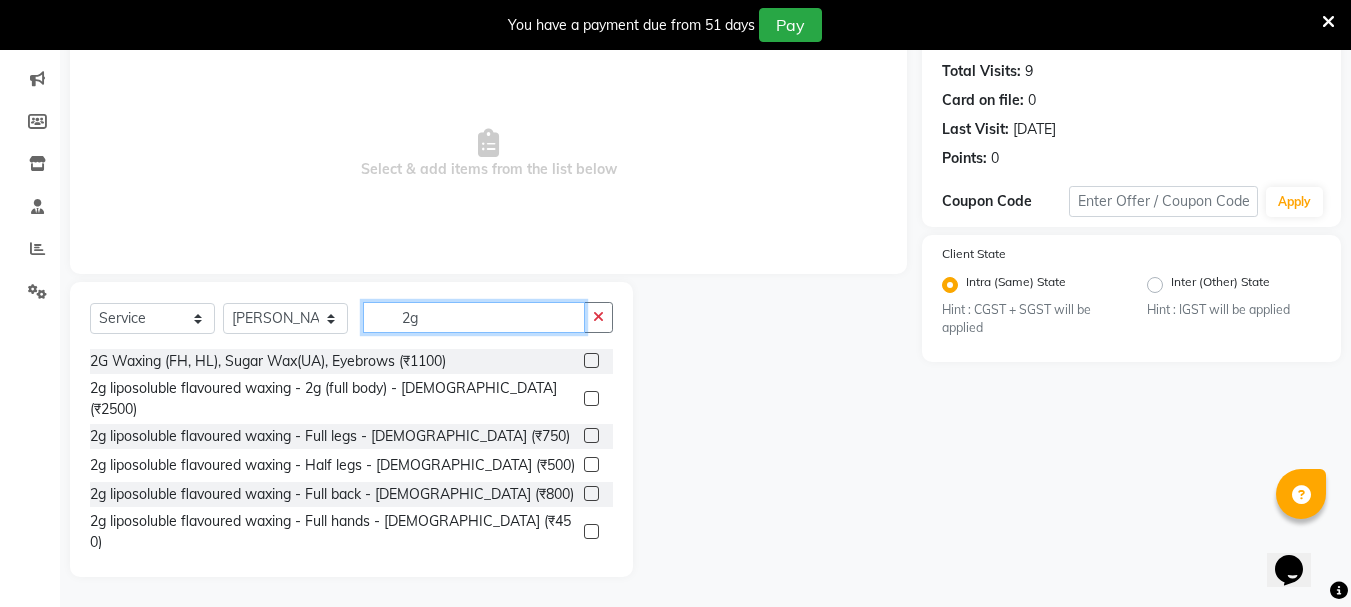 type on "2g" 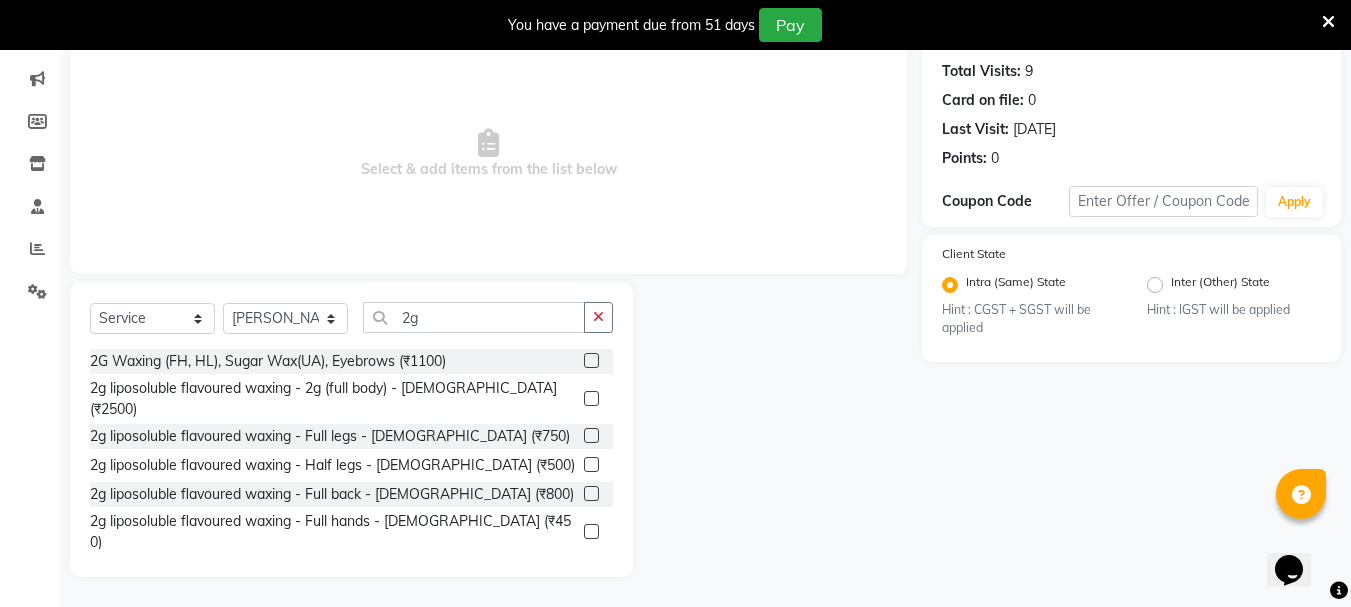 click 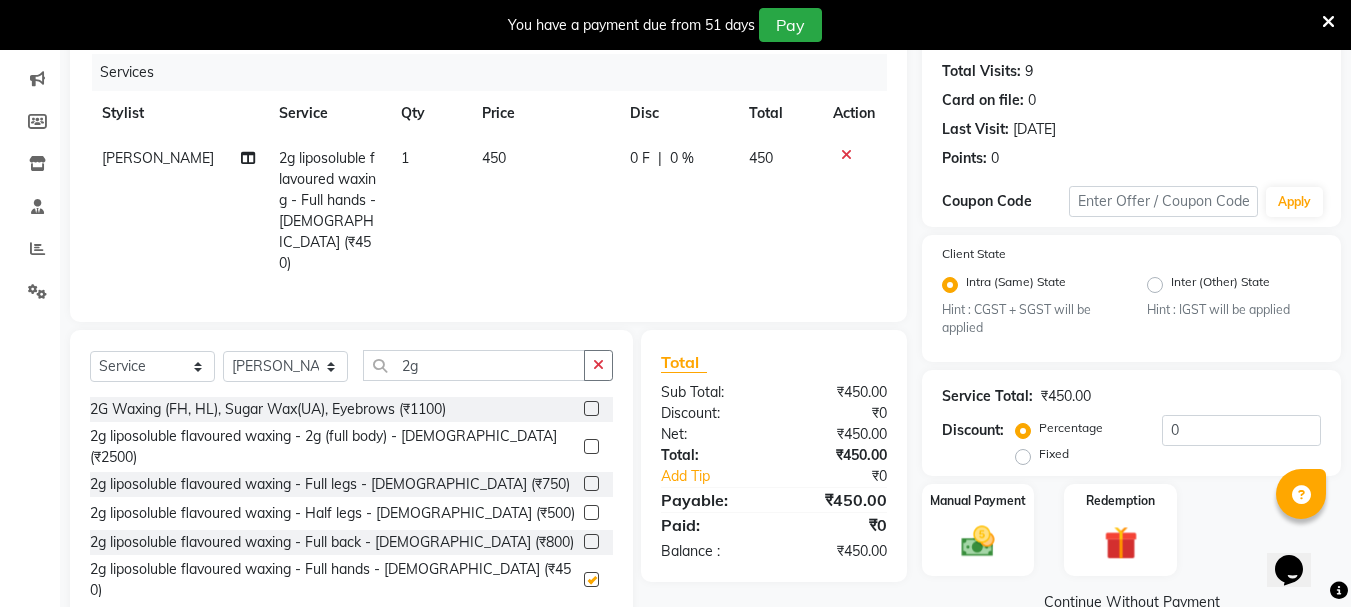 checkbox on "false" 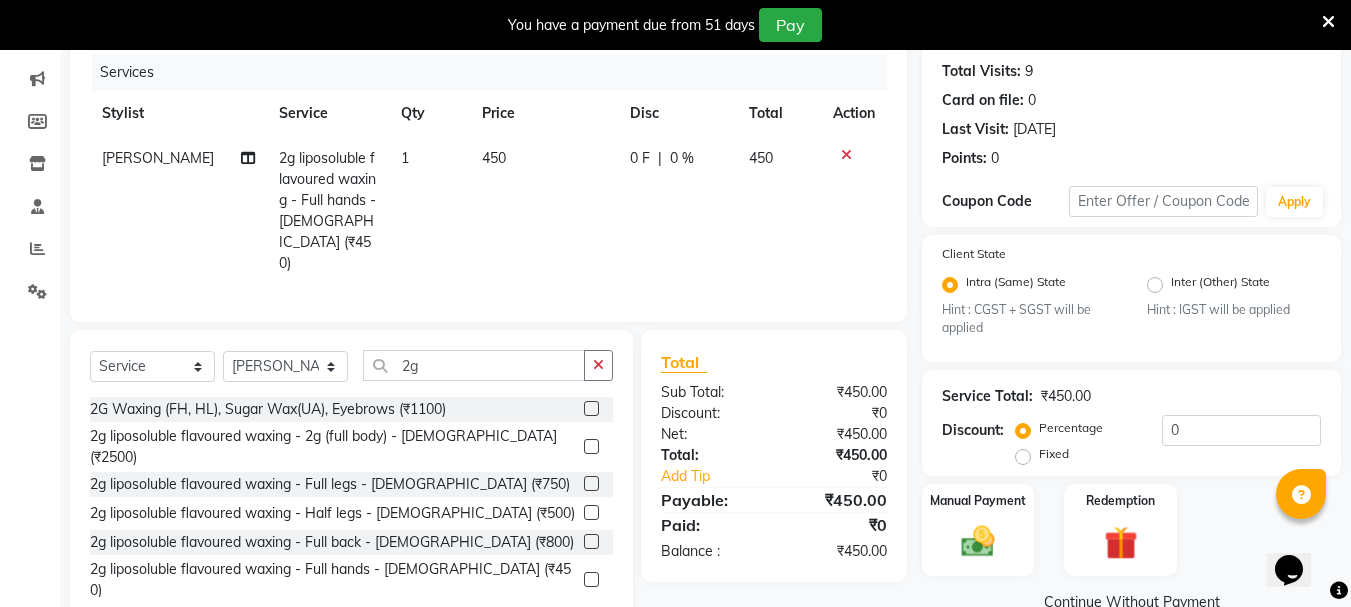 click 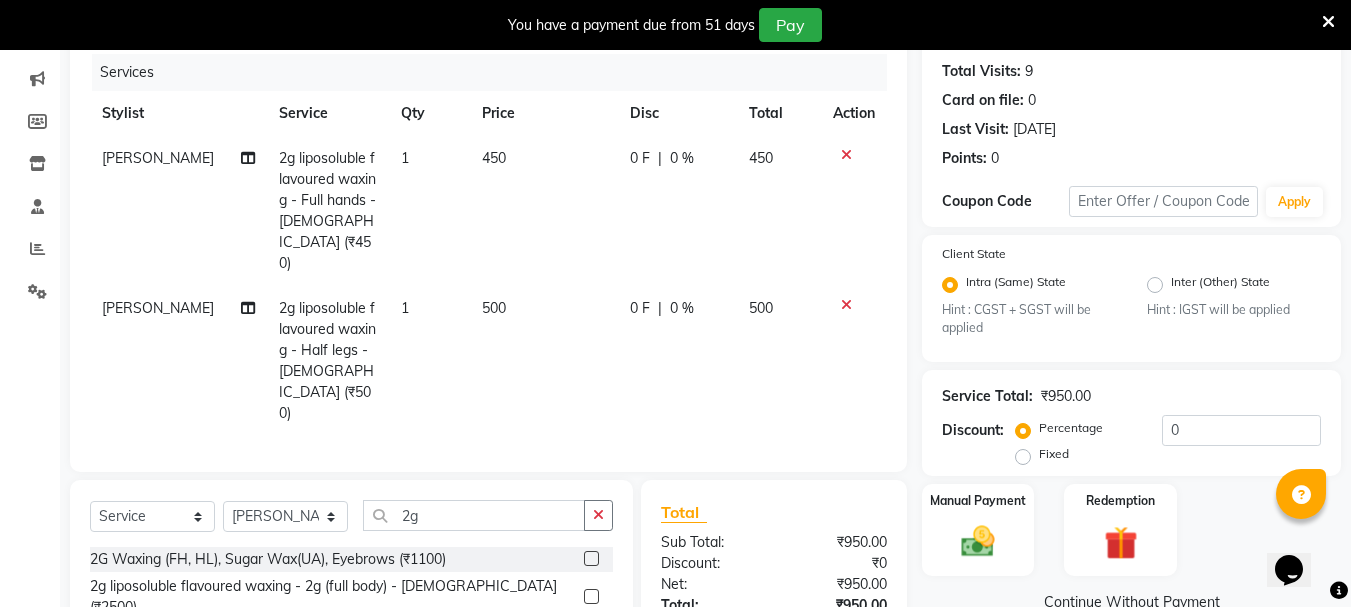 checkbox on "false" 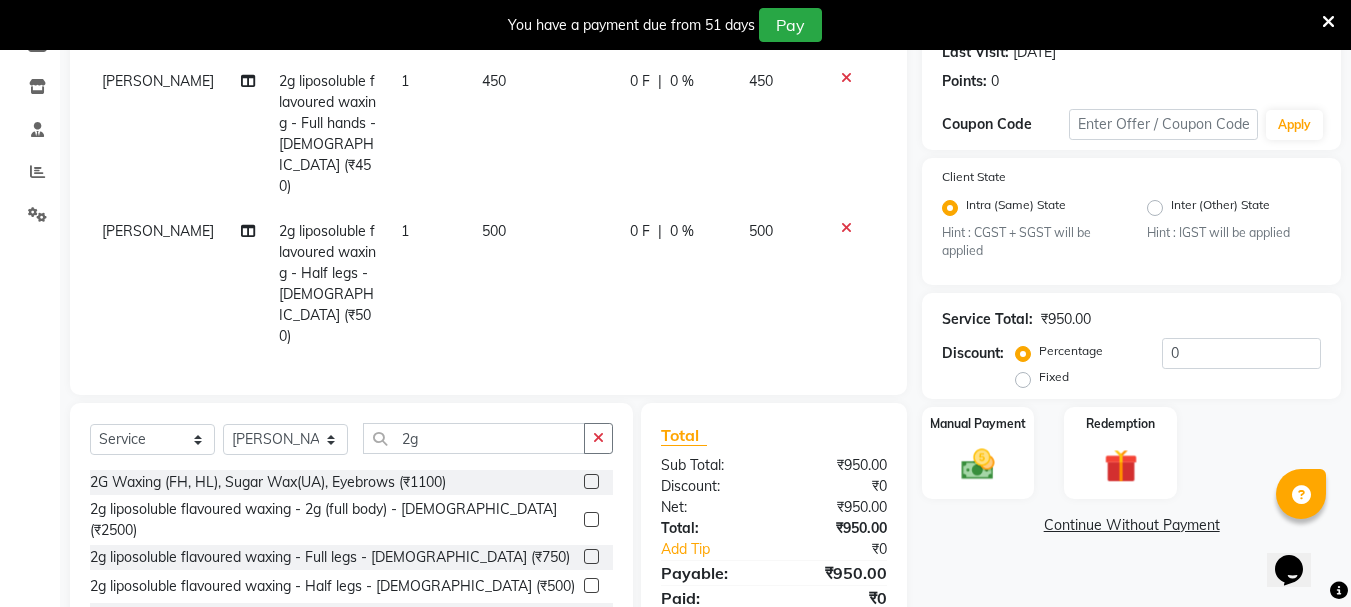 scroll, scrollTop: 373, scrollLeft: 0, axis: vertical 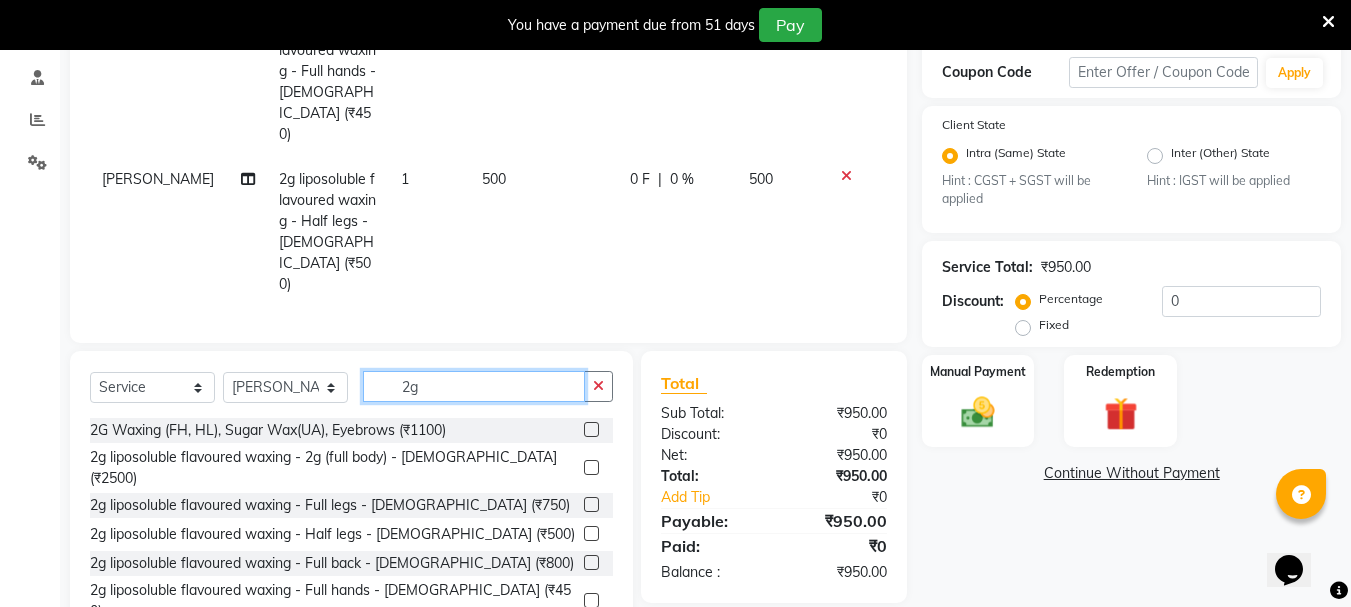 click on "2g" 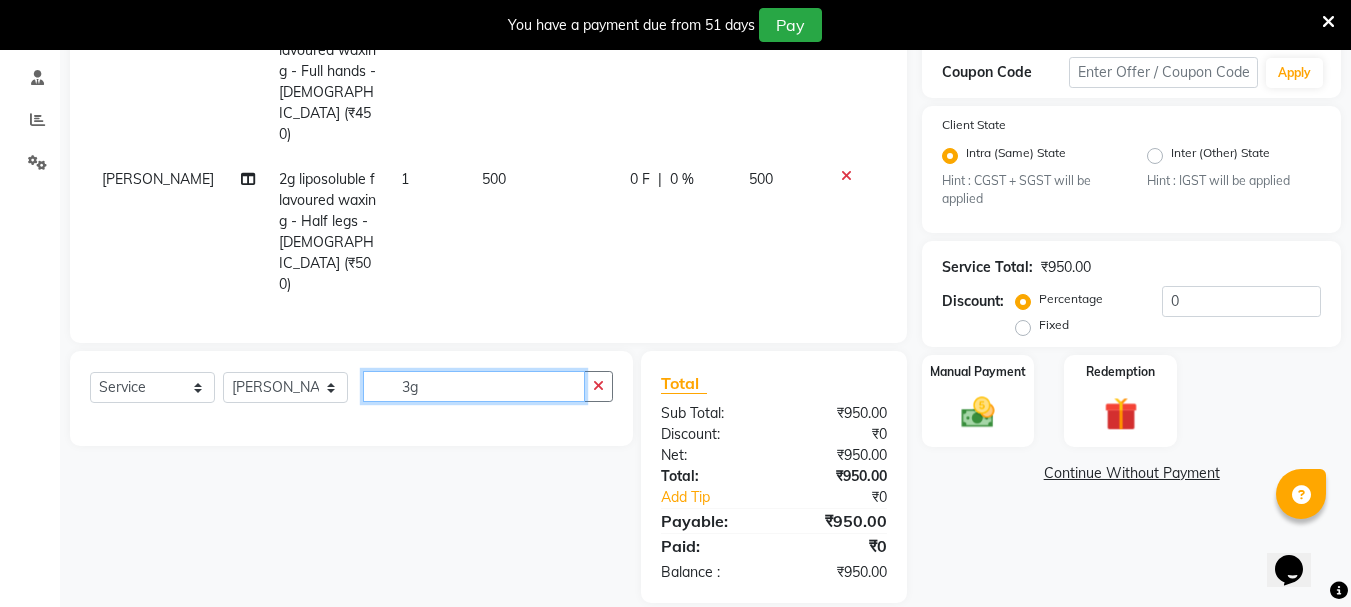 scroll, scrollTop: 330, scrollLeft: 0, axis: vertical 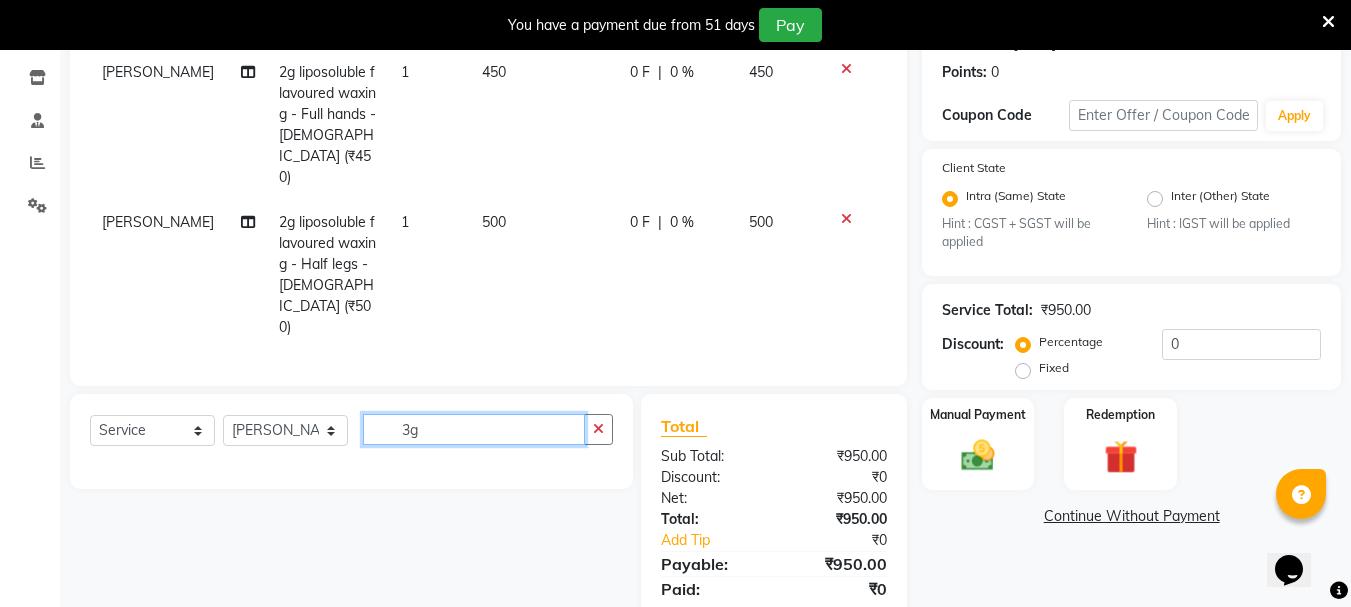 click on "3g" 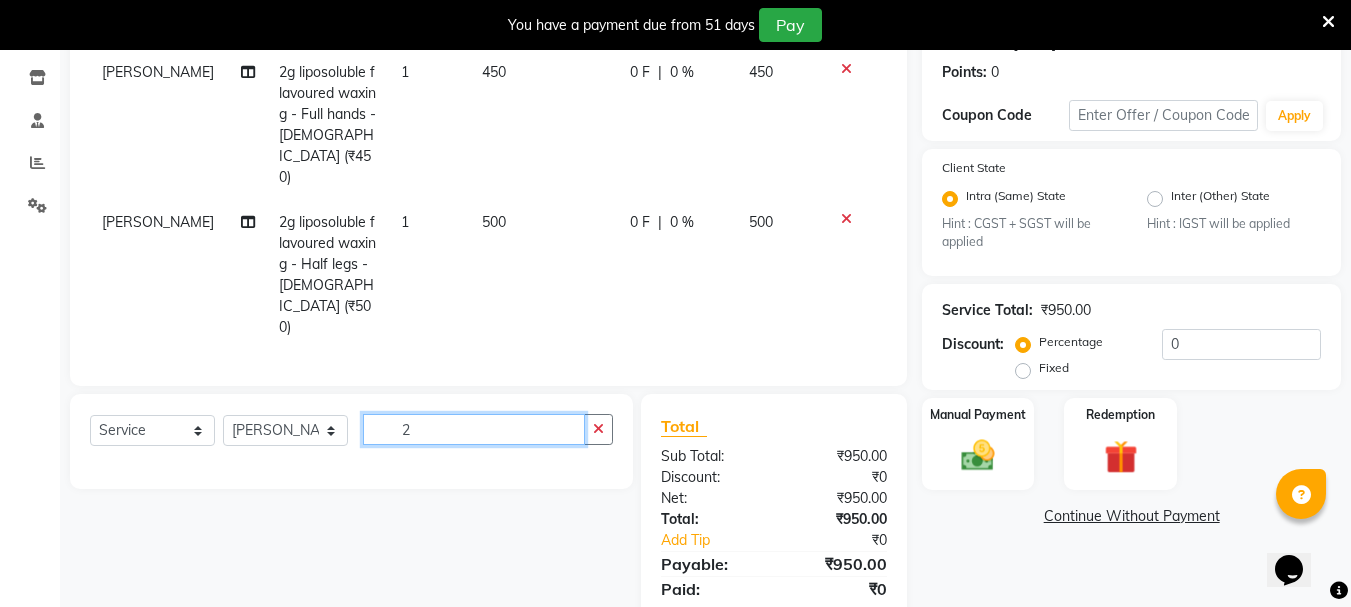 scroll, scrollTop: 373, scrollLeft: 0, axis: vertical 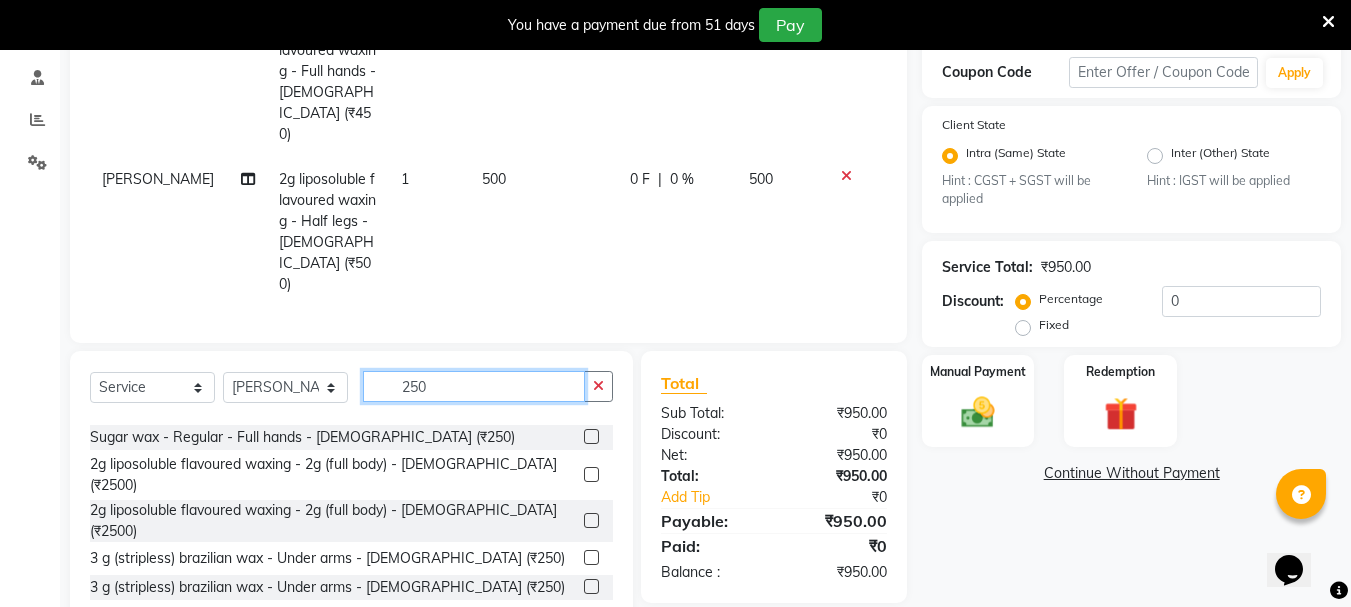 type on "250" 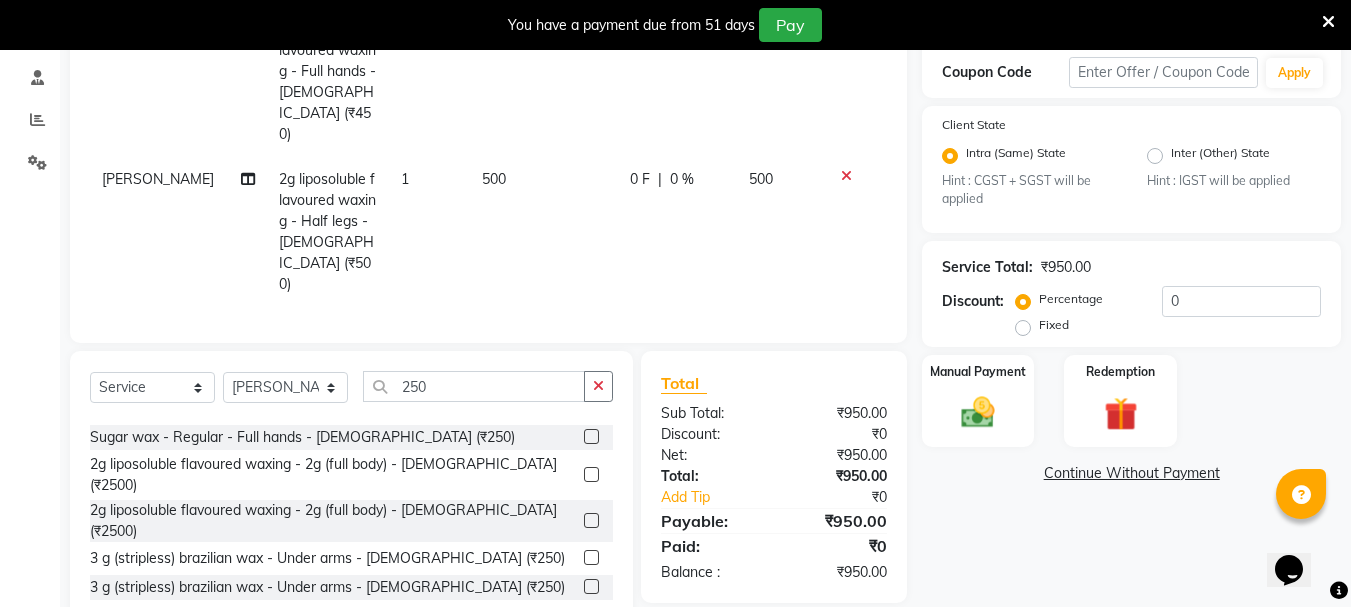click 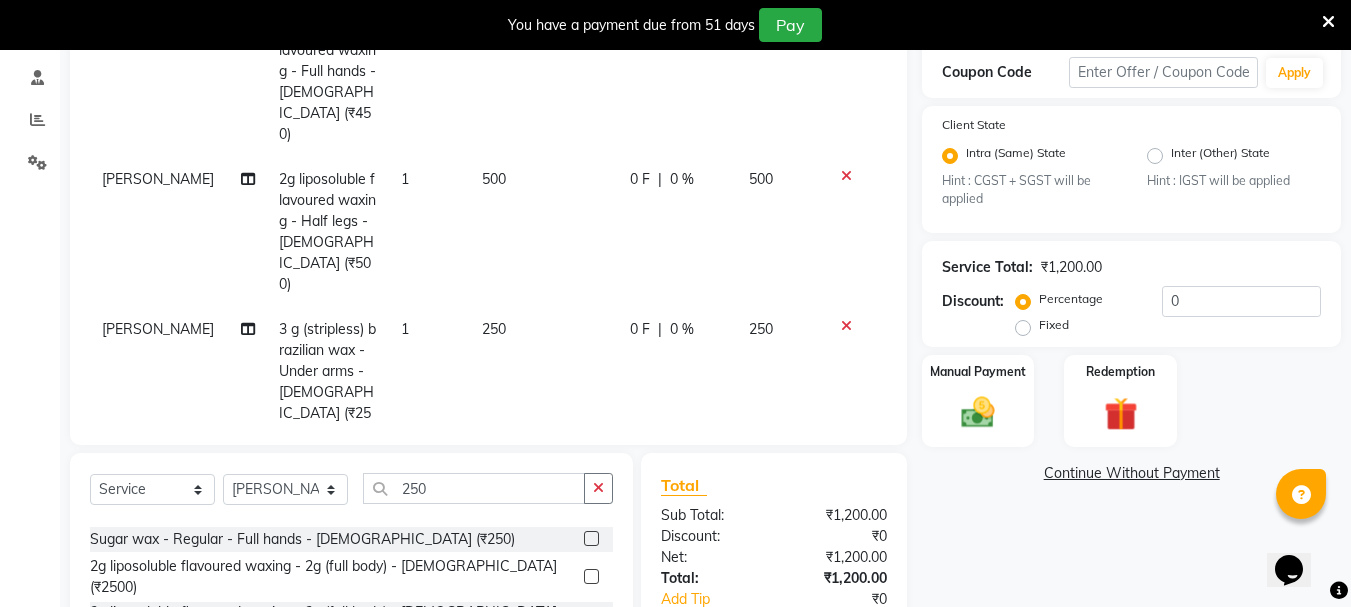 checkbox on "false" 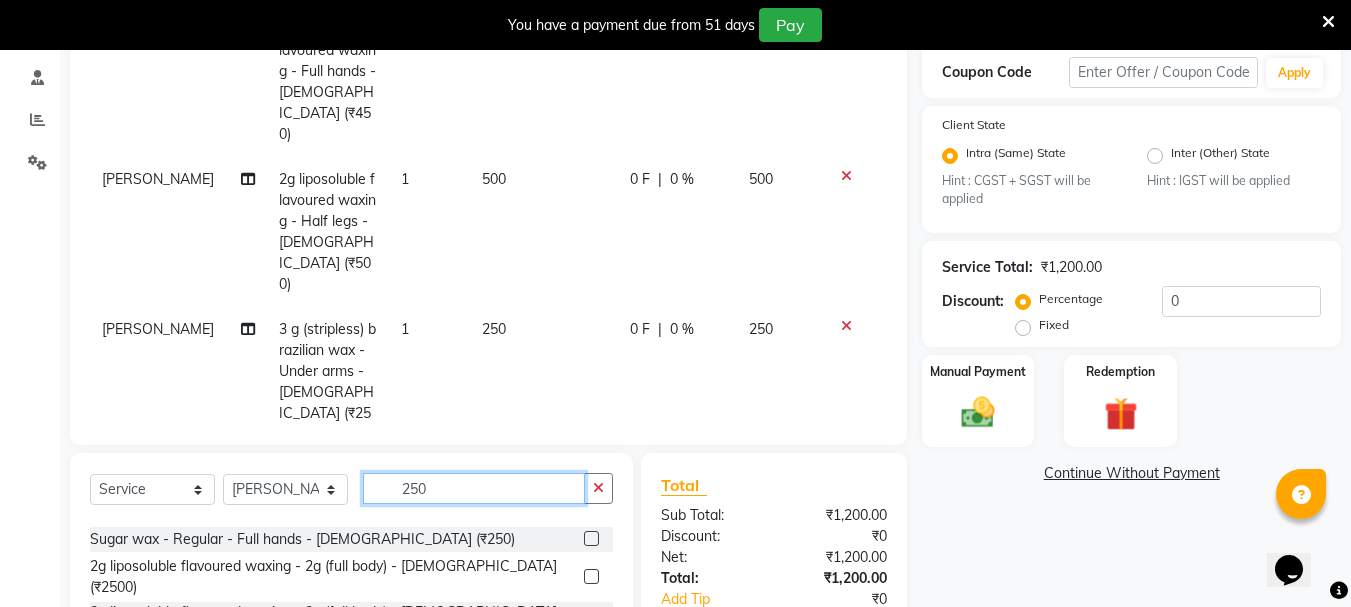 click on "250" 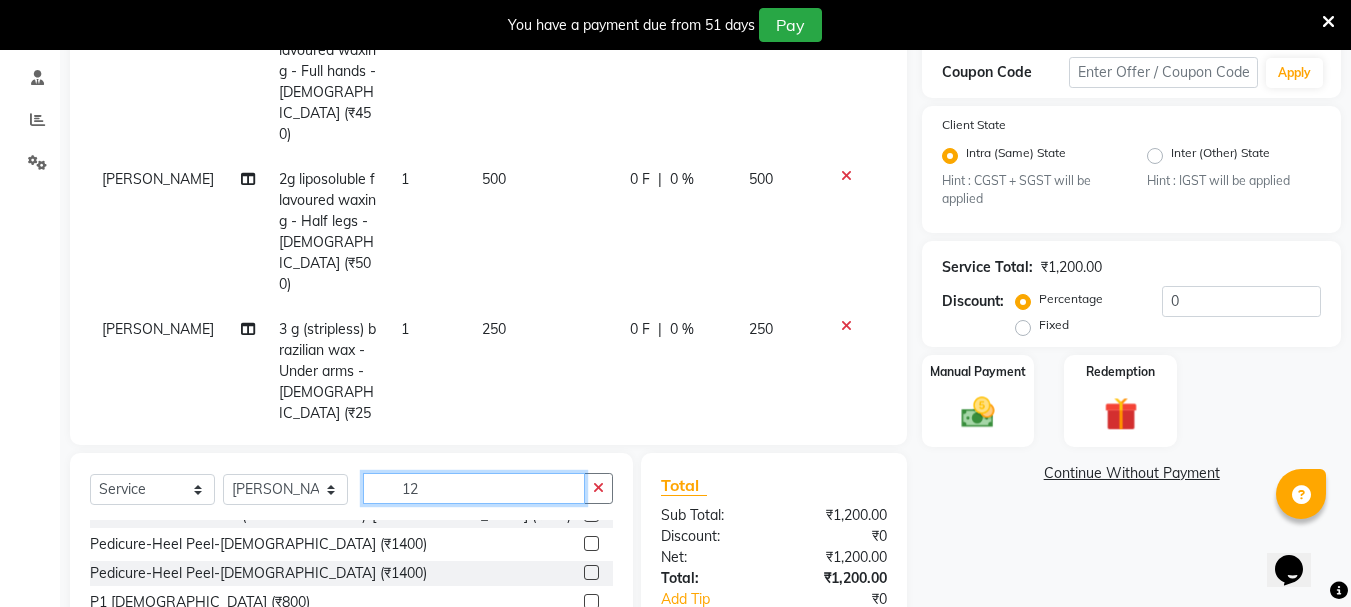 scroll, scrollTop: 0, scrollLeft: 0, axis: both 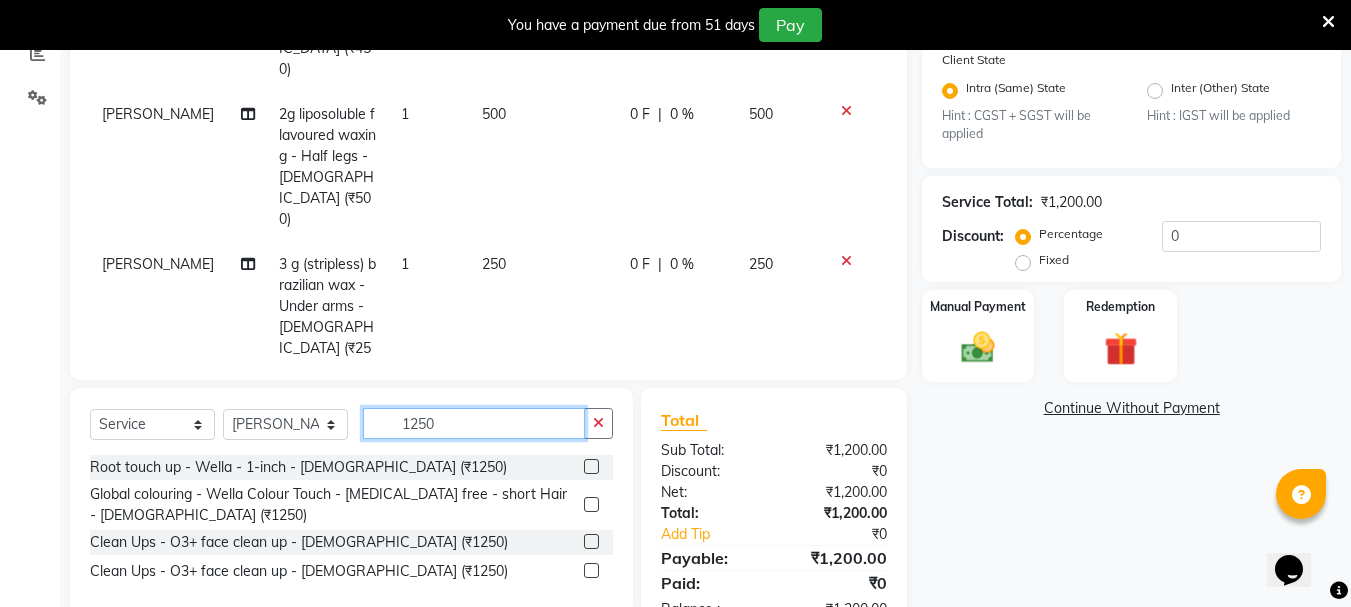 type on "1250" 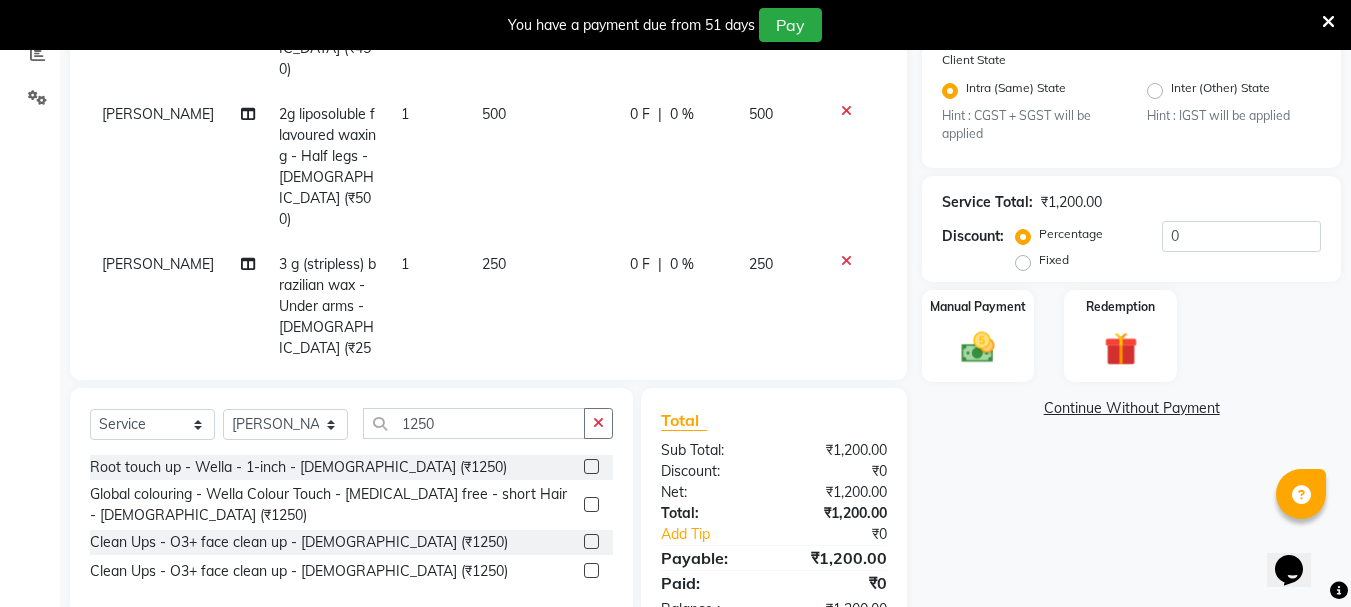 click 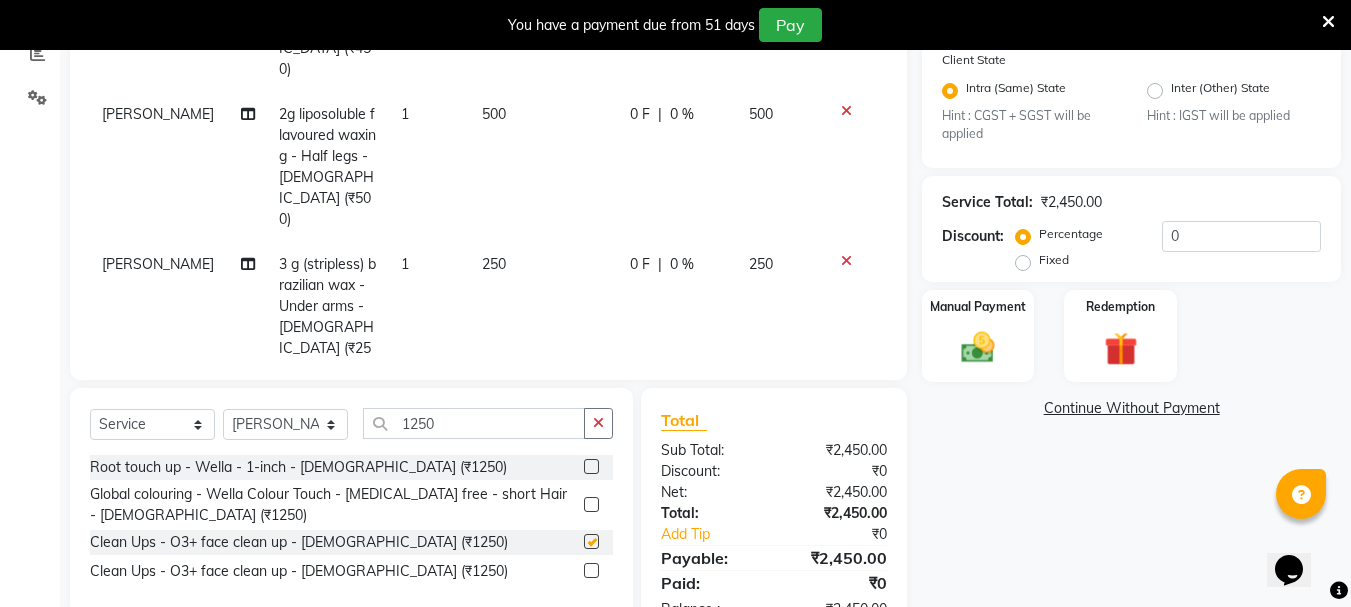 checkbox on "false" 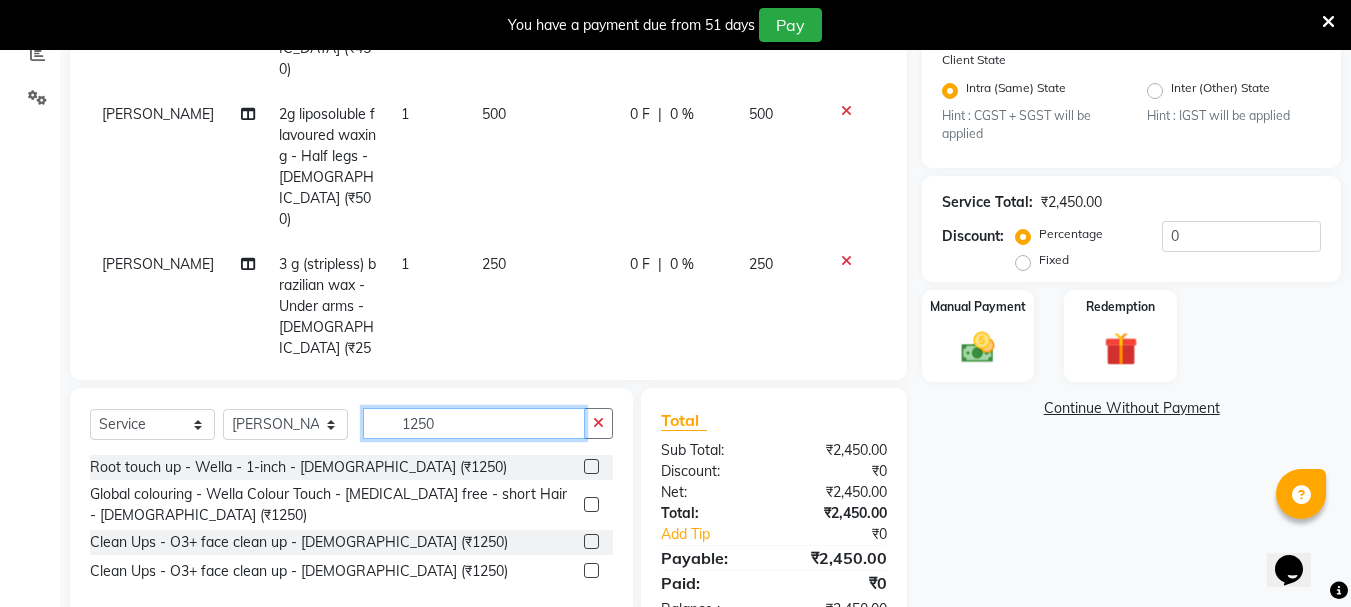 click on "1250" 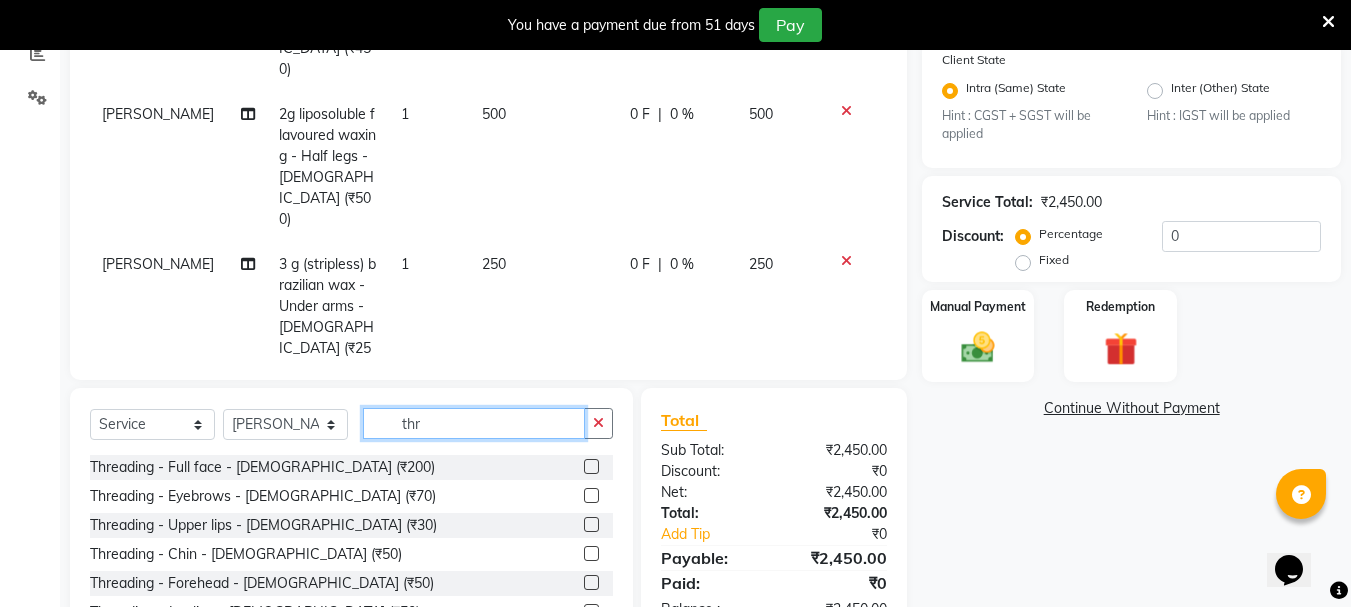 type on "thr" 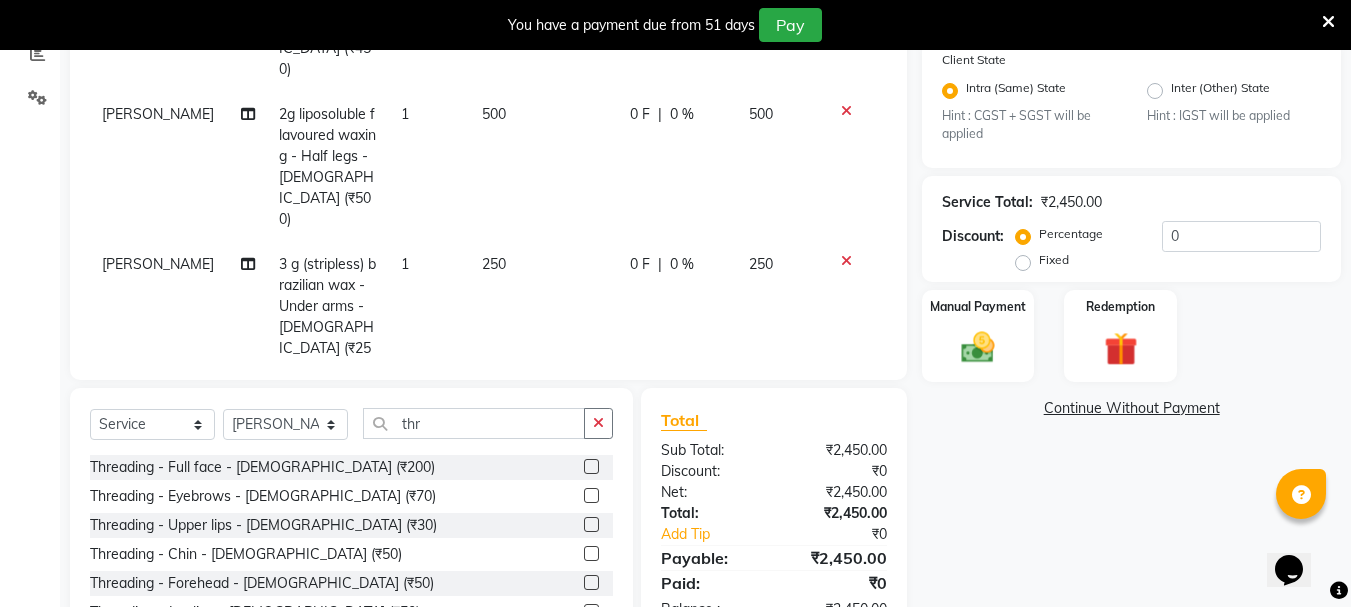 click 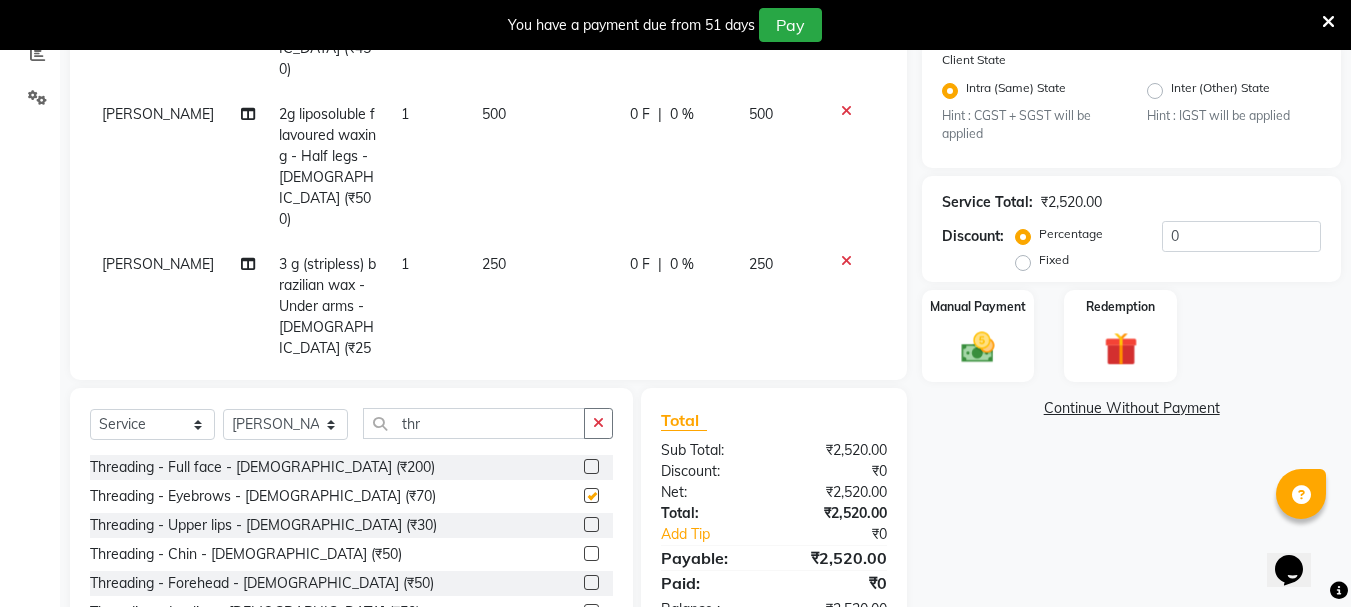 checkbox on "false" 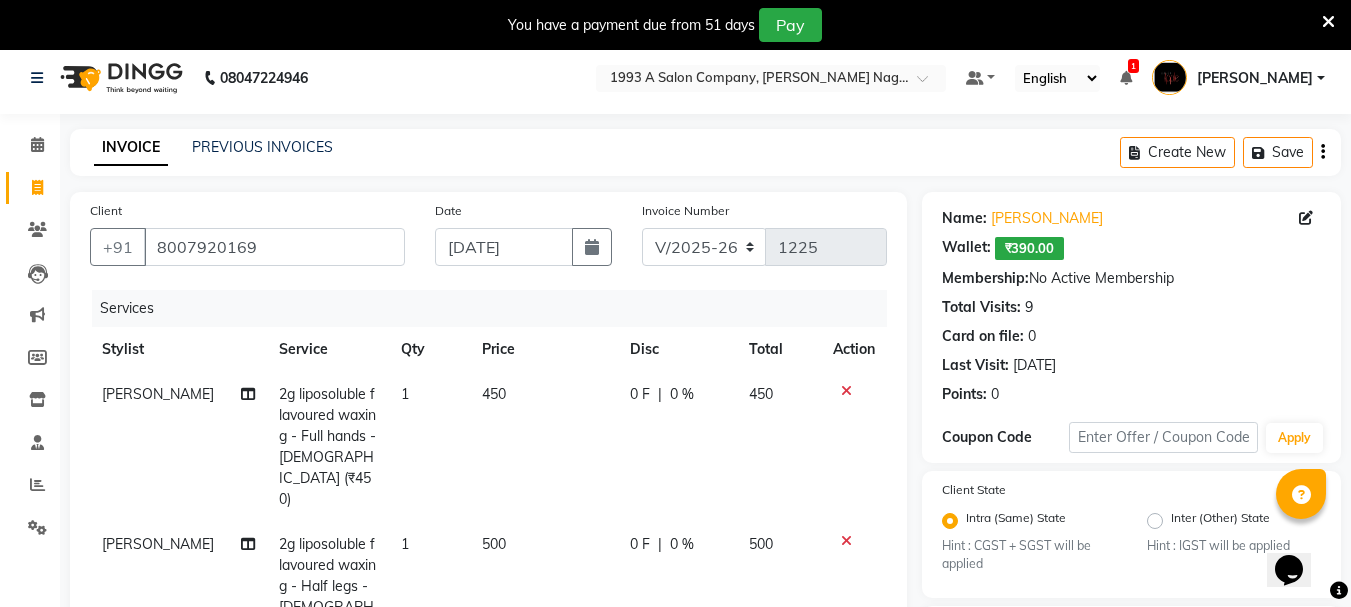 scroll, scrollTop: 0, scrollLeft: 0, axis: both 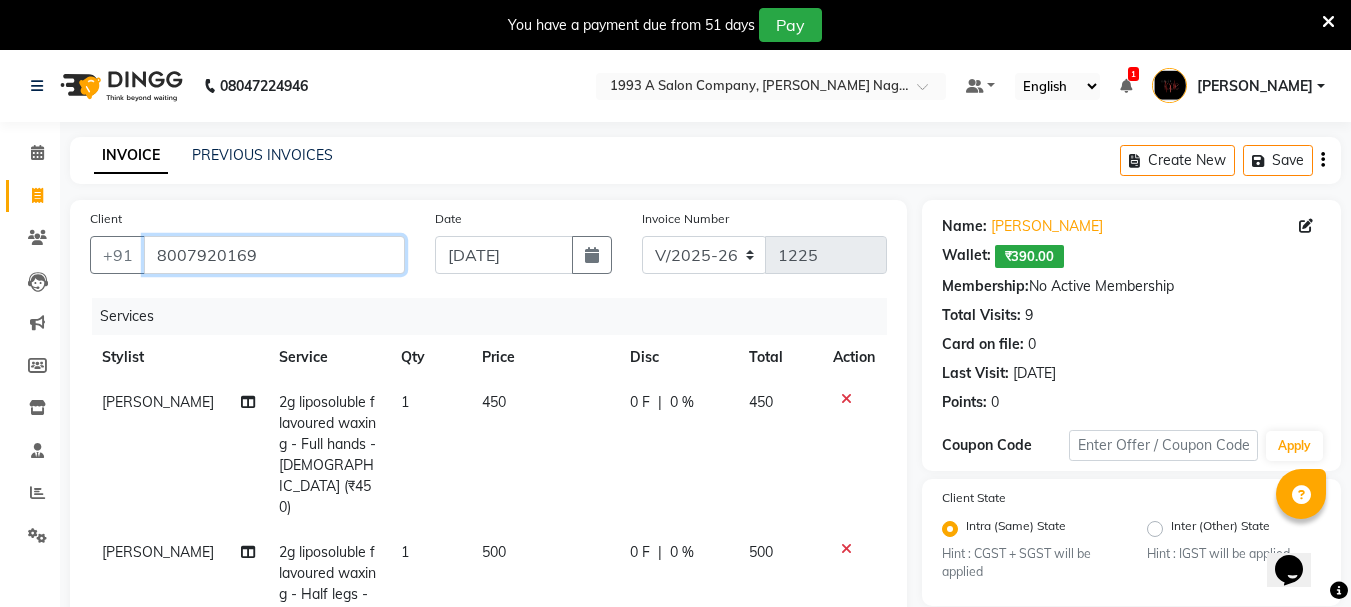 click on "8007920169" at bounding box center [274, 255] 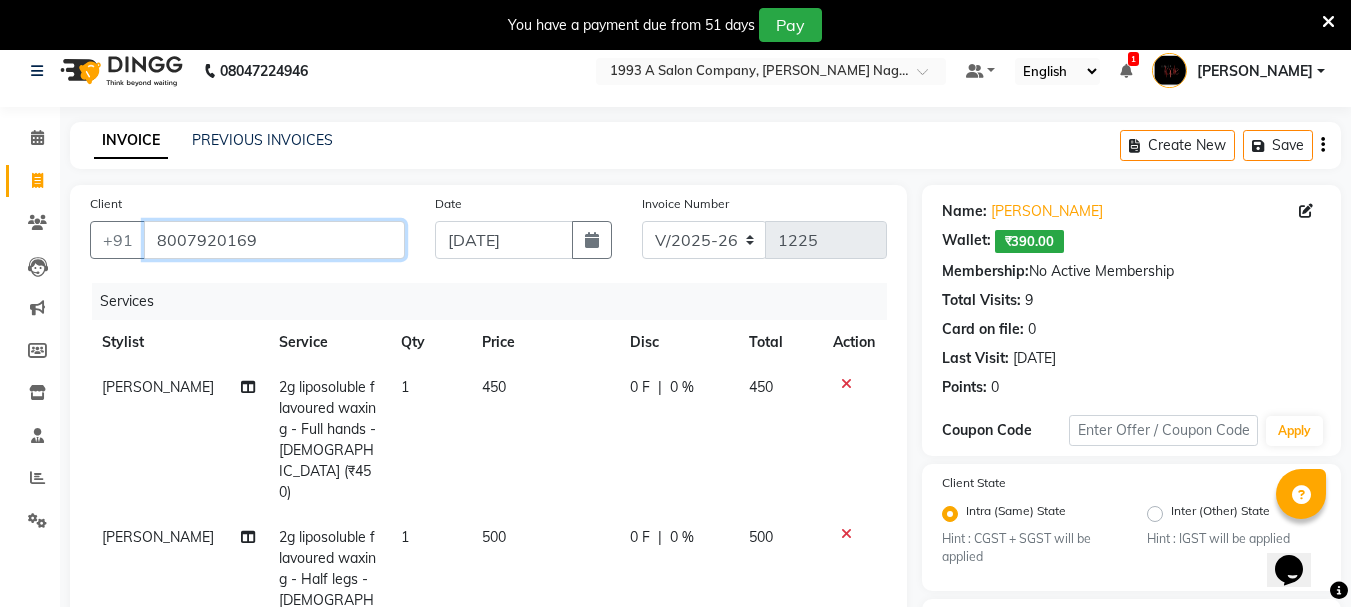 scroll, scrollTop: 0, scrollLeft: 0, axis: both 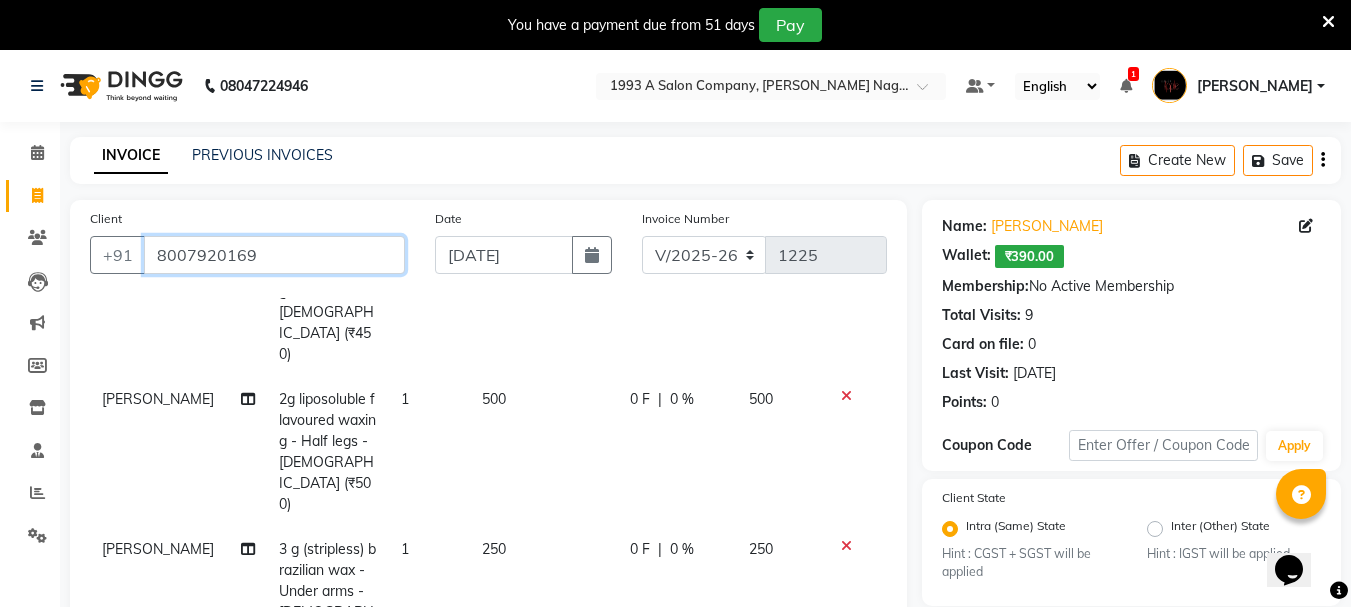 click on "8007920169" at bounding box center (274, 255) 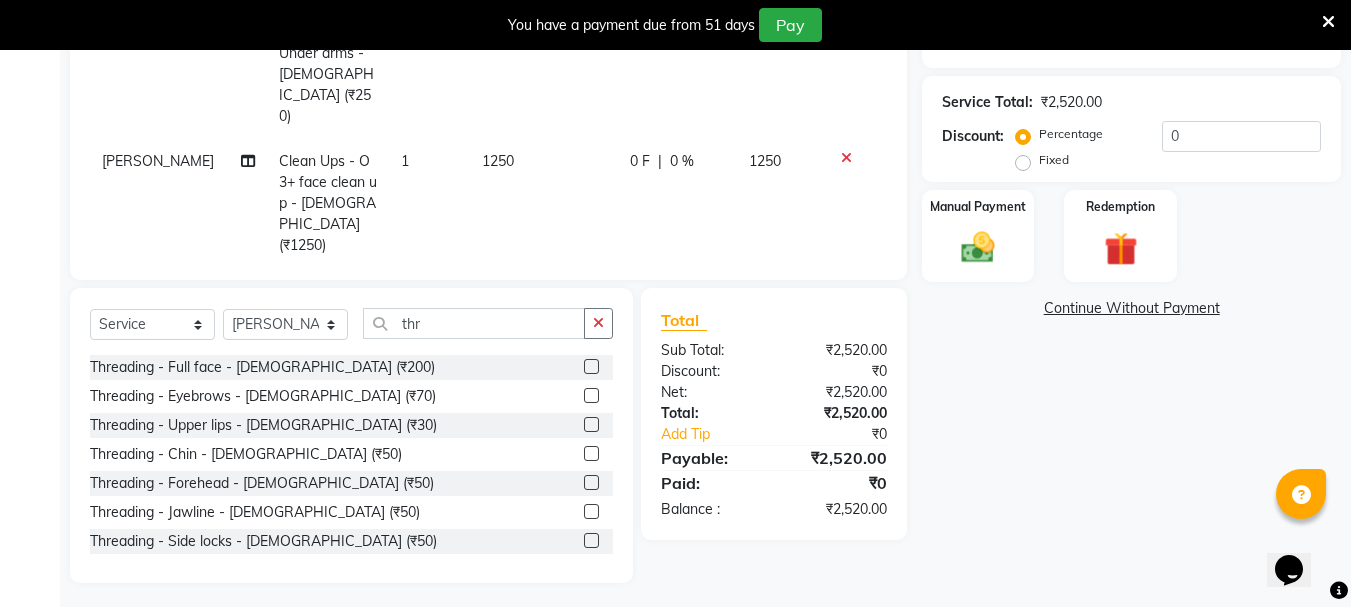 scroll, scrollTop: 544, scrollLeft: 0, axis: vertical 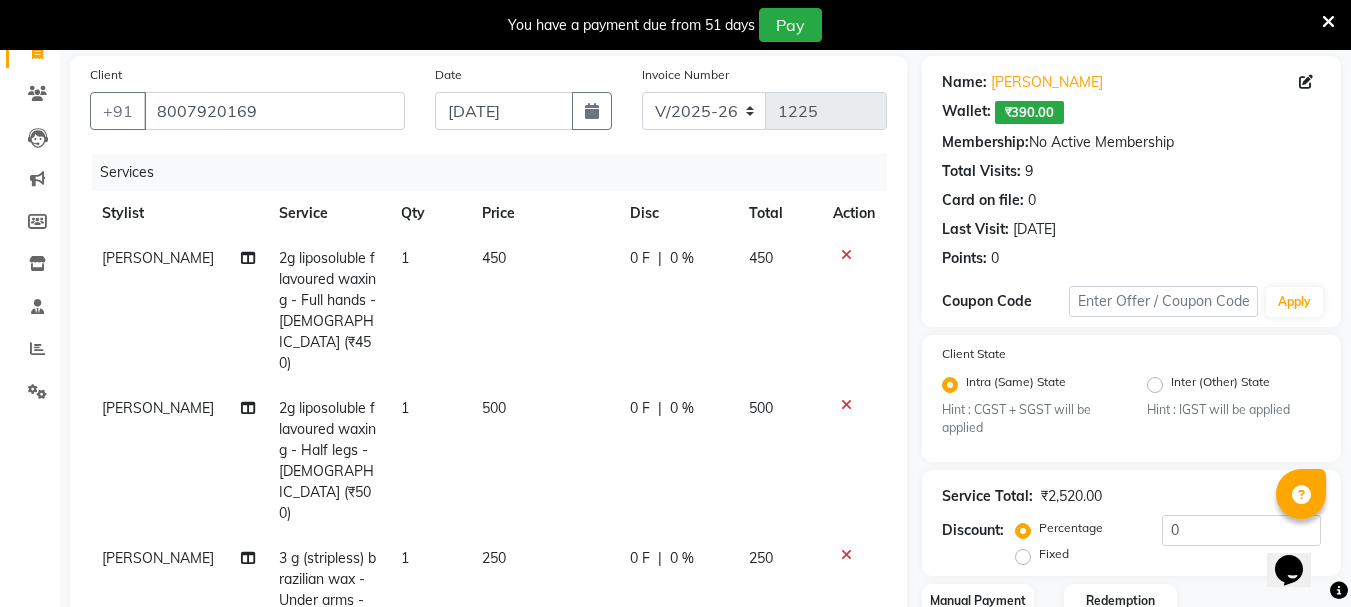 click 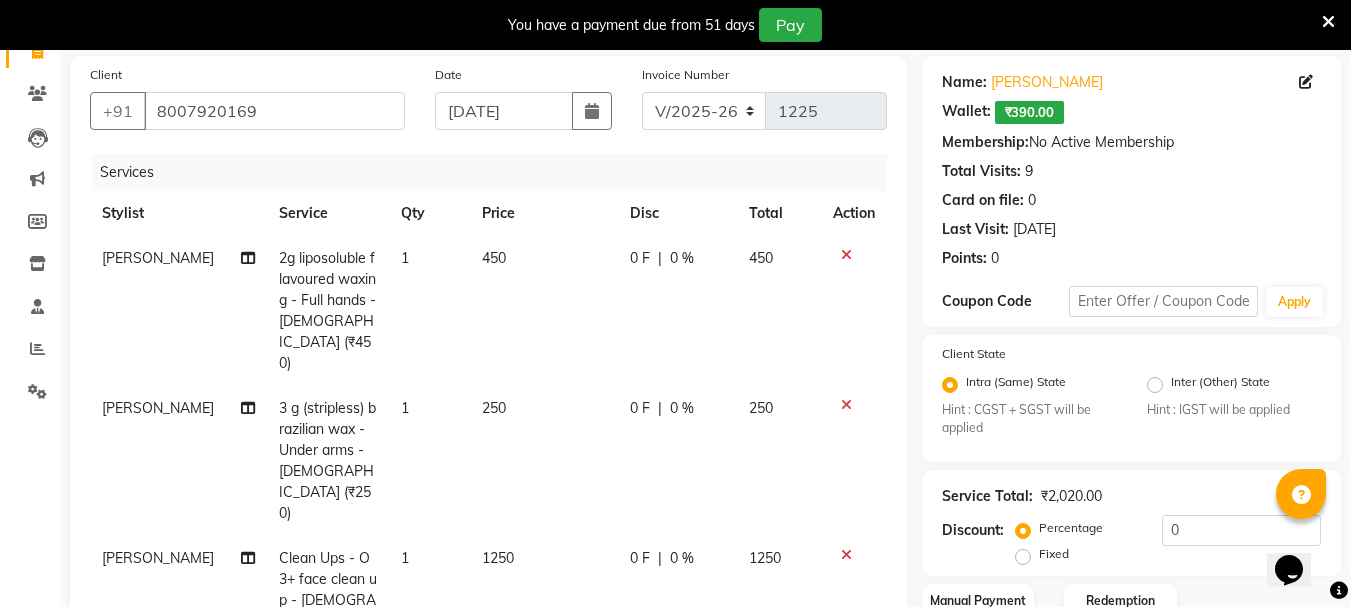 click 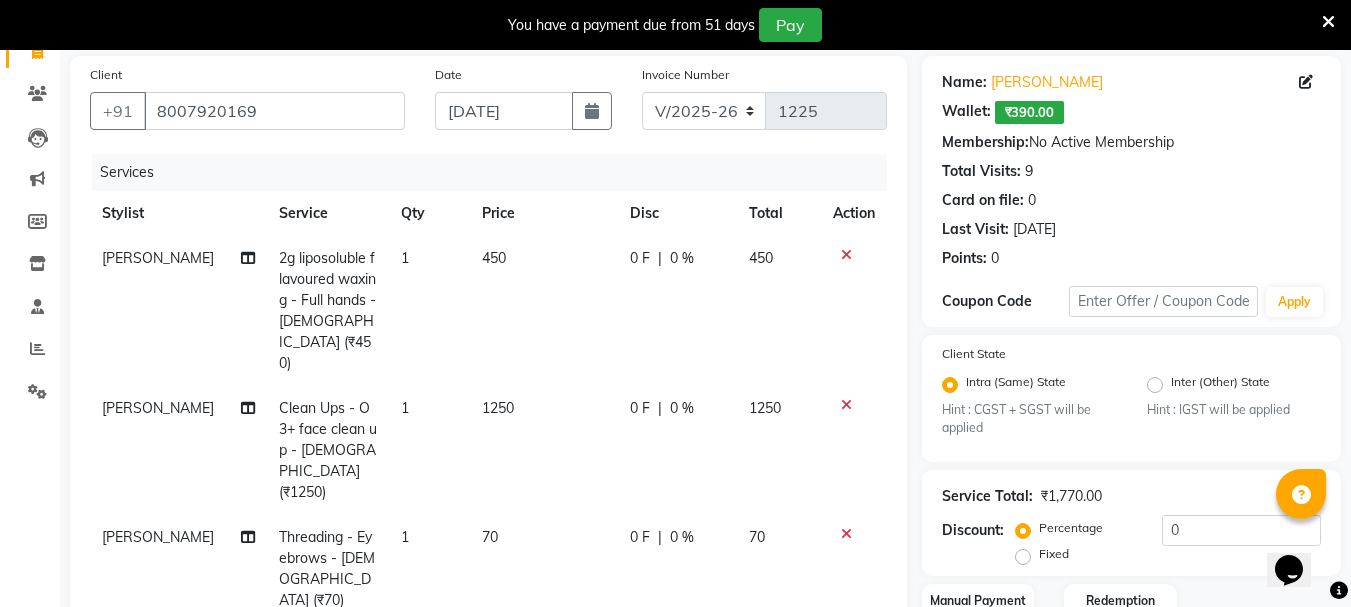 click 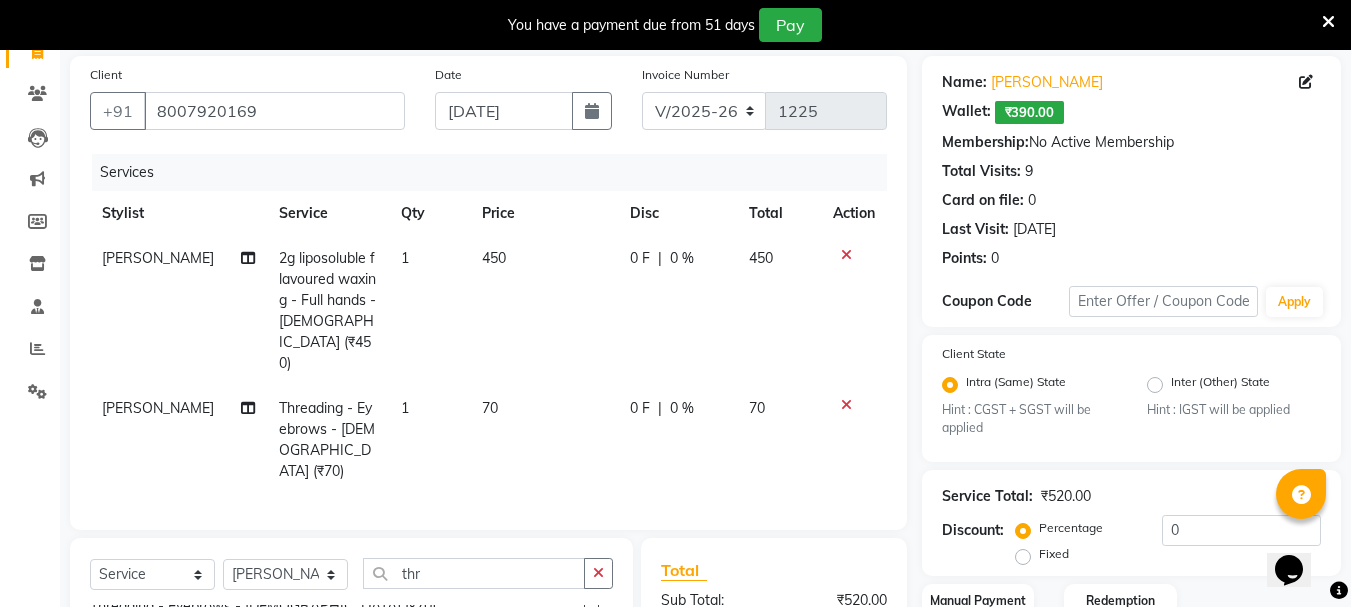 scroll, scrollTop: 61, scrollLeft: 0, axis: vertical 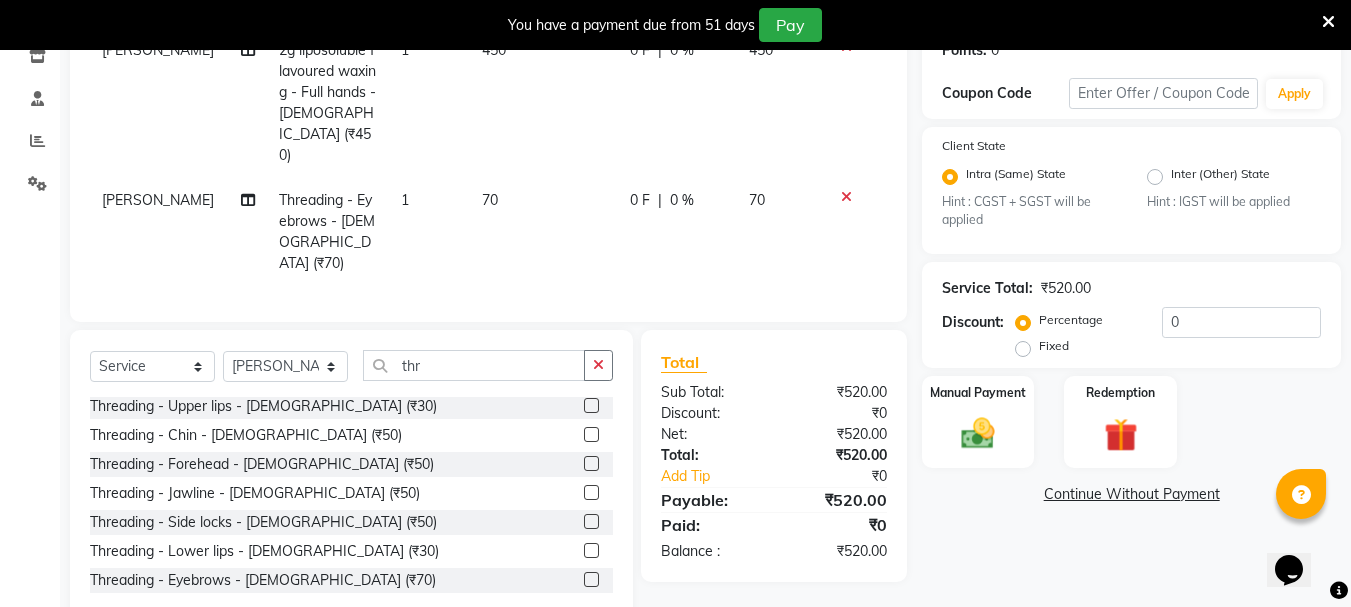 click 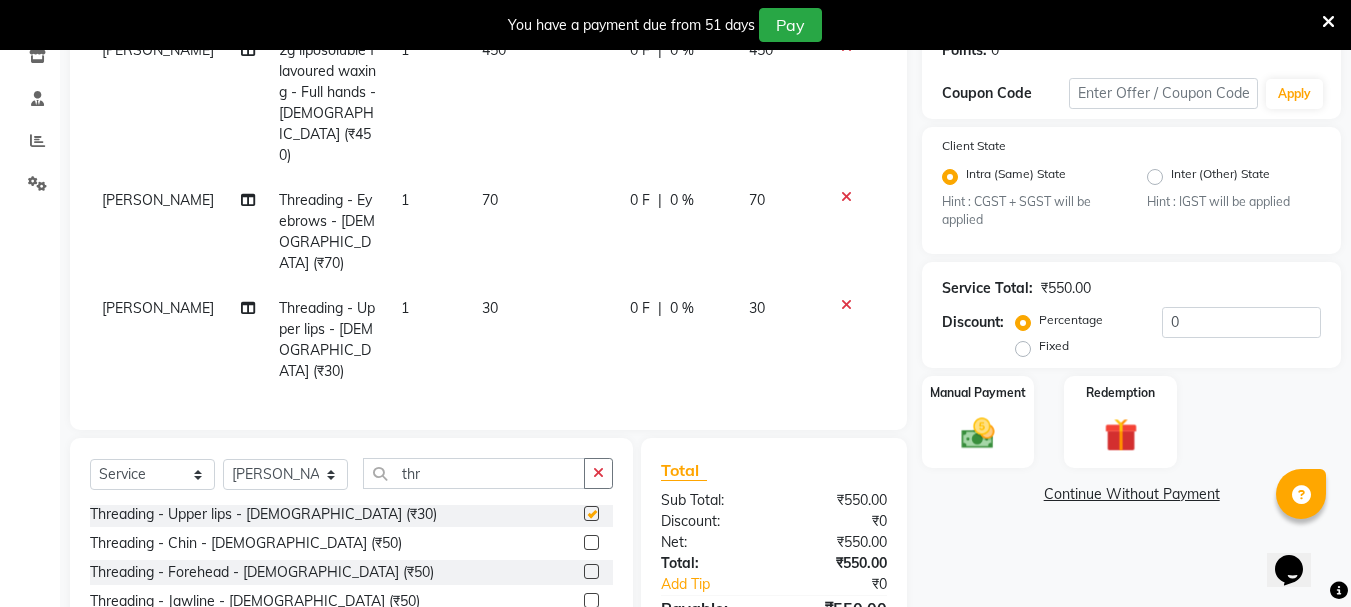 checkbox on "false" 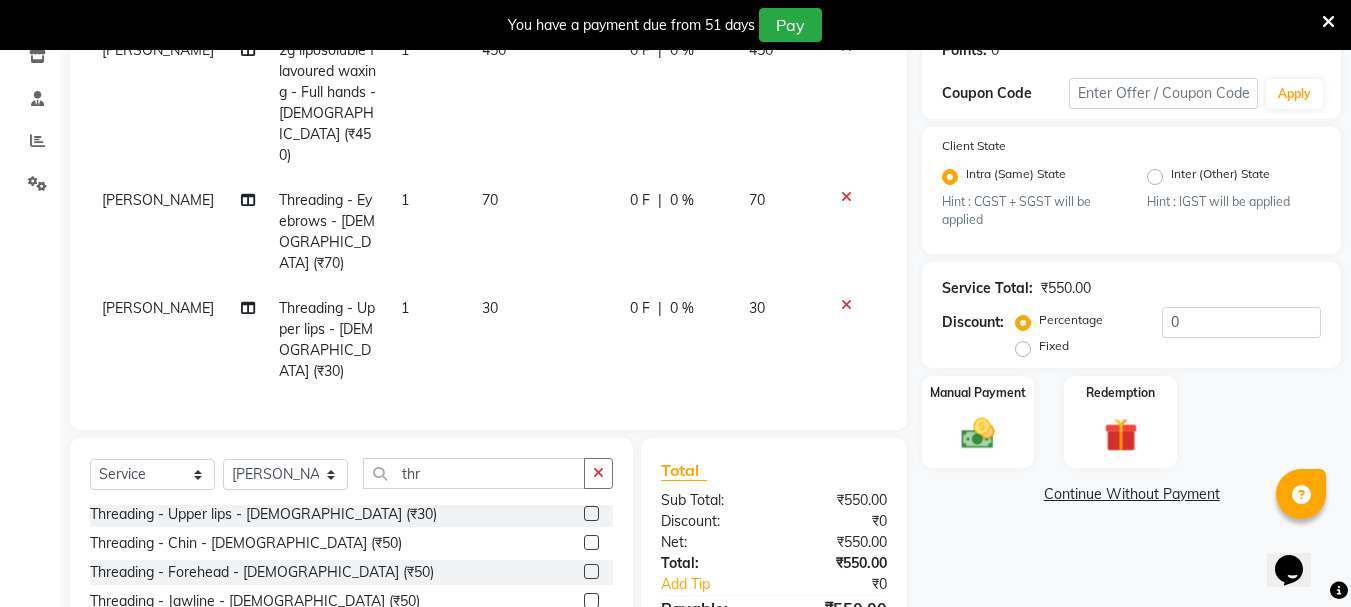 click 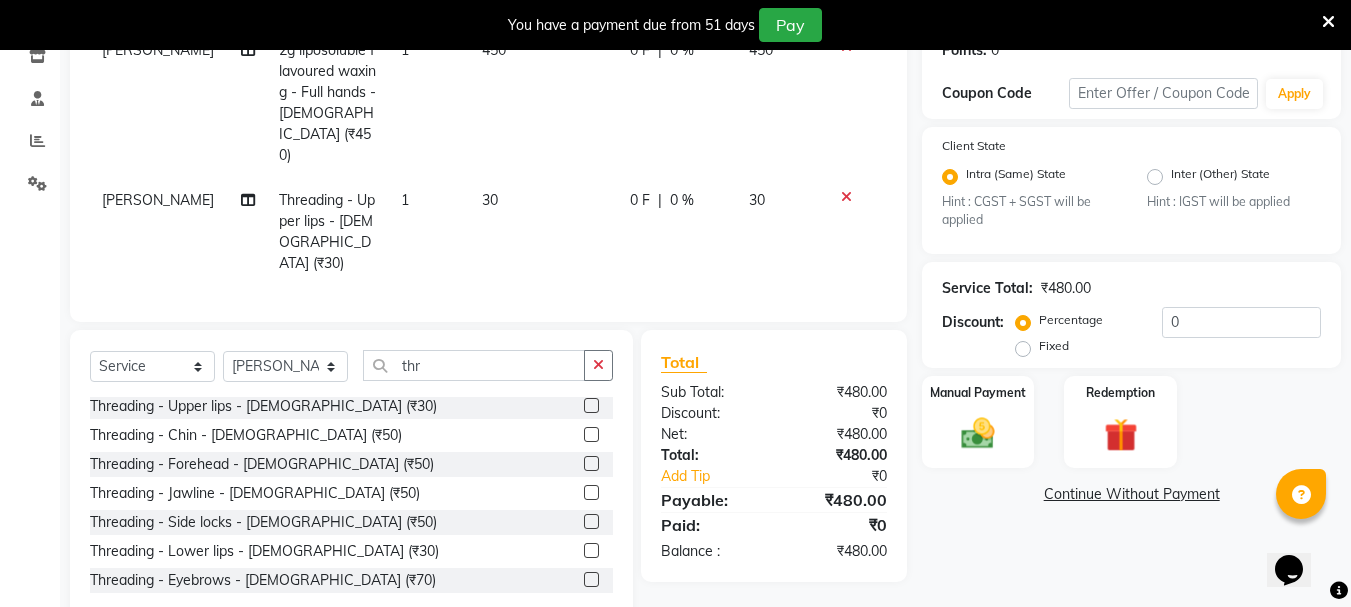 click 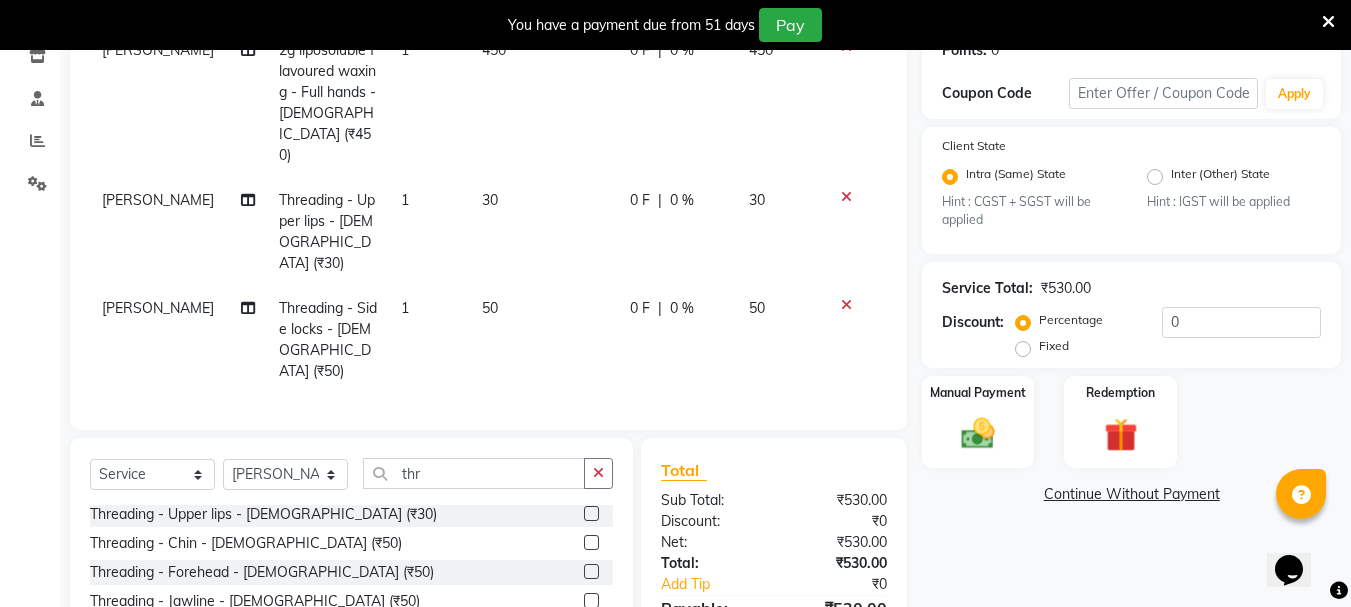 checkbox on "false" 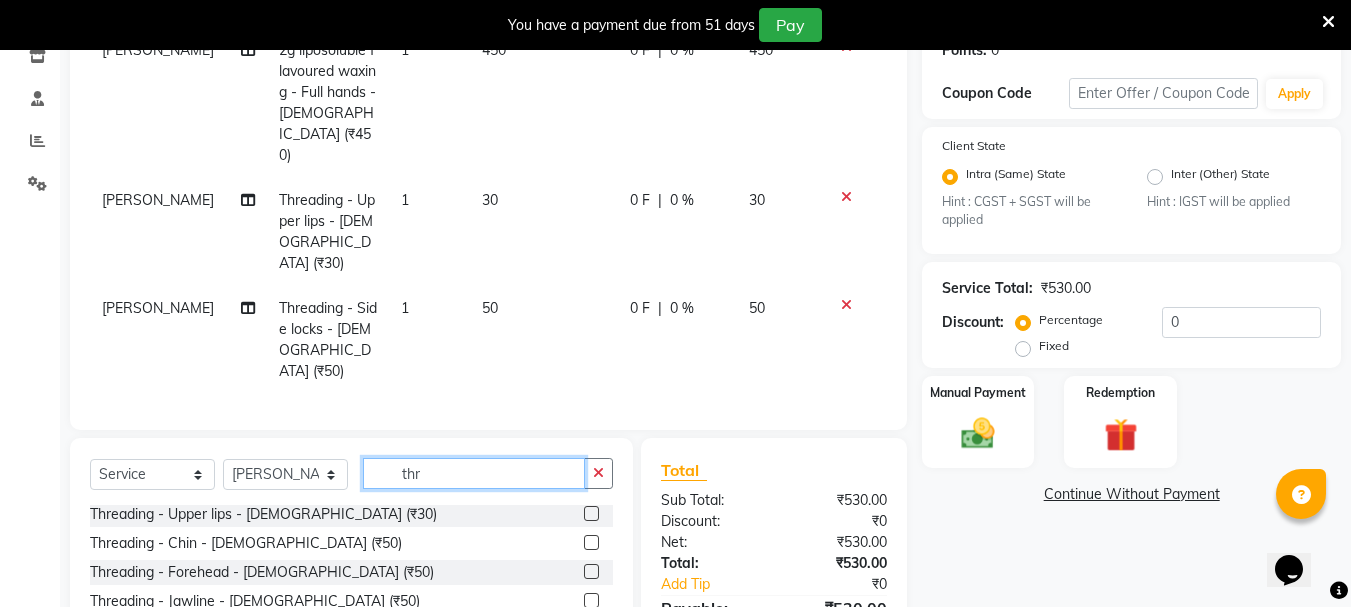 click on "thr" 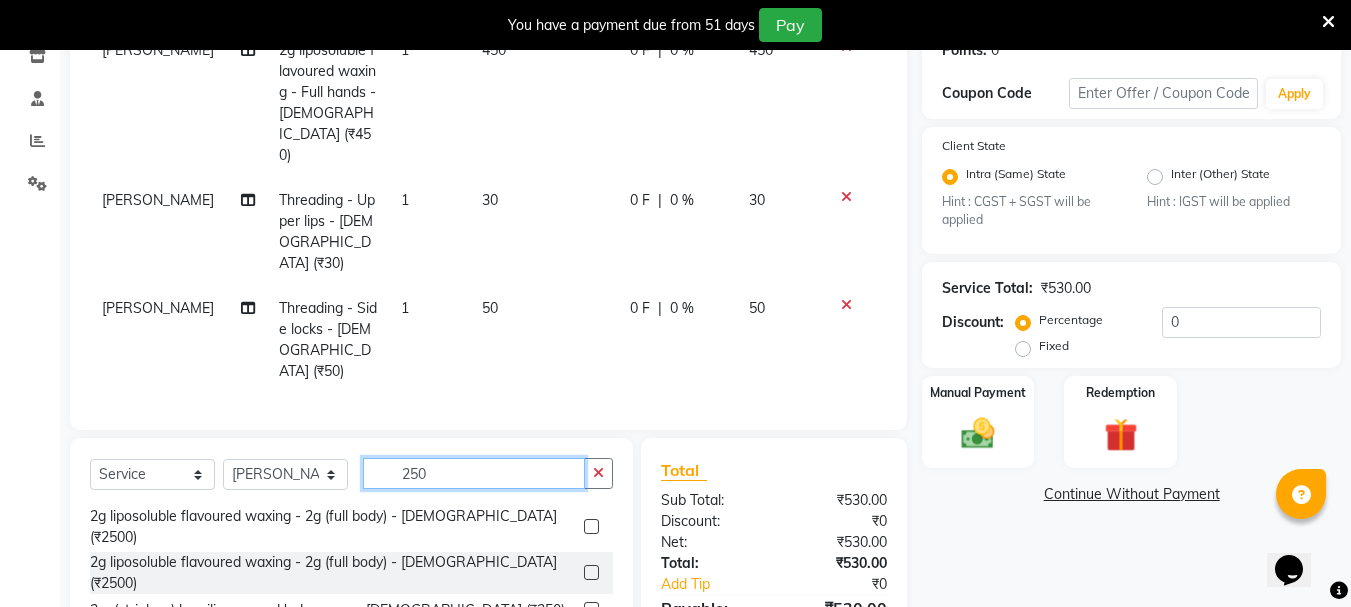 scroll, scrollTop: 300, scrollLeft: 0, axis: vertical 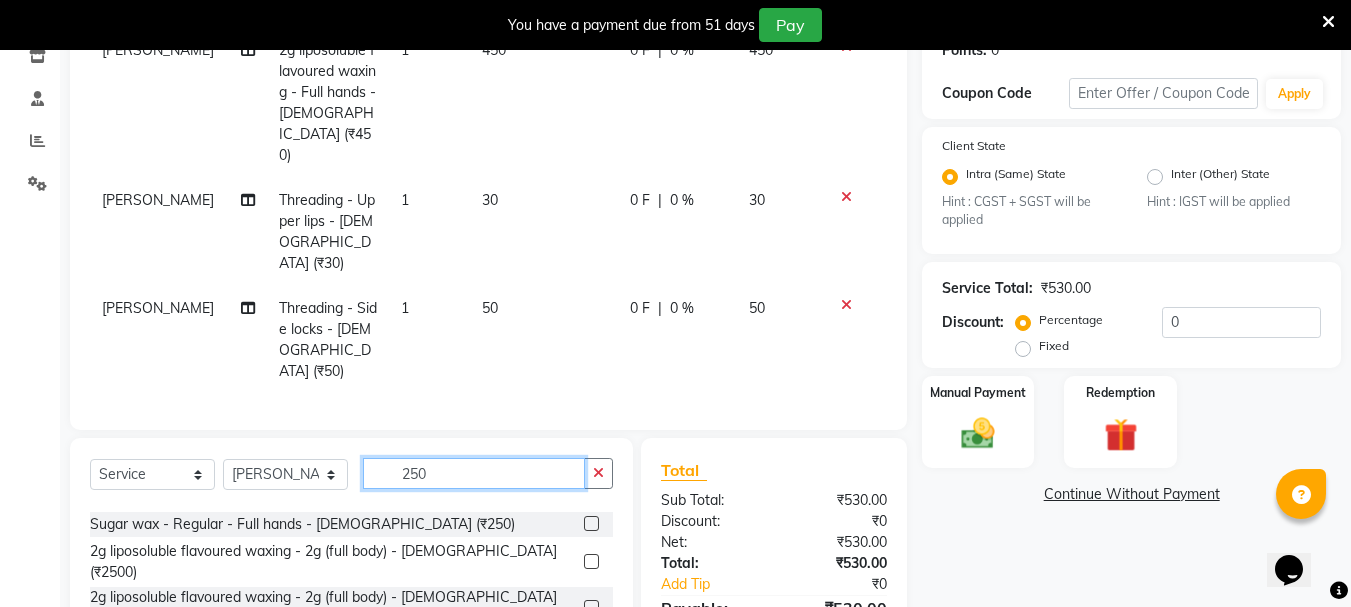 type on "250" 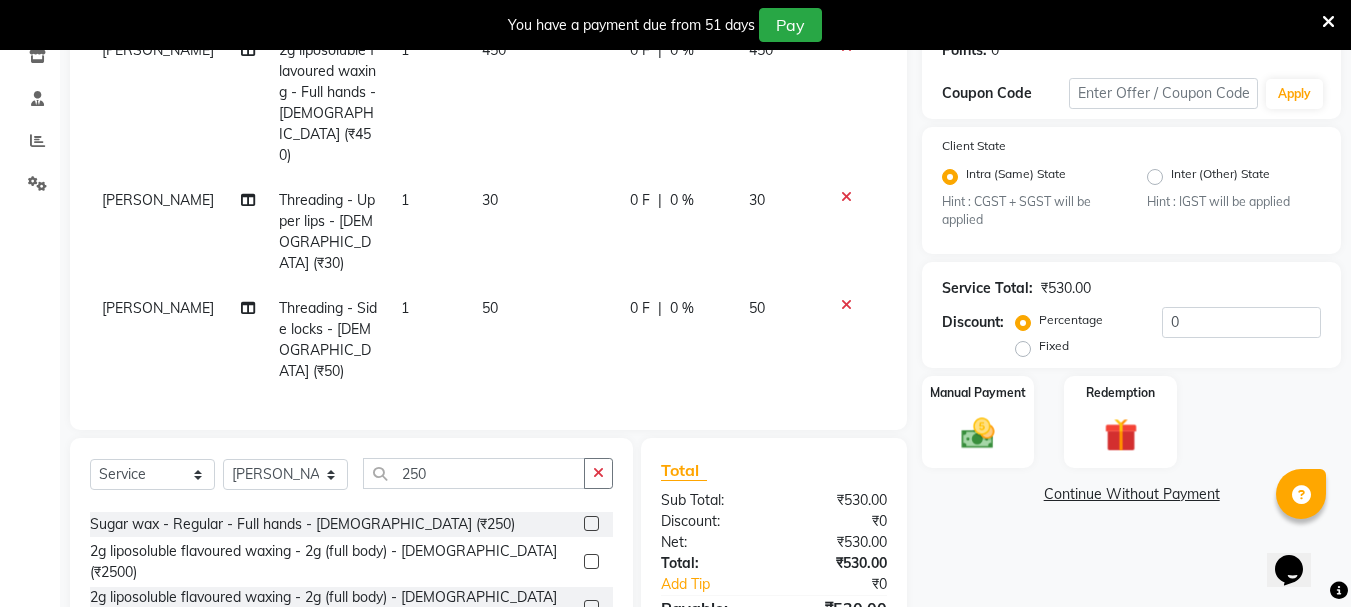 click 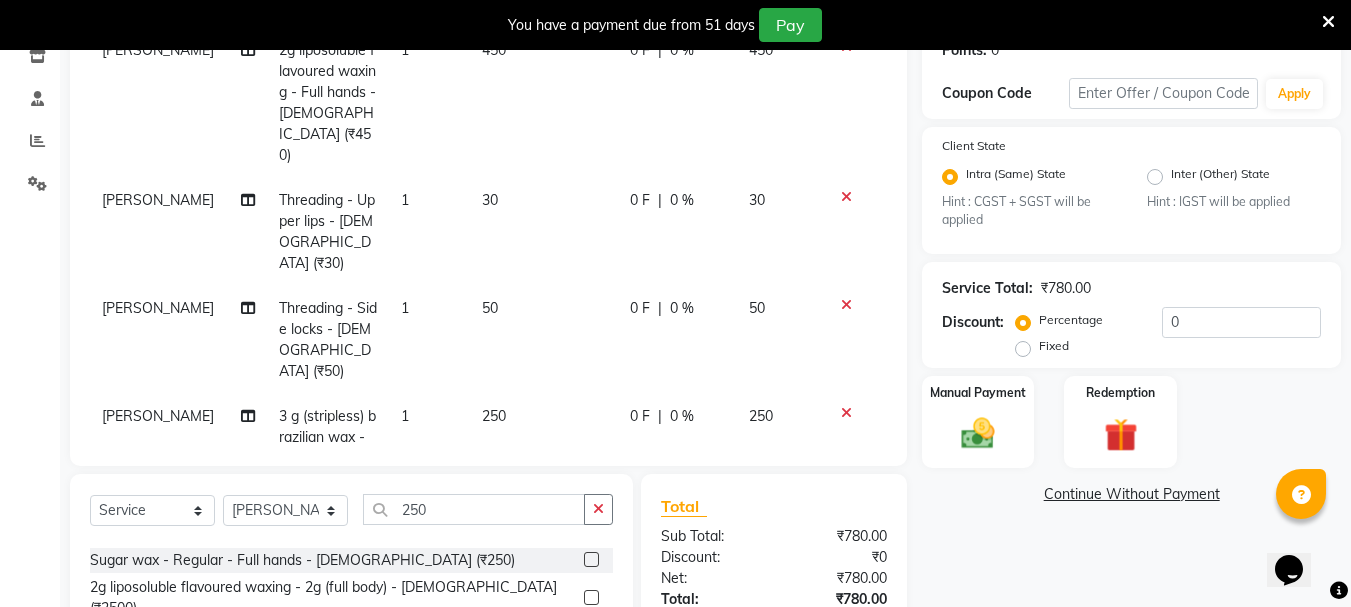 checkbox on "false" 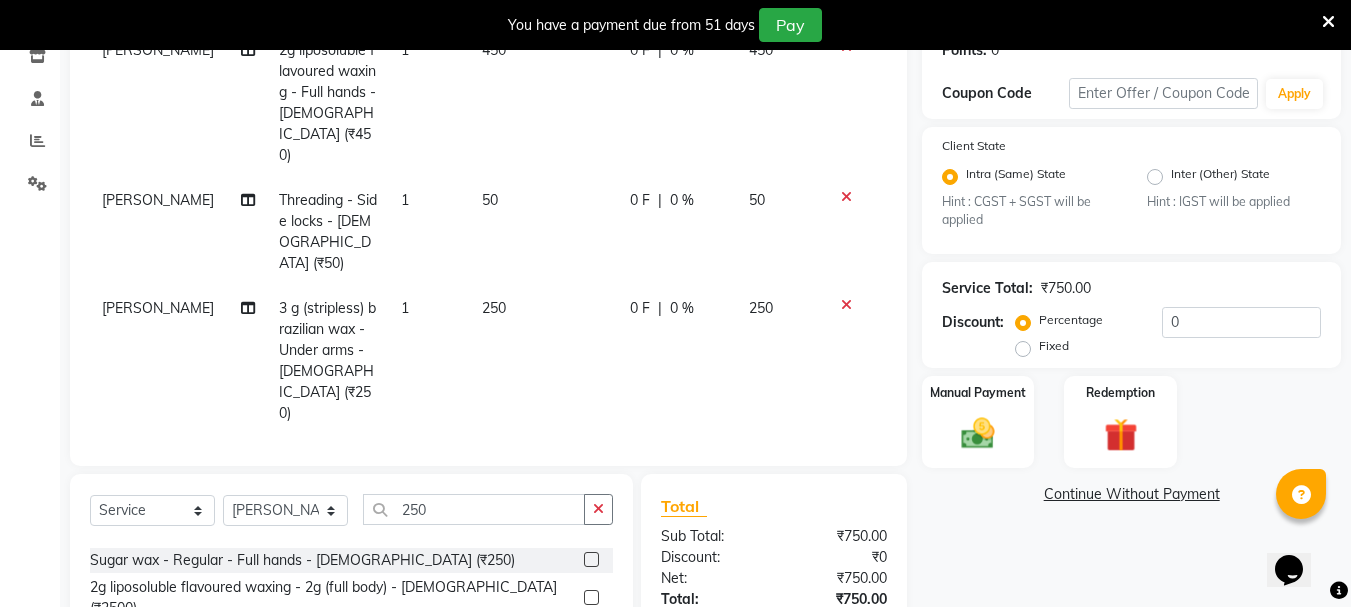 click 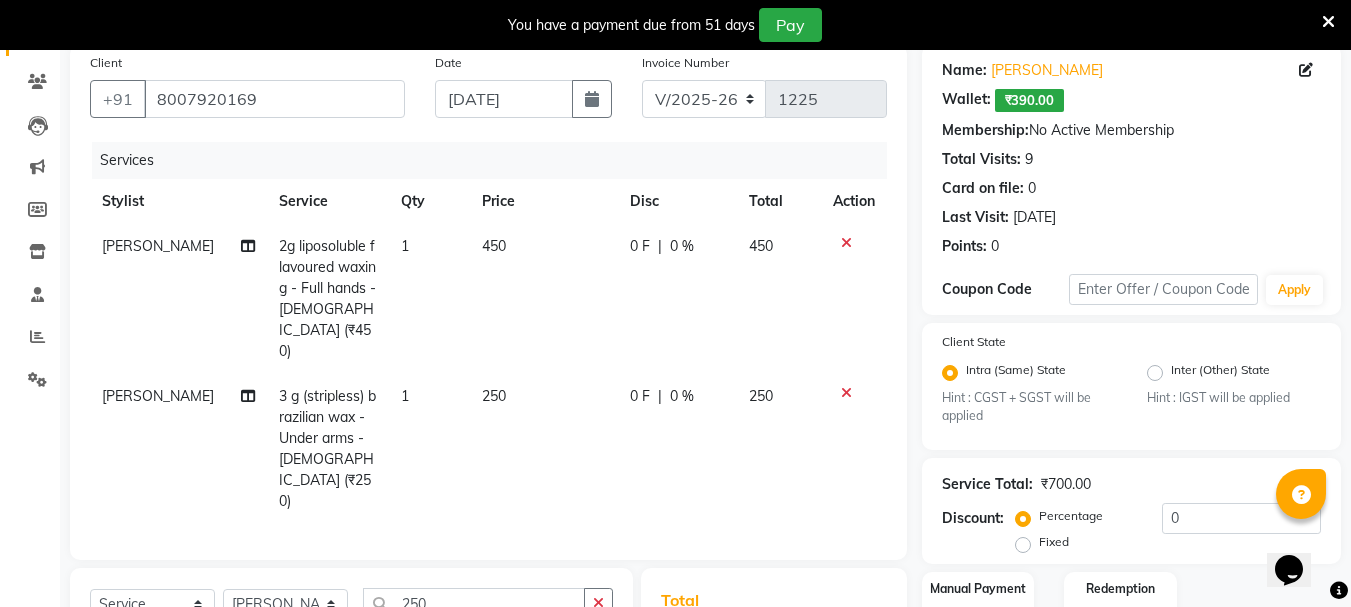 scroll, scrollTop: 152, scrollLeft: 0, axis: vertical 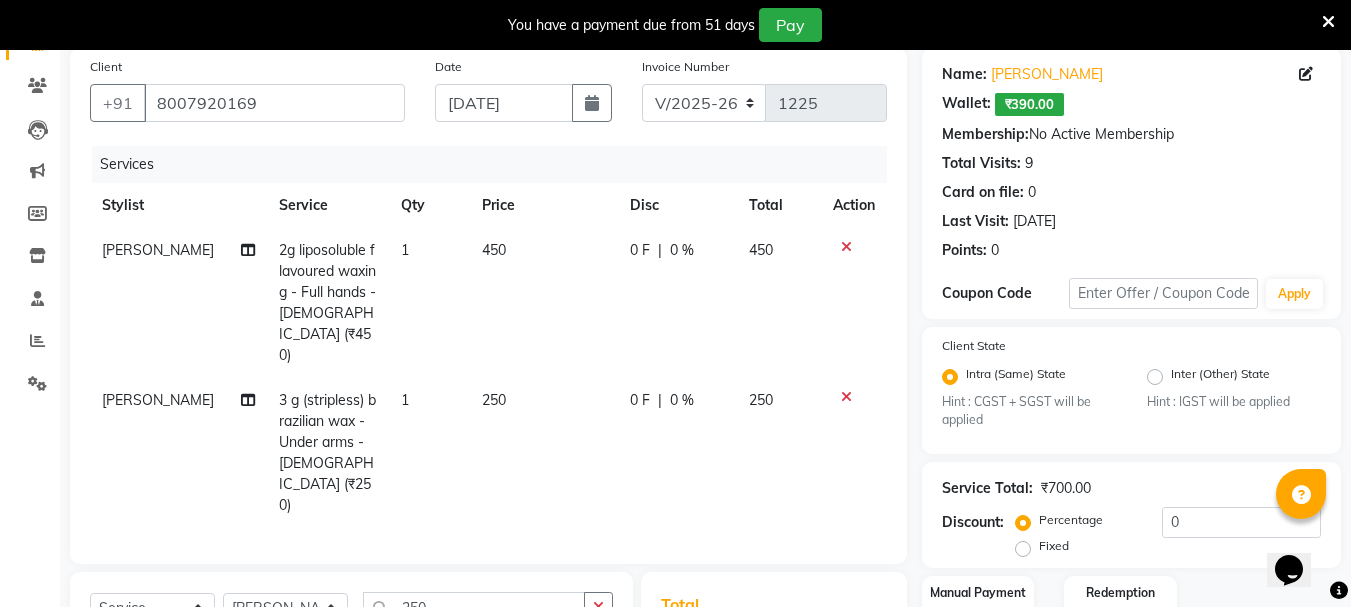click 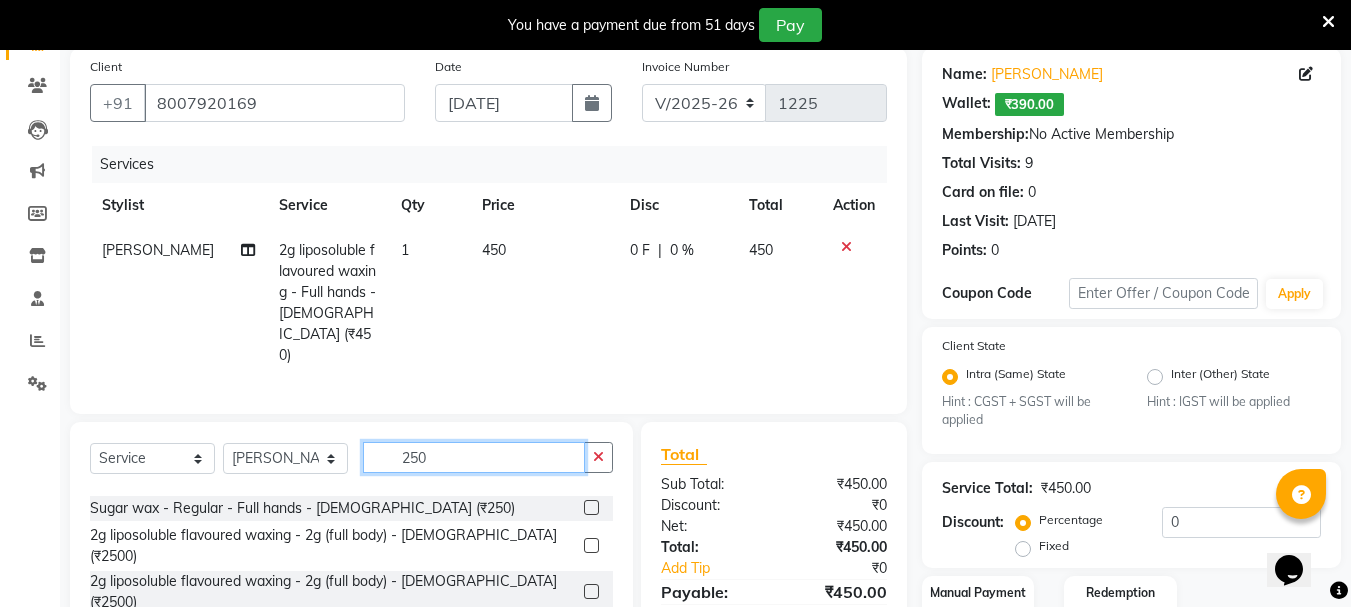 click on "250" 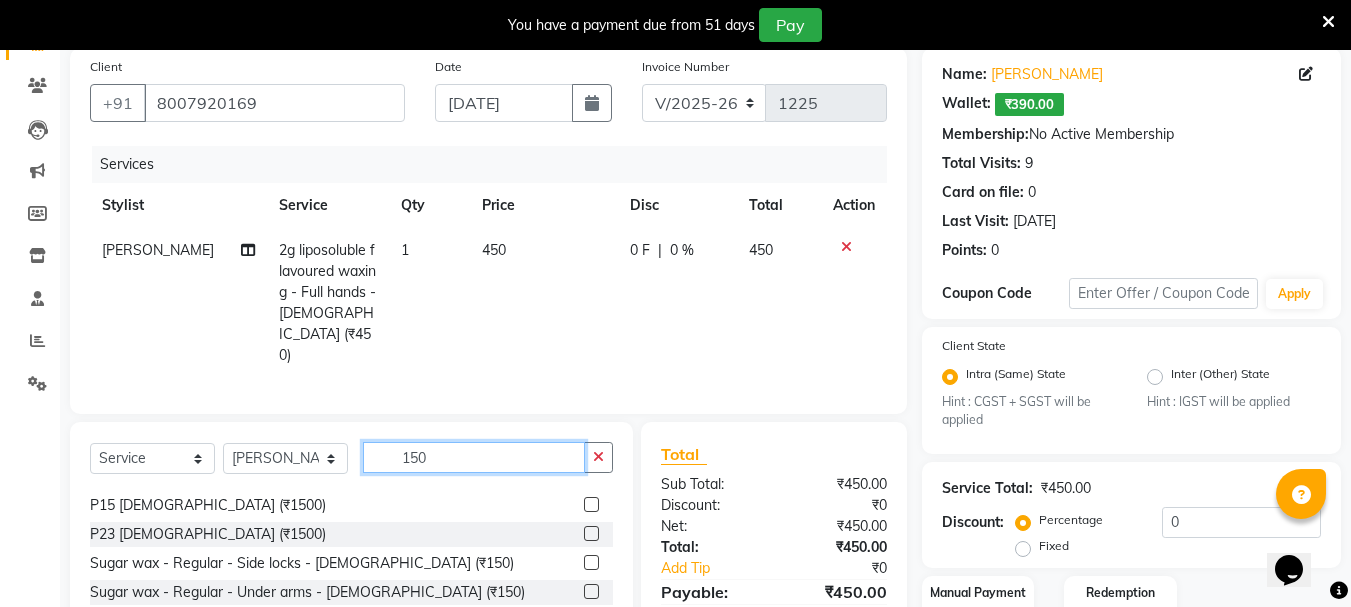 scroll, scrollTop: 200, scrollLeft: 0, axis: vertical 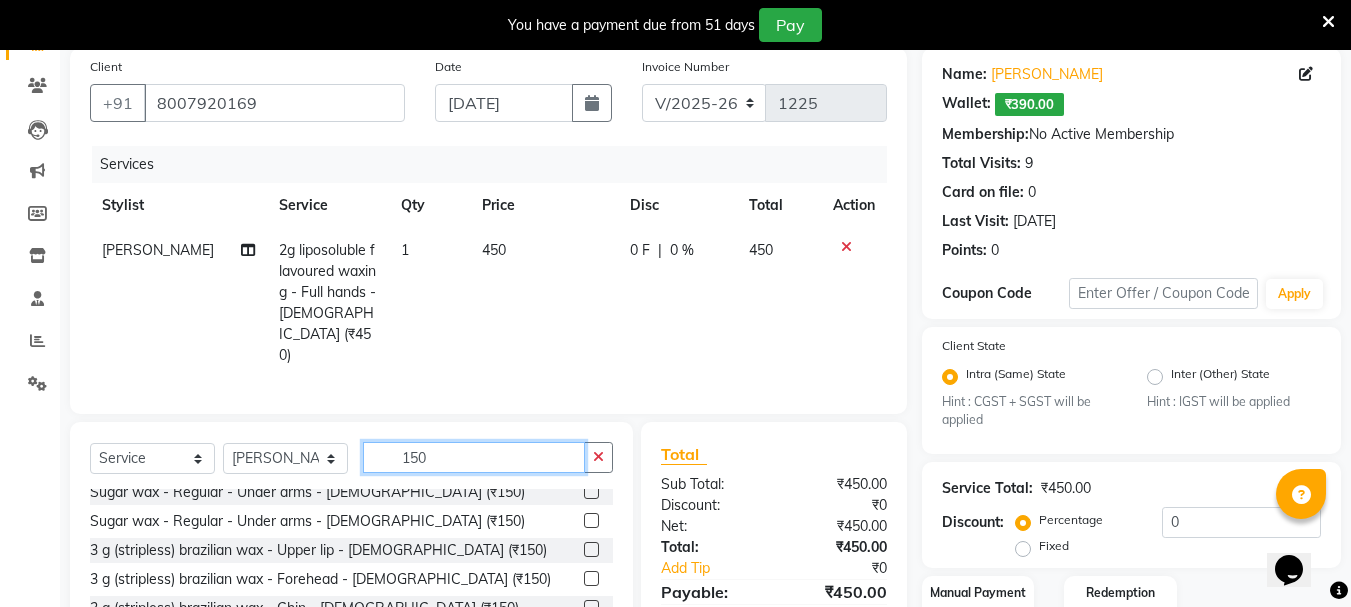 type on "150" 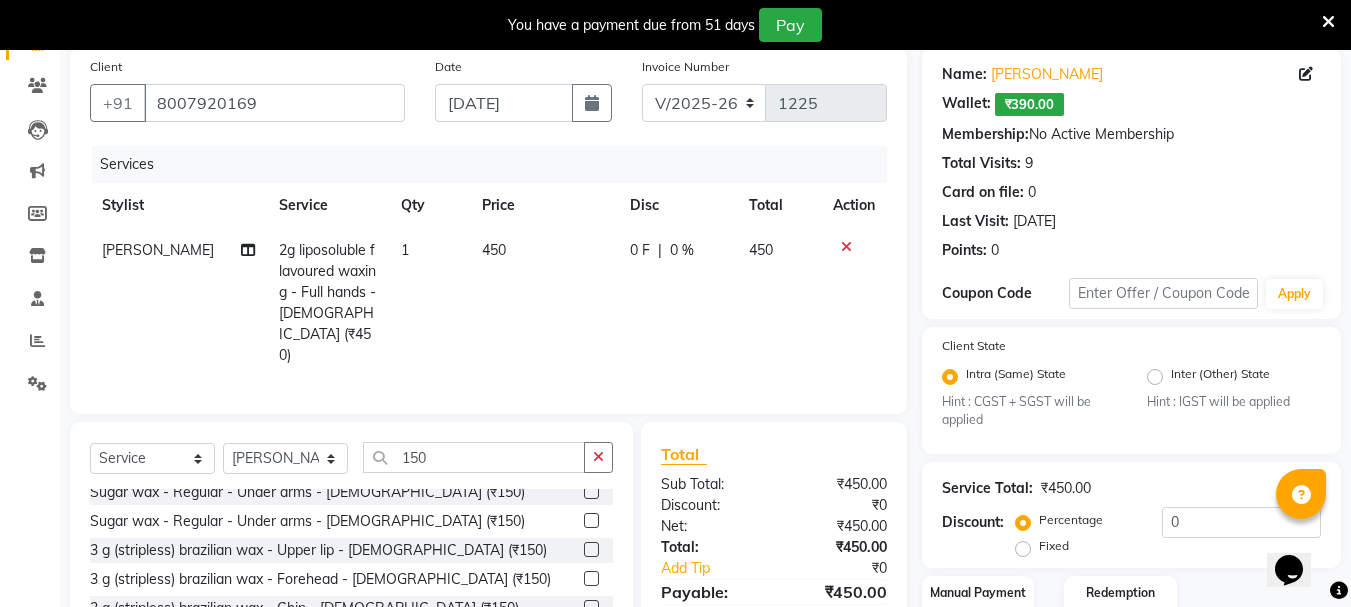 click 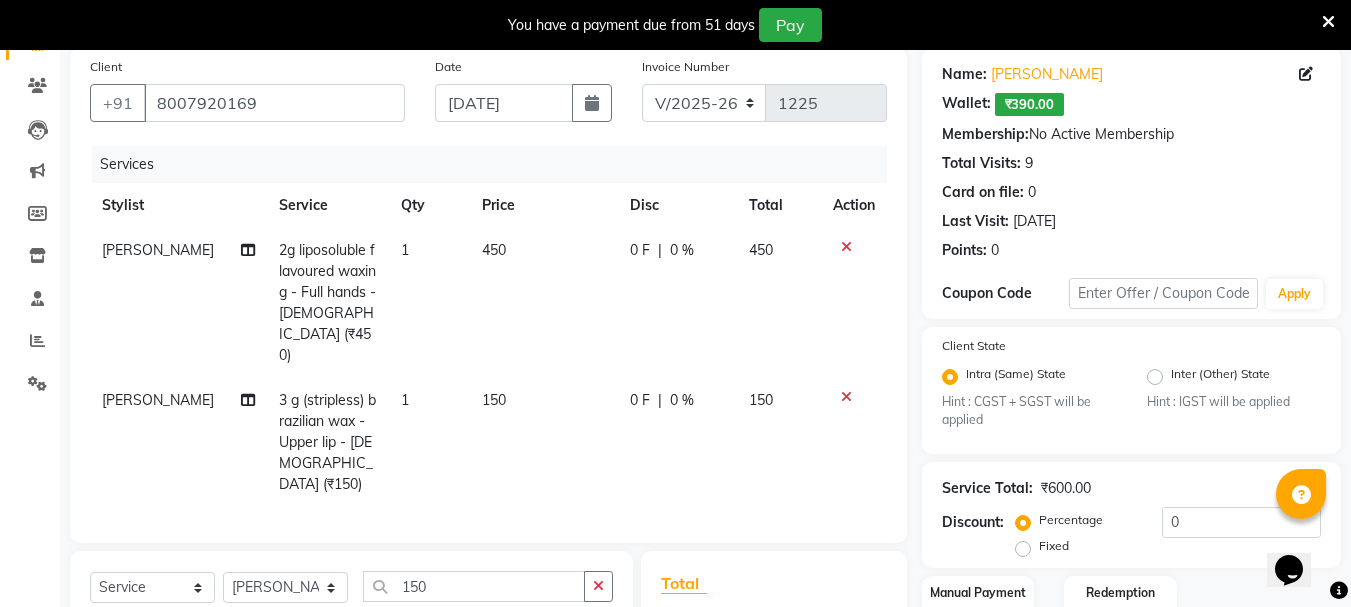 checkbox on "false" 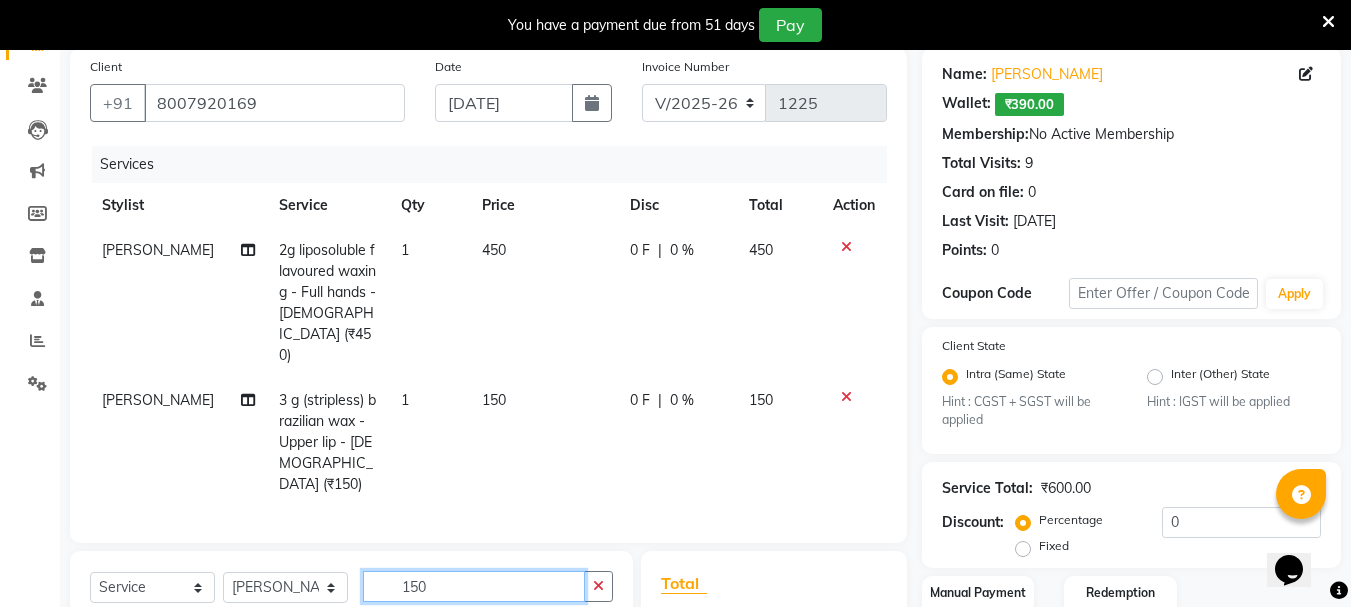 click on "150" 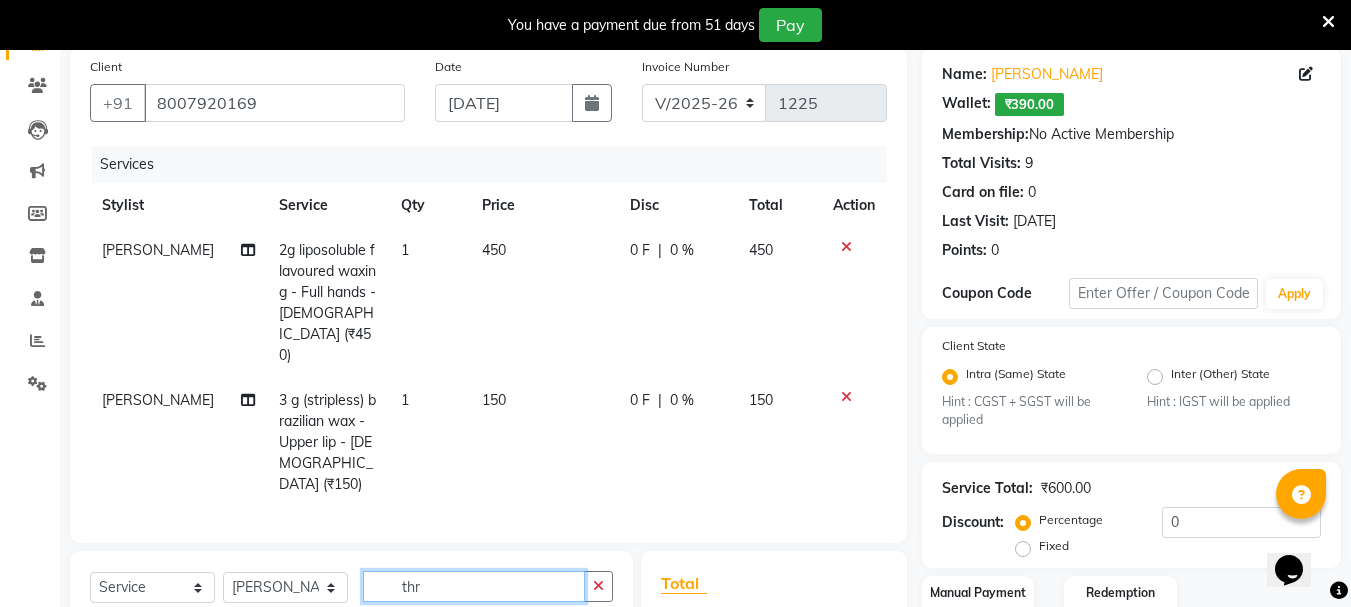 scroll, scrollTop: 61, scrollLeft: 0, axis: vertical 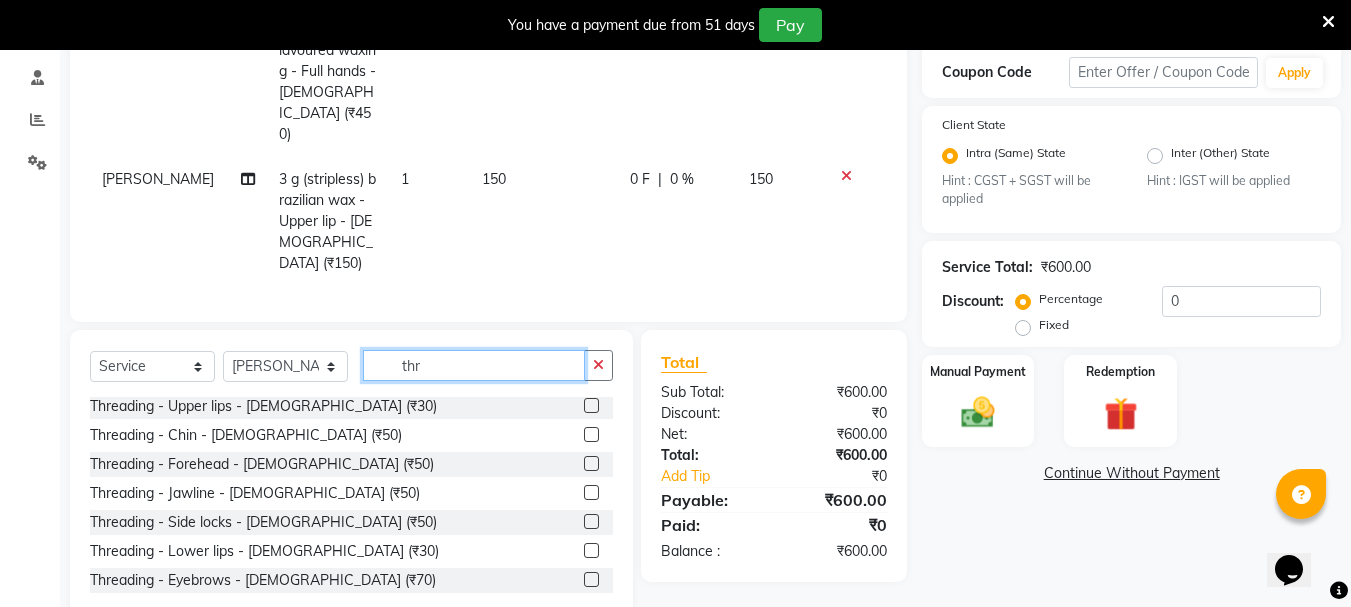 type on "thr" 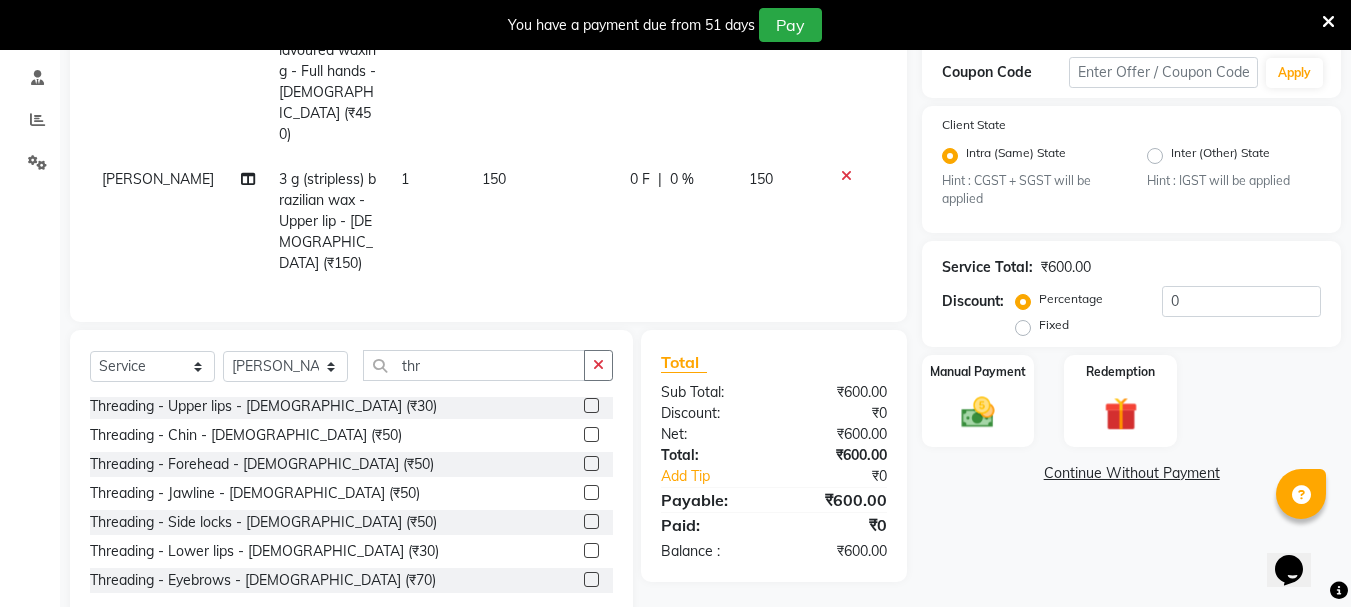 click 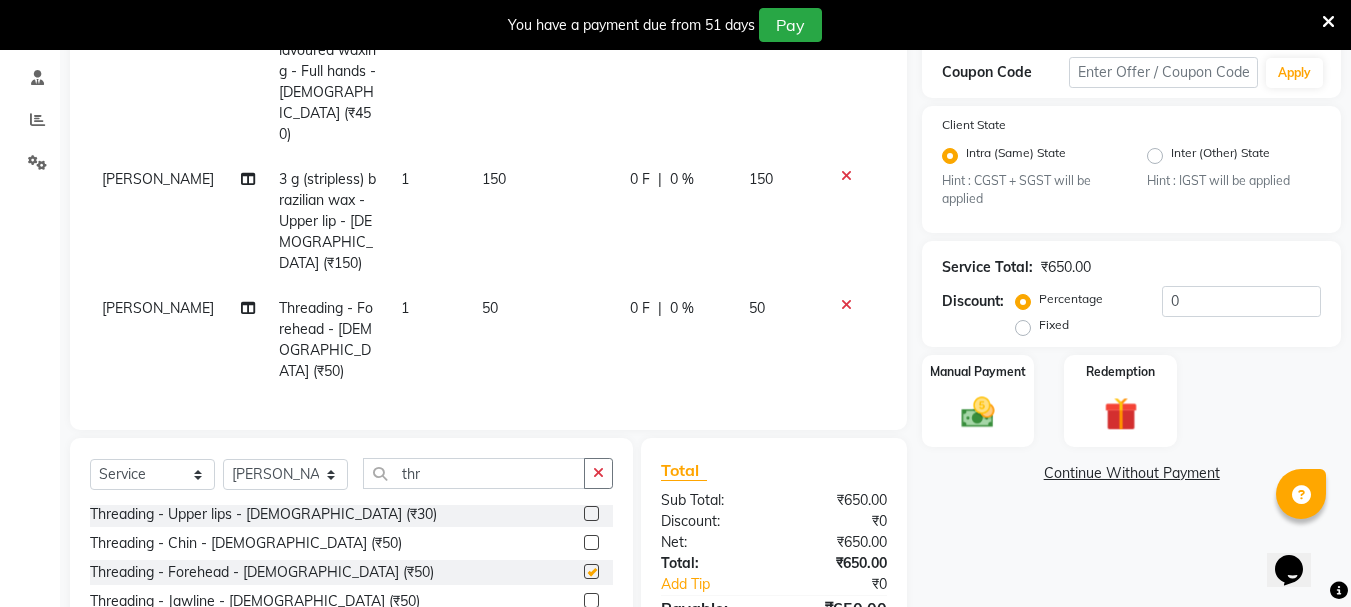 checkbox on "false" 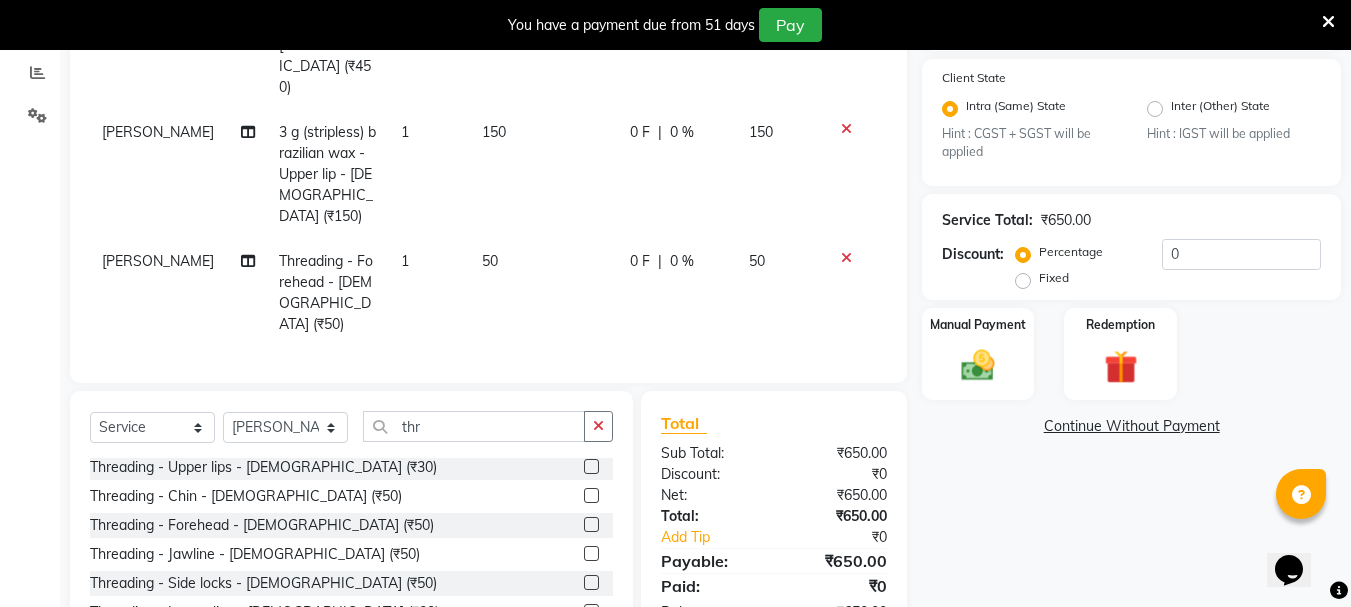 scroll, scrollTop: 460, scrollLeft: 0, axis: vertical 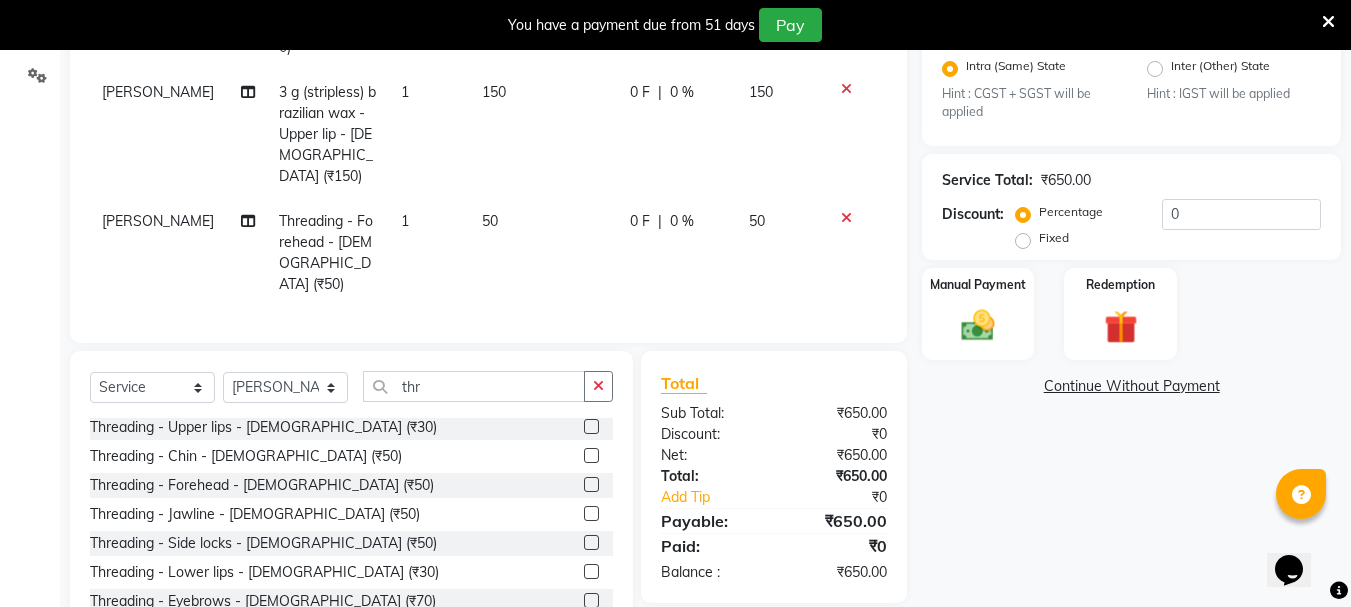 click 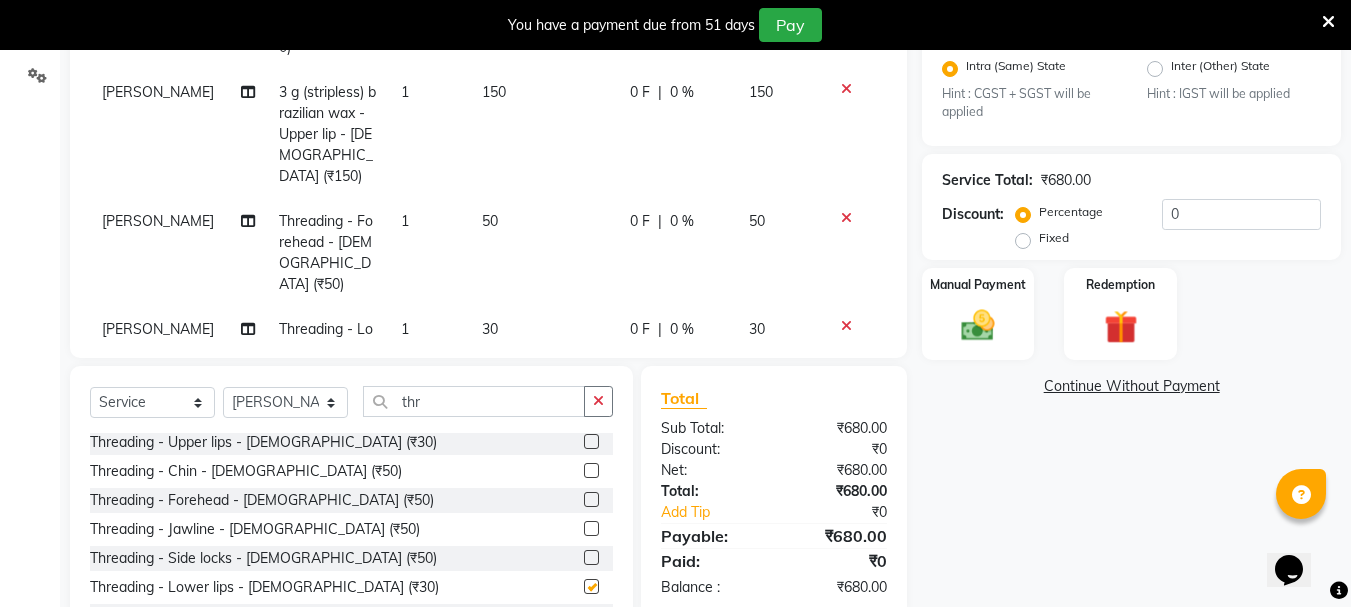 checkbox on "false" 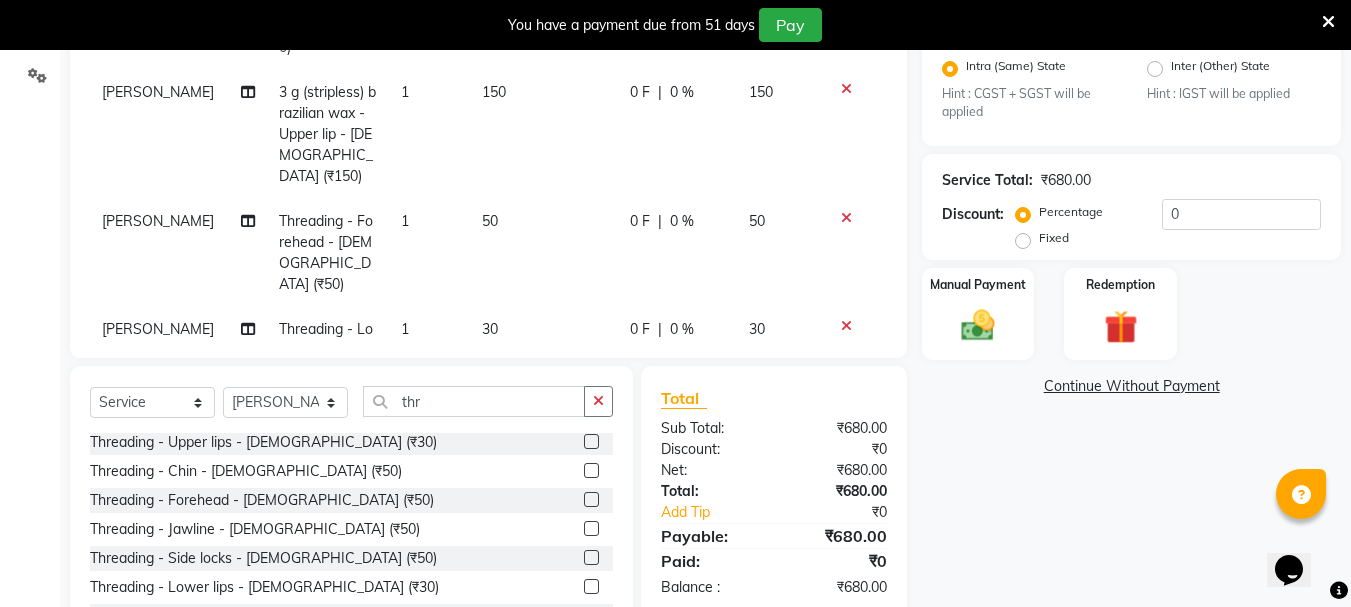 click 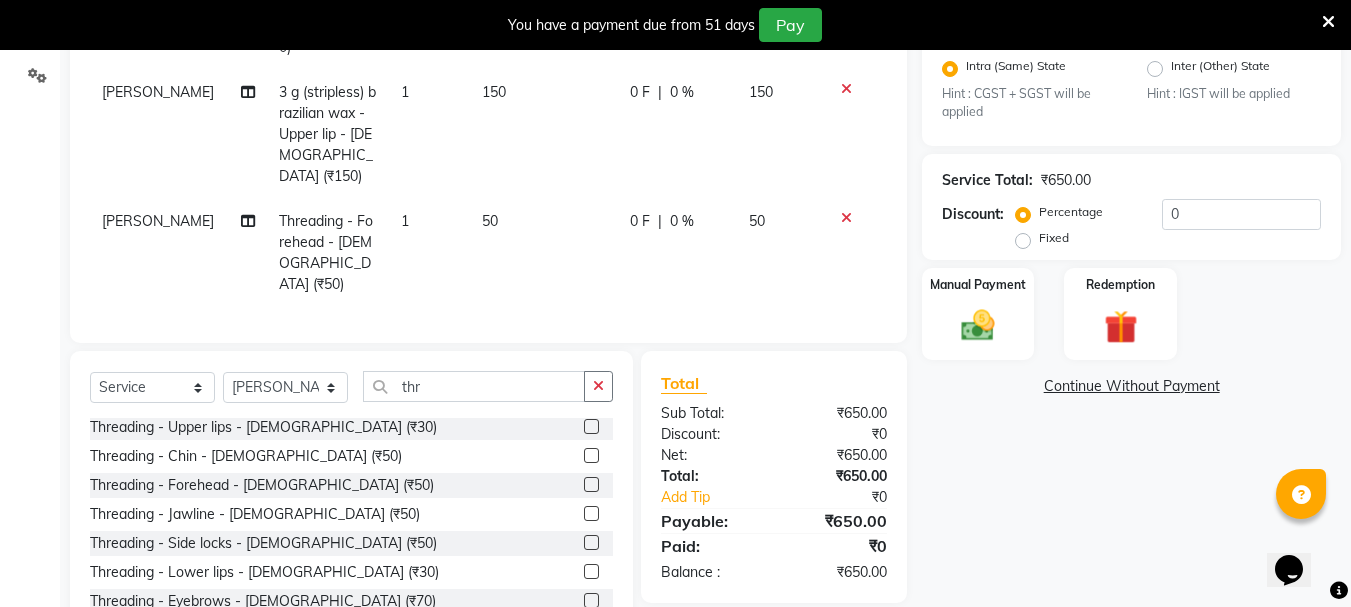 scroll, scrollTop: 445, scrollLeft: 0, axis: vertical 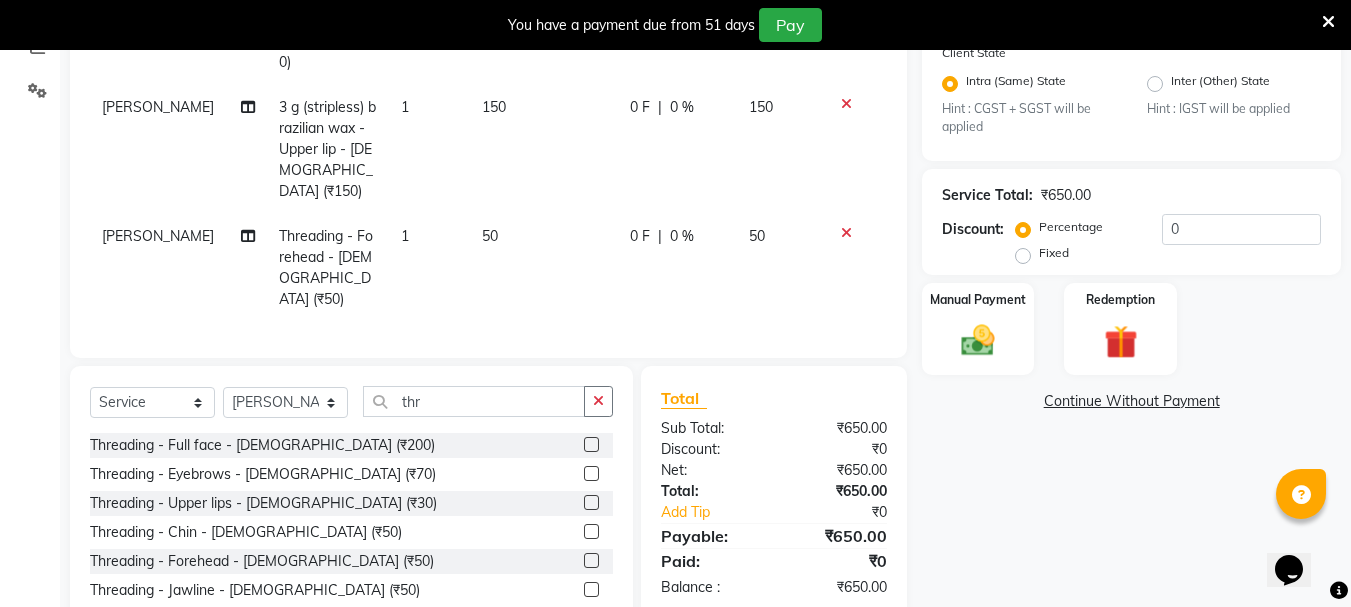 click 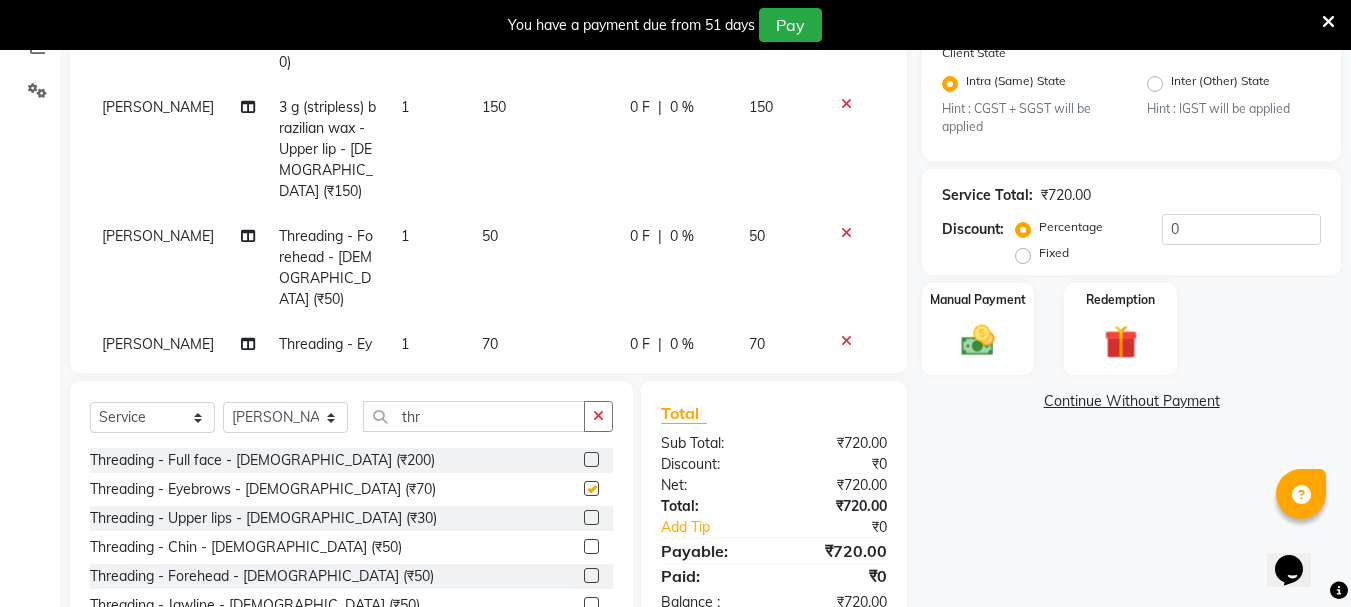 checkbox on "false" 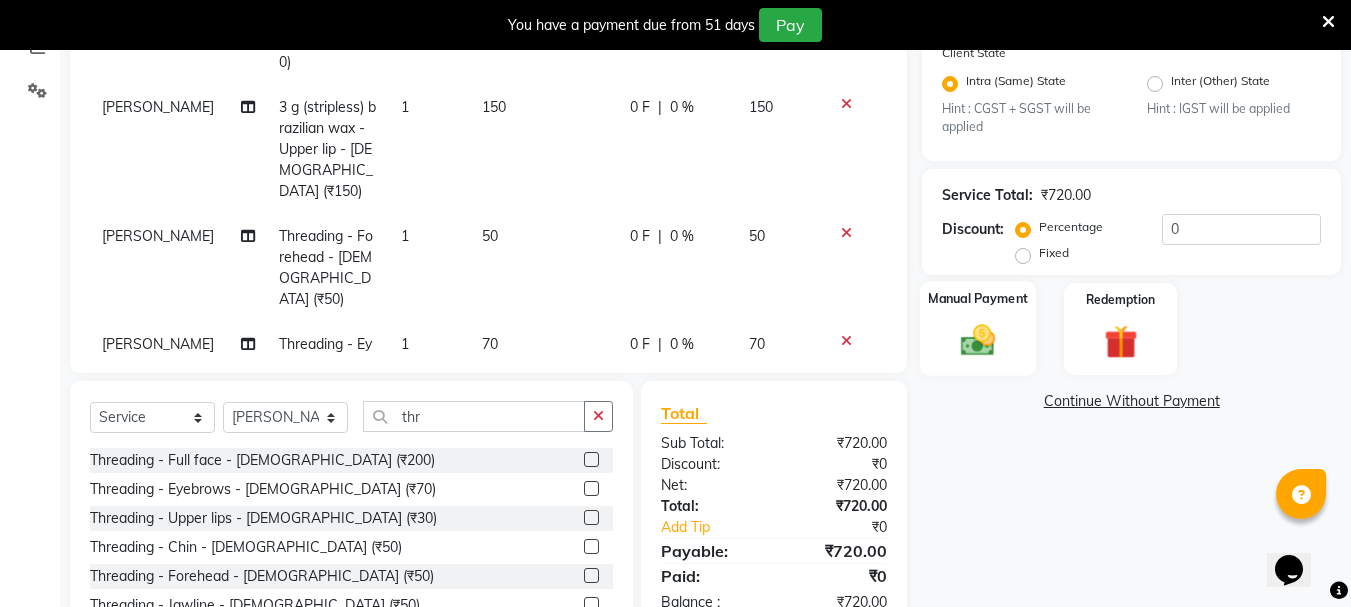 click on "Manual Payment" 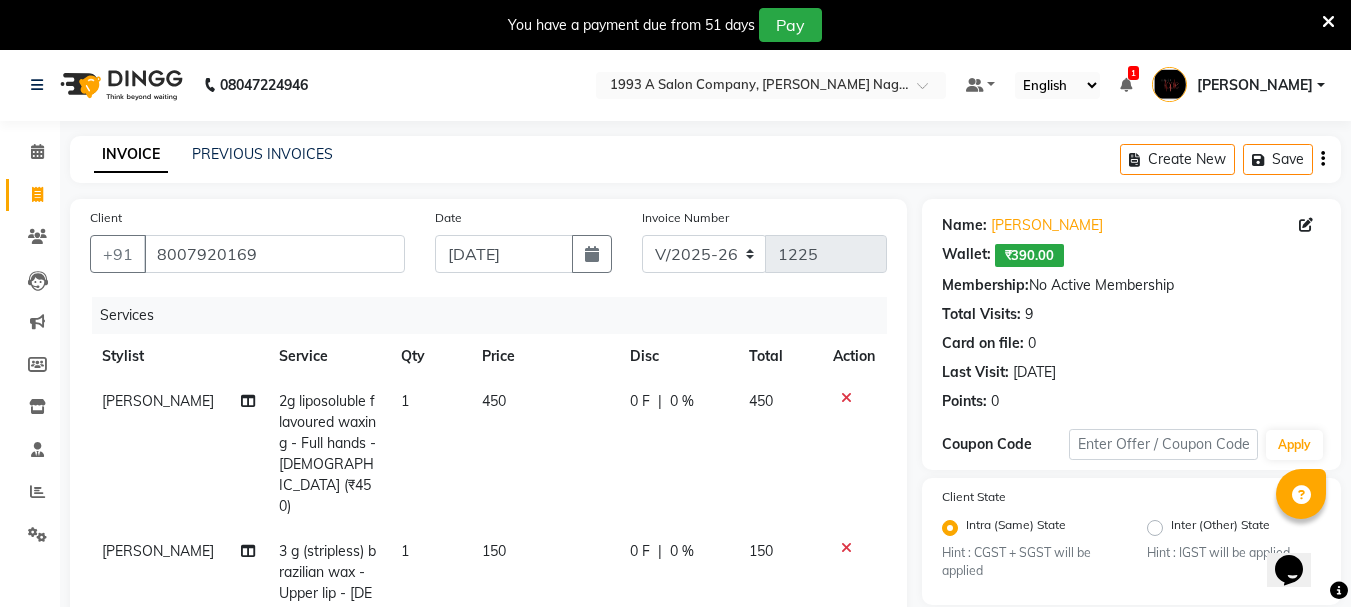 scroll, scrollTop: 0, scrollLeft: 0, axis: both 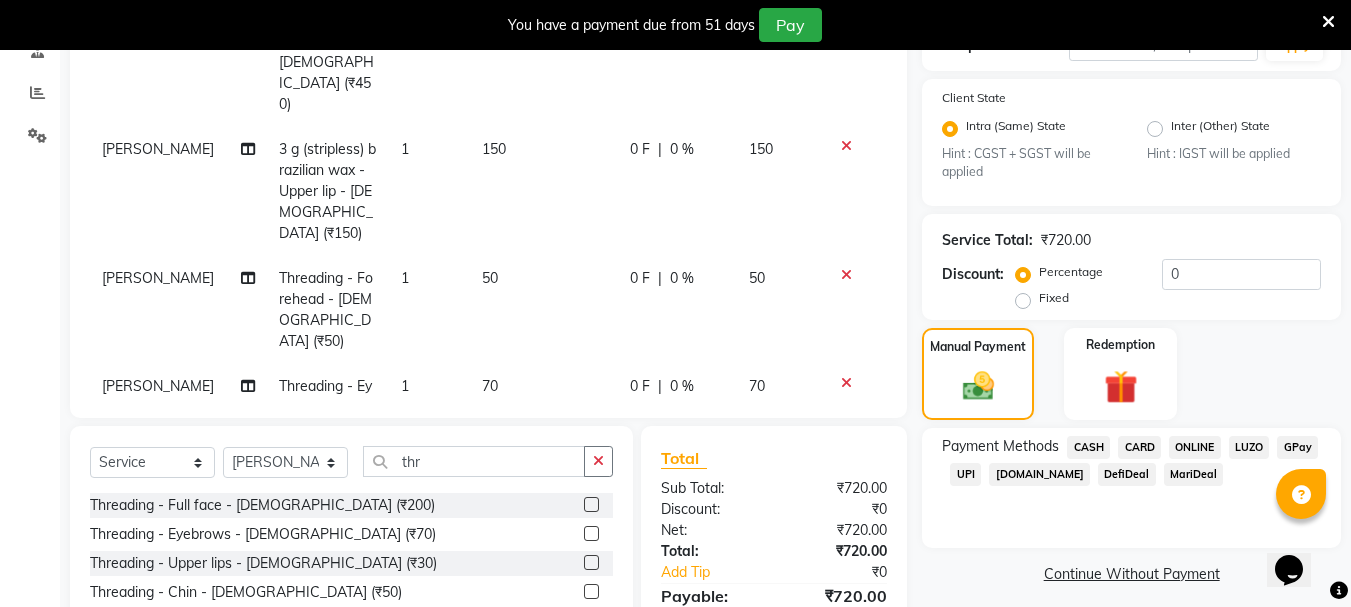 click on "ONLINE" 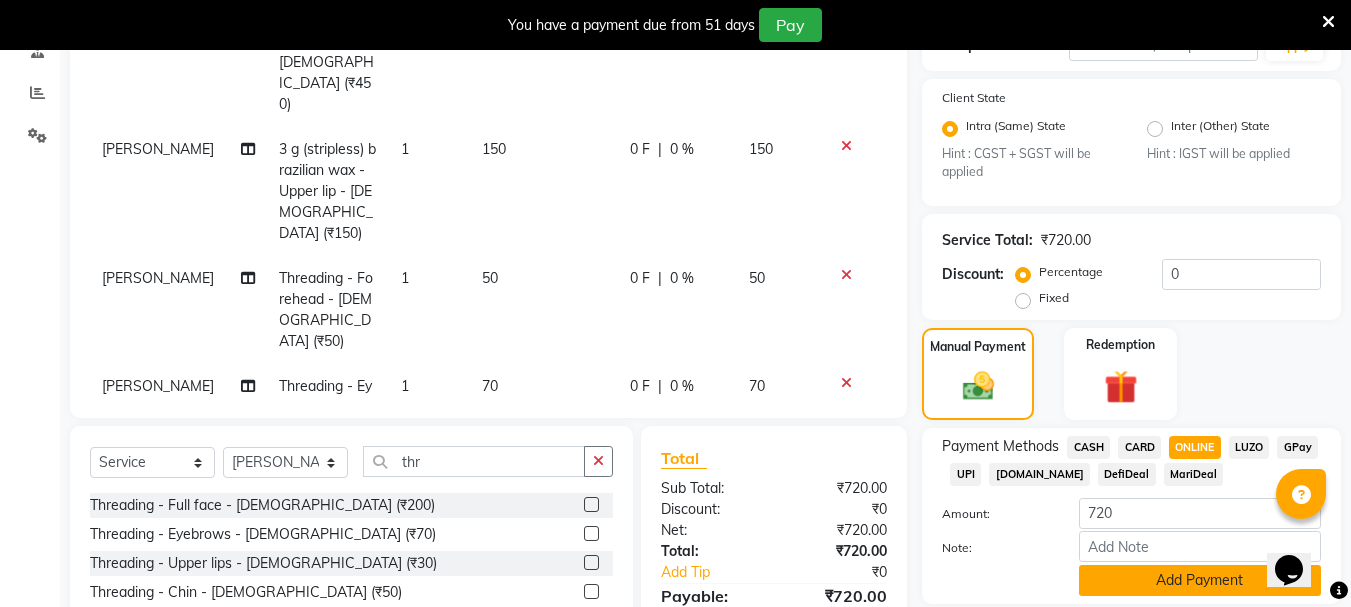 click on "Add Payment" 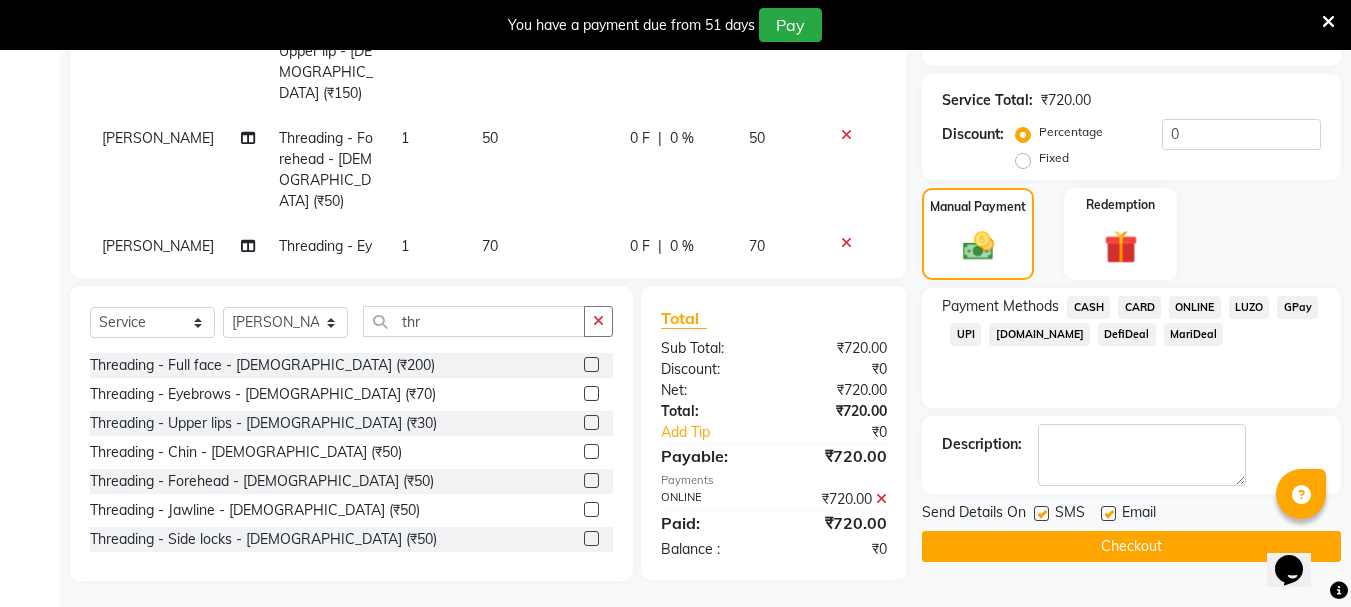 scroll, scrollTop: 544, scrollLeft: 0, axis: vertical 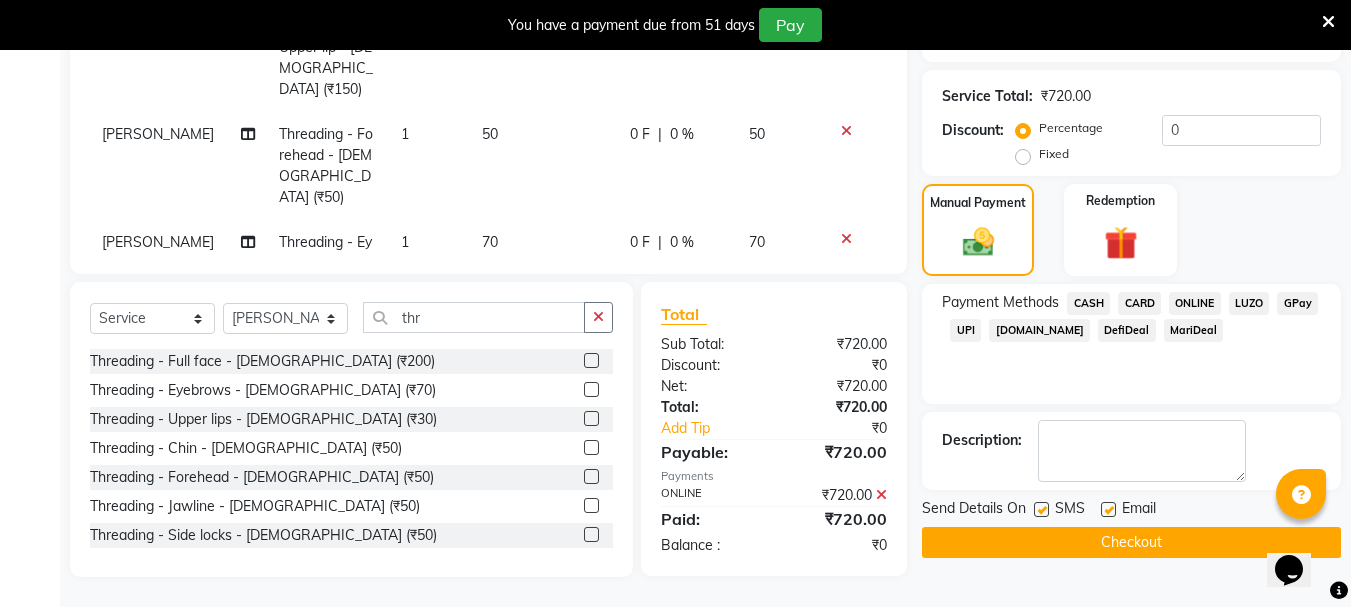 click 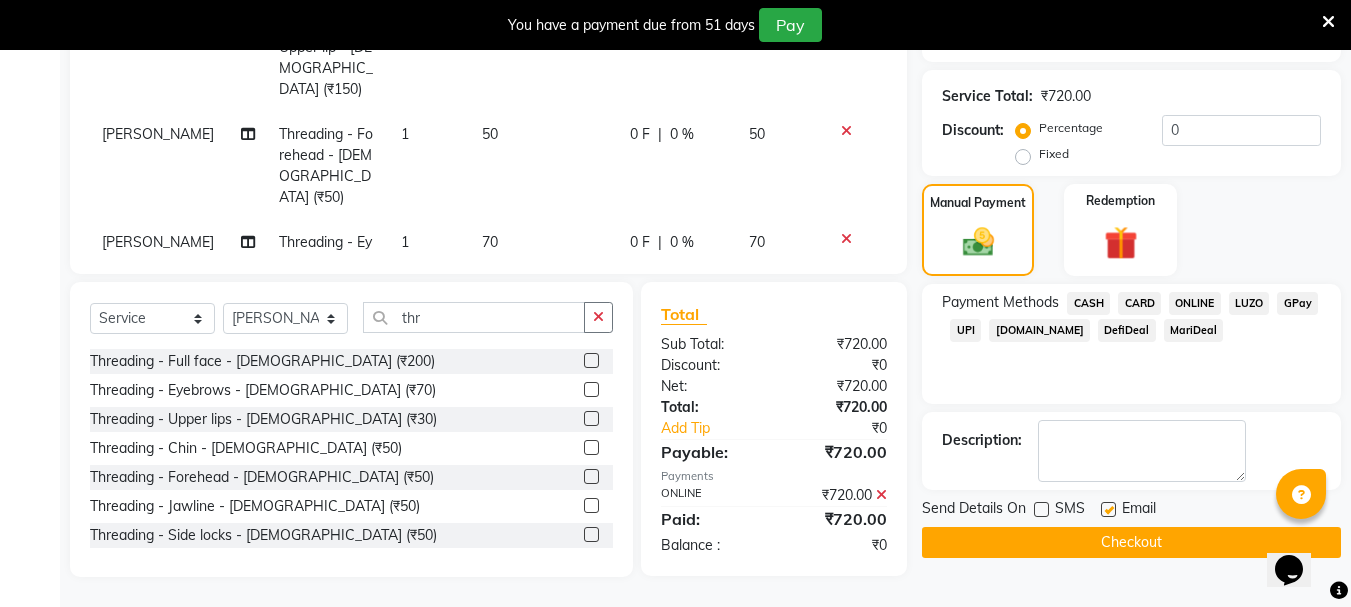 click 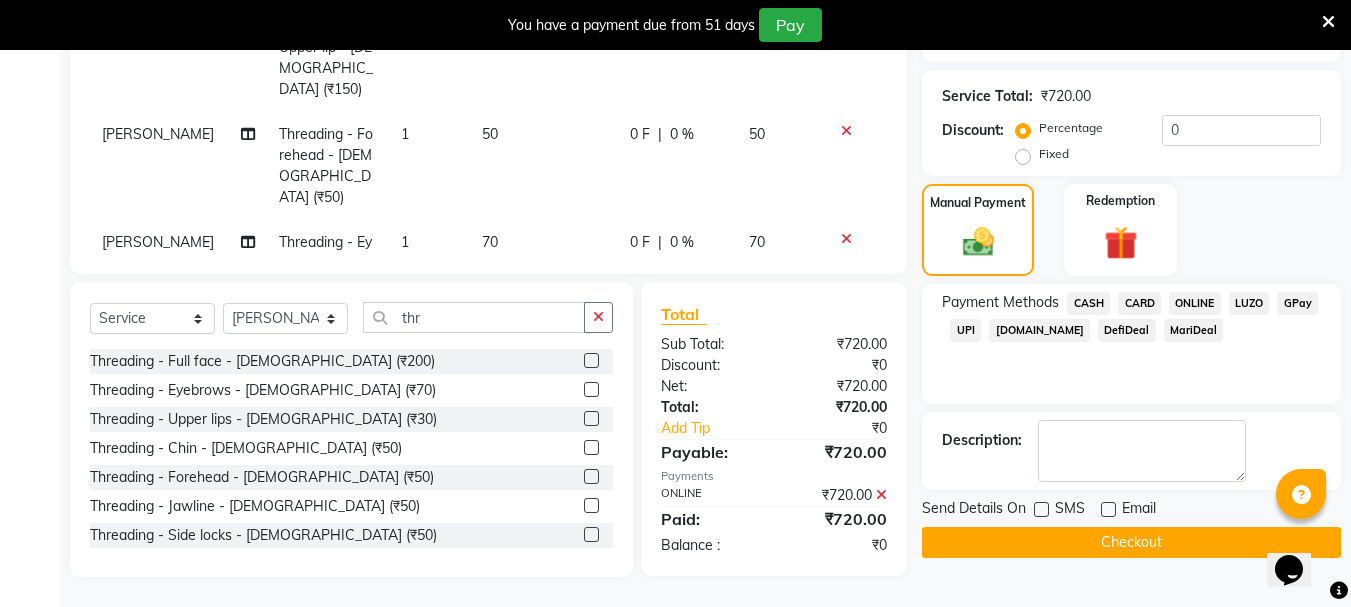 click on "Checkout" 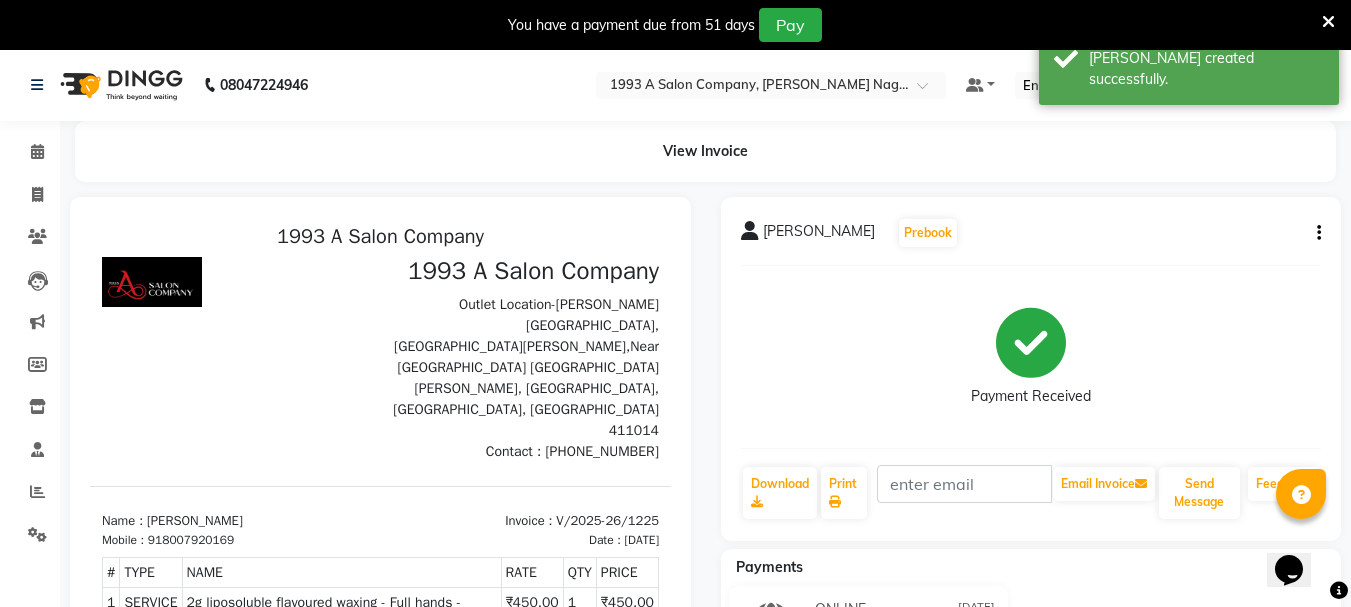 scroll, scrollTop: 0, scrollLeft: 0, axis: both 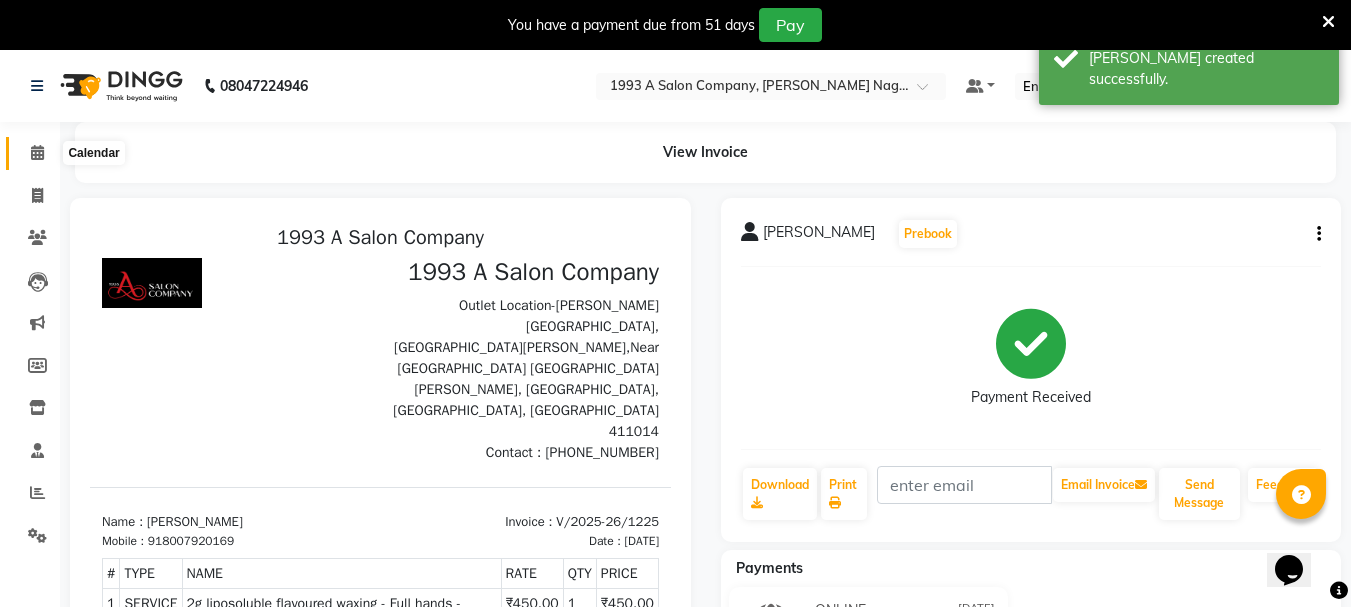 click 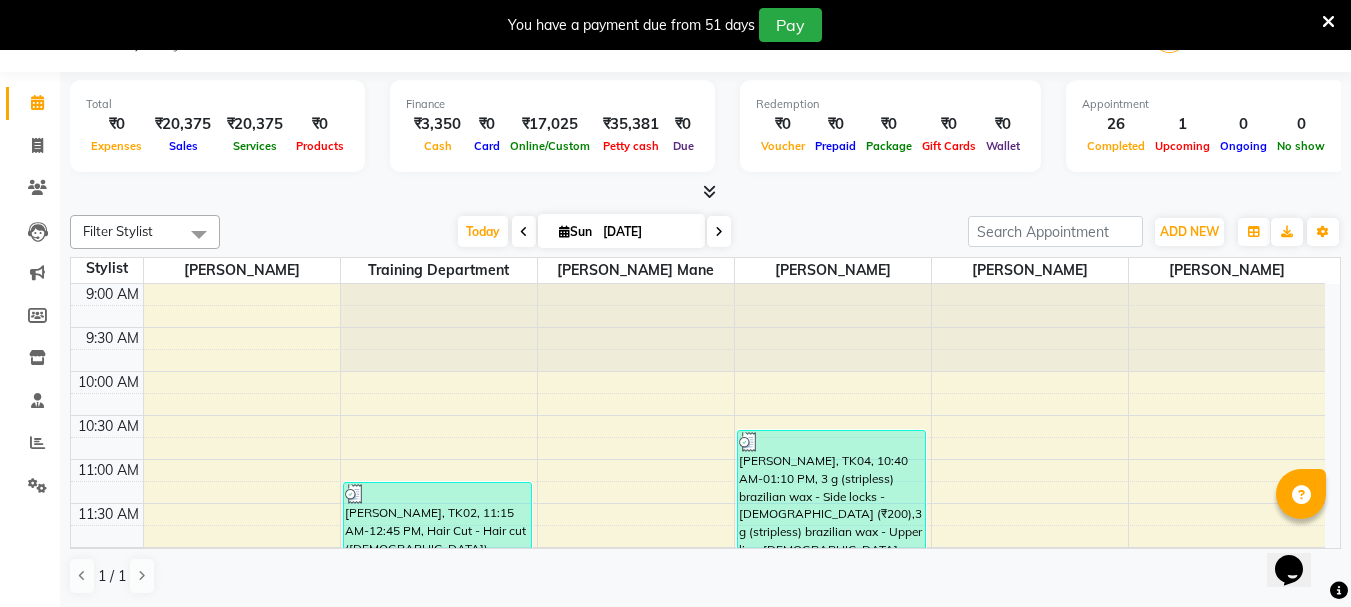 scroll, scrollTop: 51, scrollLeft: 0, axis: vertical 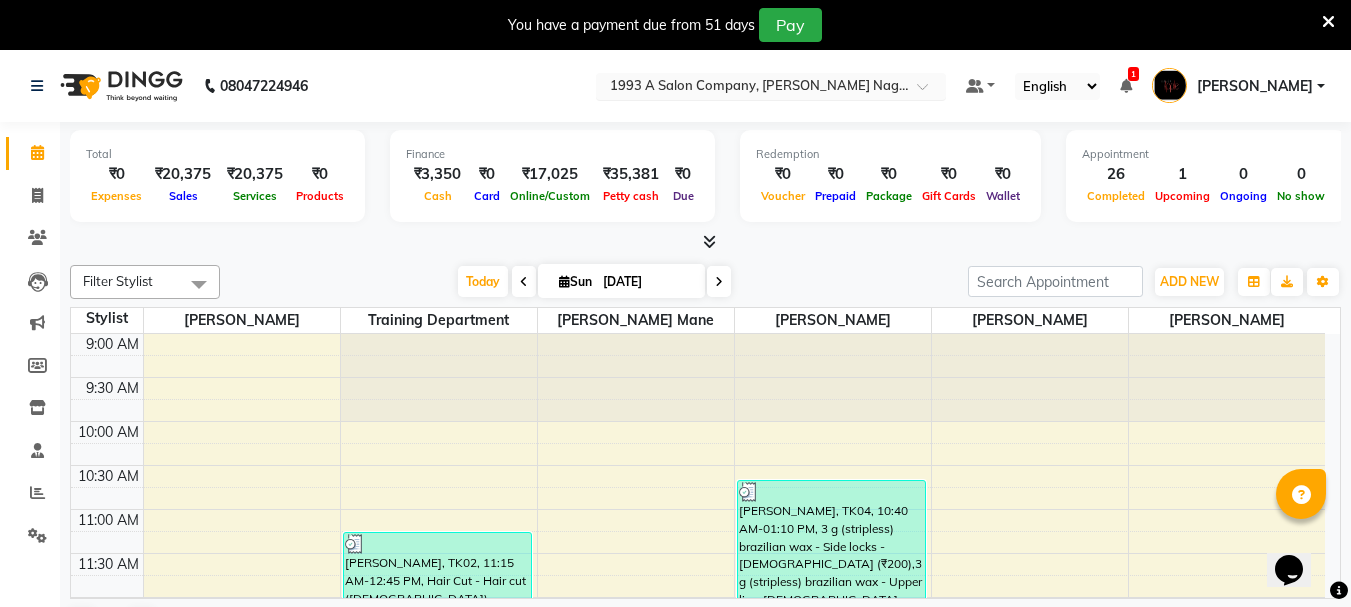 click at bounding box center (751, 88) 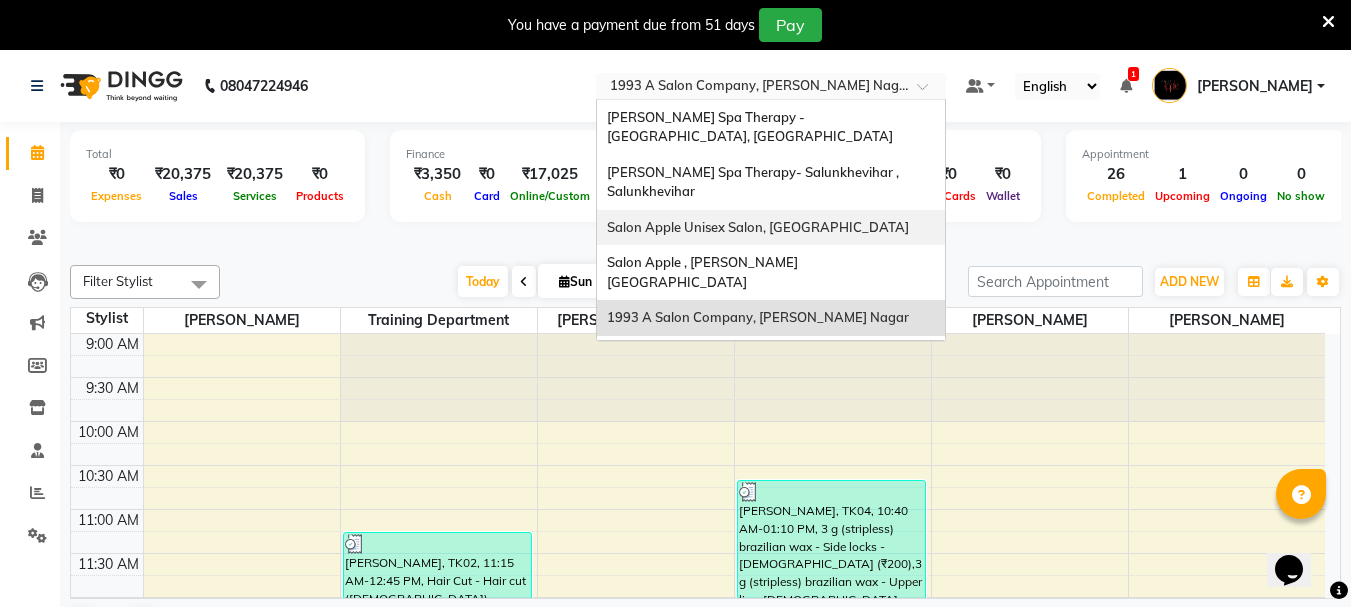 click on "Salon Apple Unisex Salon, Koregaon Park" at bounding box center (758, 227) 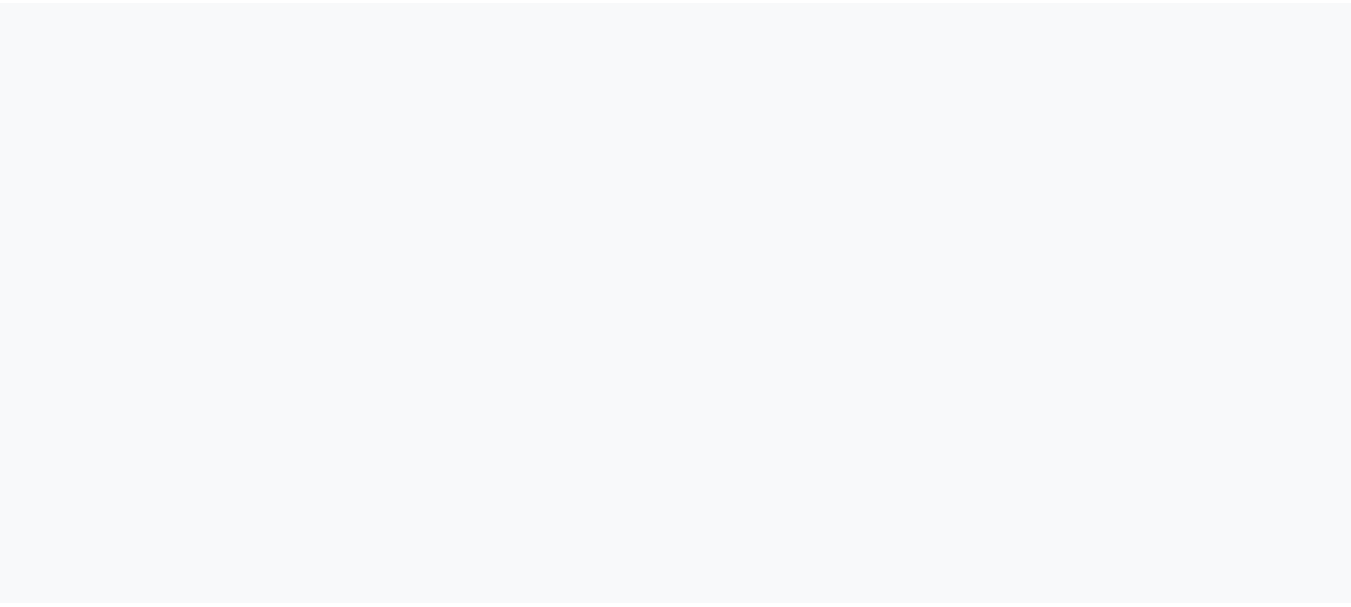 scroll, scrollTop: 0, scrollLeft: 0, axis: both 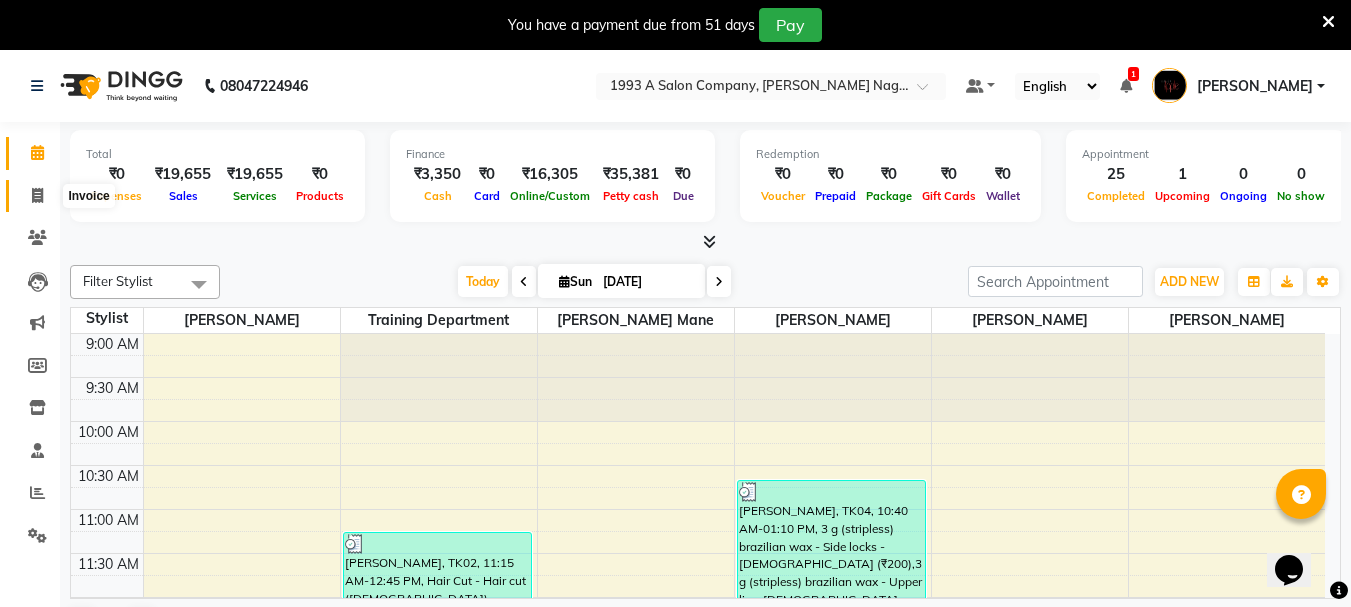 click 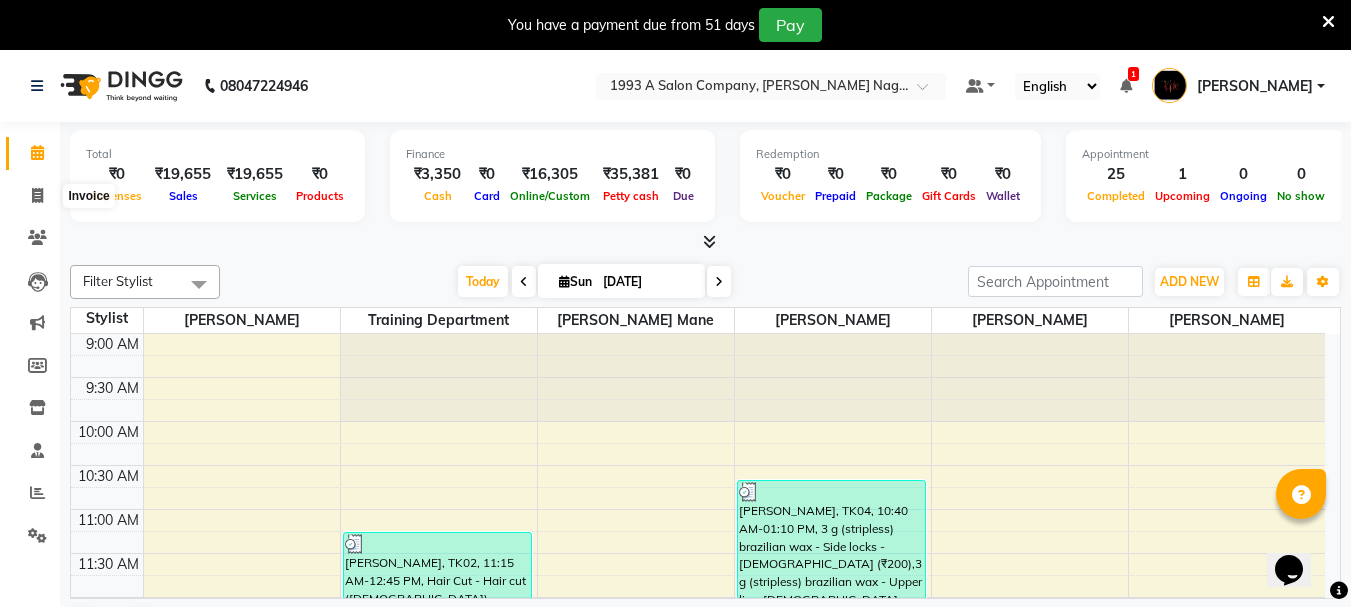 select on "service" 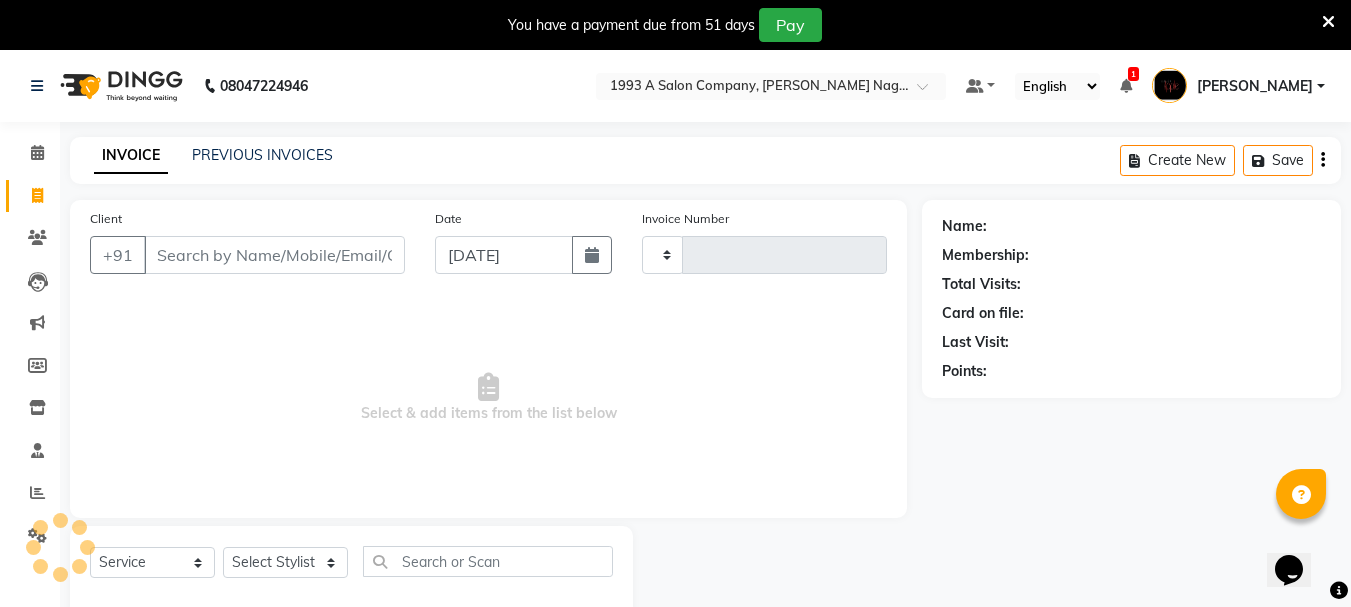 type on "1225" 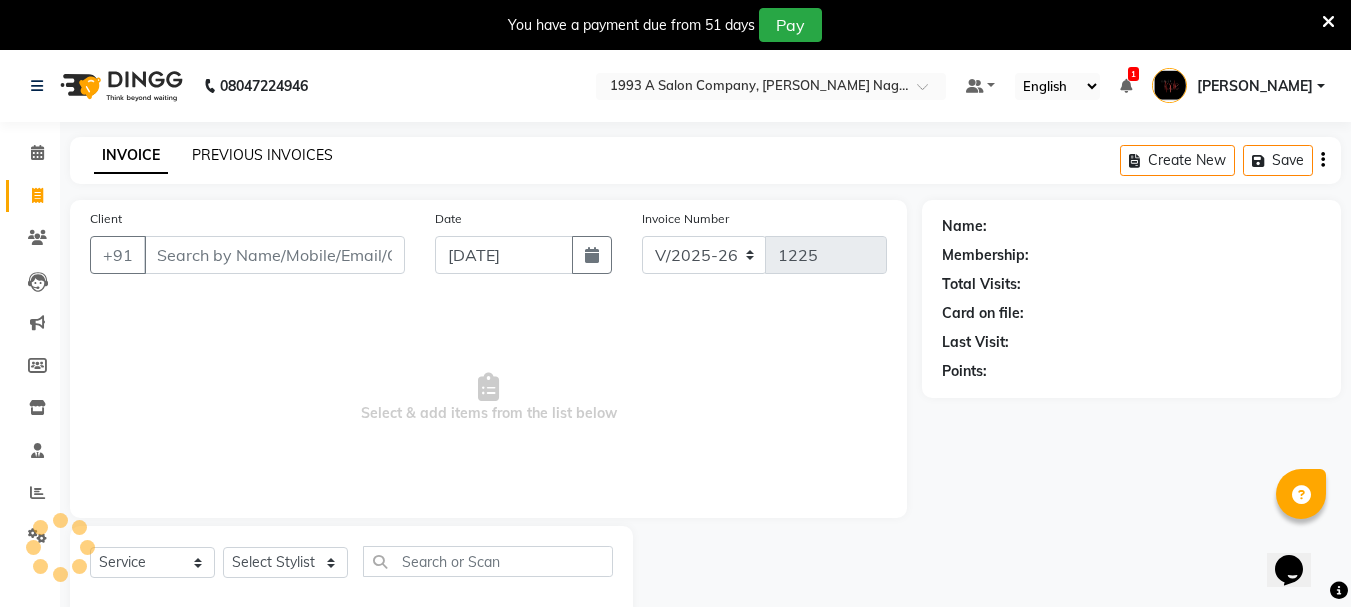 click on "PREVIOUS INVOICES" 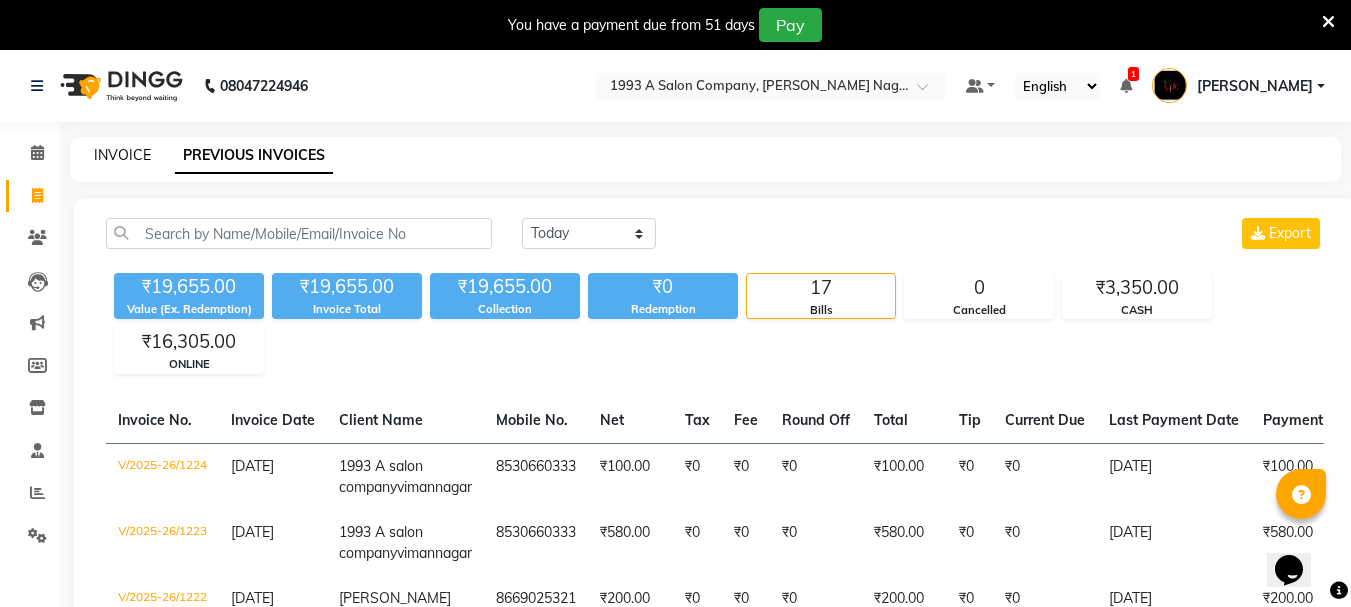 click on "INVOICE" 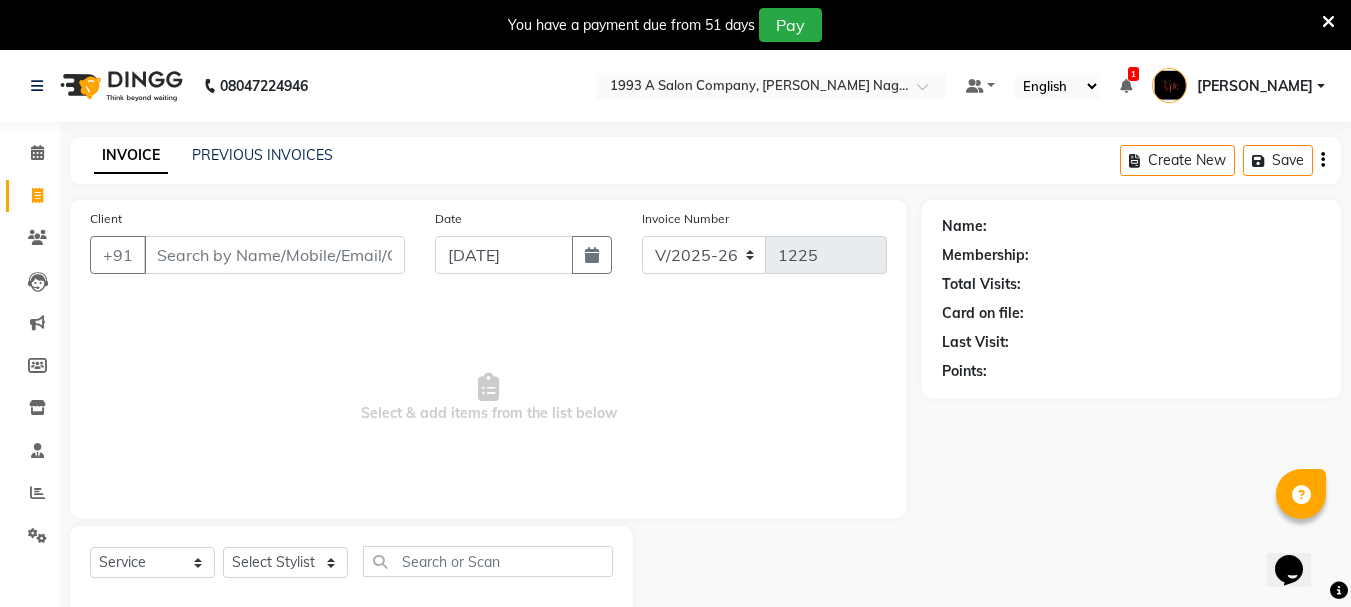 scroll, scrollTop: 50, scrollLeft: 0, axis: vertical 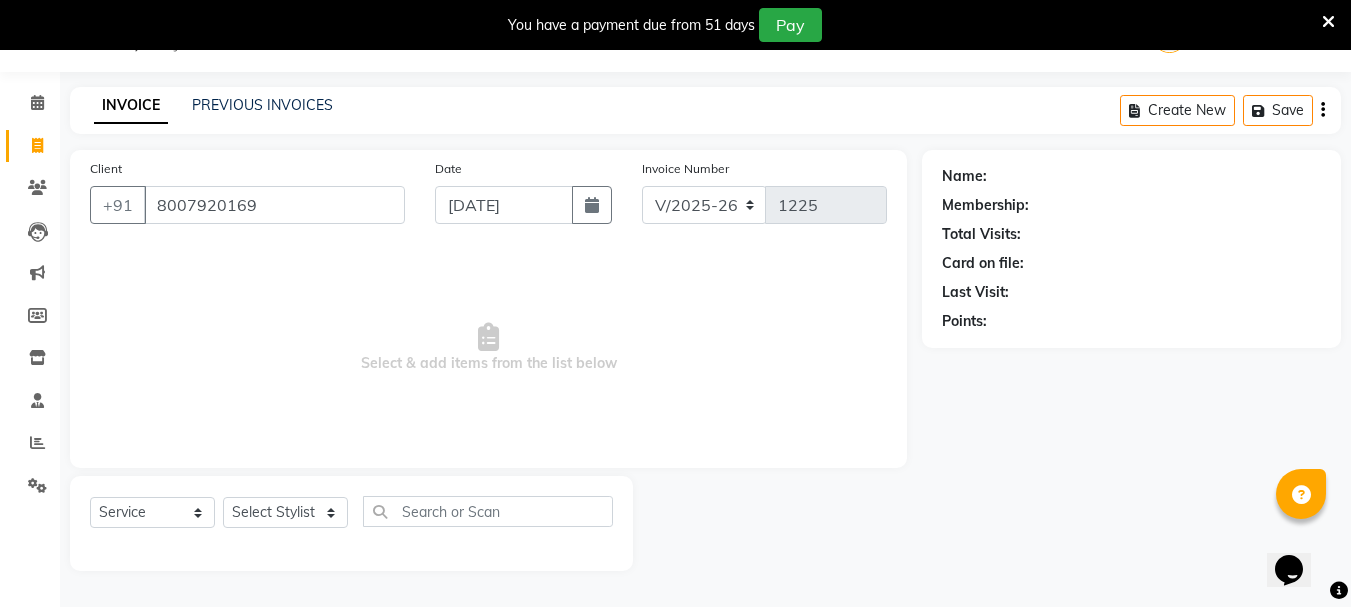 type on "8007920169" 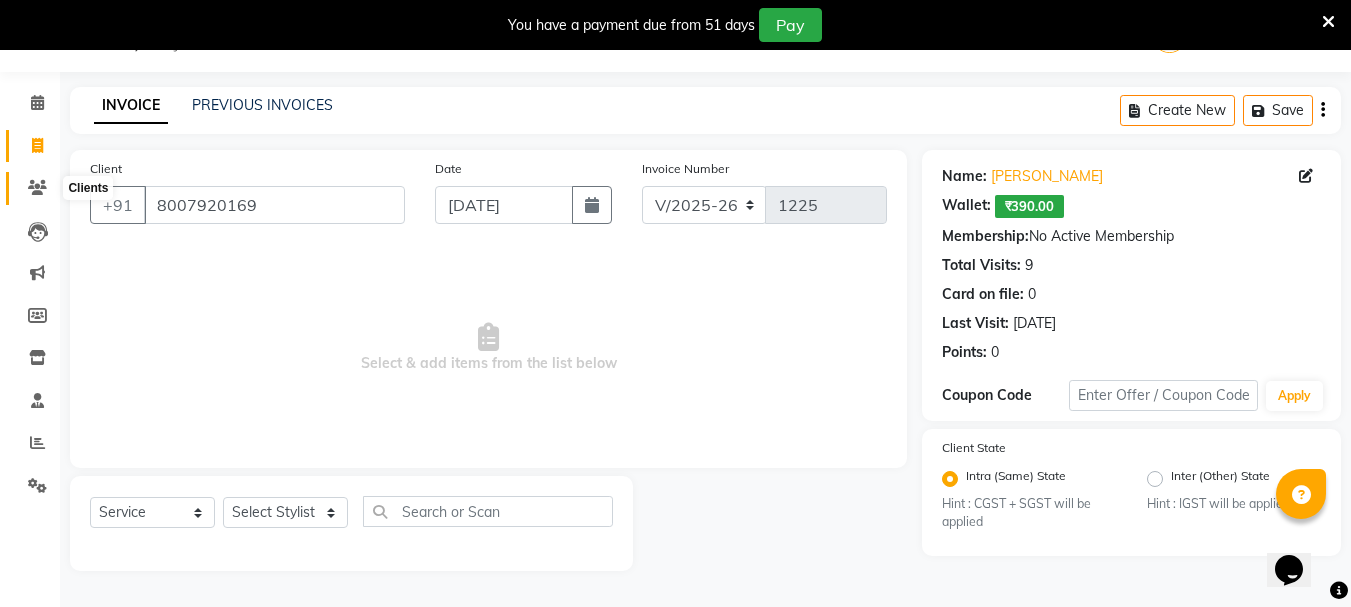 click 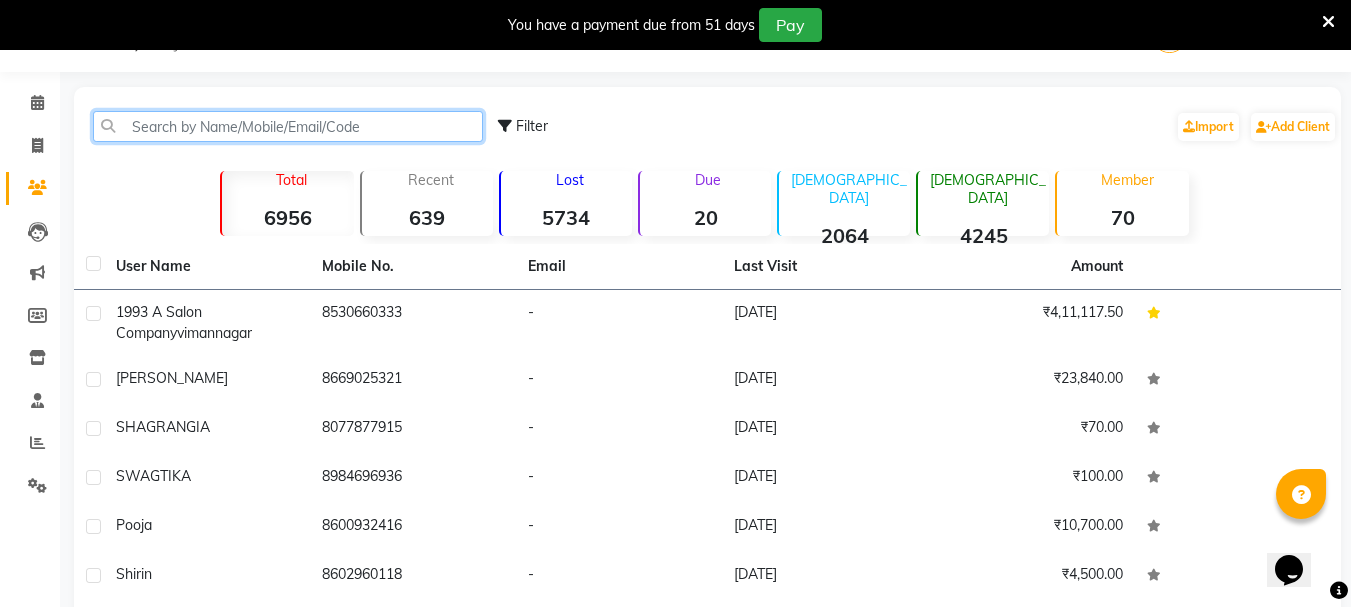 paste on "8007920169" 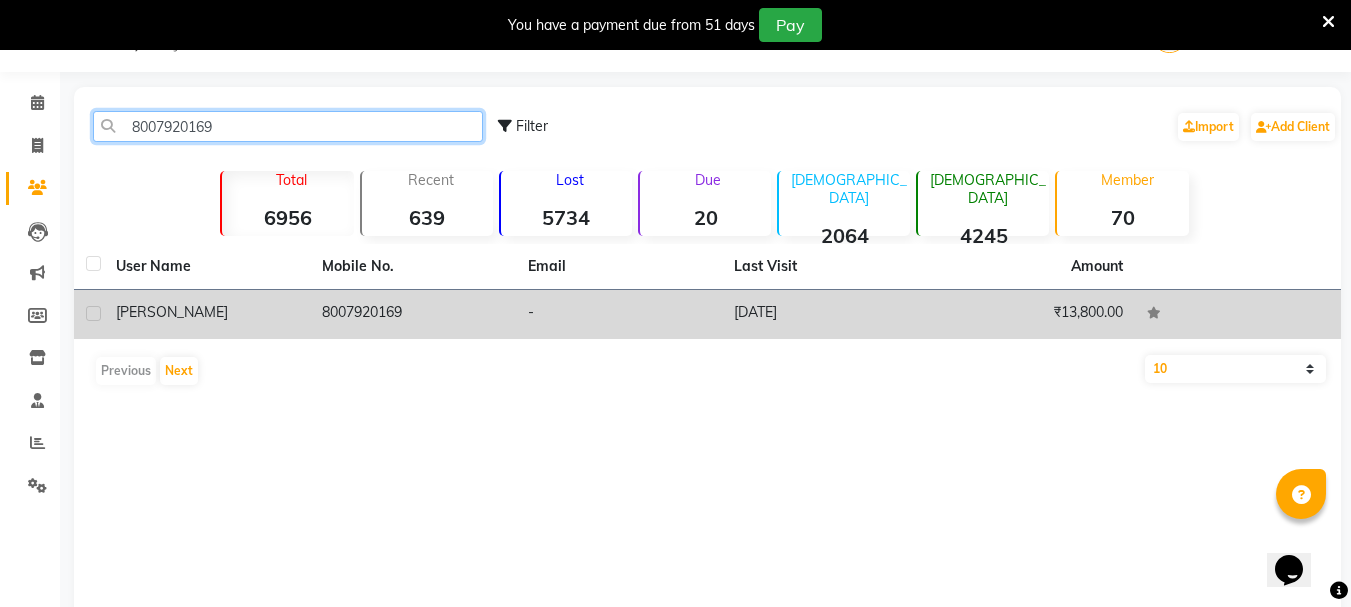 type on "8007920169" 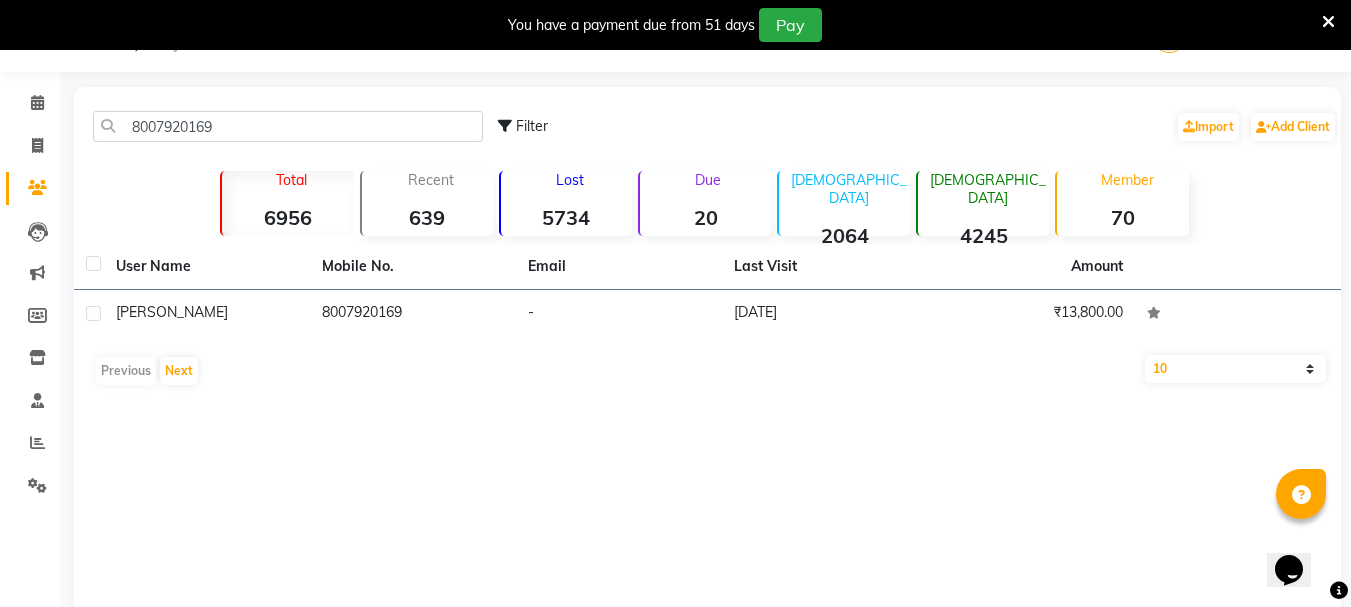 click on "8007920169" 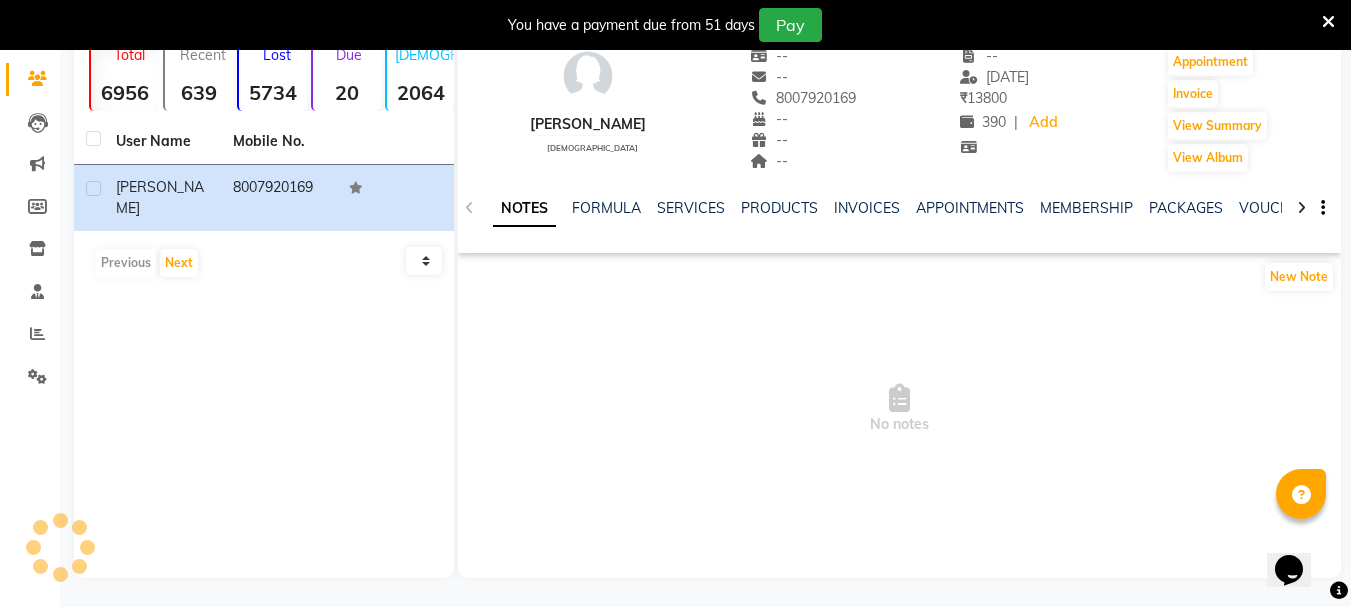 scroll, scrollTop: 160, scrollLeft: 0, axis: vertical 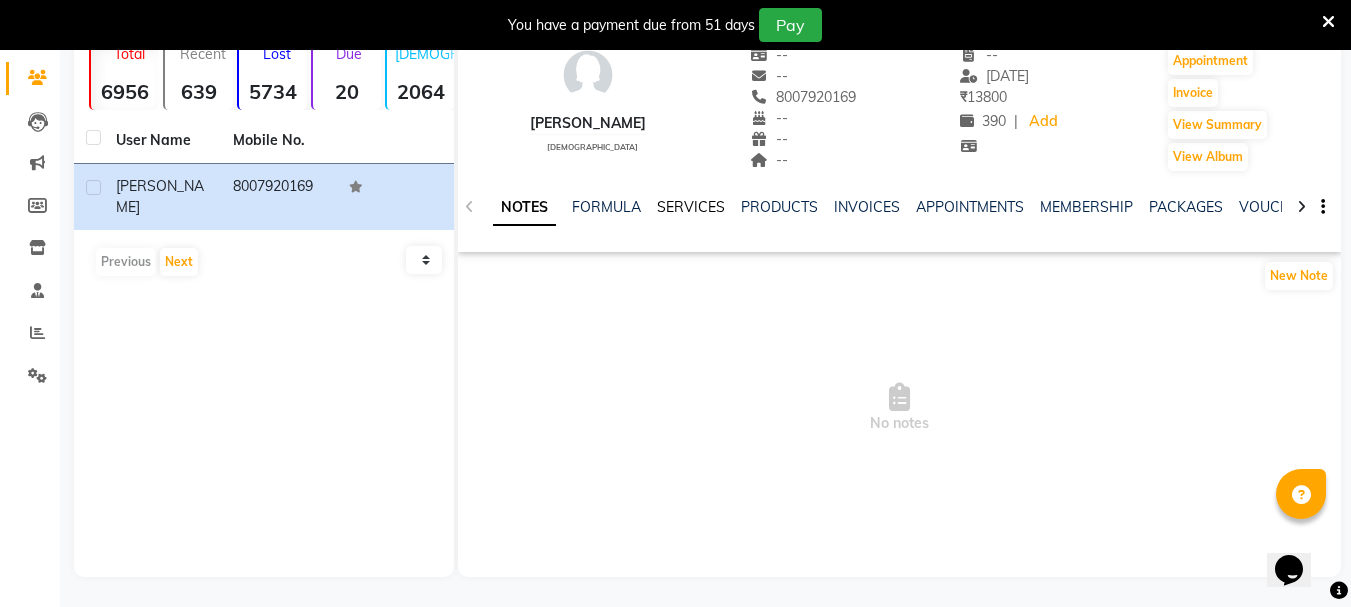click on "SERVICES" 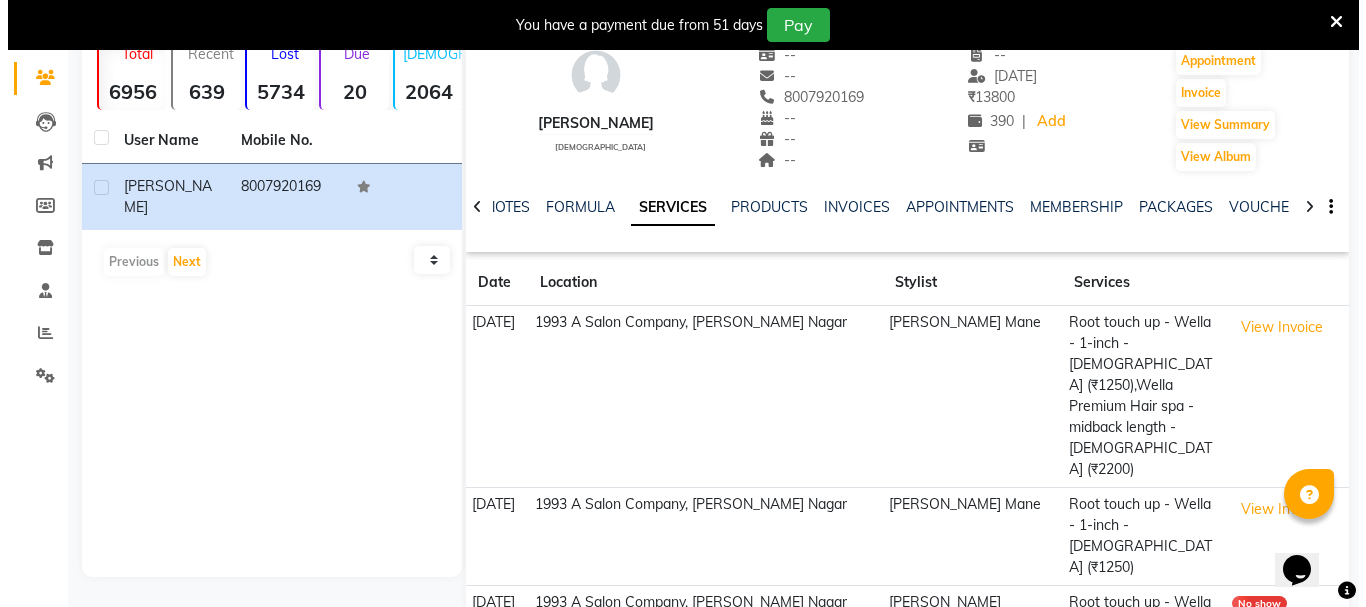 scroll, scrollTop: 260, scrollLeft: 0, axis: vertical 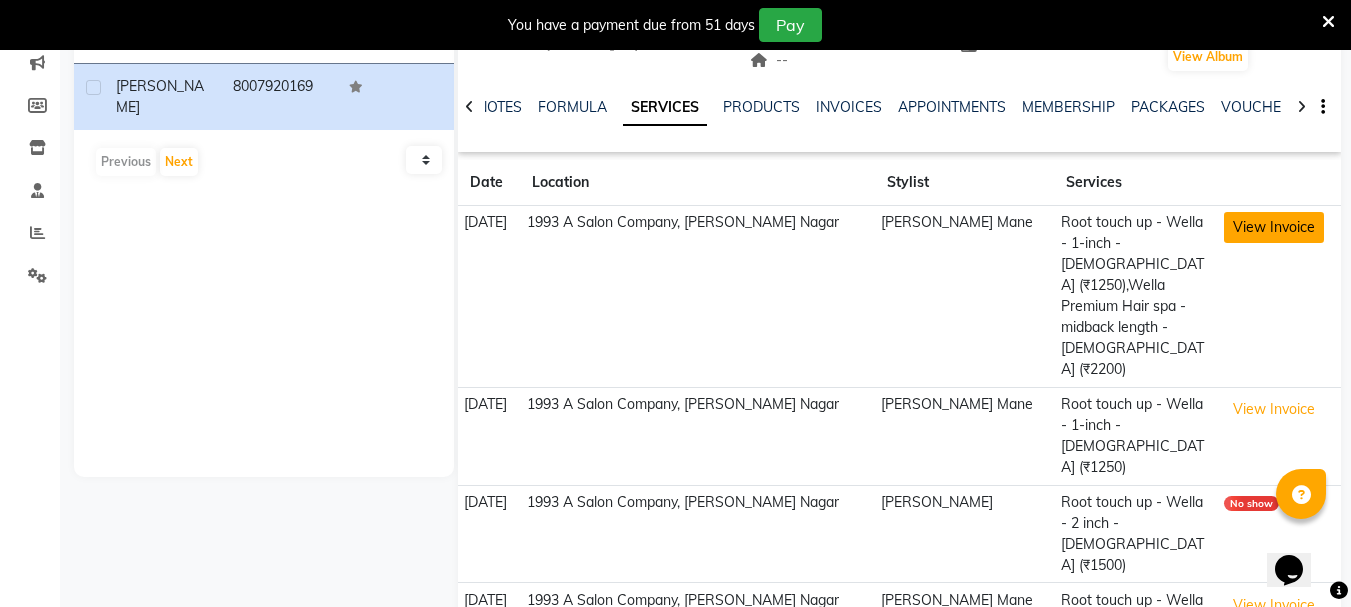 click on "View Invoice" 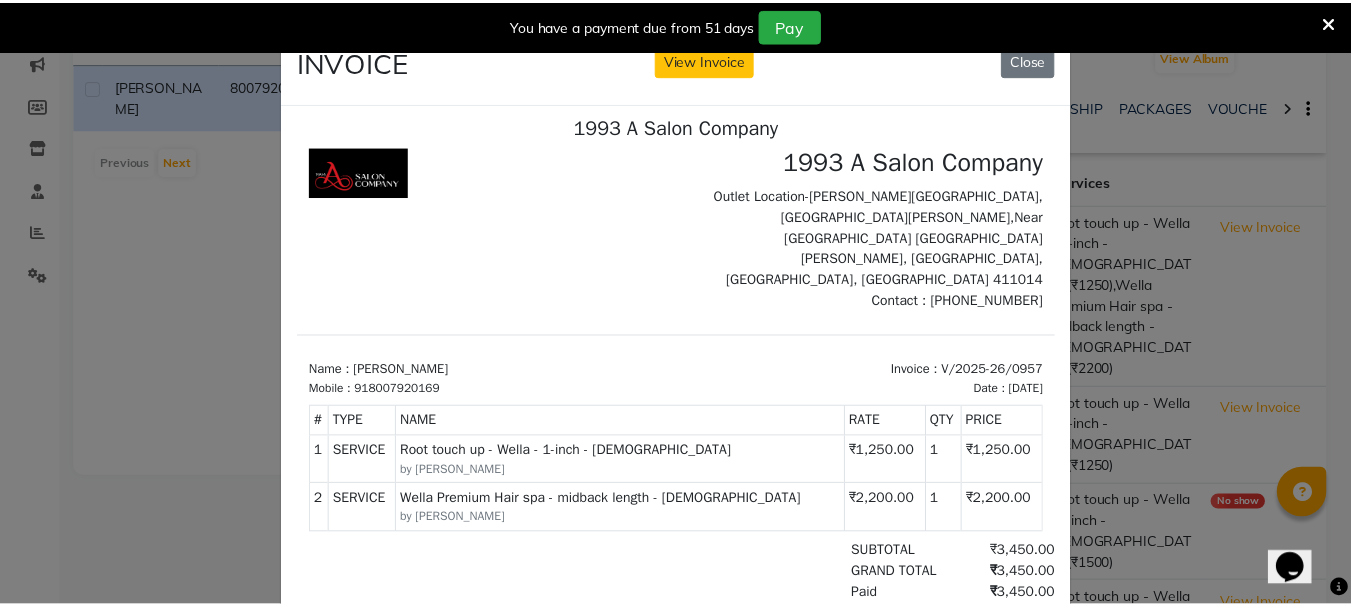 scroll, scrollTop: 16, scrollLeft: 0, axis: vertical 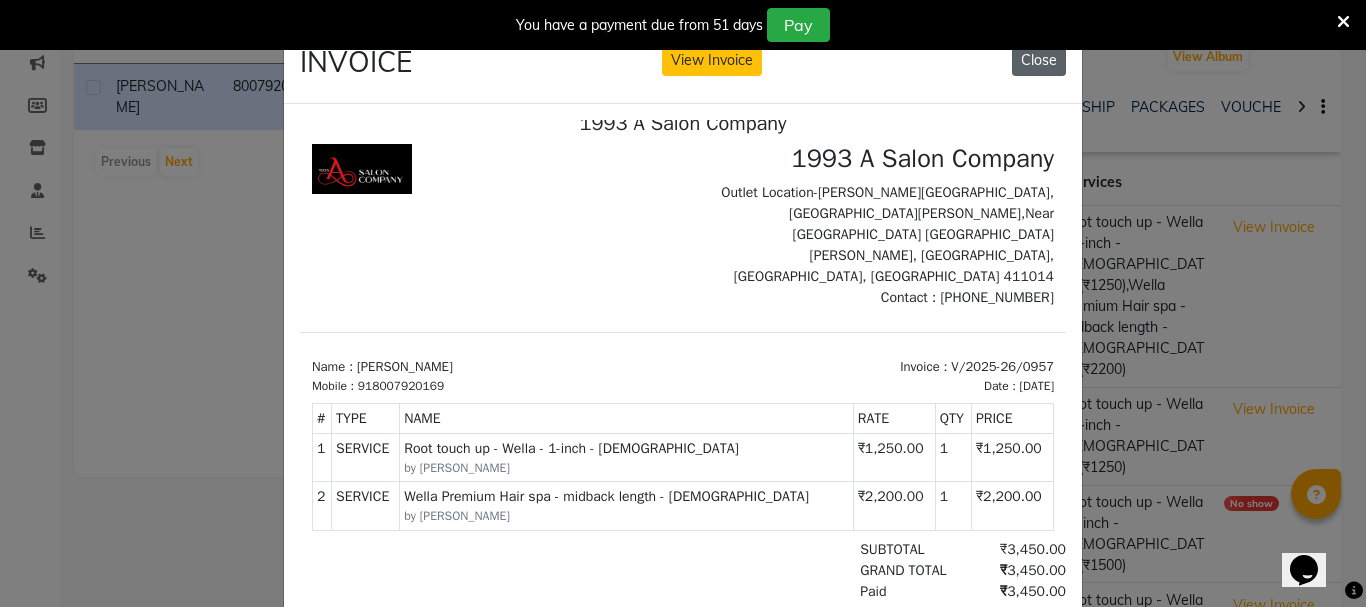 click on "Close" 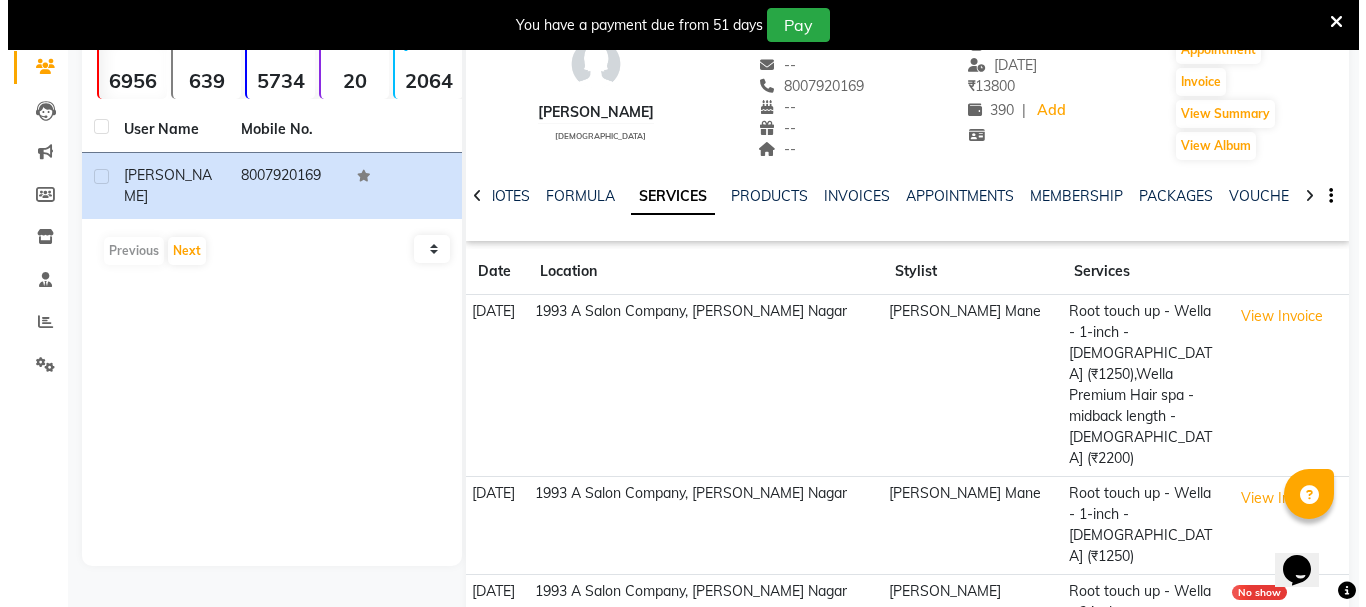 scroll, scrollTop: 200, scrollLeft: 0, axis: vertical 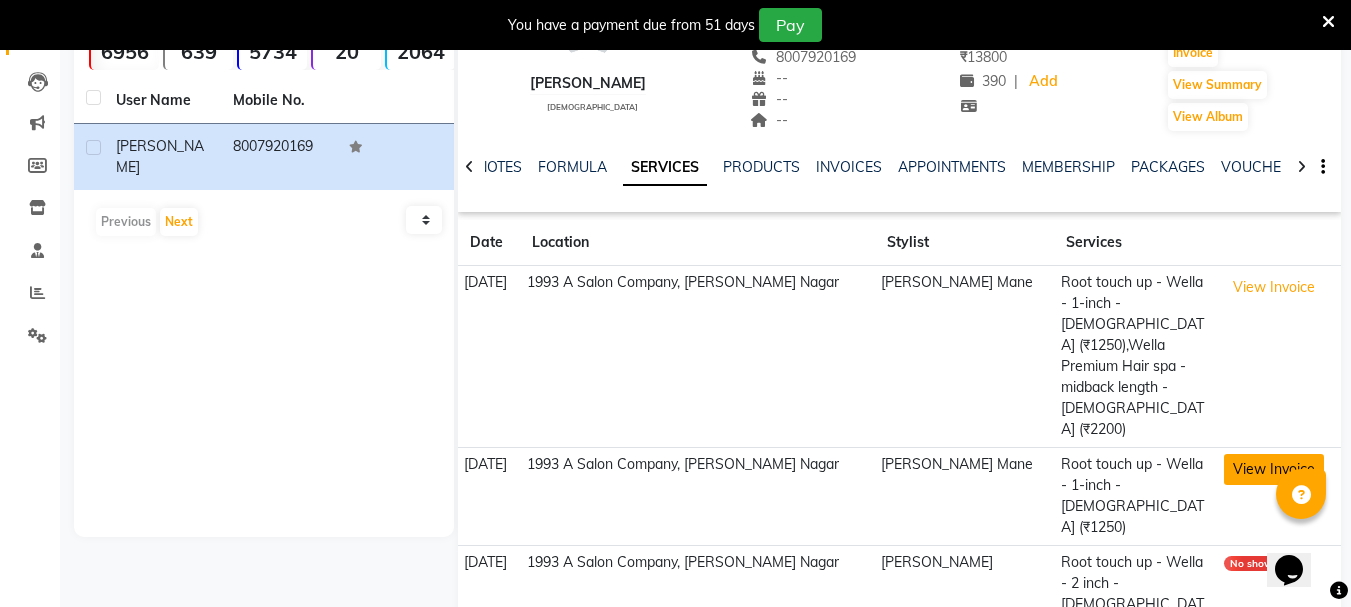click on "View Invoice" 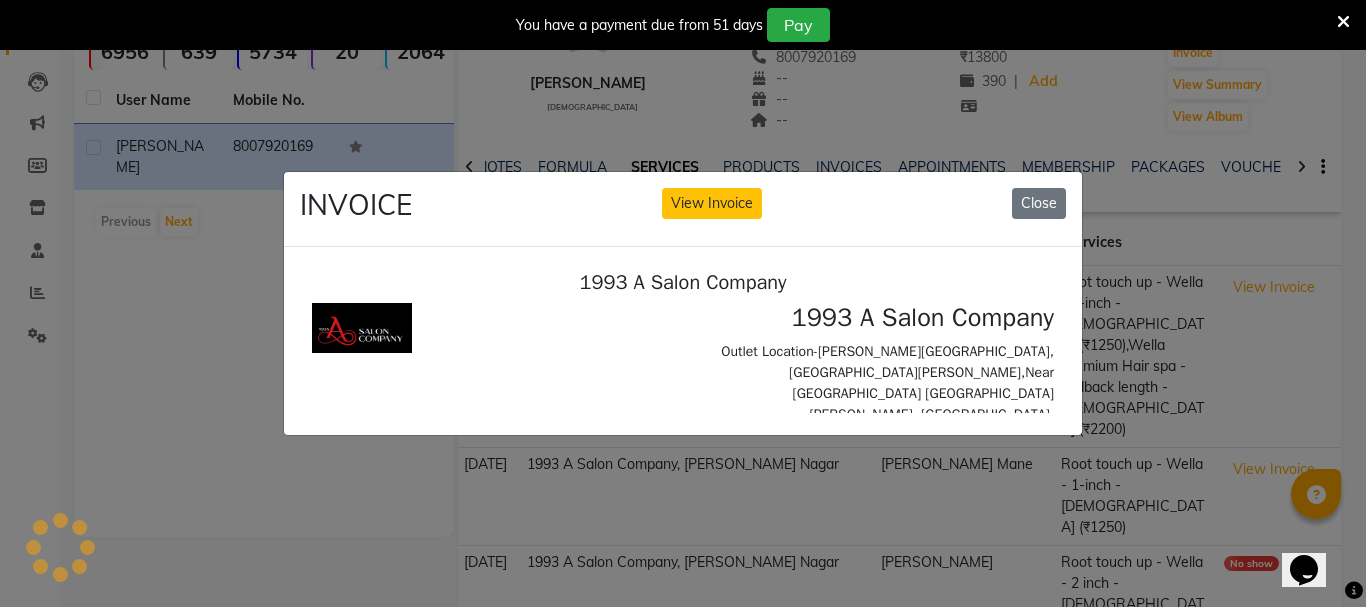 scroll, scrollTop: 0, scrollLeft: 0, axis: both 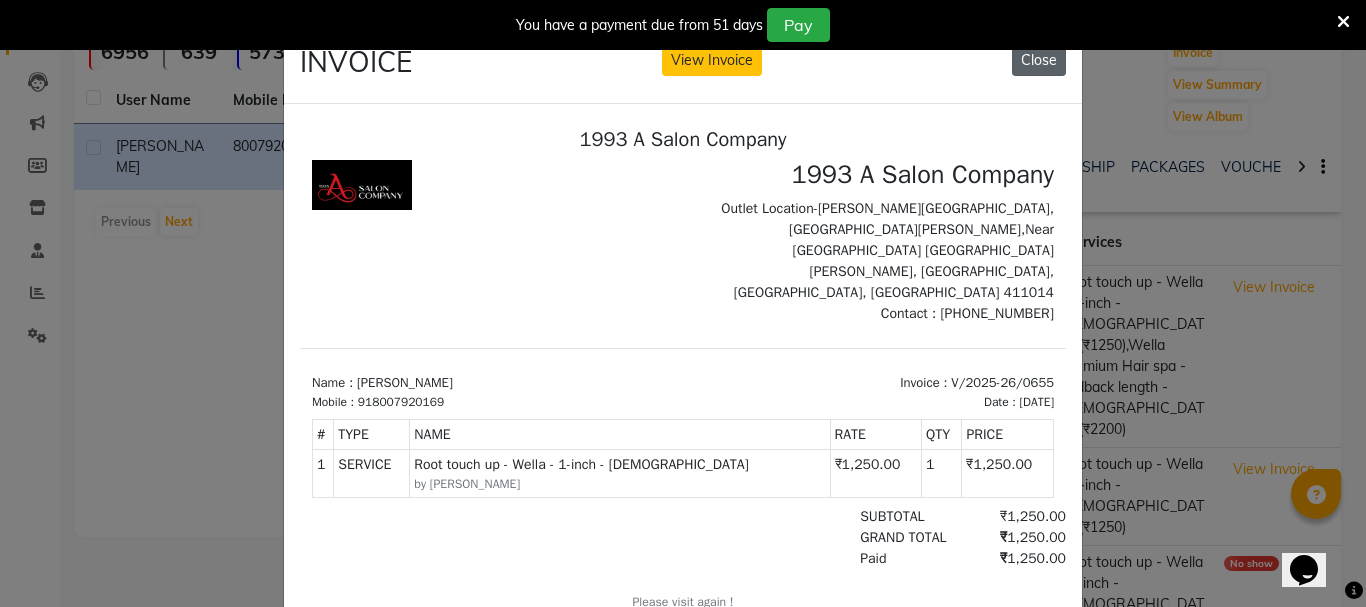click on "Close" 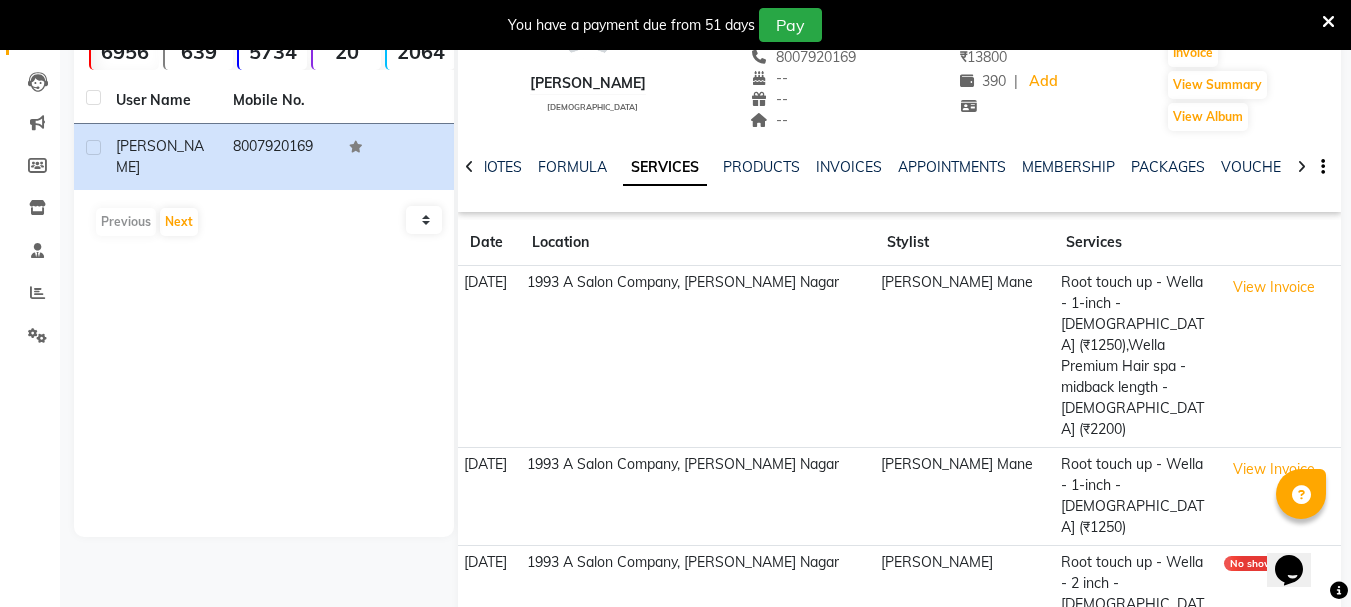 click on "View Invoice" 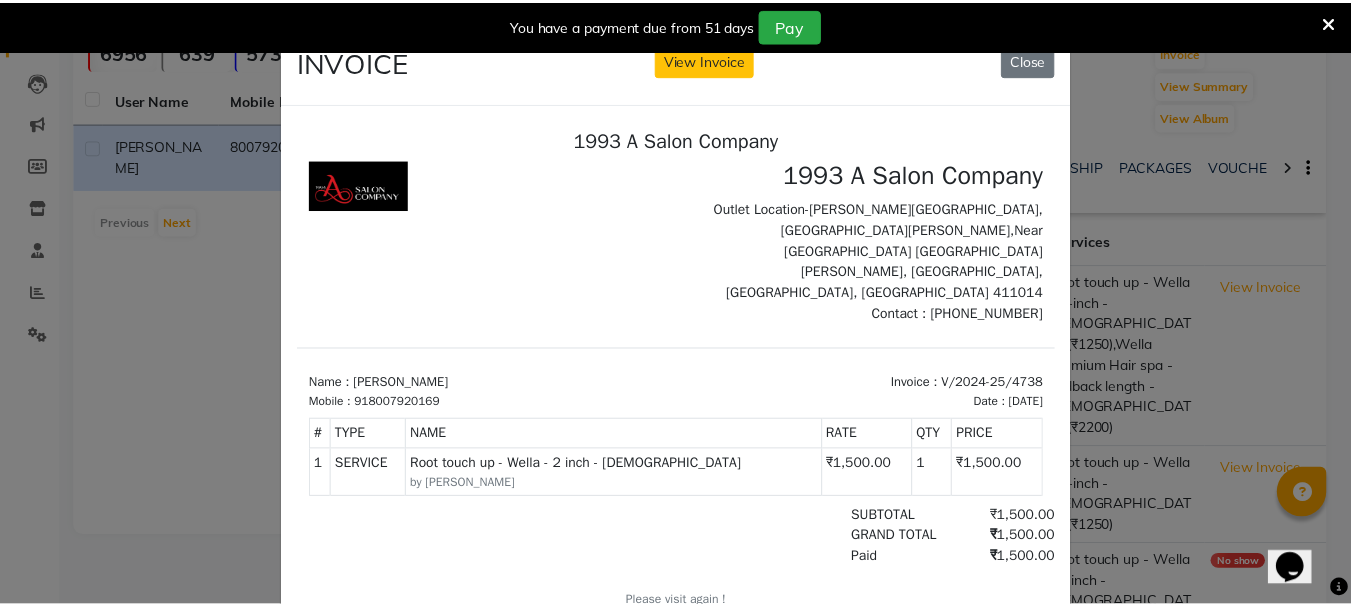scroll, scrollTop: 0, scrollLeft: 0, axis: both 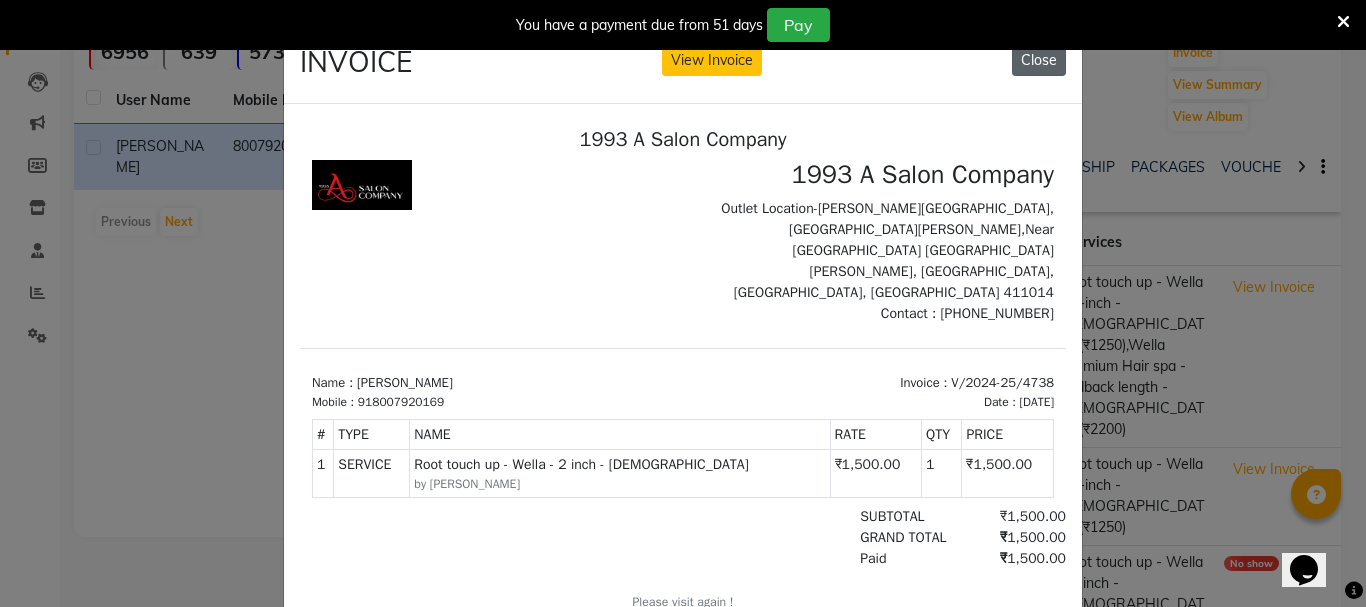 click on "Close" 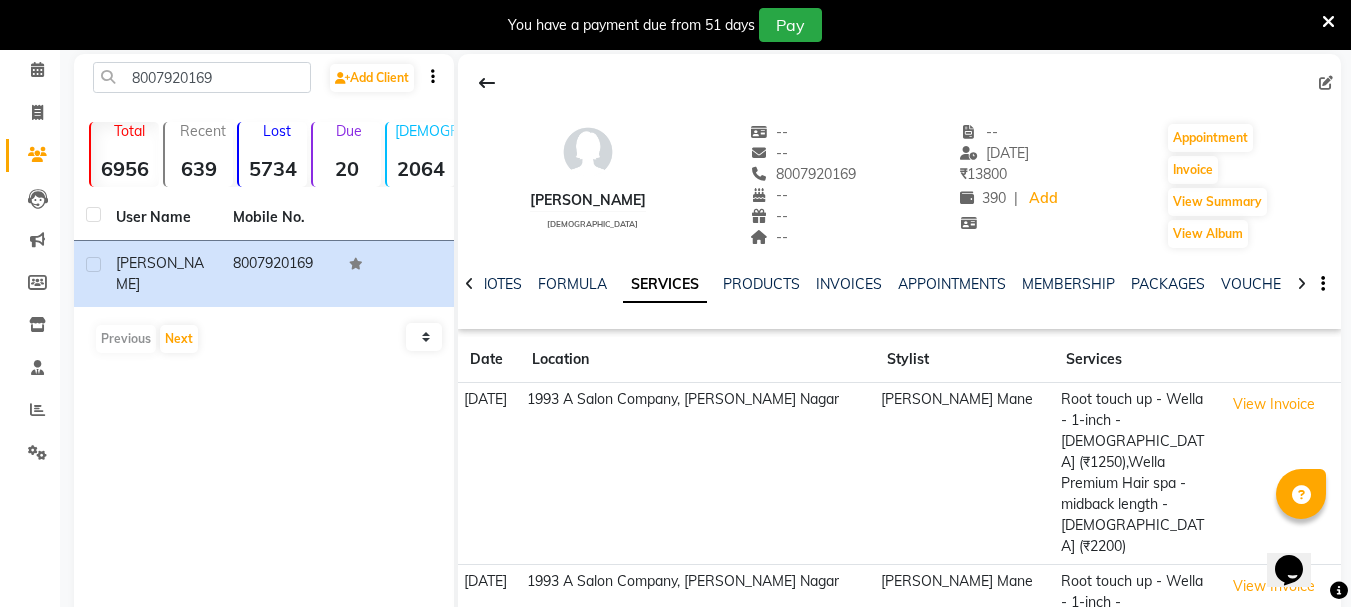 scroll, scrollTop: 8, scrollLeft: 0, axis: vertical 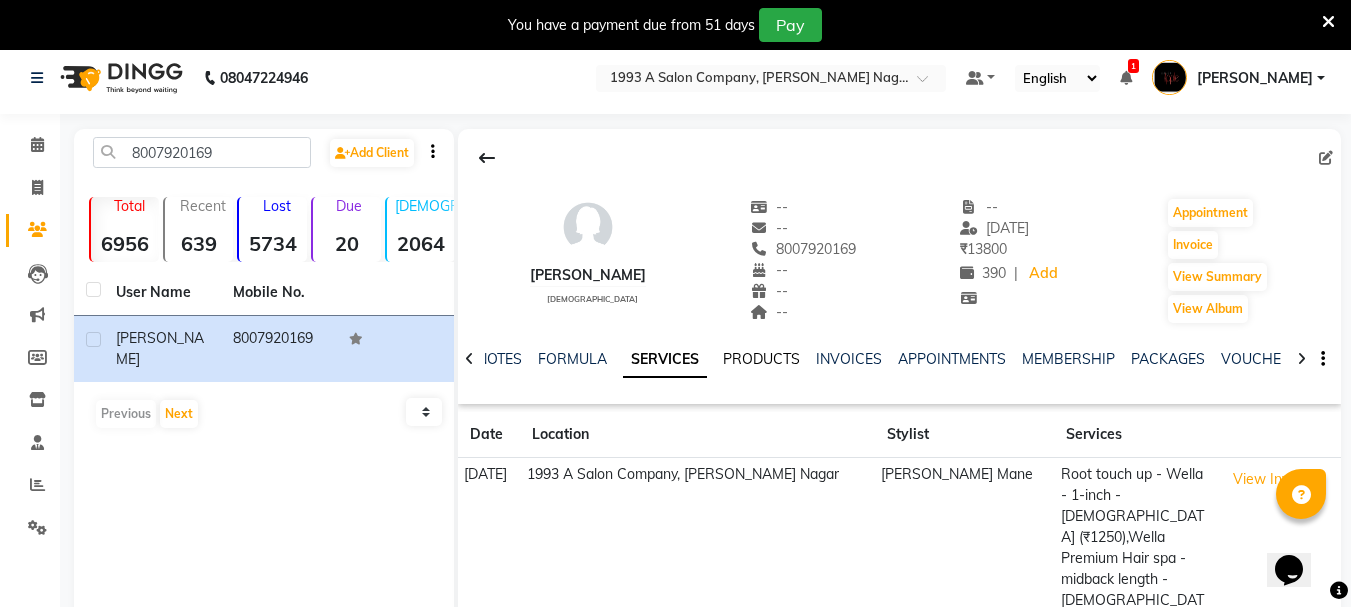 click on "PRODUCTS" 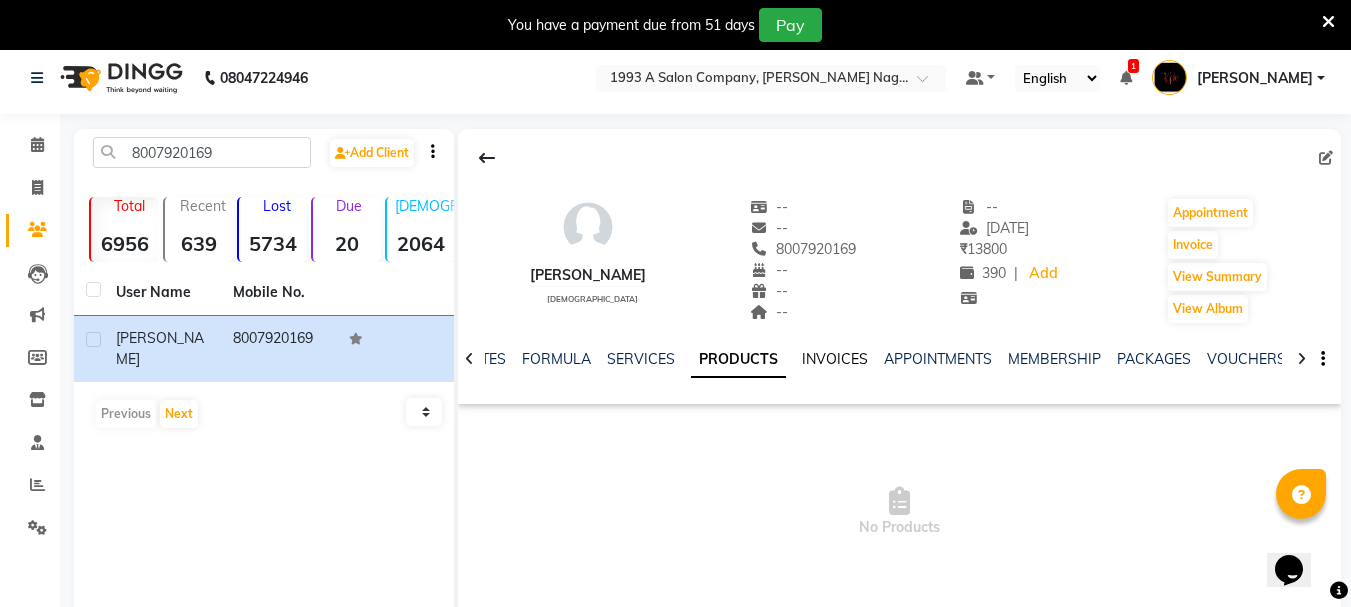 click on "INVOICES" 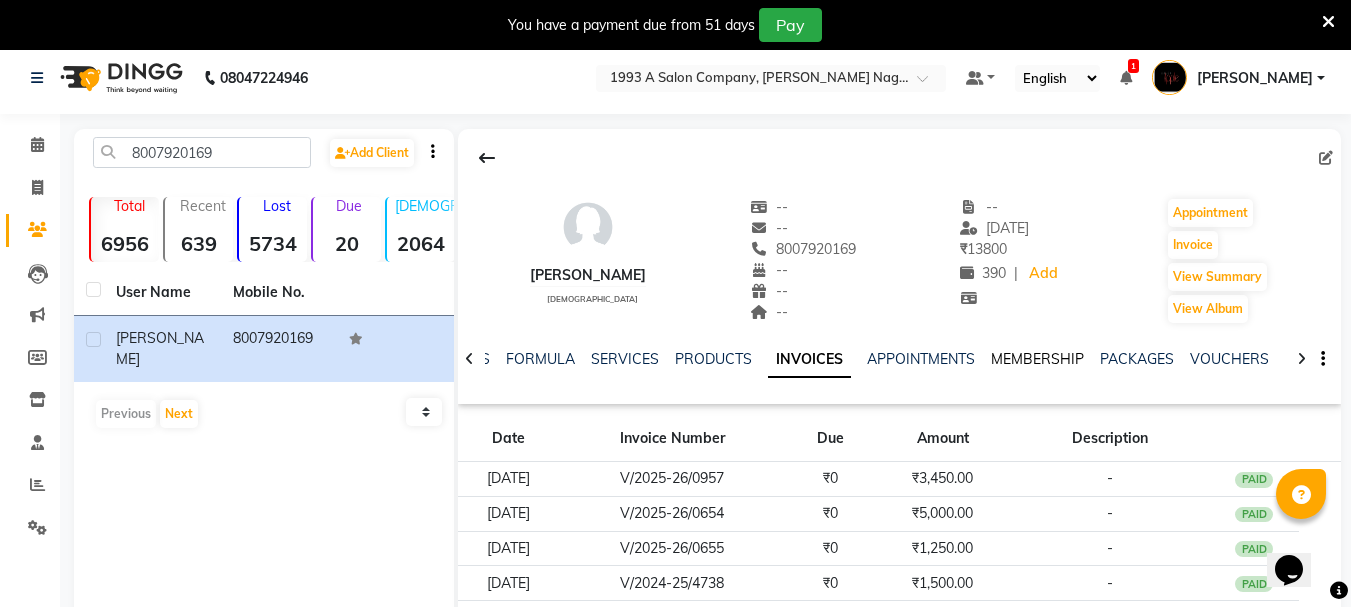 click on "MEMBERSHIP" 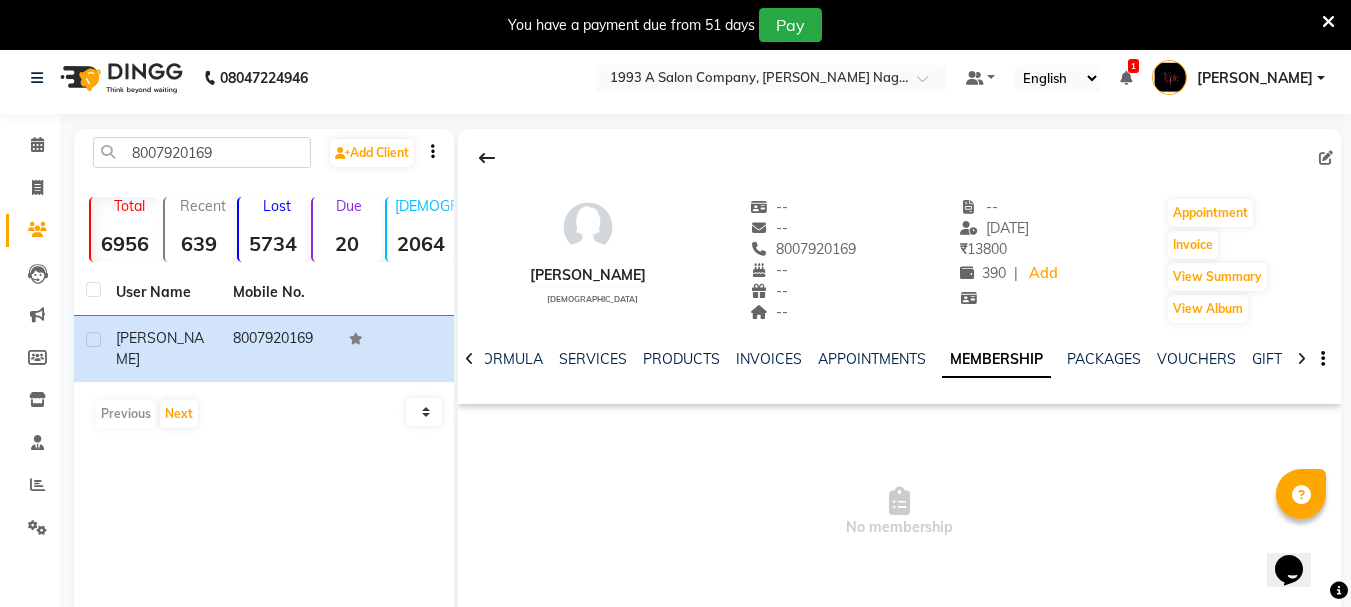 click on "NOTES FORMULA SERVICES PRODUCTS INVOICES APPOINTMENTS MEMBERSHIP PACKAGES VOUCHERS GIFTCARDS POINTS FORMS FAMILY CARDS WALLET" 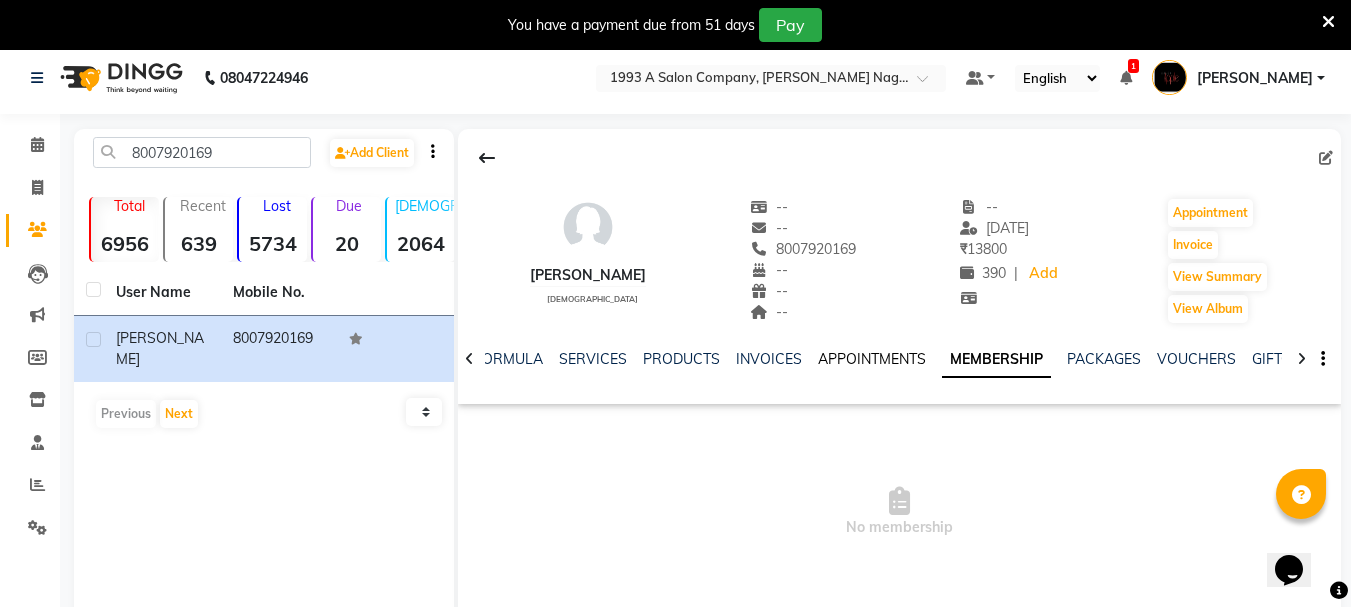 click on "APPOINTMENTS" 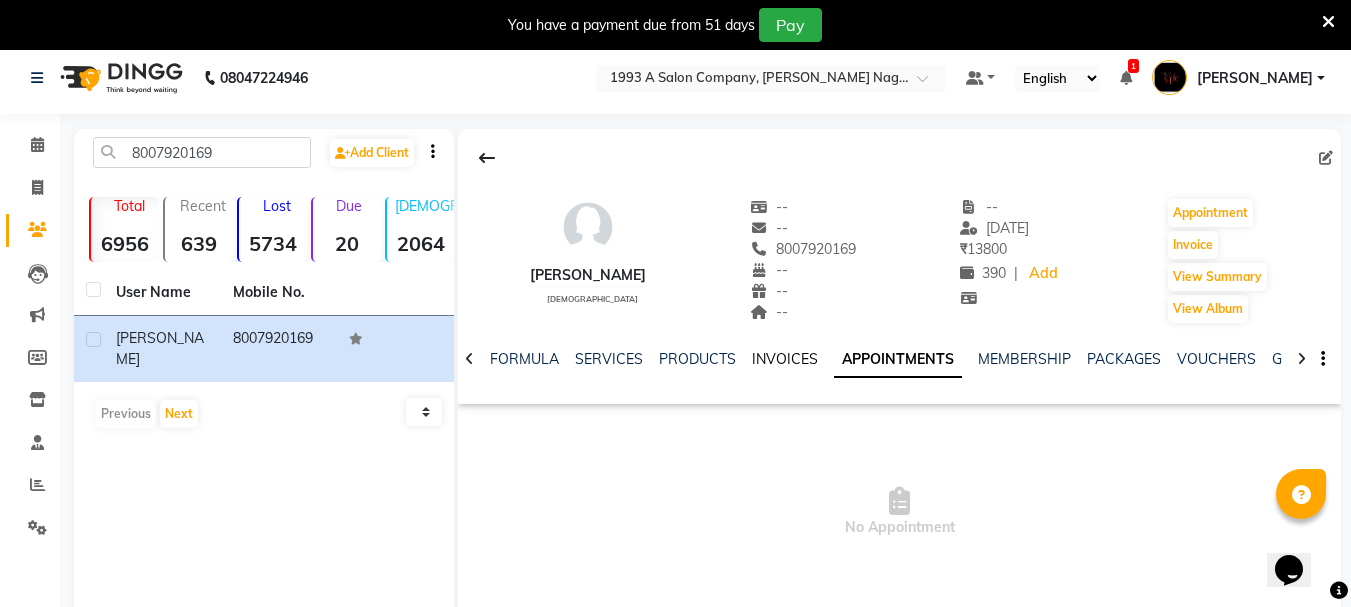click on "INVOICES" 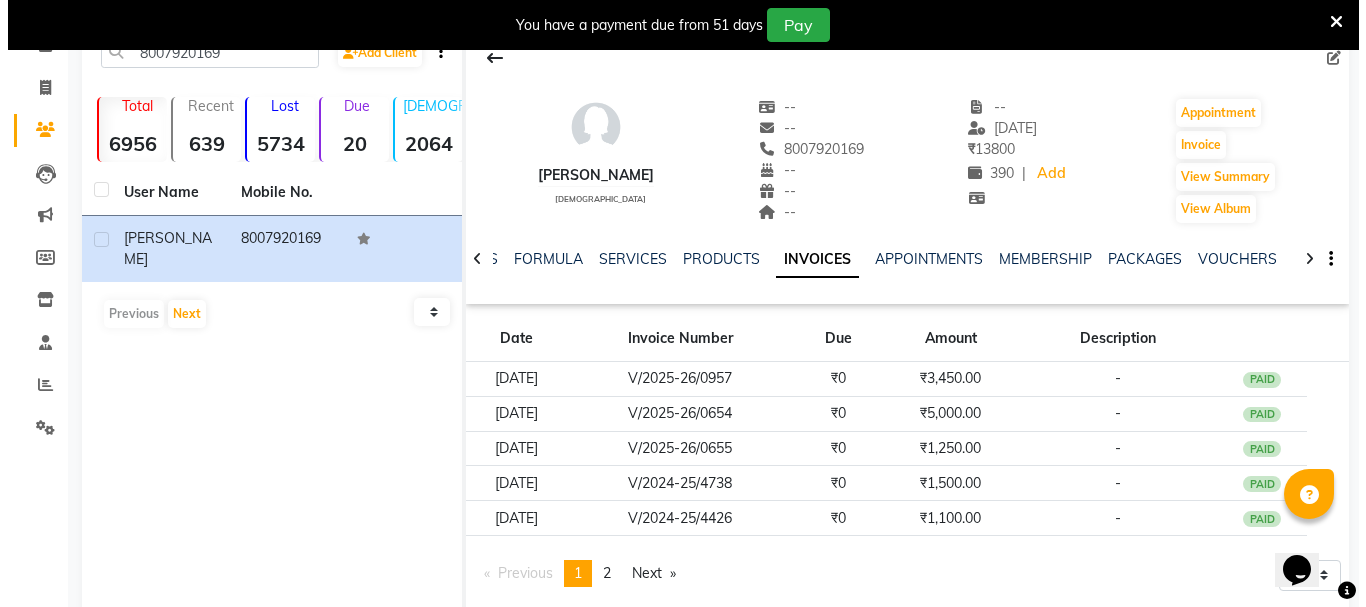 scroll, scrollTop: 160, scrollLeft: 0, axis: vertical 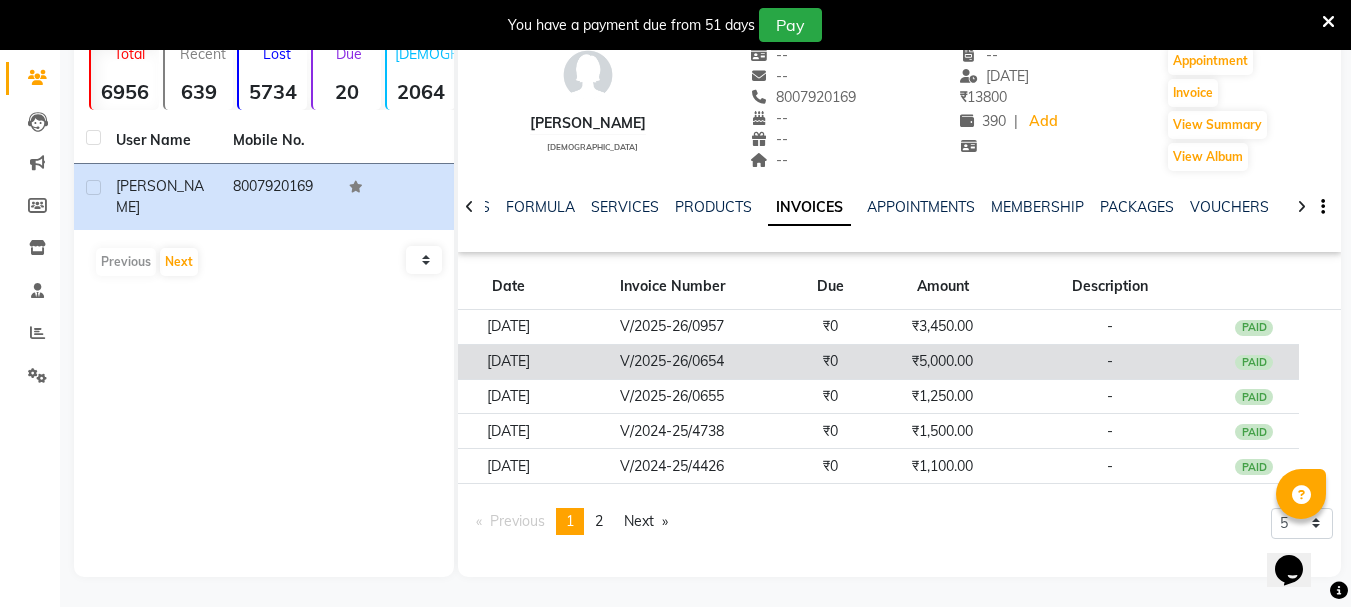 click on "-" 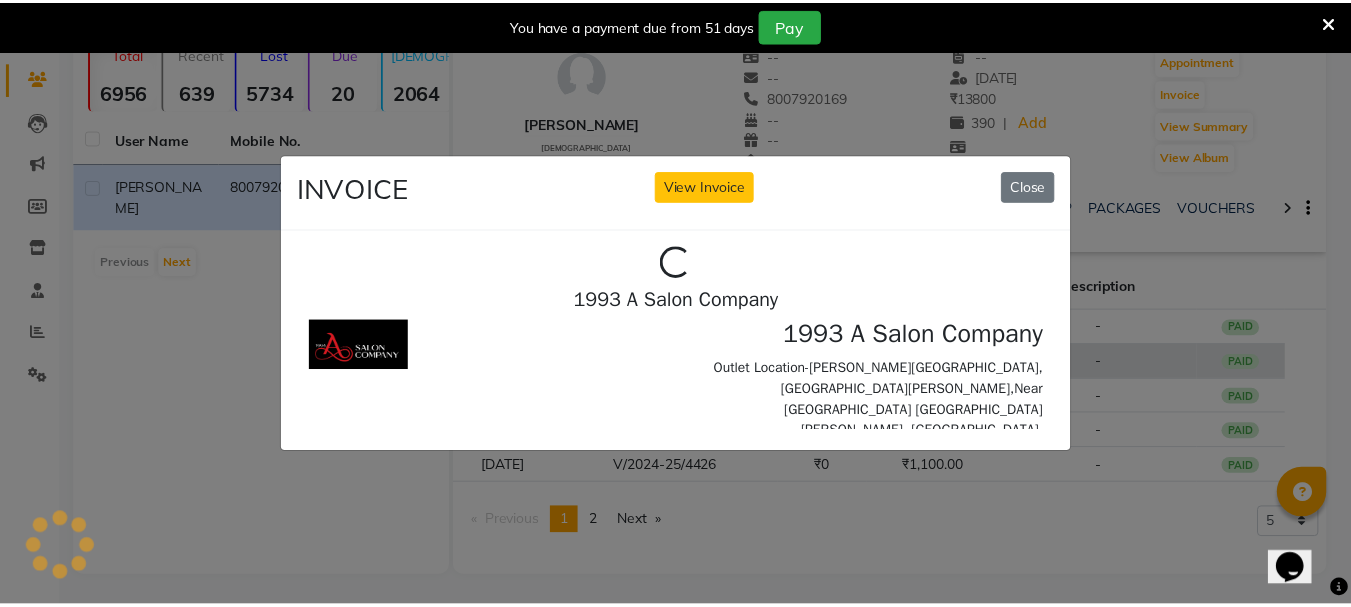 scroll, scrollTop: 0, scrollLeft: 0, axis: both 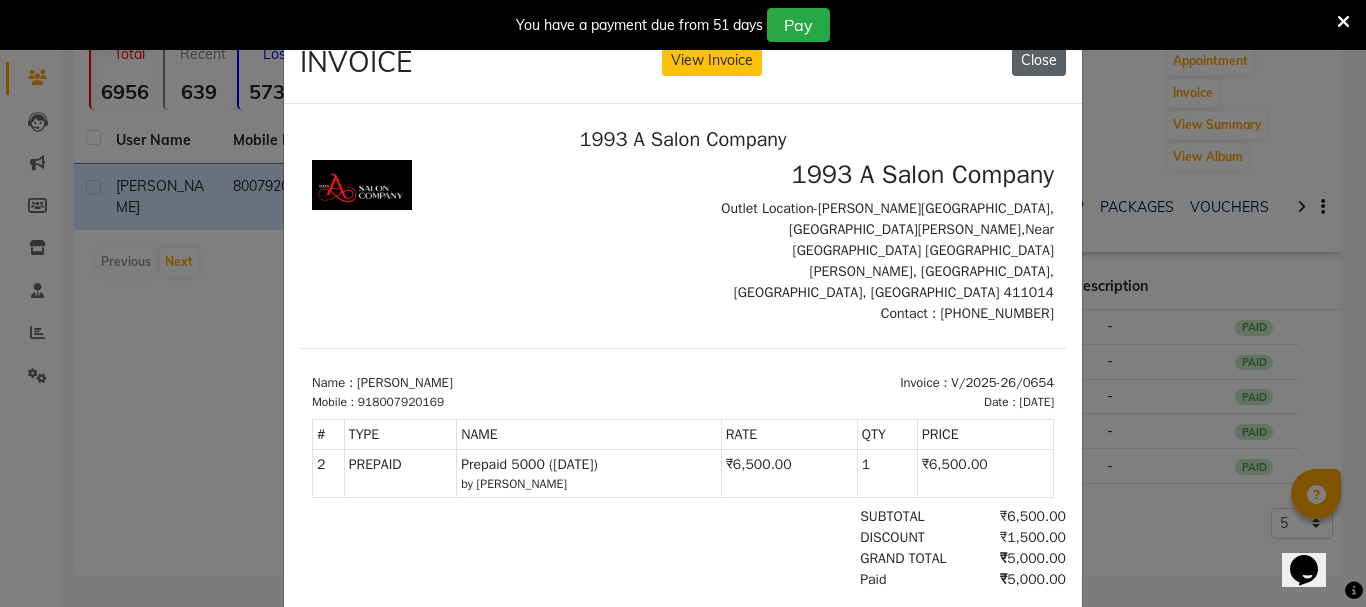 click on "Close" 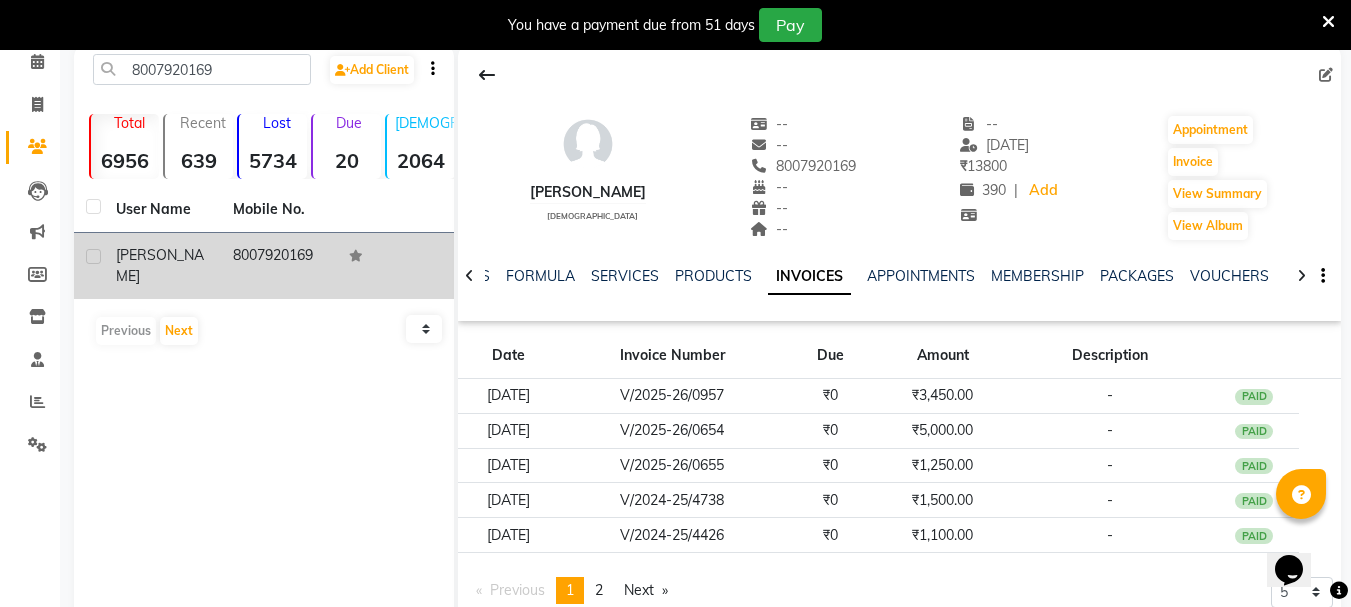 scroll, scrollTop: 0, scrollLeft: 0, axis: both 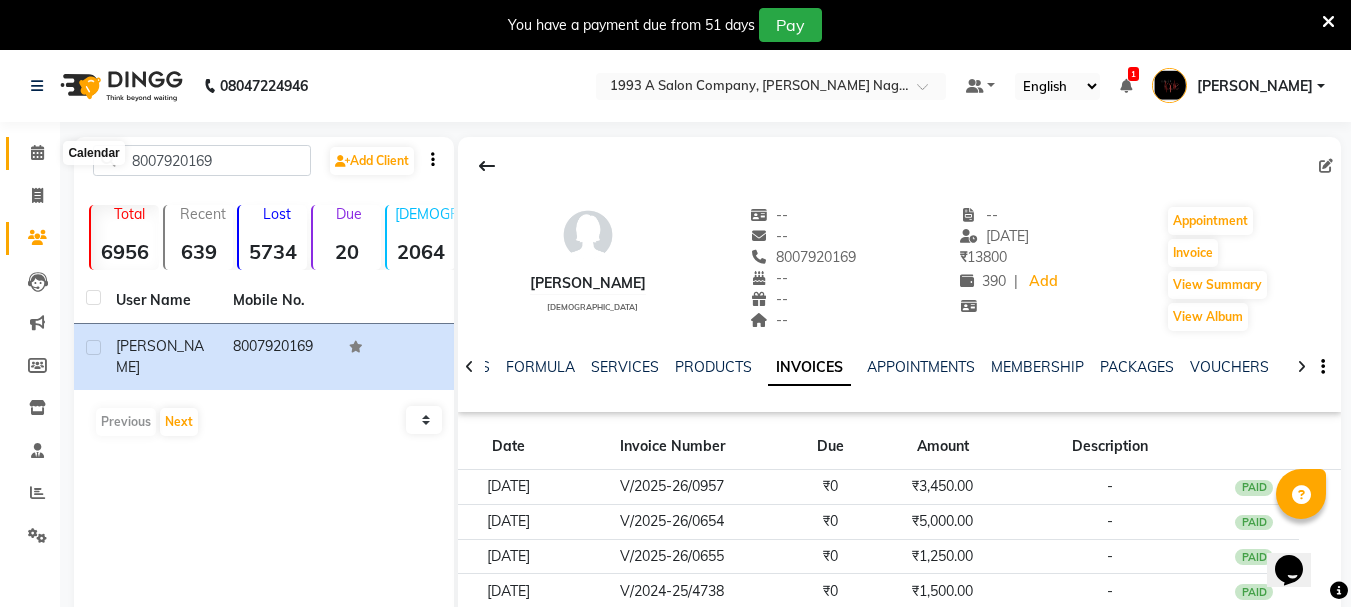 click 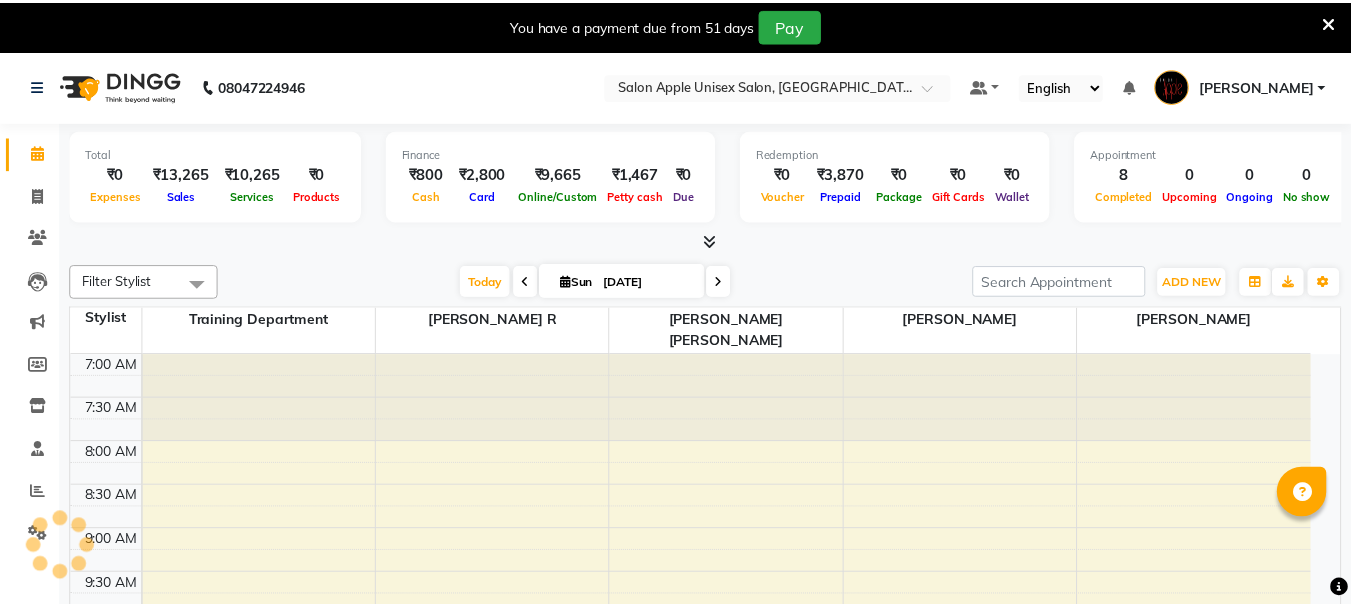 scroll, scrollTop: 0, scrollLeft: 0, axis: both 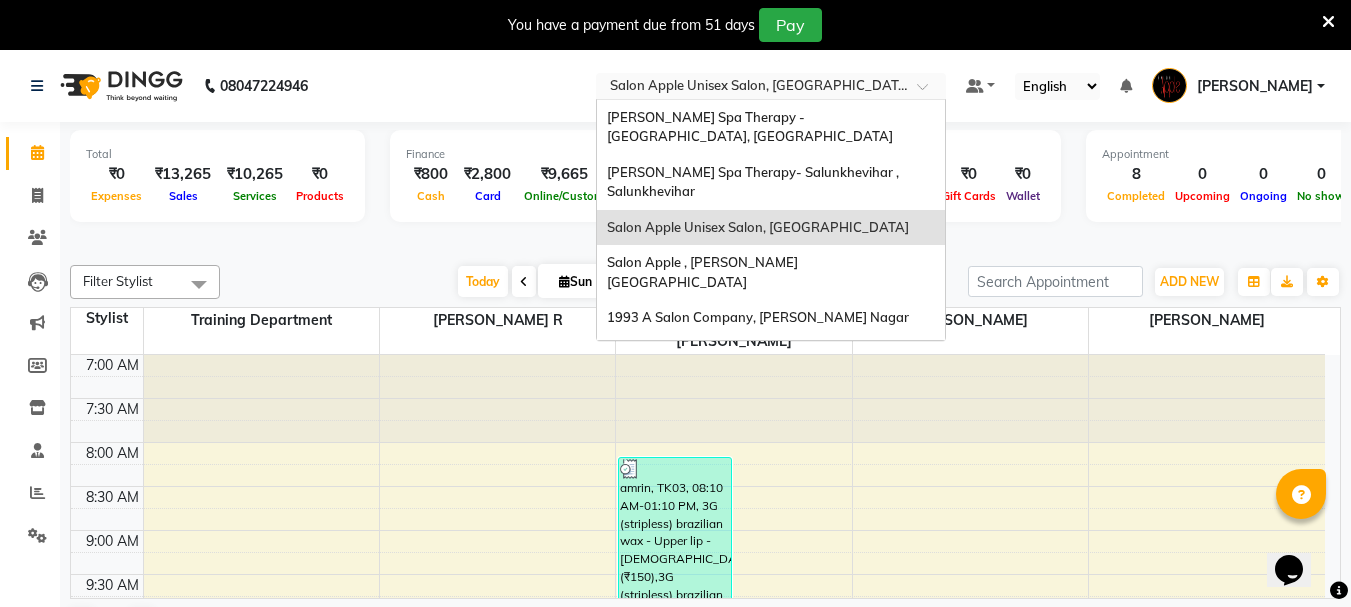 click at bounding box center (751, 88) 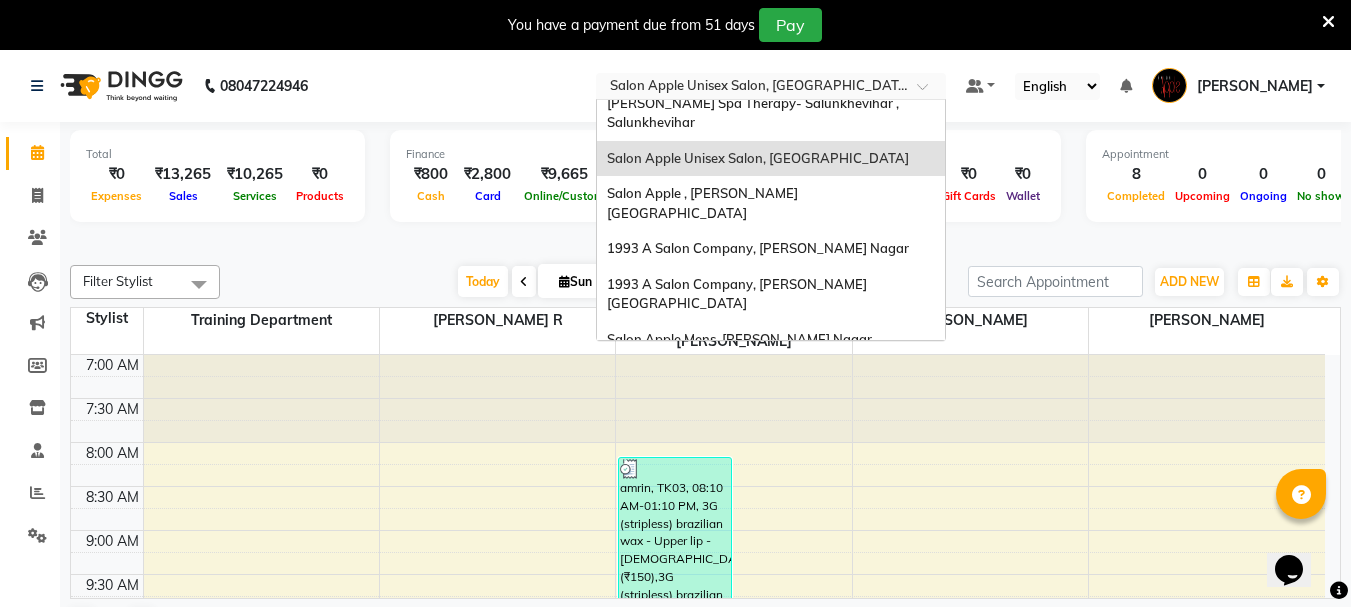 scroll, scrollTop: 100, scrollLeft: 0, axis: vertical 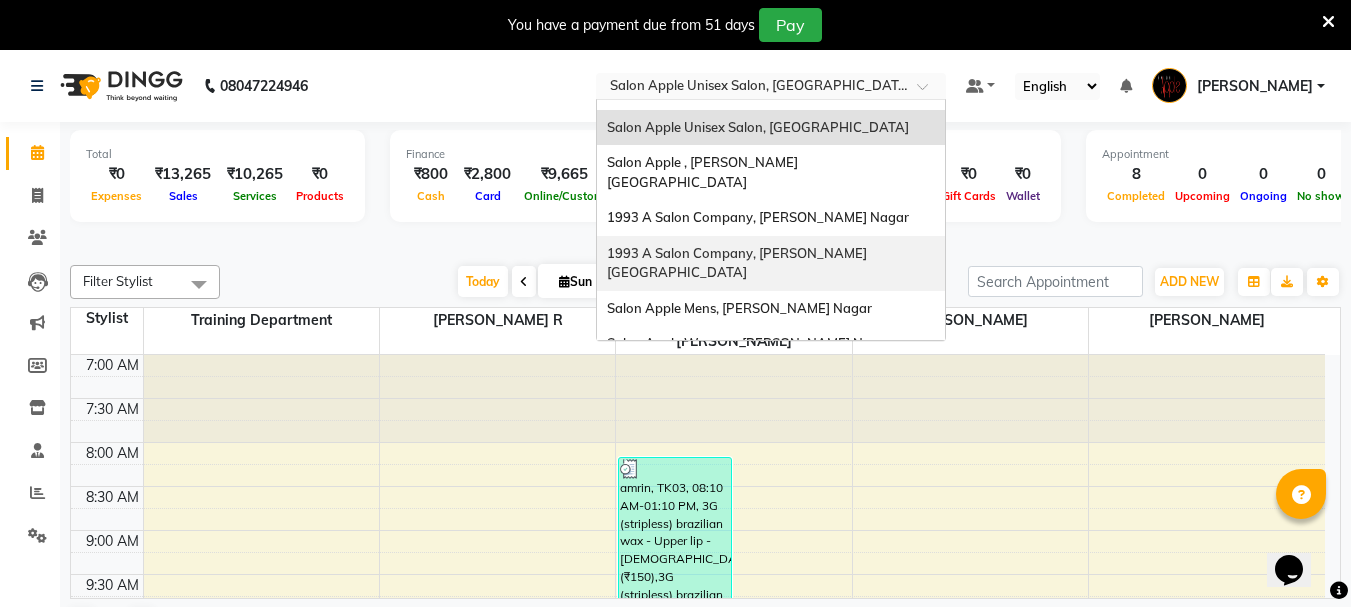 click on "1993 A Salon Company, [PERSON_NAME][GEOGRAPHIC_DATA]" at bounding box center (771, 263) 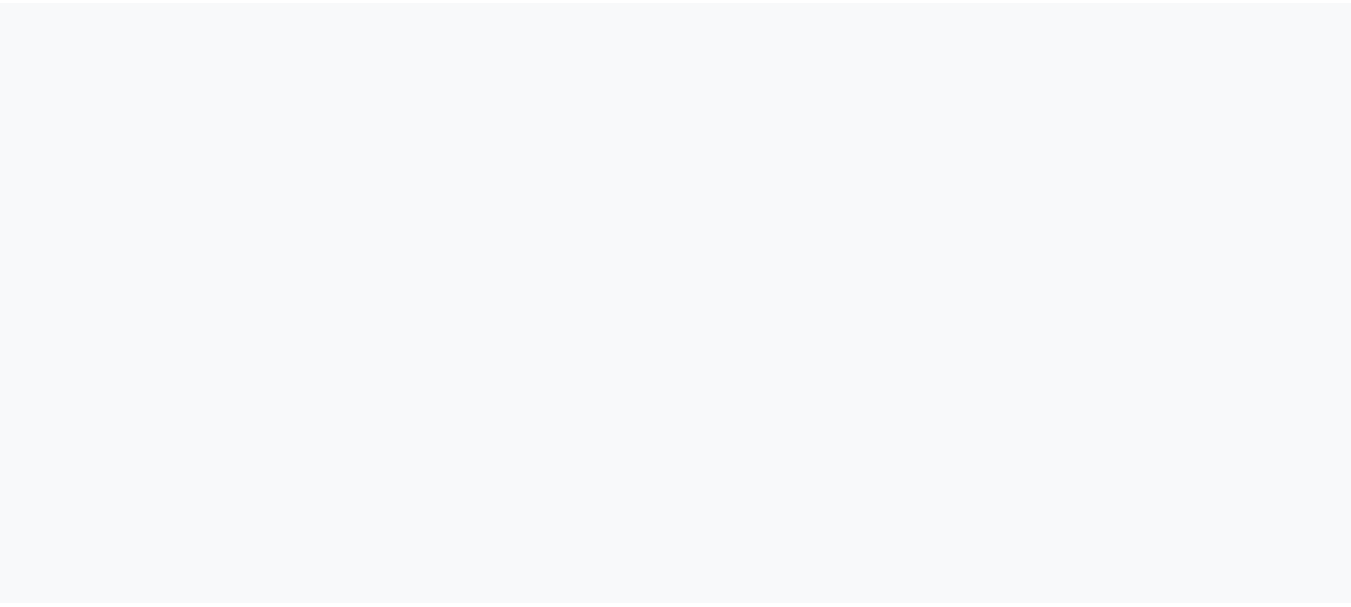 scroll, scrollTop: 0, scrollLeft: 0, axis: both 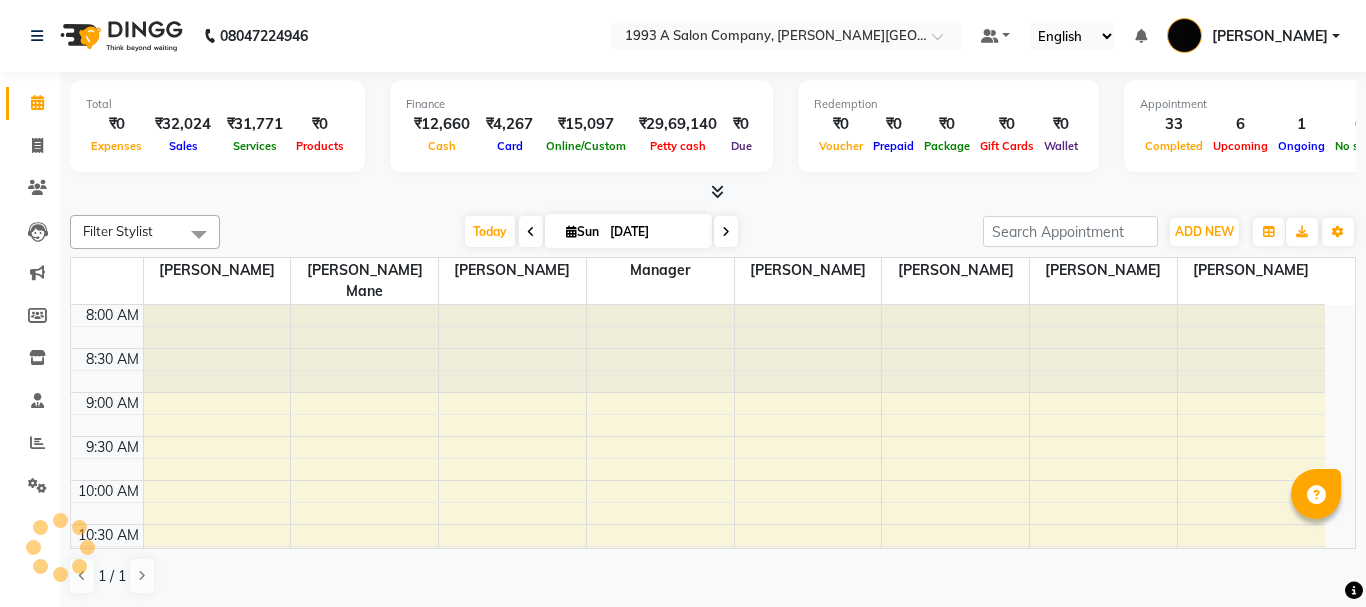 select on "en" 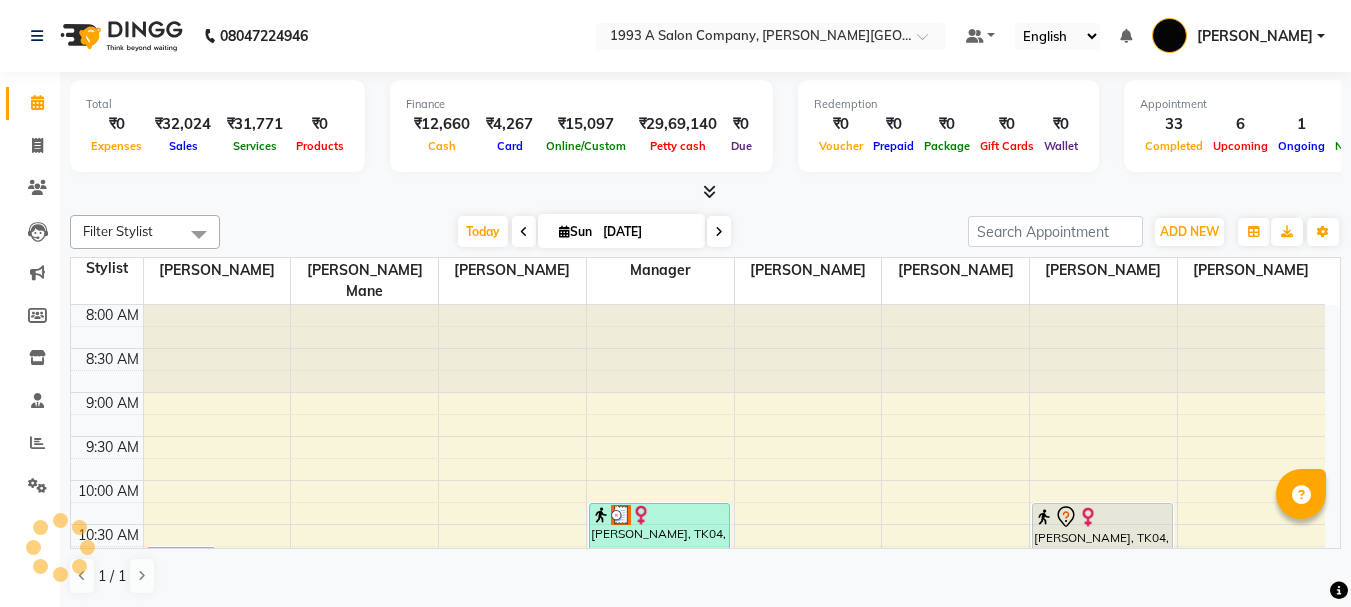 scroll, scrollTop: 0, scrollLeft: 0, axis: both 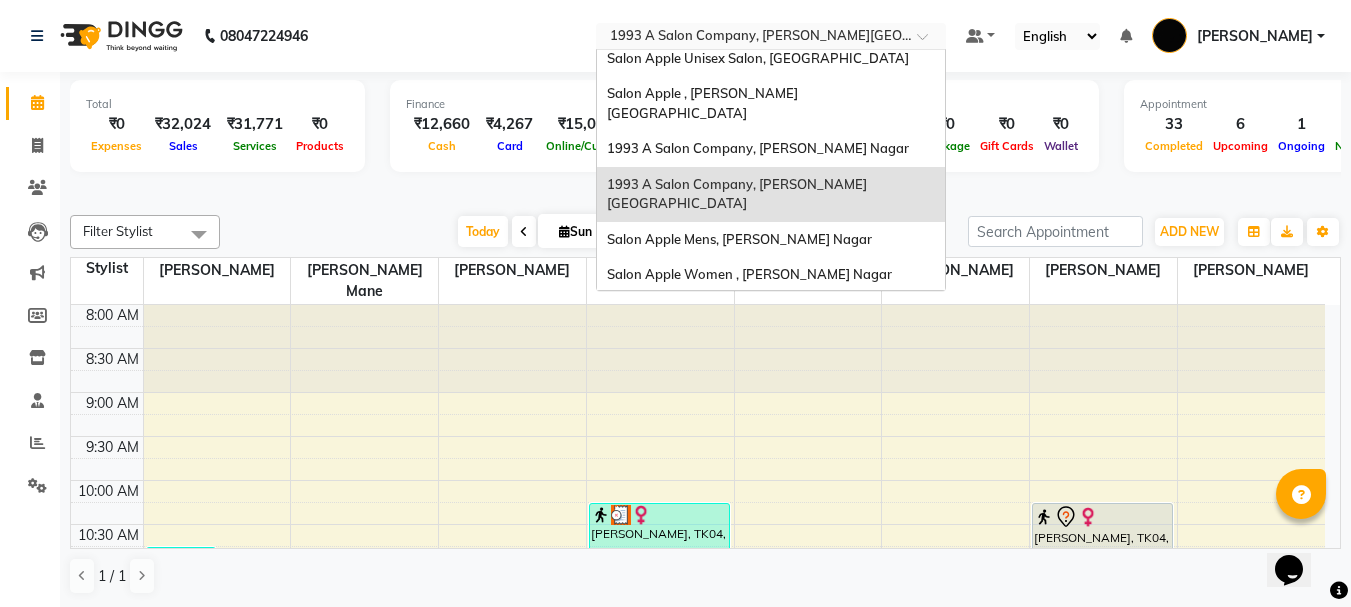 click at bounding box center [751, 38] 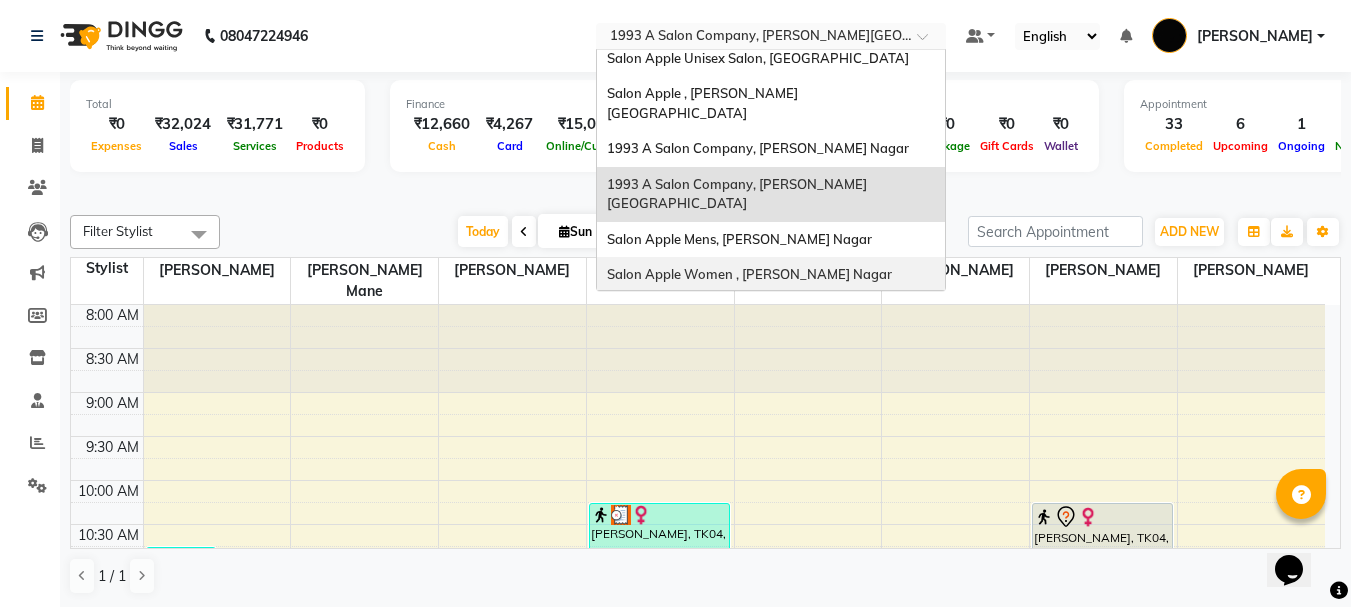 click on "Salon Apple Women , [PERSON_NAME] Nagar" at bounding box center [749, 274] 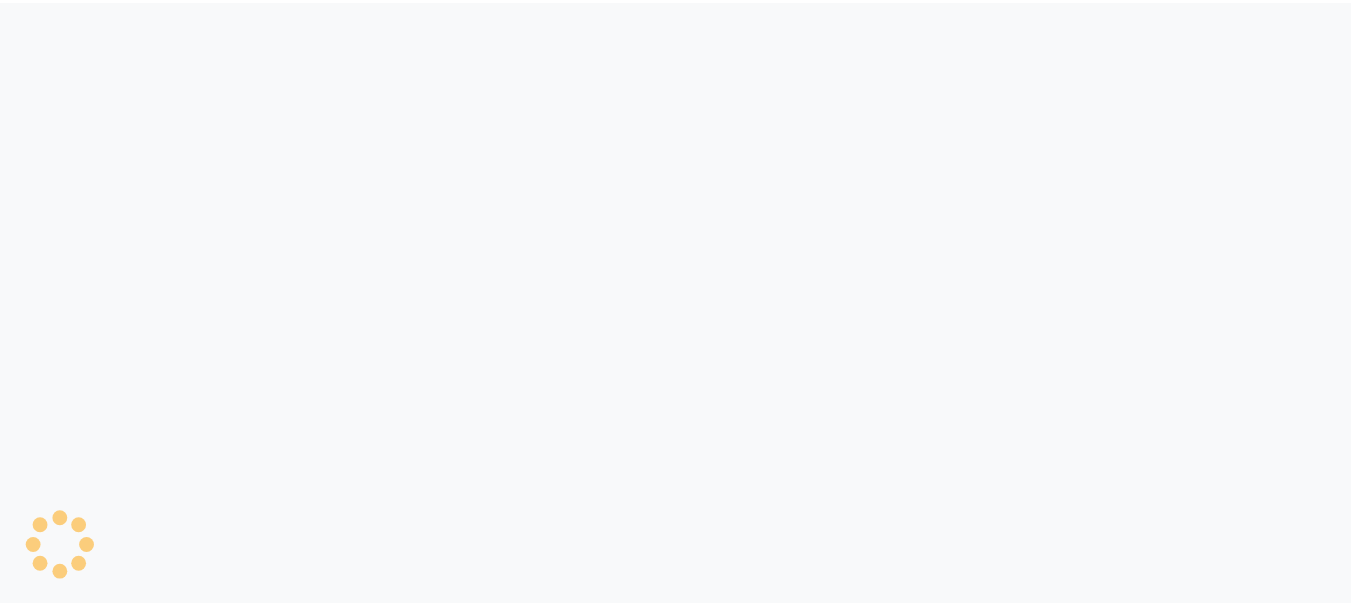 scroll, scrollTop: 0, scrollLeft: 0, axis: both 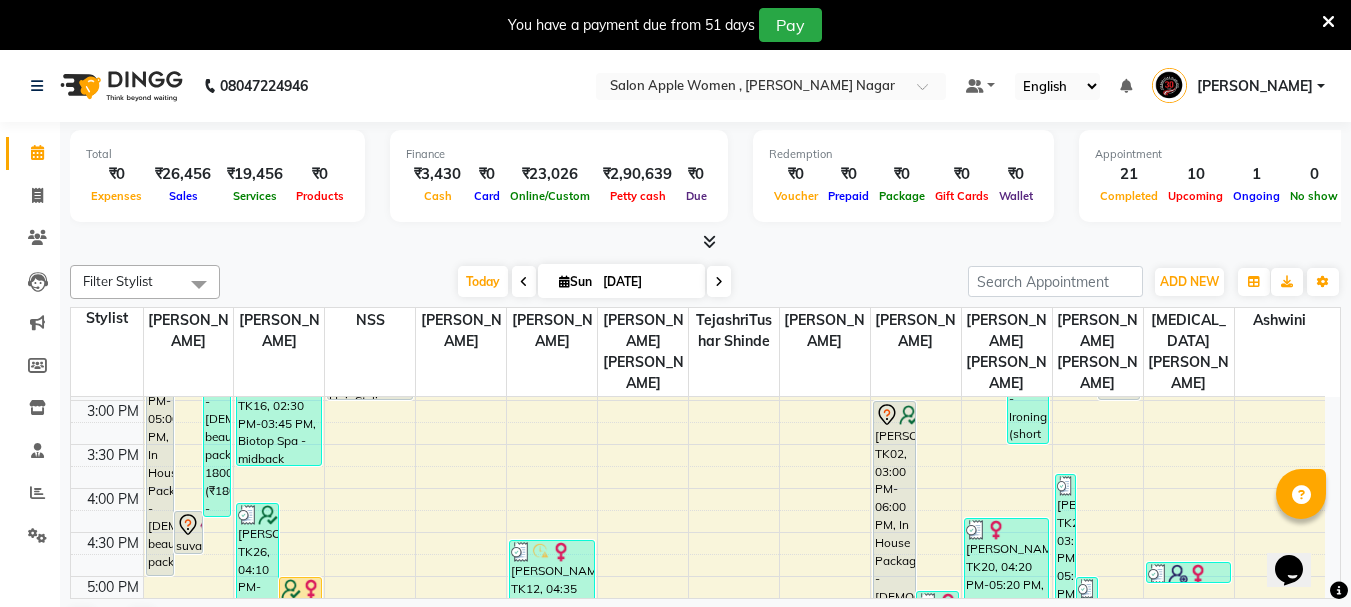 click at bounding box center (709, 241) 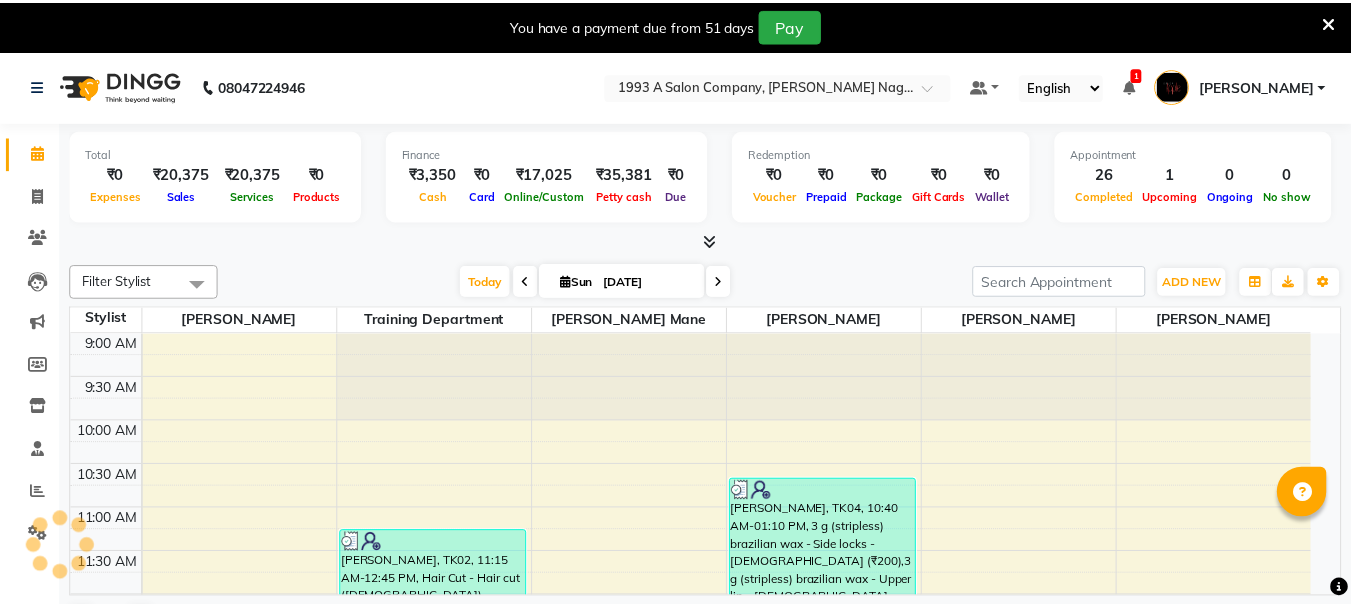 scroll, scrollTop: 0, scrollLeft: 0, axis: both 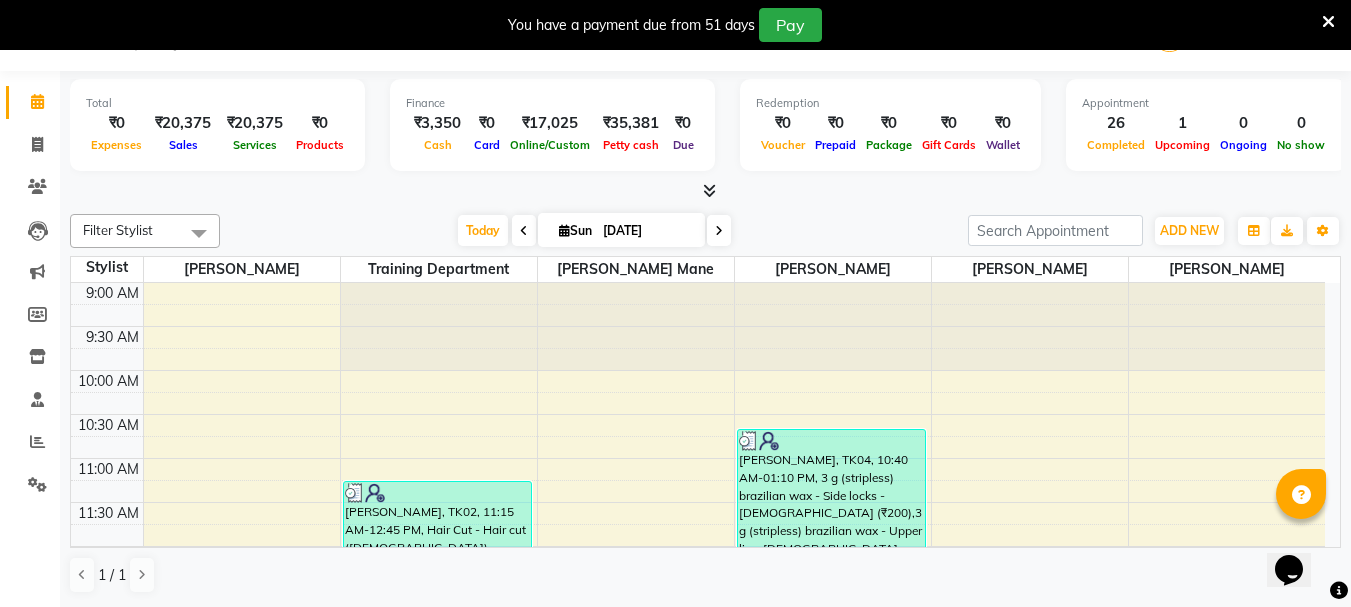 click at bounding box center (709, 190) 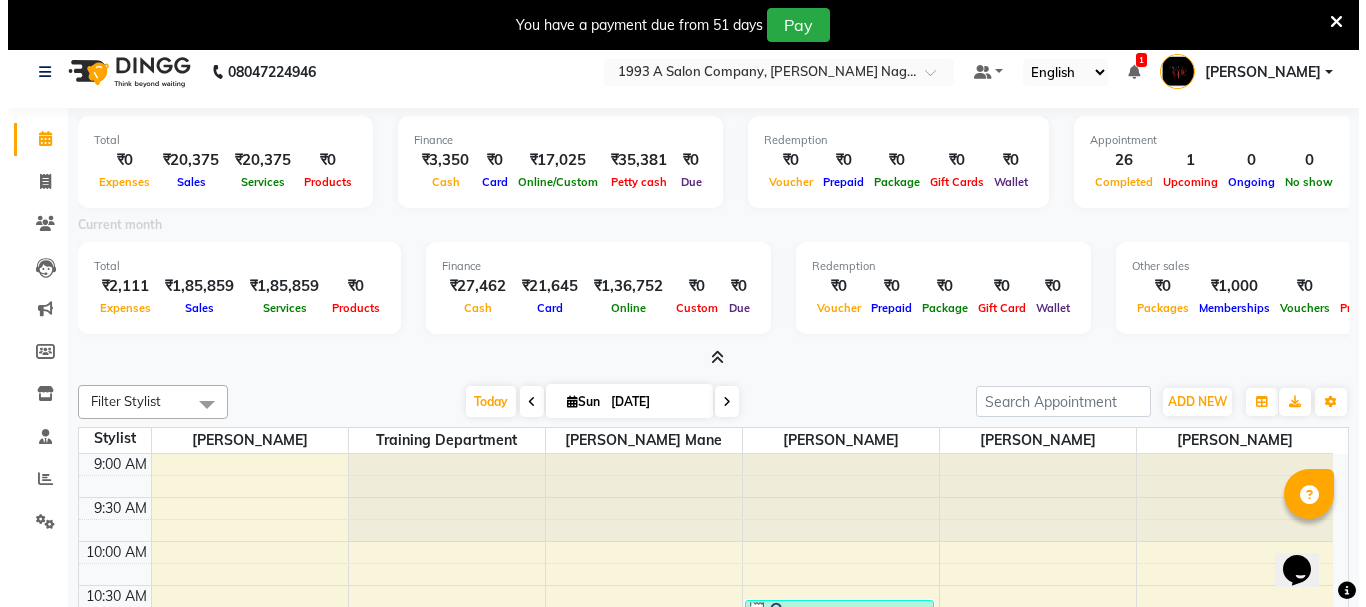 scroll, scrollTop: 0, scrollLeft: 0, axis: both 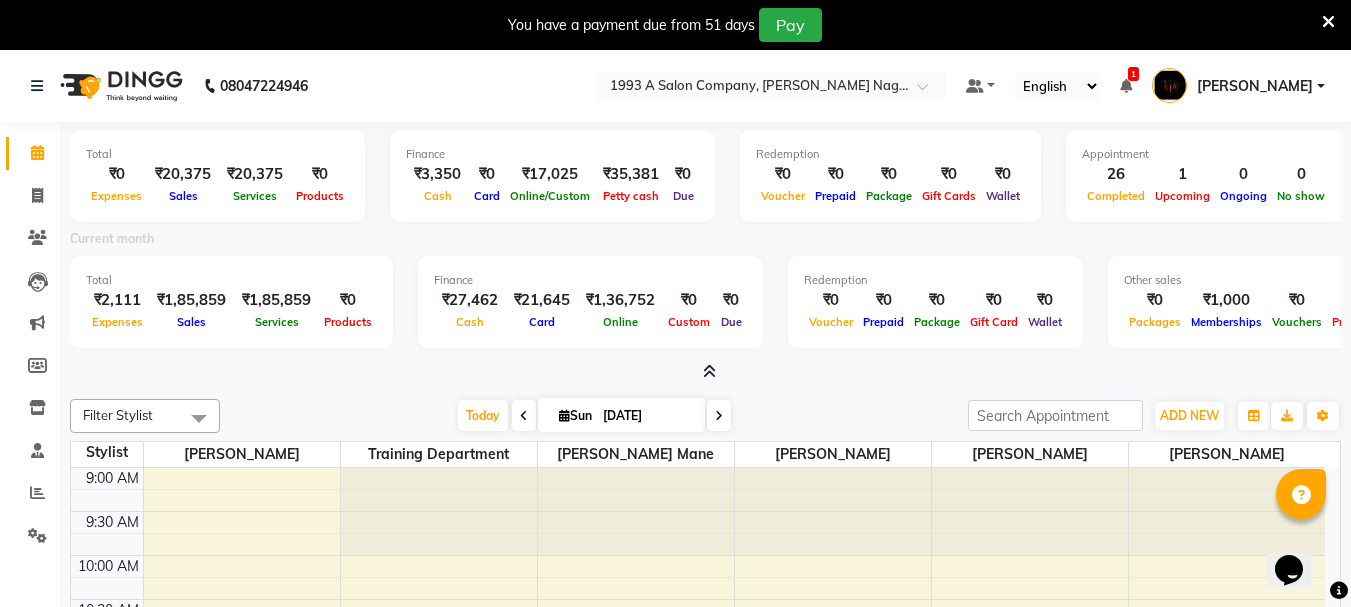 click on "Default Panel My Panel English ENGLISH Español العربية मराठी हिंदी ગુજરાતી தமிழ் 中文 1 Notifications nothing to show [PERSON_NAME] Manage Profile Change Password Sign out  Version:3.15.4" at bounding box center [771, 86] 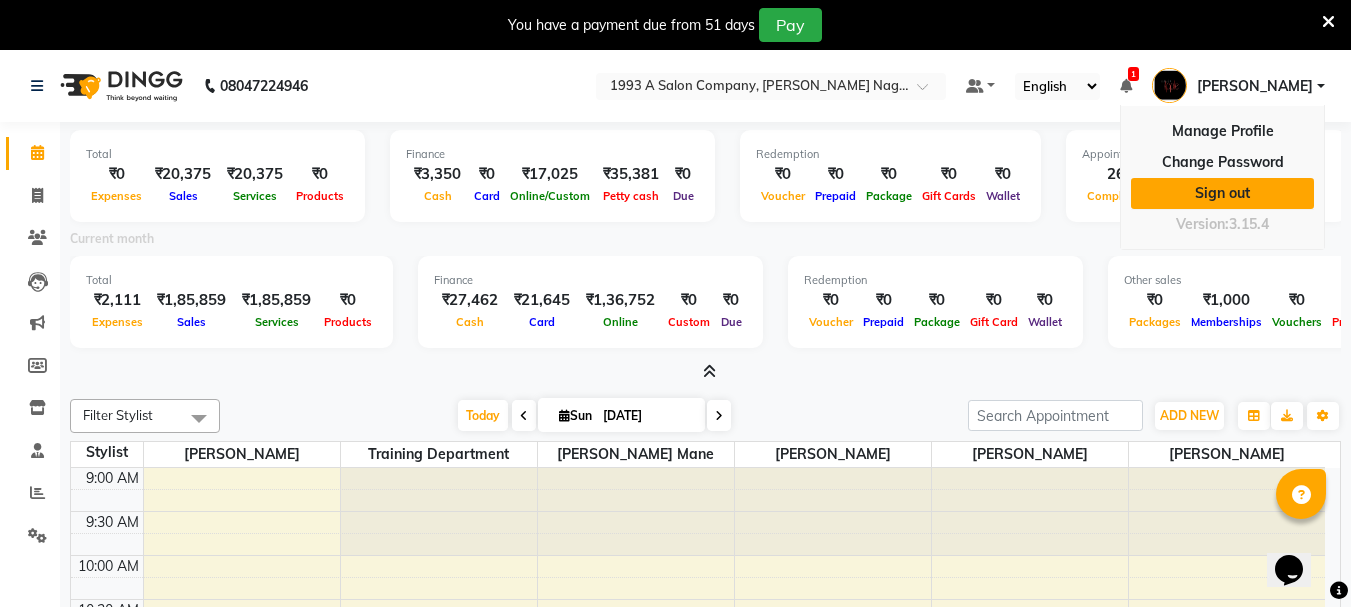 click on "Sign out" at bounding box center [1222, 193] 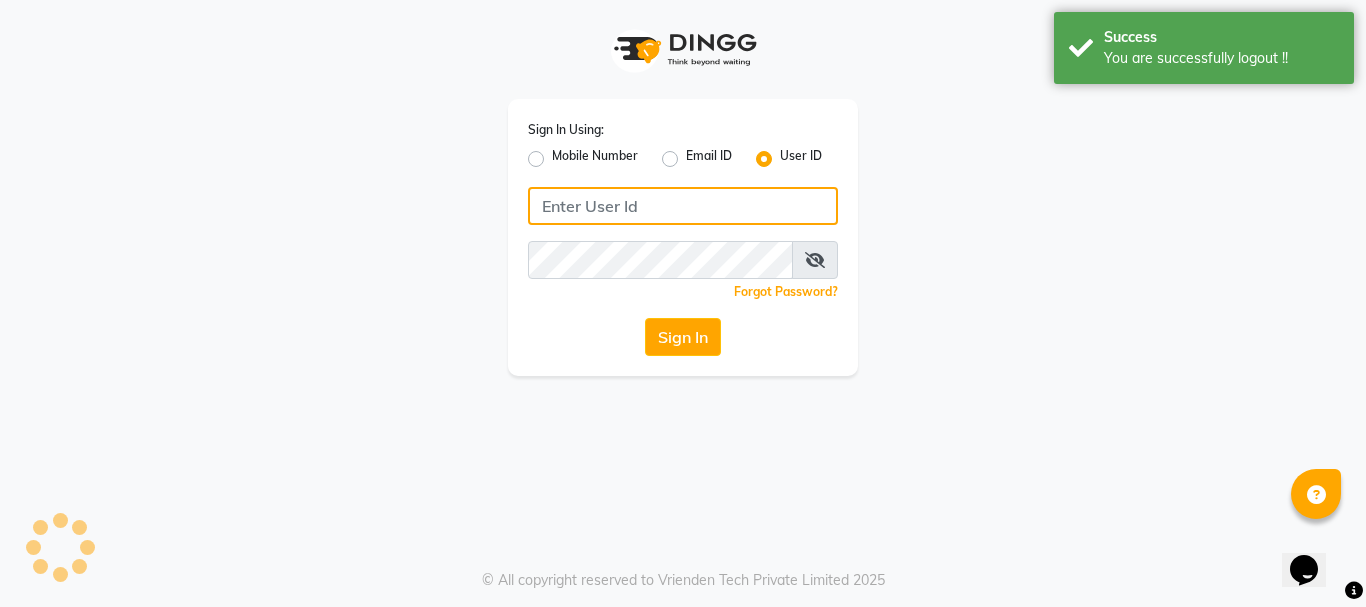 type on "7391062053" 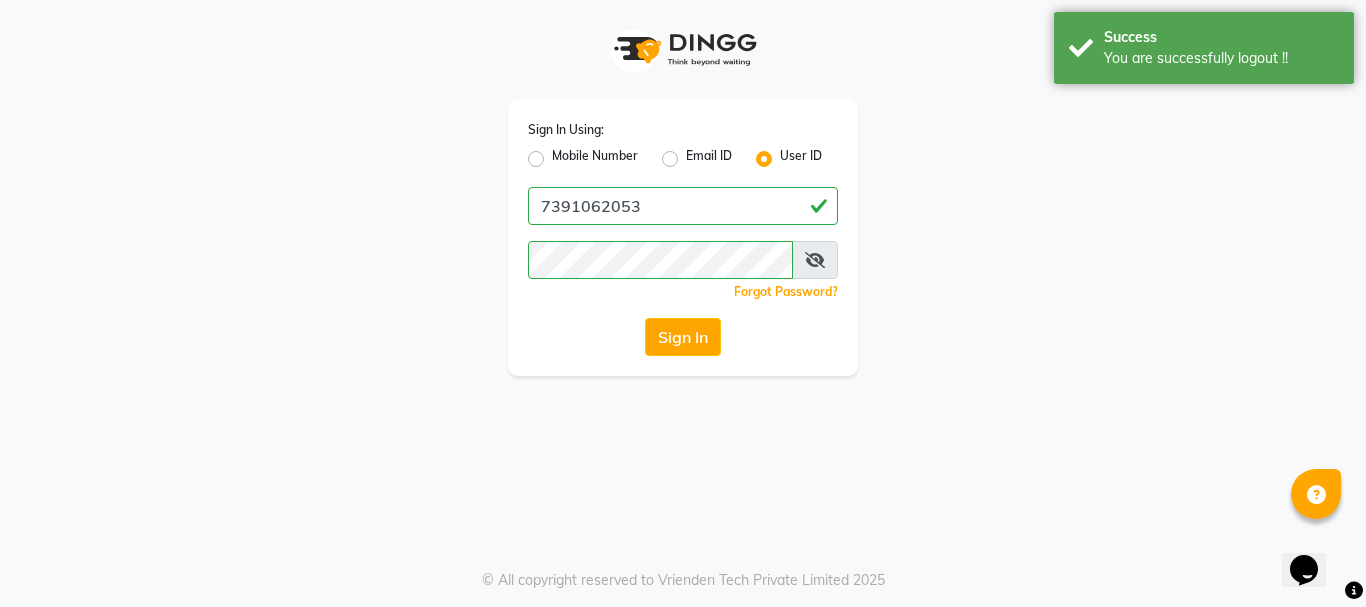 click on "Mobile Number" 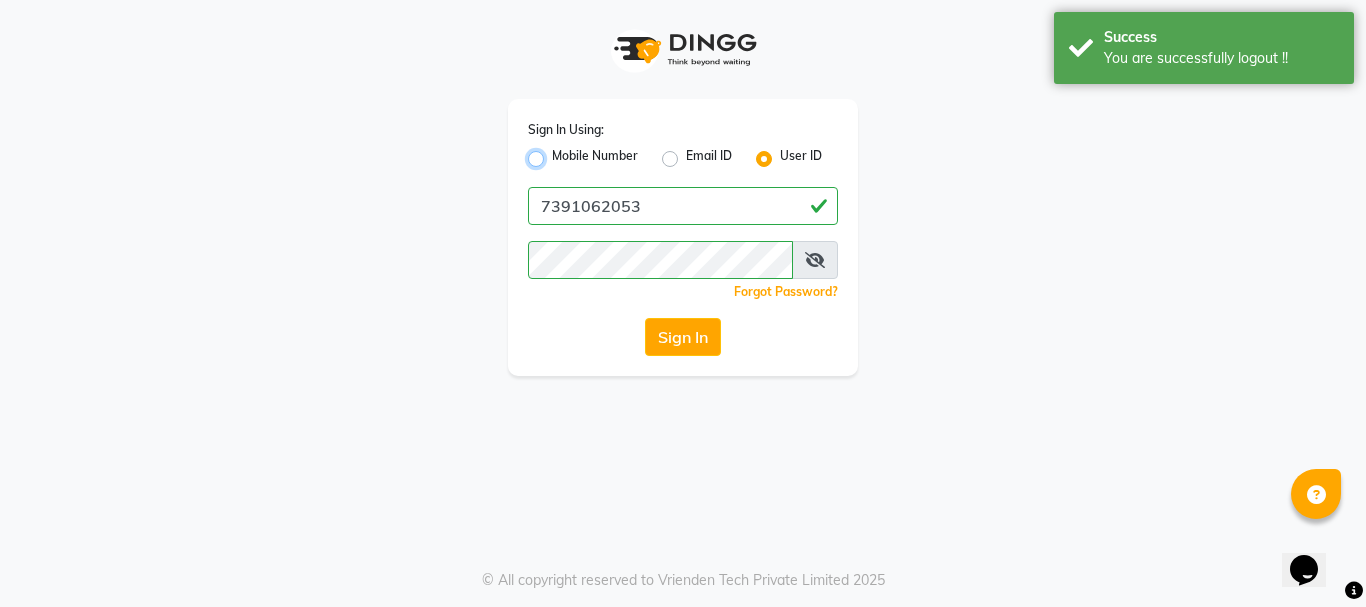 click on "Mobile Number" at bounding box center (558, 153) 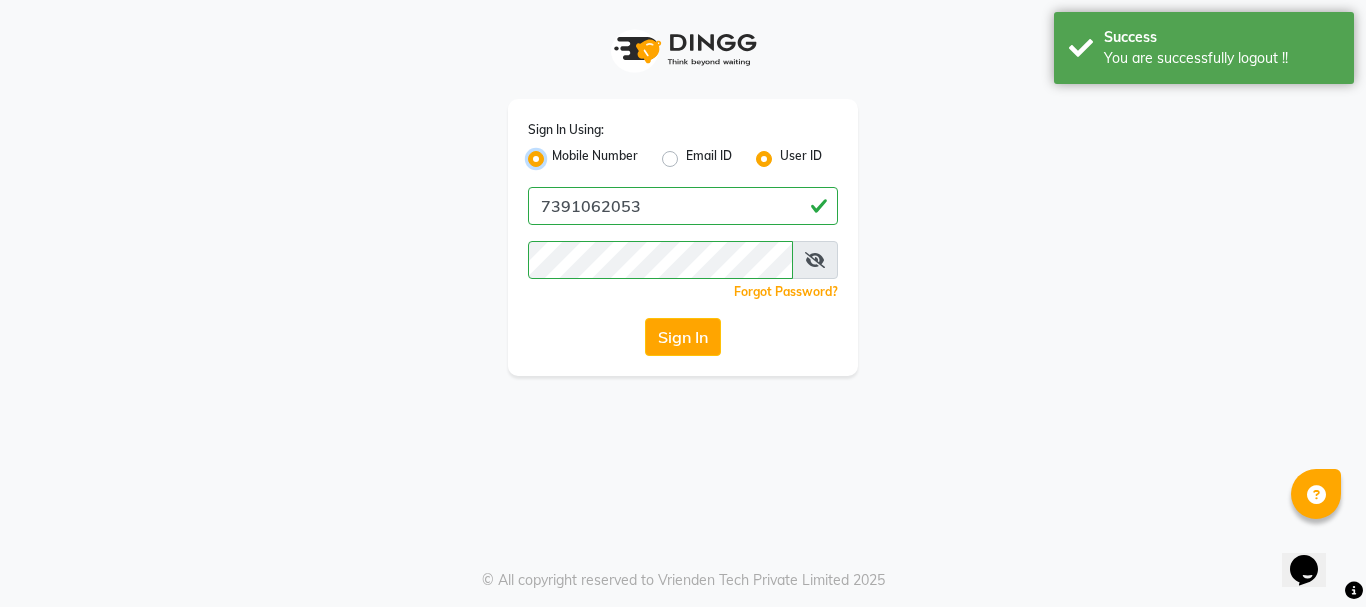 radio on "false" 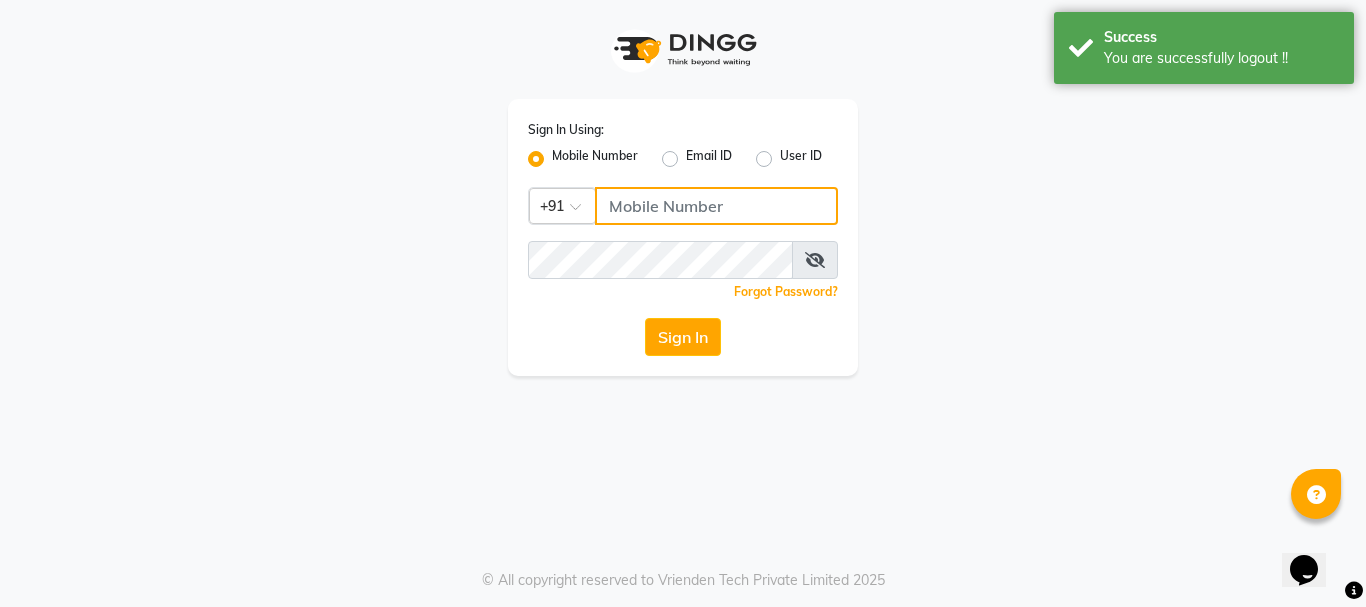 click 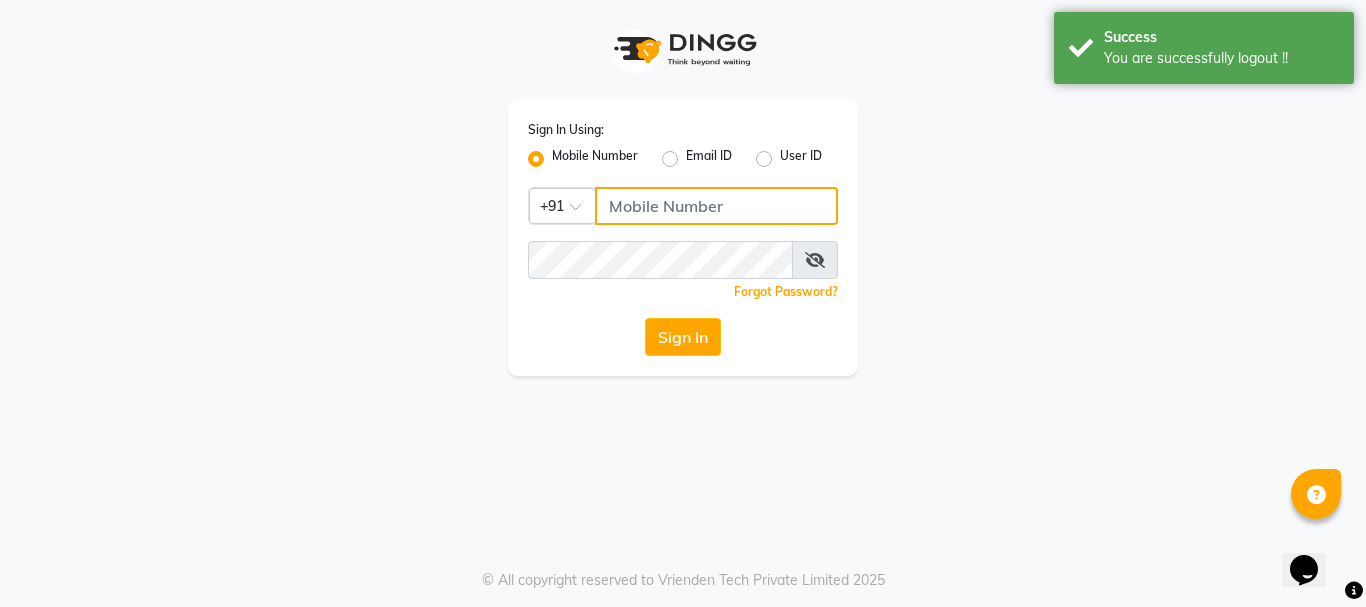 type on "7391062053" 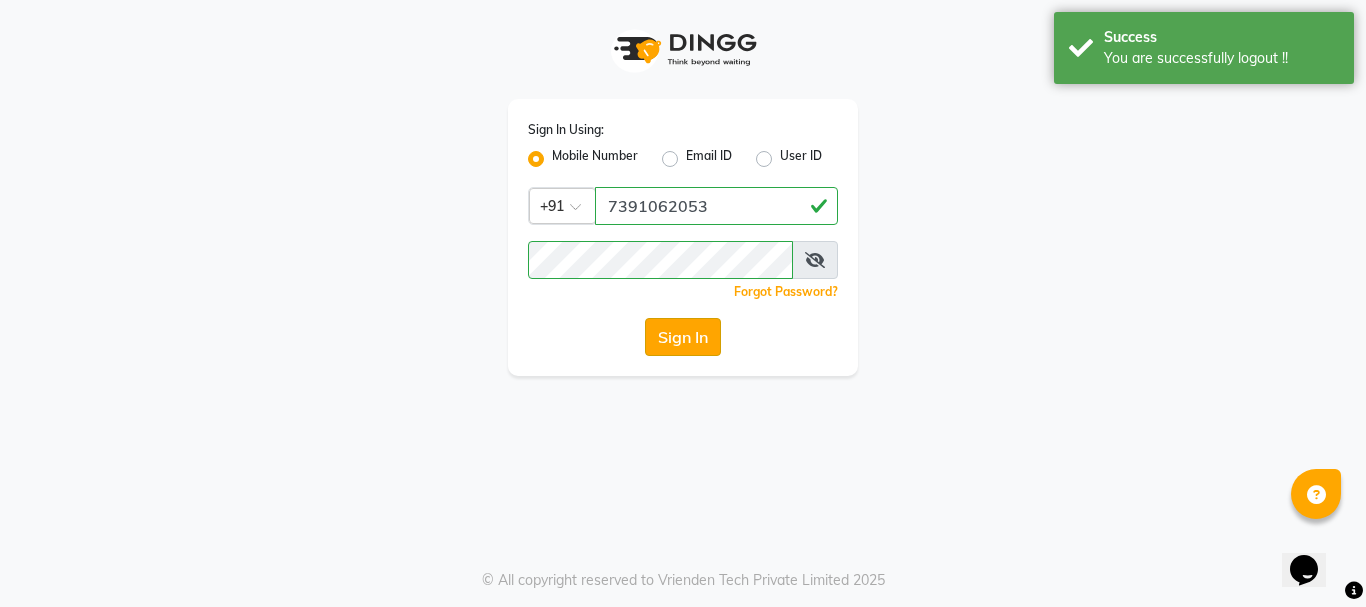 click on "Sign In" 